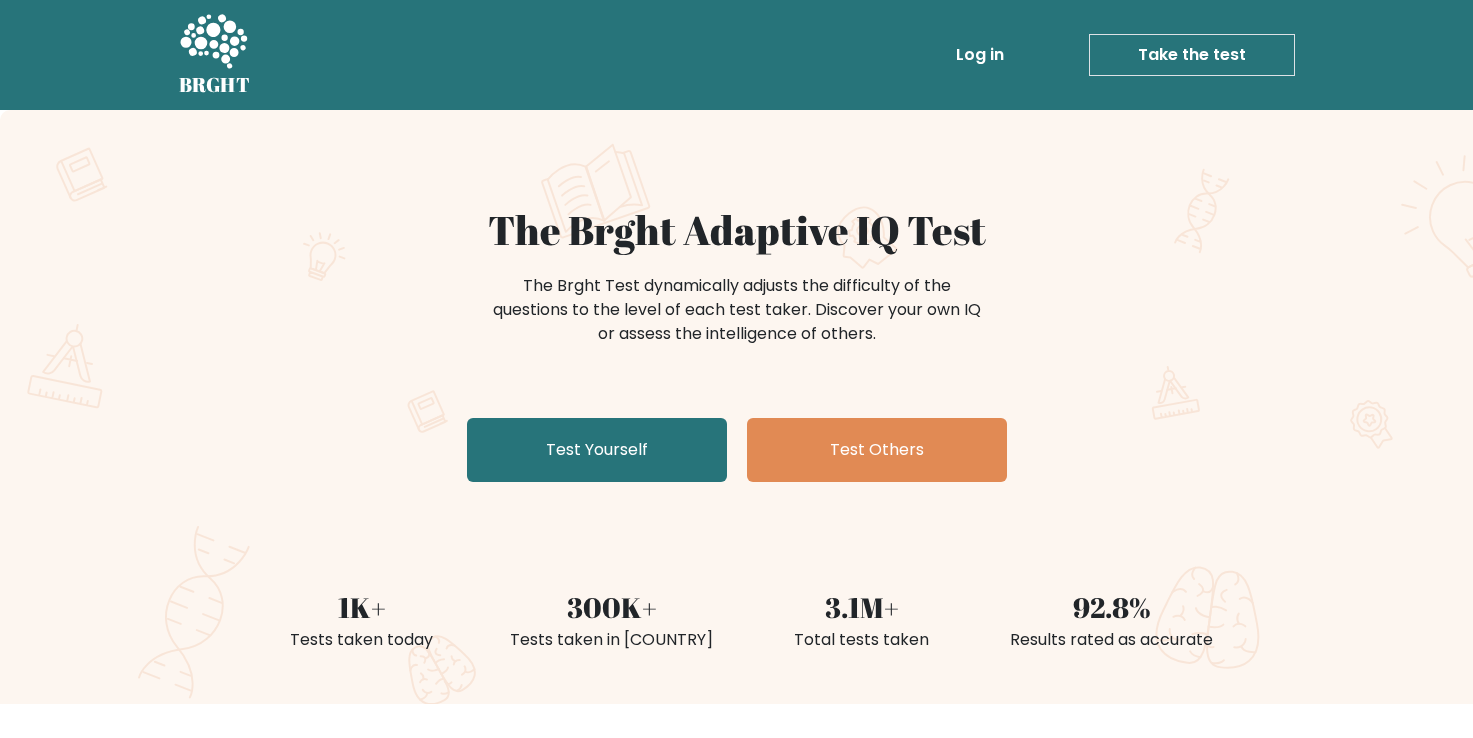 scroll, scrollTop: 0, scrollLeft: 0, axis: both 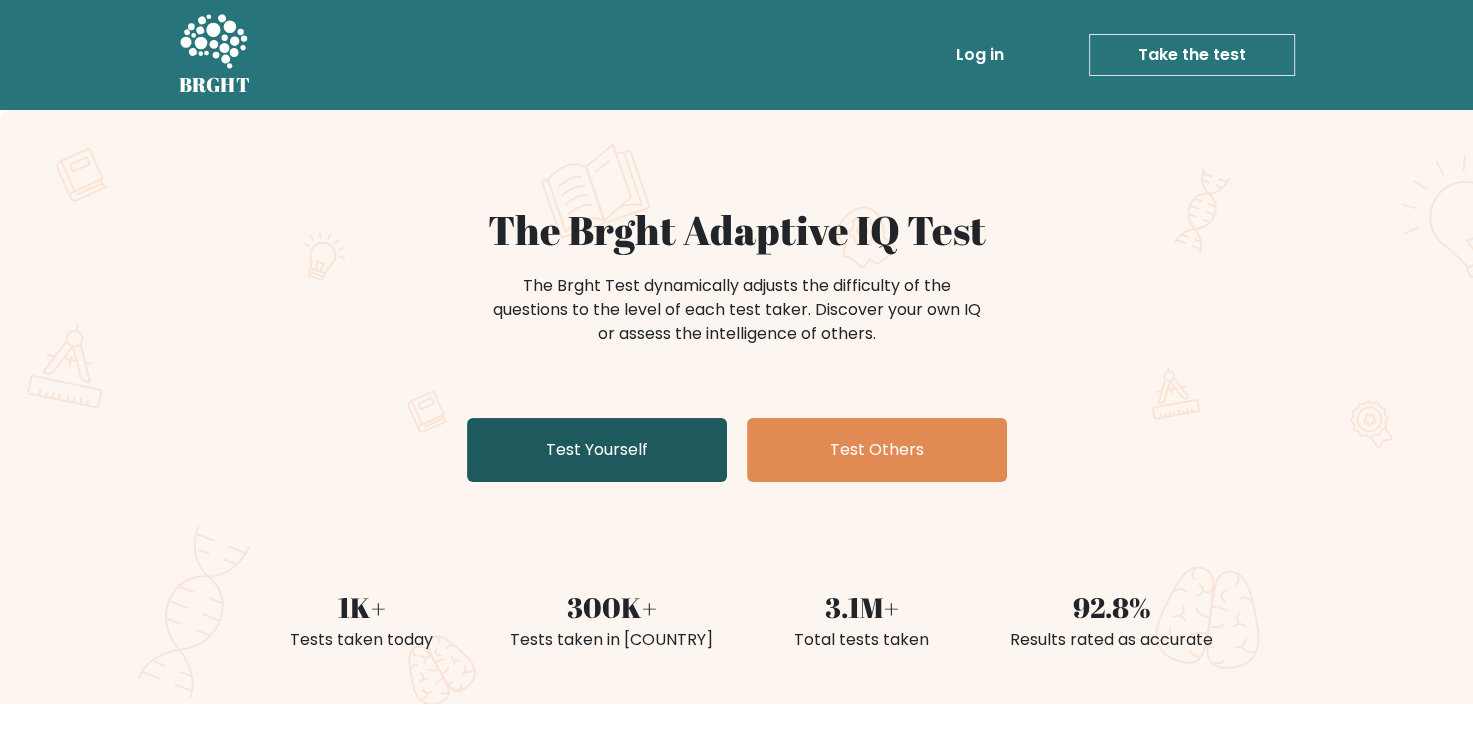 click on "Test Yourself" at bounding box center (597, 450) 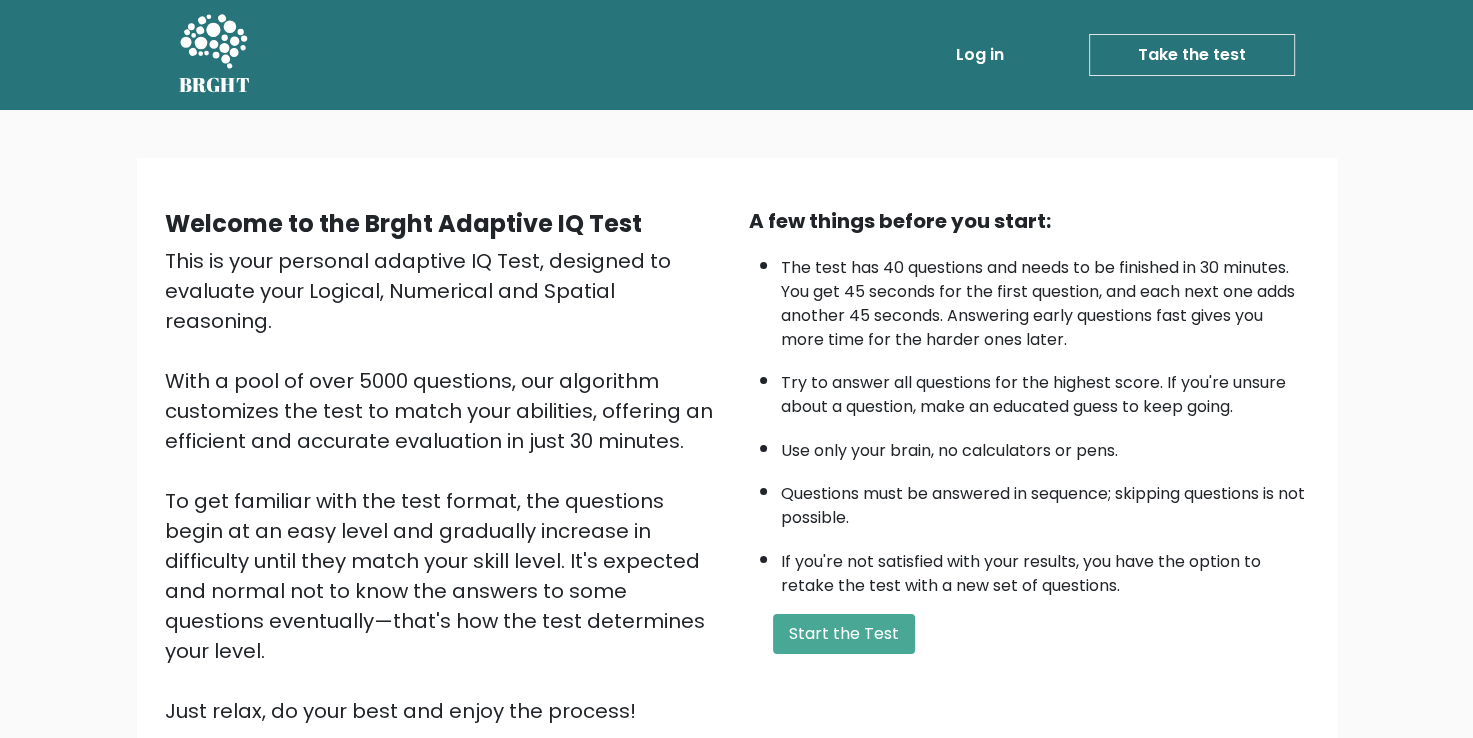 scroll, scrollTop: 108, scrollLeft: 0, axis: vertical 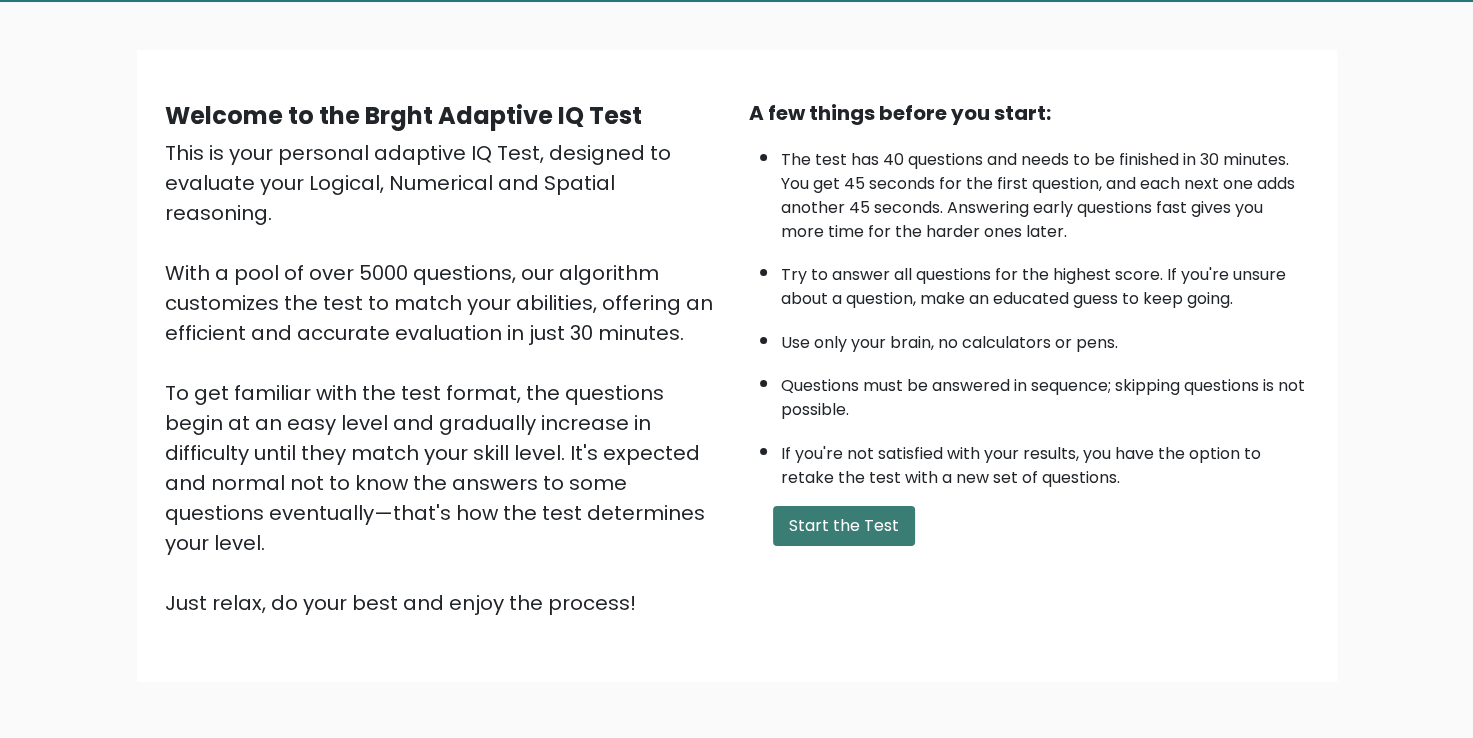 click on "Start the Test" at bounding box center [844, 526] 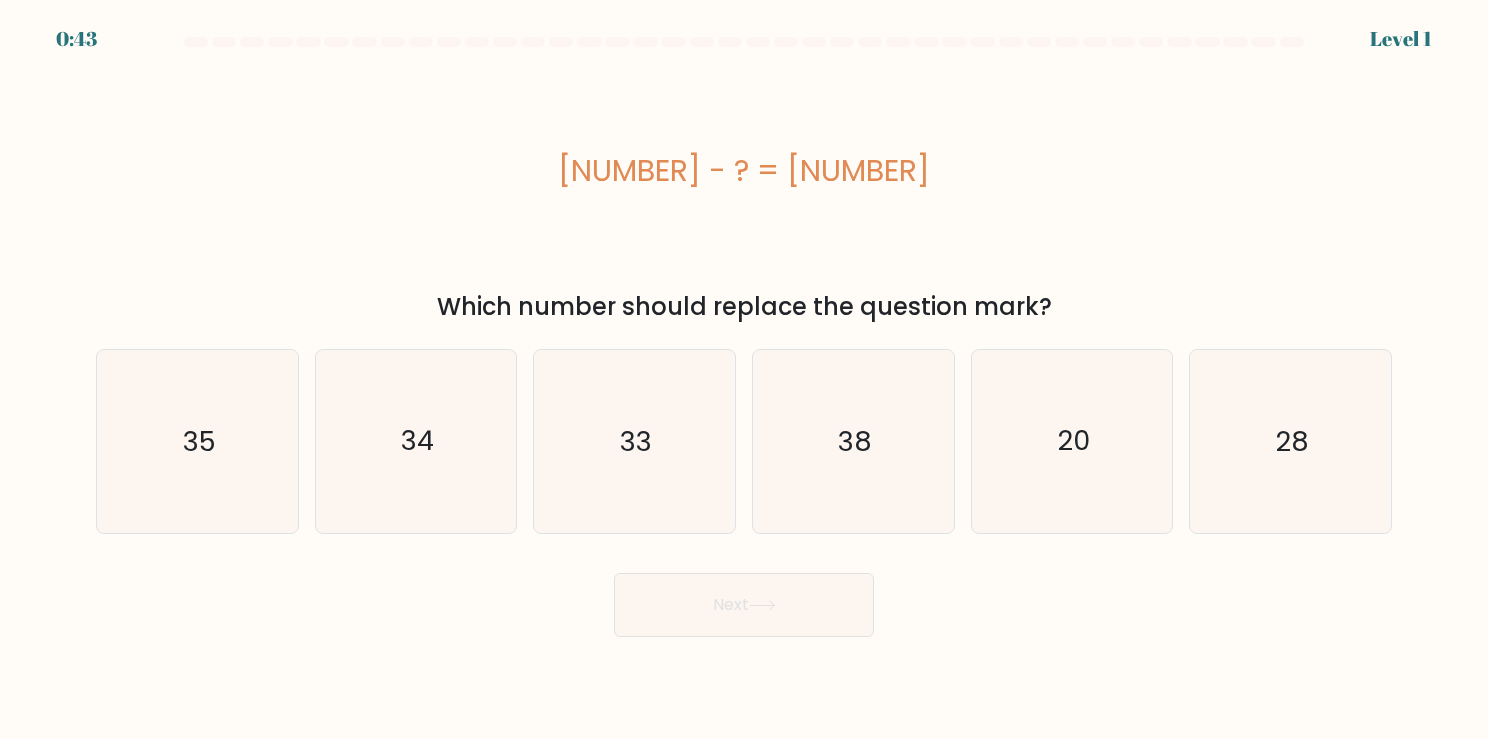 scroll, scrollTop: 0, scrollLeft: 0, axis: both 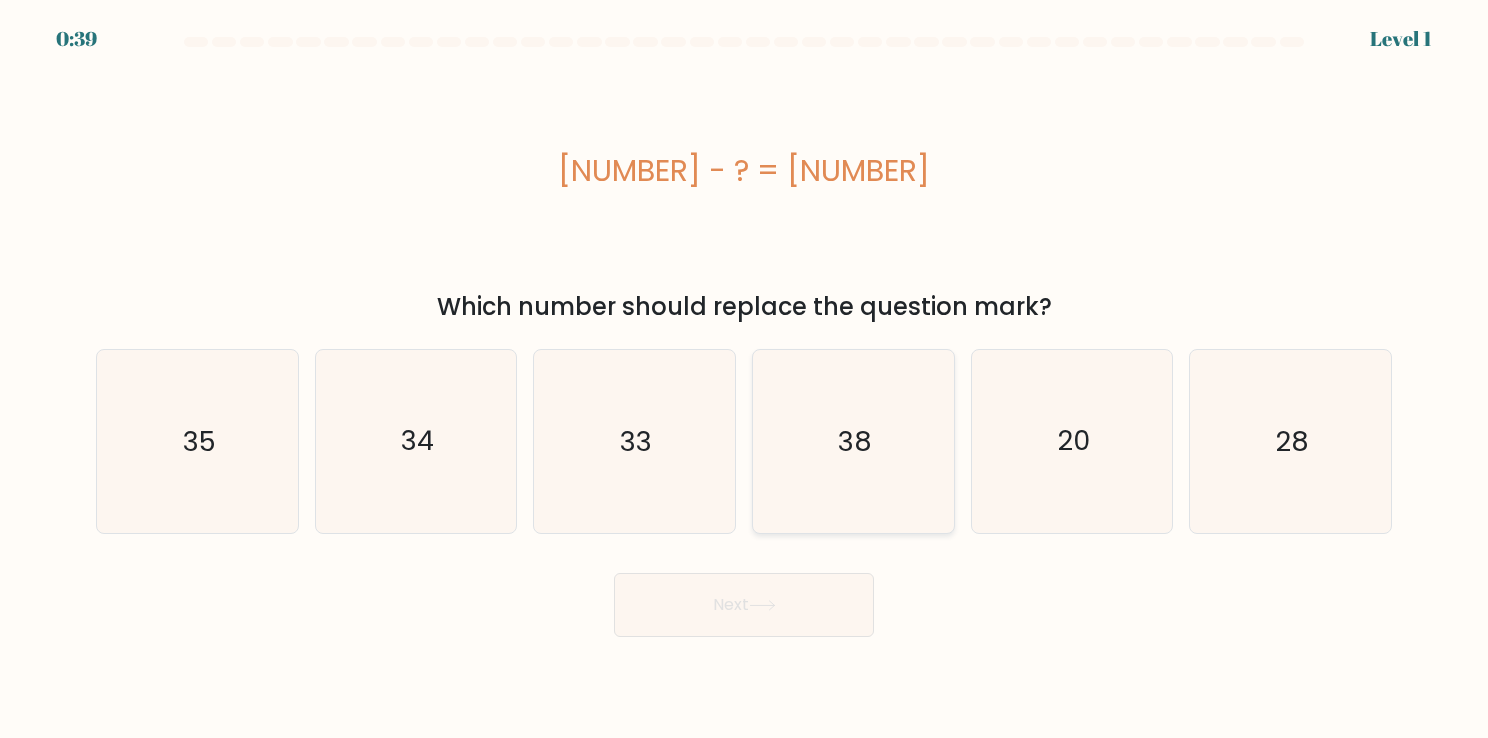 click on "38" at bounding box center [853, 441] 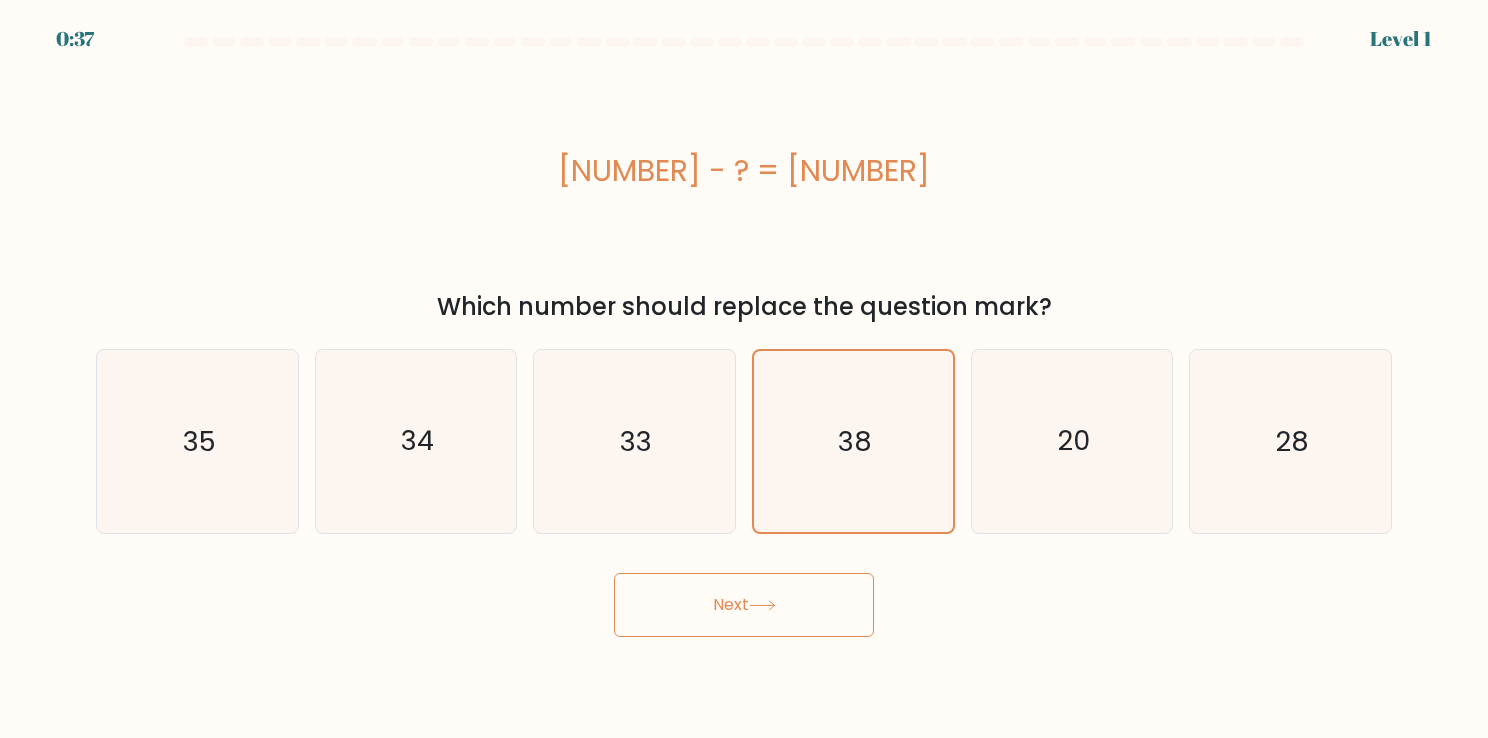 click on "Next" at bounding box center (744, 605) 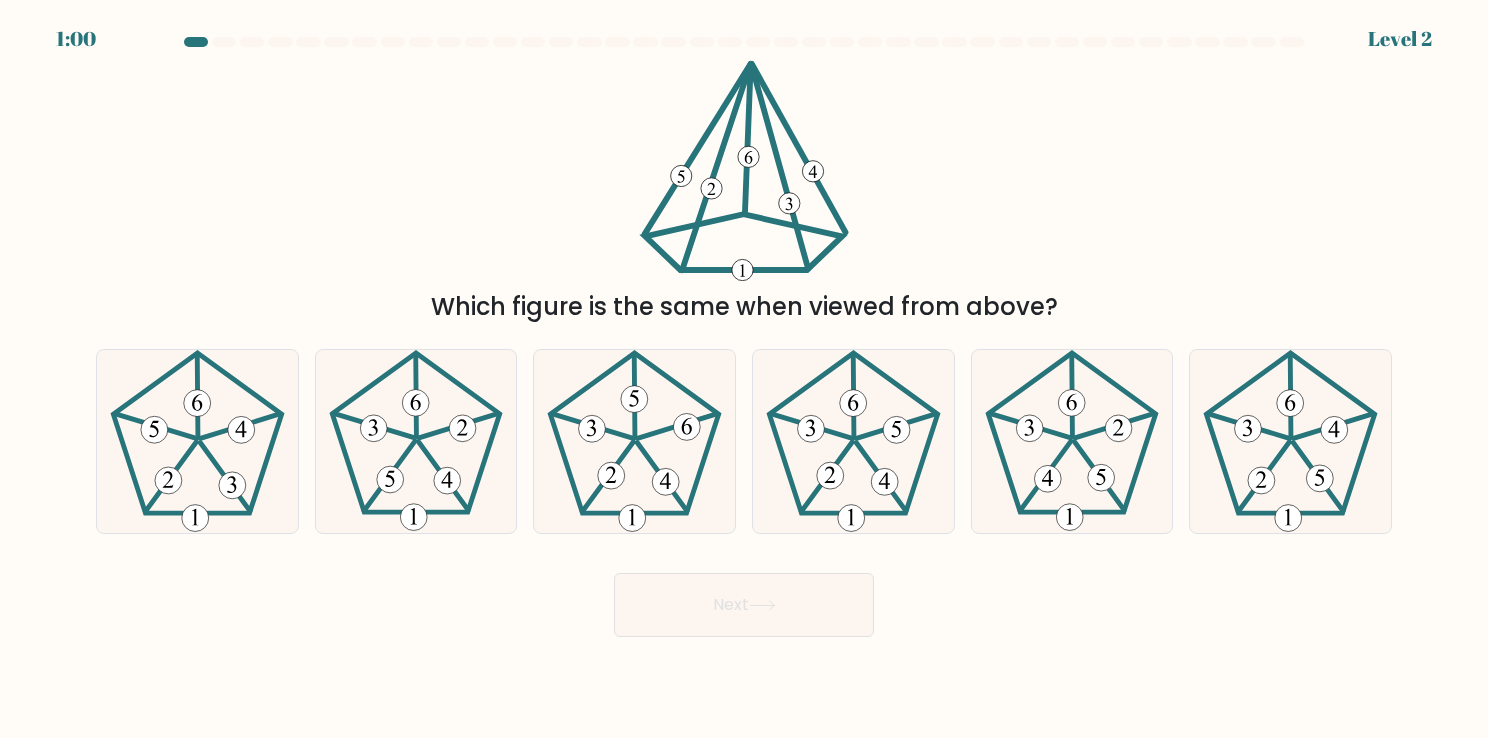 drag, startPoint x: 156, startPoint y: 428, endPoint x: 689, endPoint y: 710, distance: 603.0033 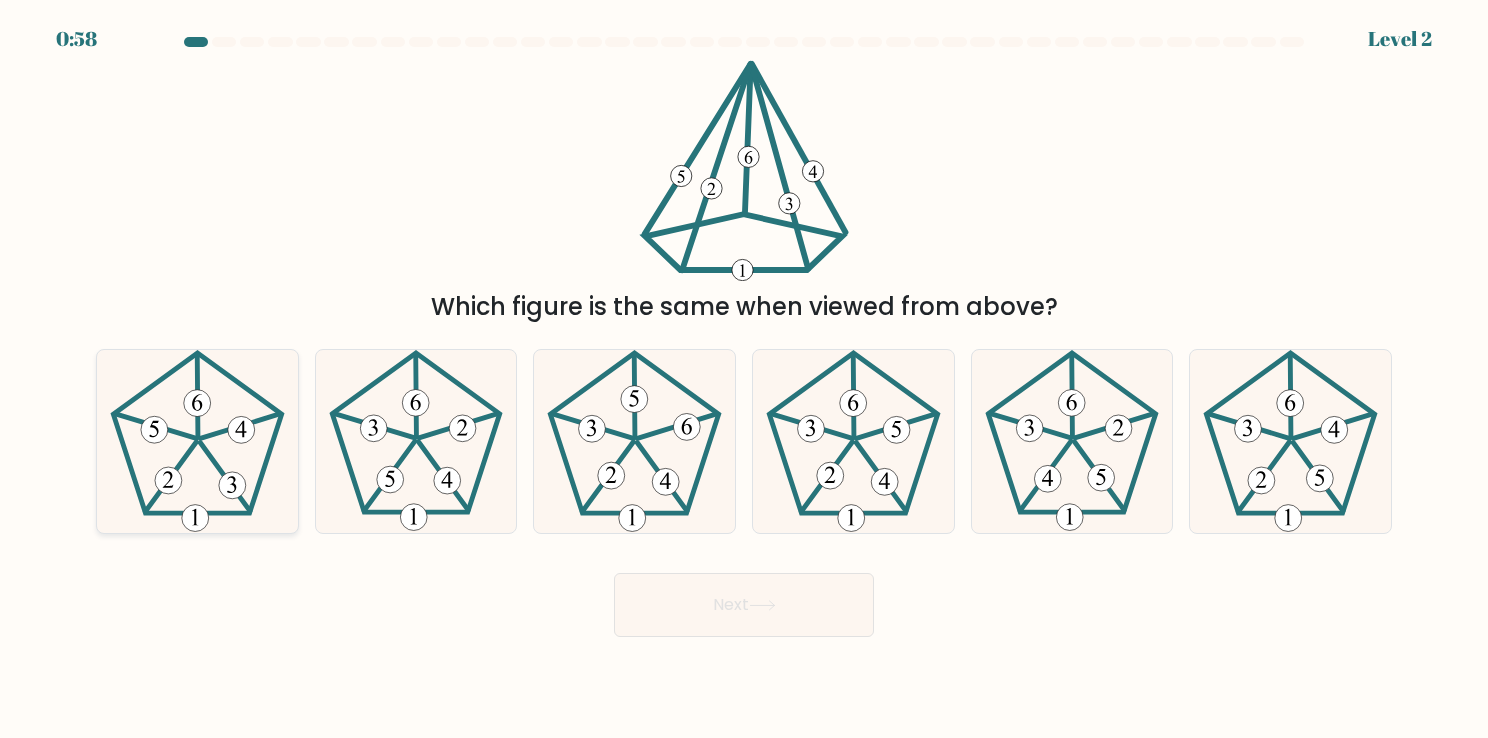 click at bounding box center [197, 441] 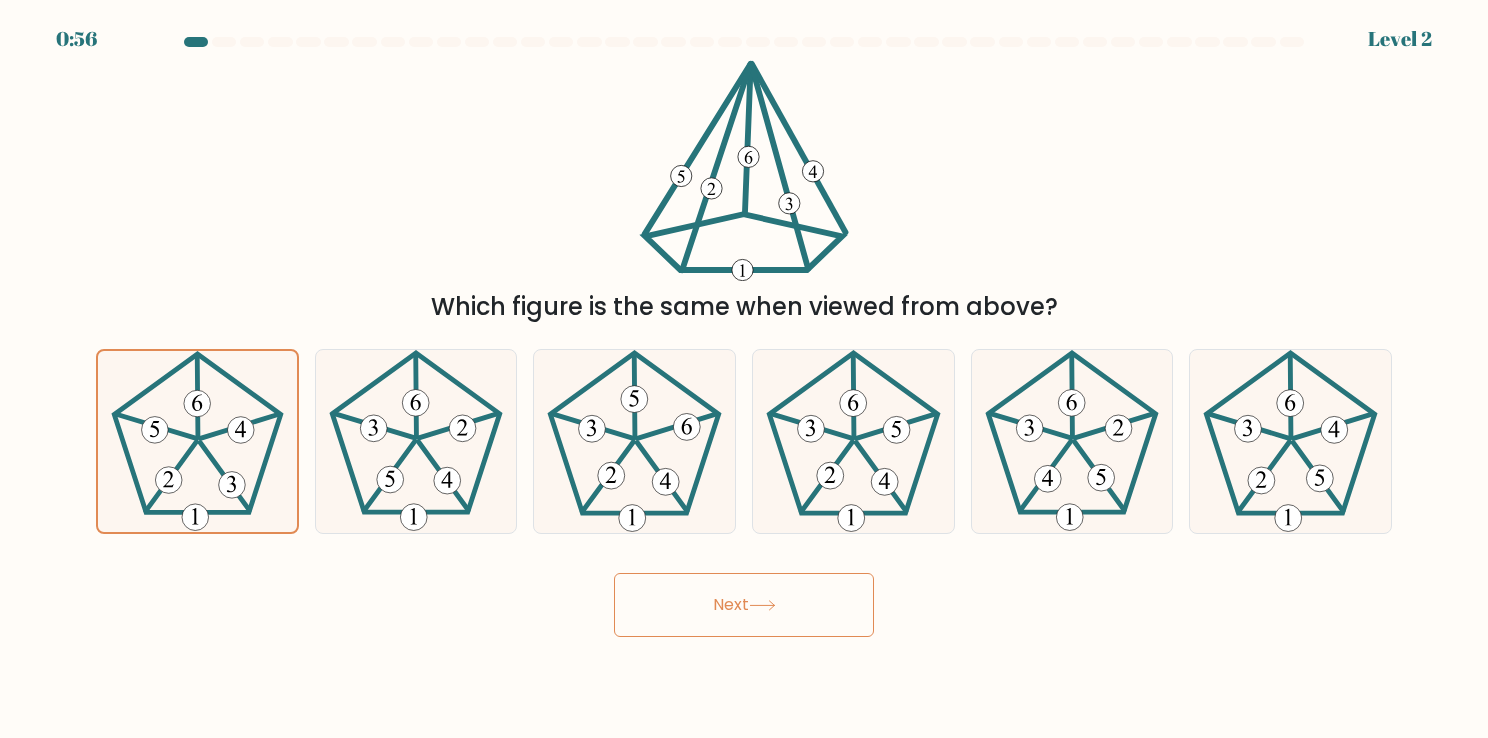 click on "Next" at bounding box center (744, 605) 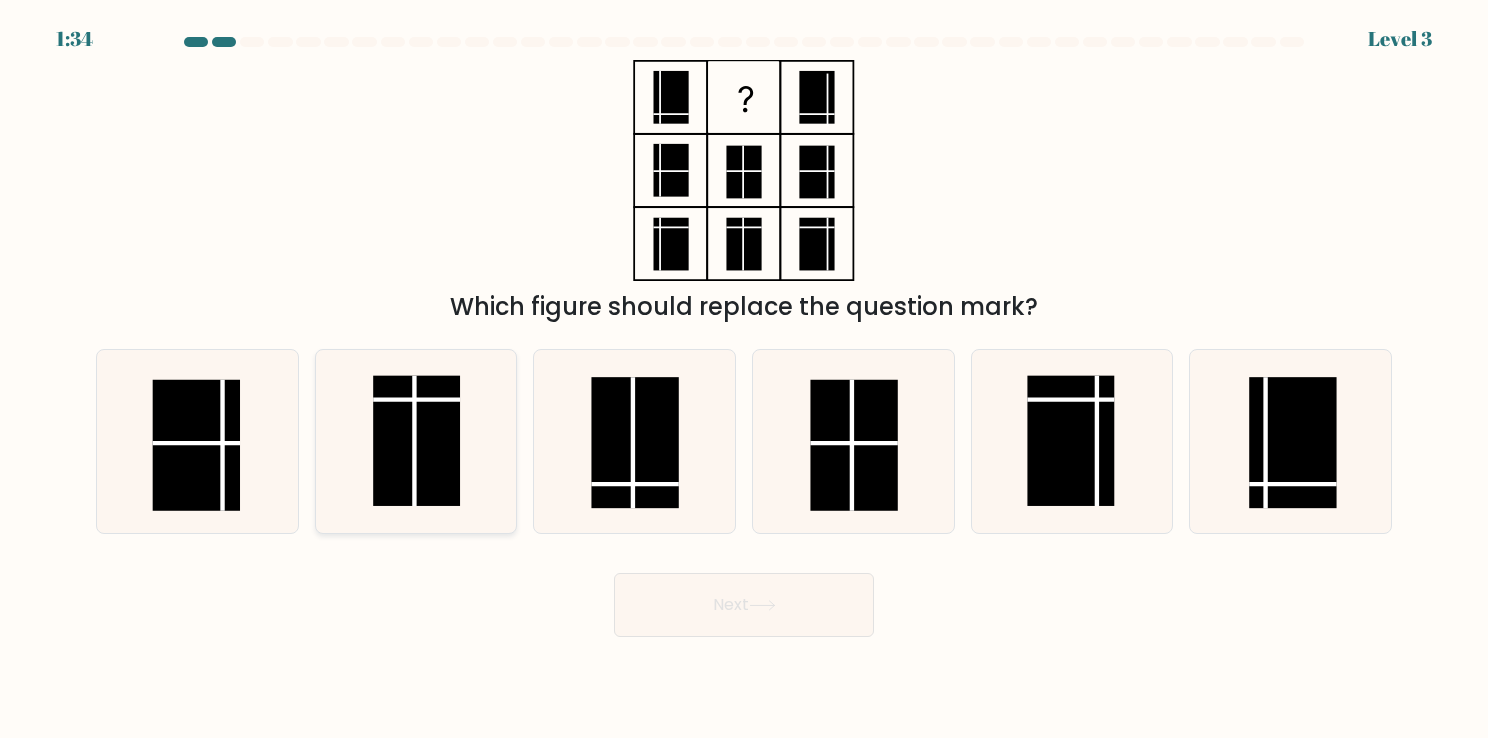 click at bounding box center [416, 441] 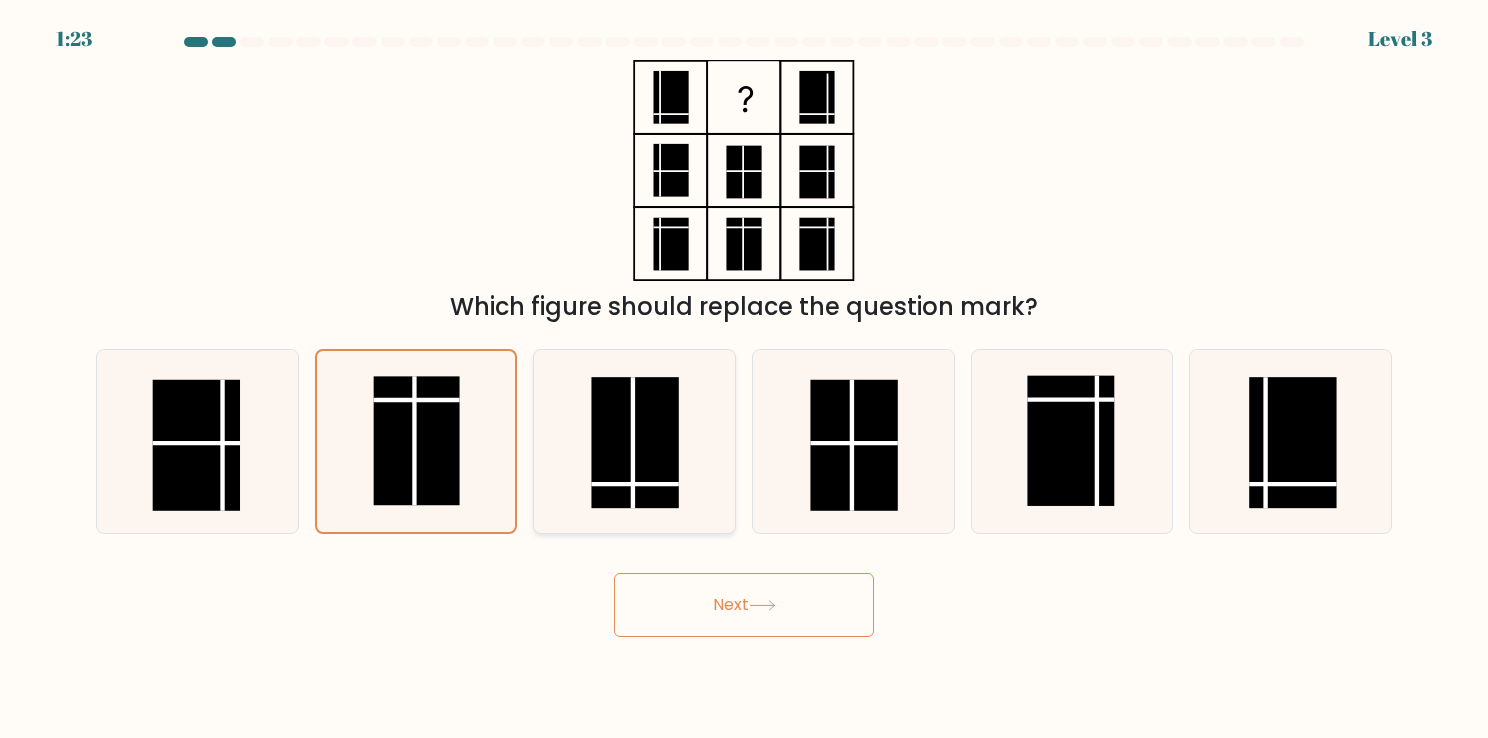 click at bounding box center (635, 442) 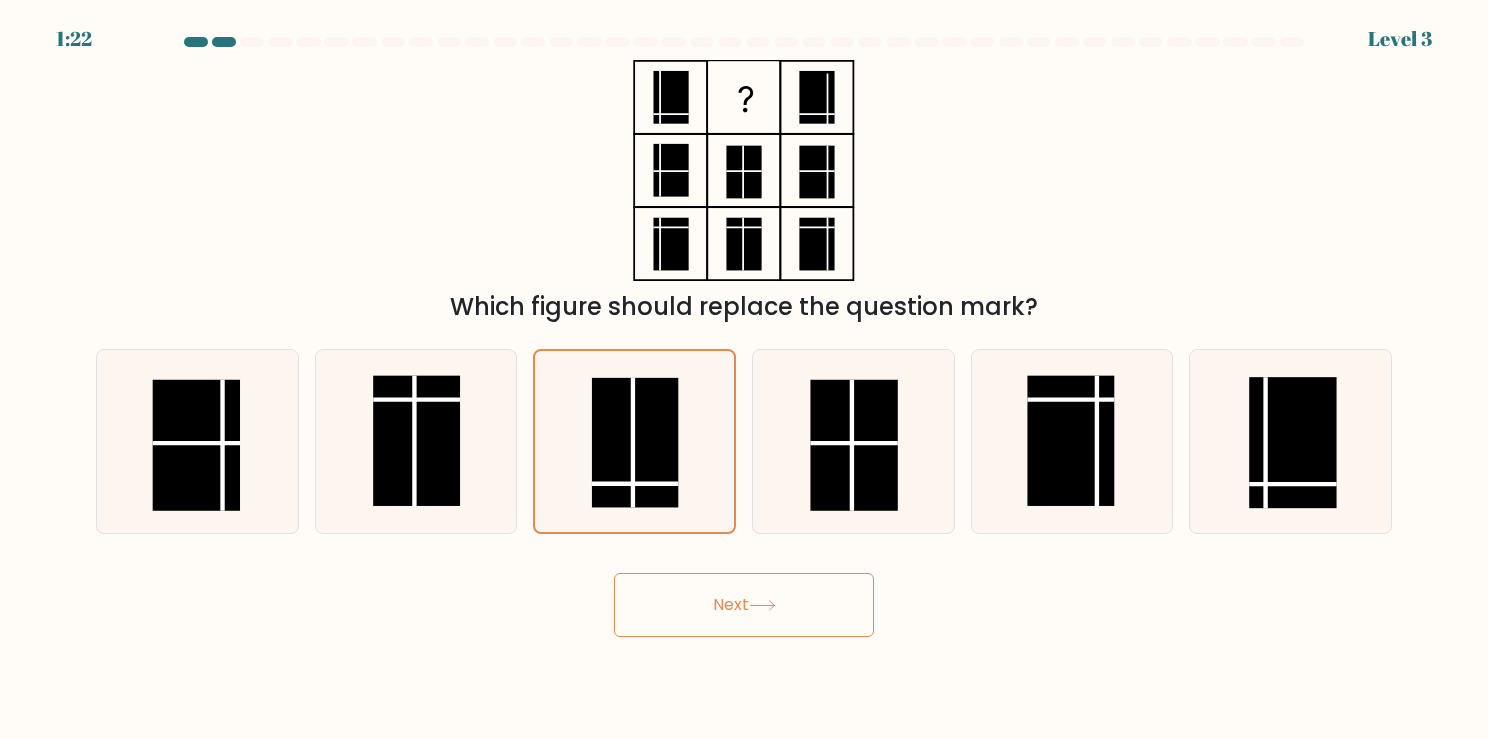click on "Next" at bounding box center (744, 605) 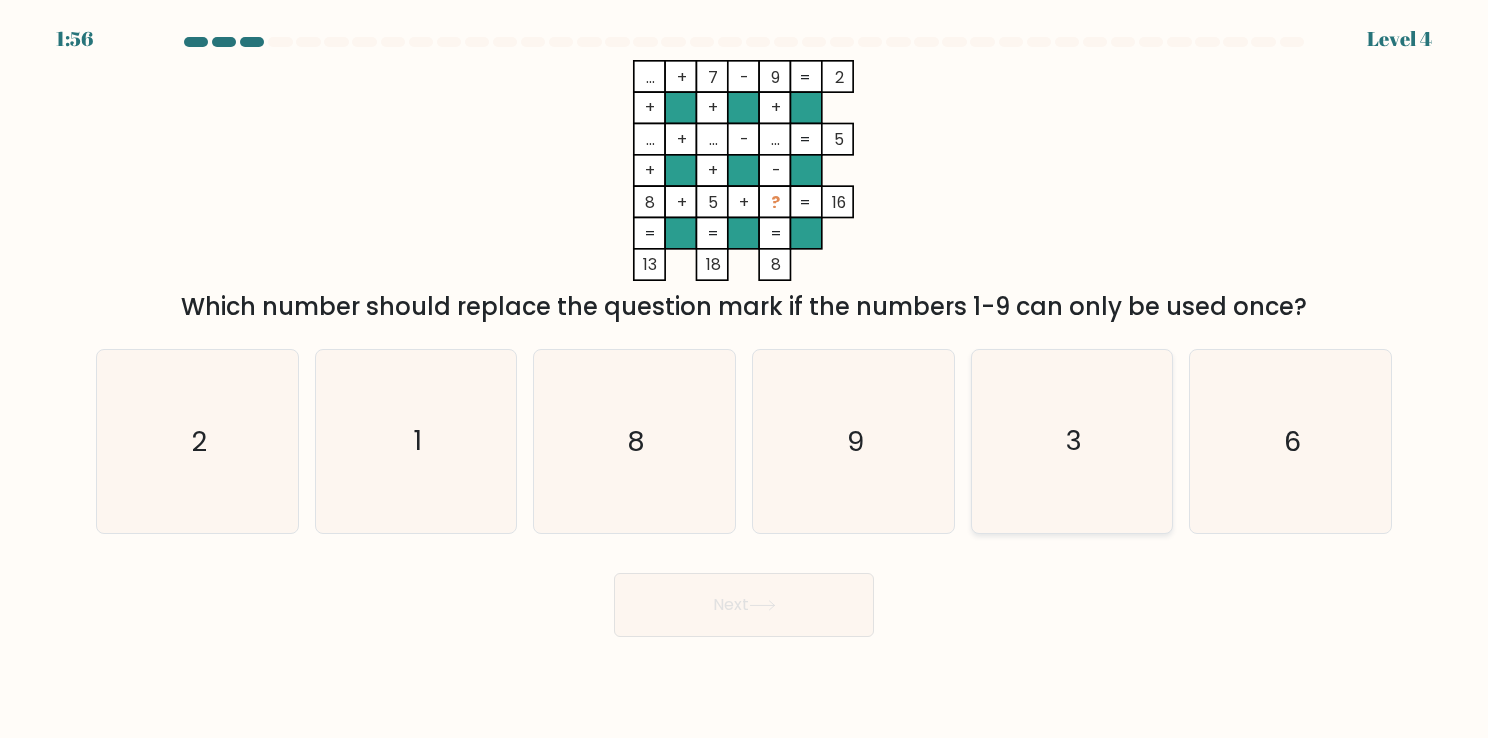 click on "3" at bounding box center (1072, 441) 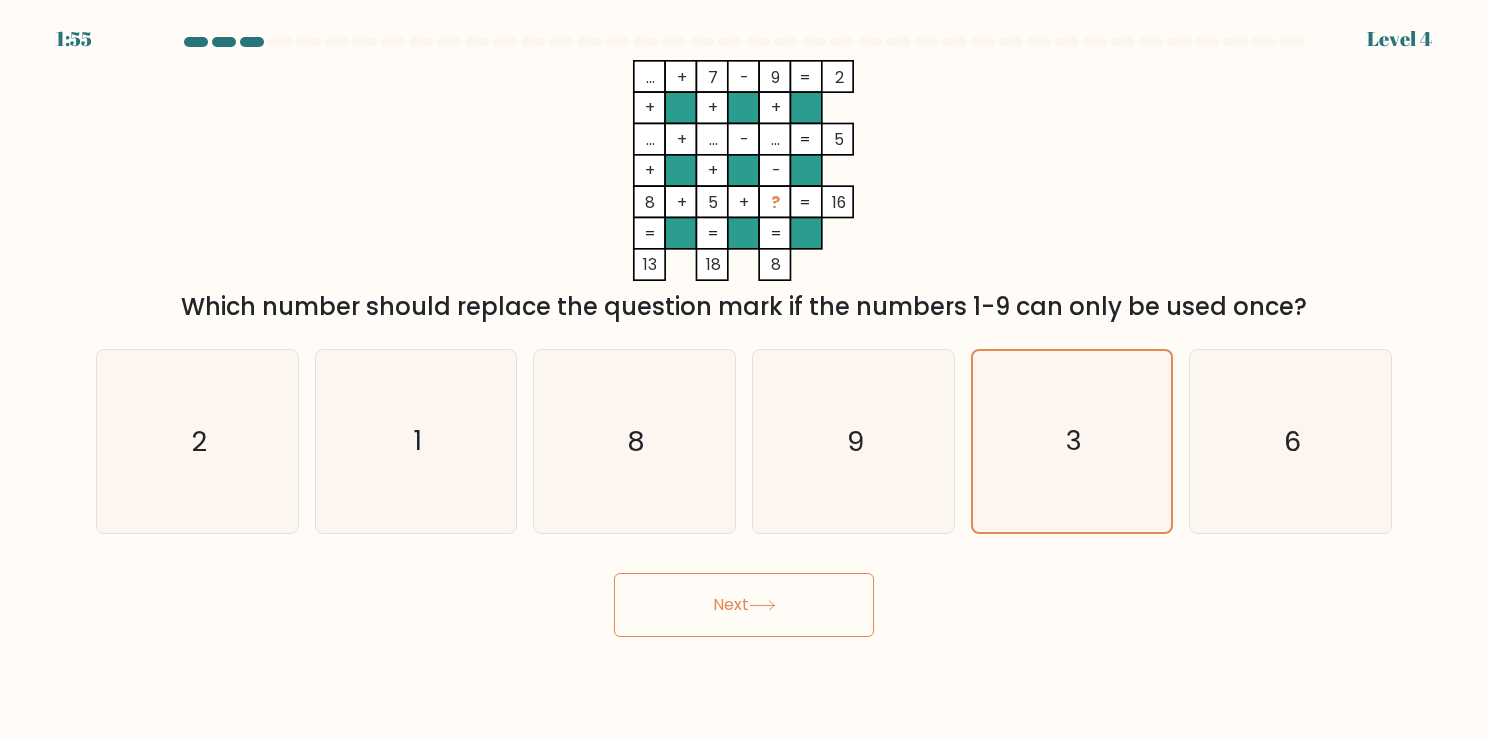 click on "Next" at bounding box center (744, 605) 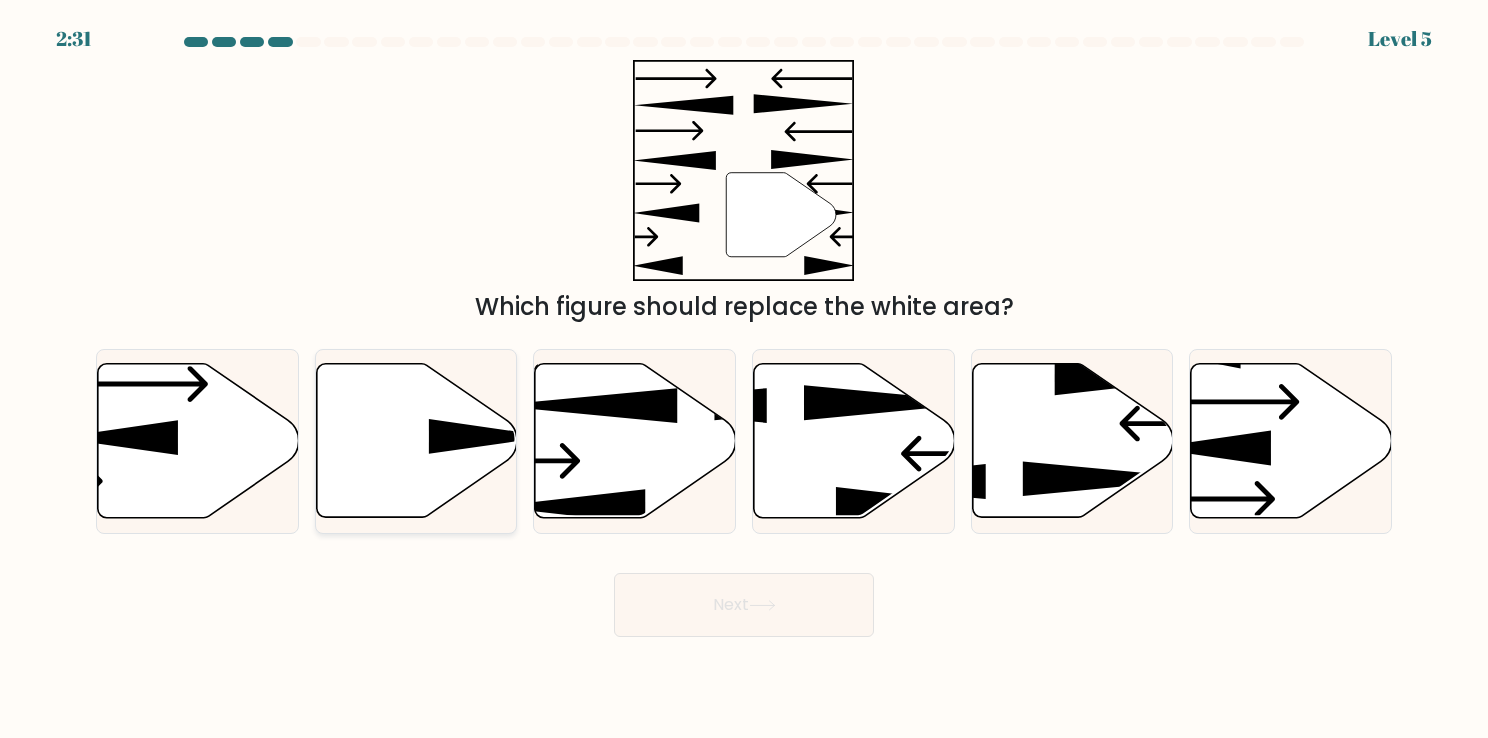 click at bounding box center [489, 436] 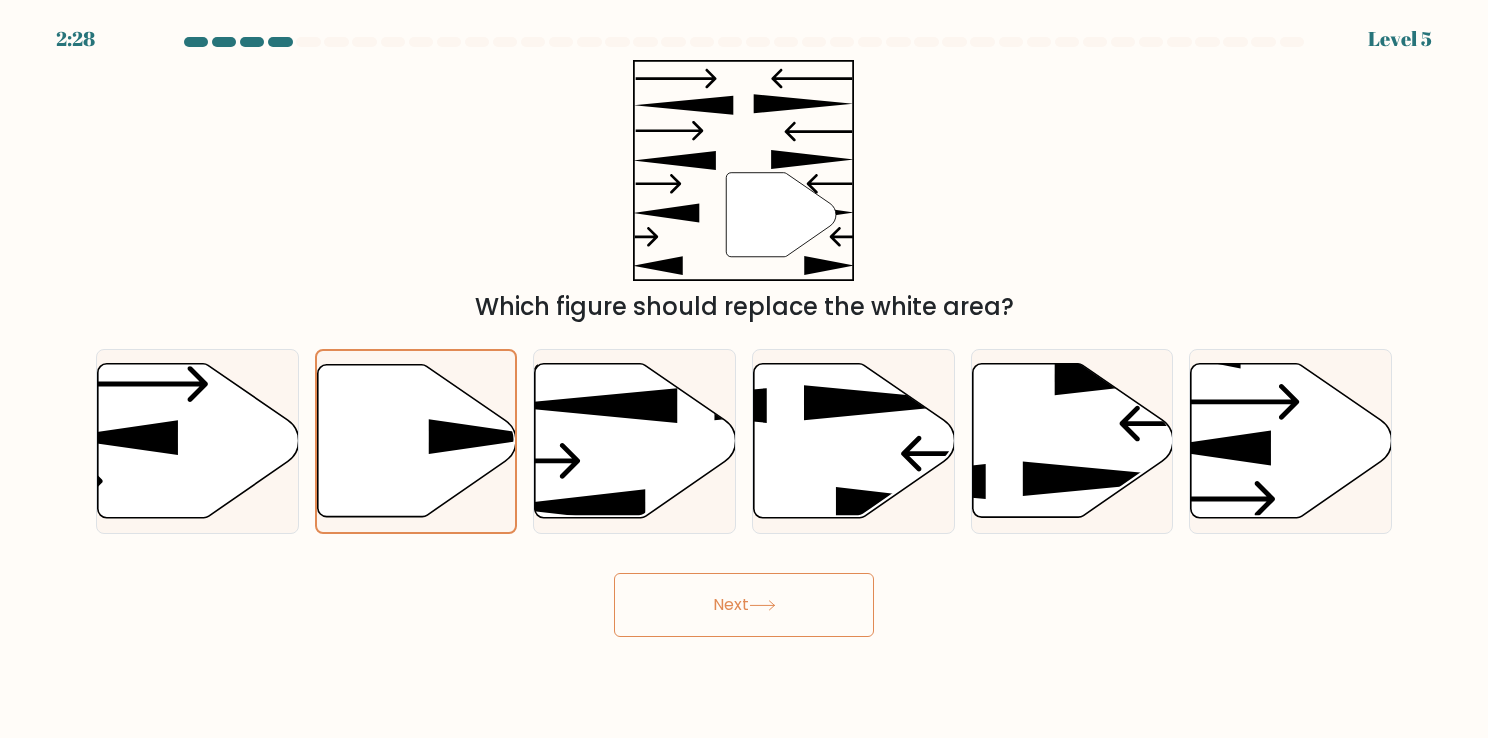 click on "Next" at bounding box center [744, 605] 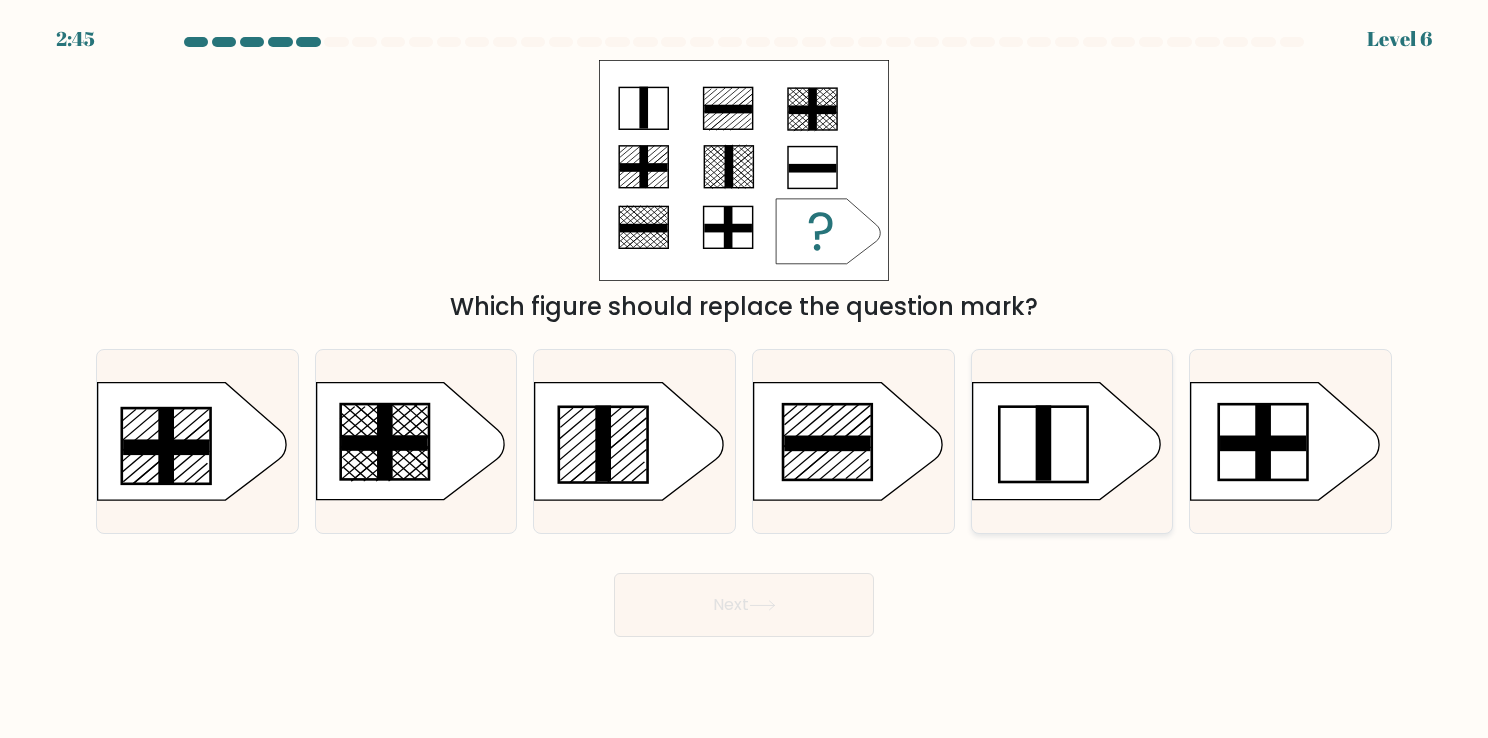 click at bounding box center (1043, 444) 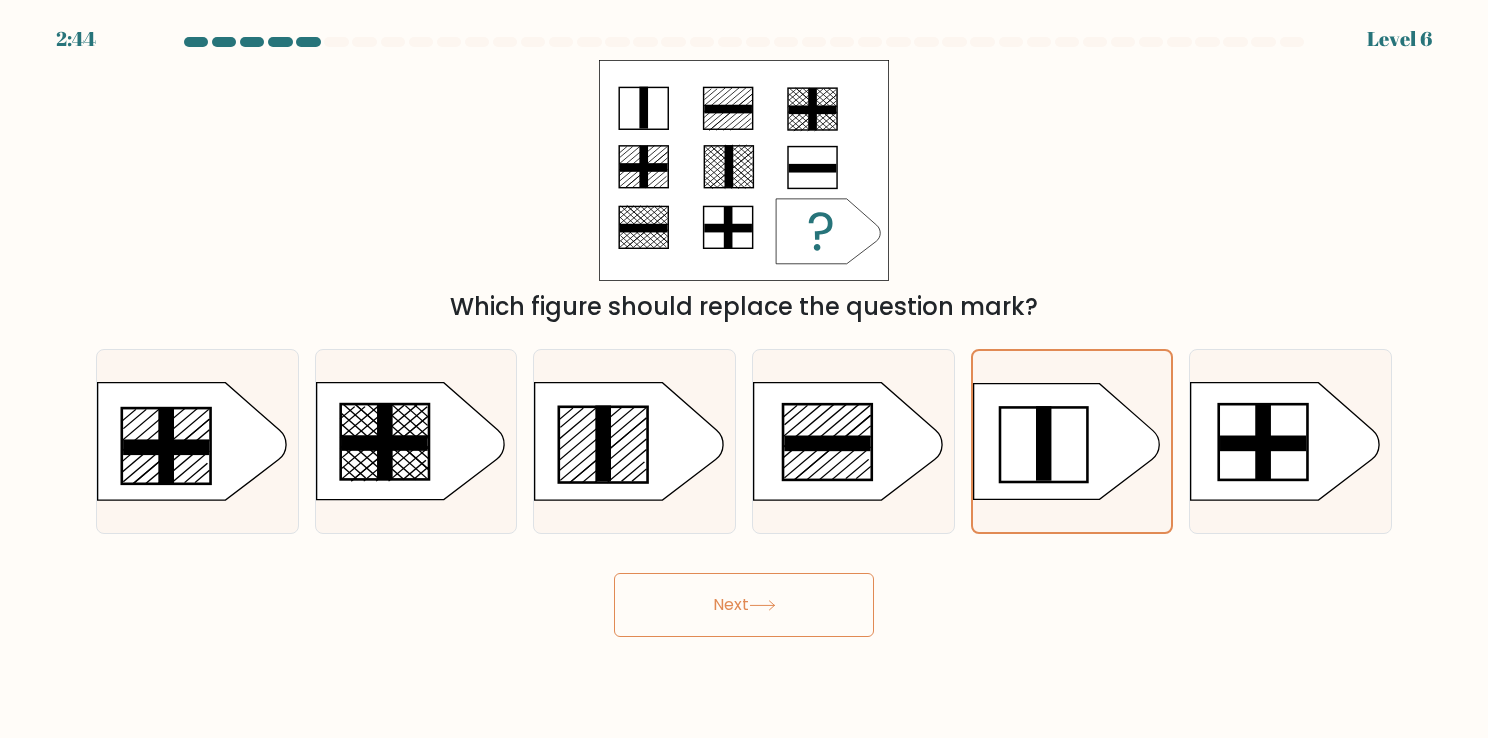click at bounding box center [762, 605] 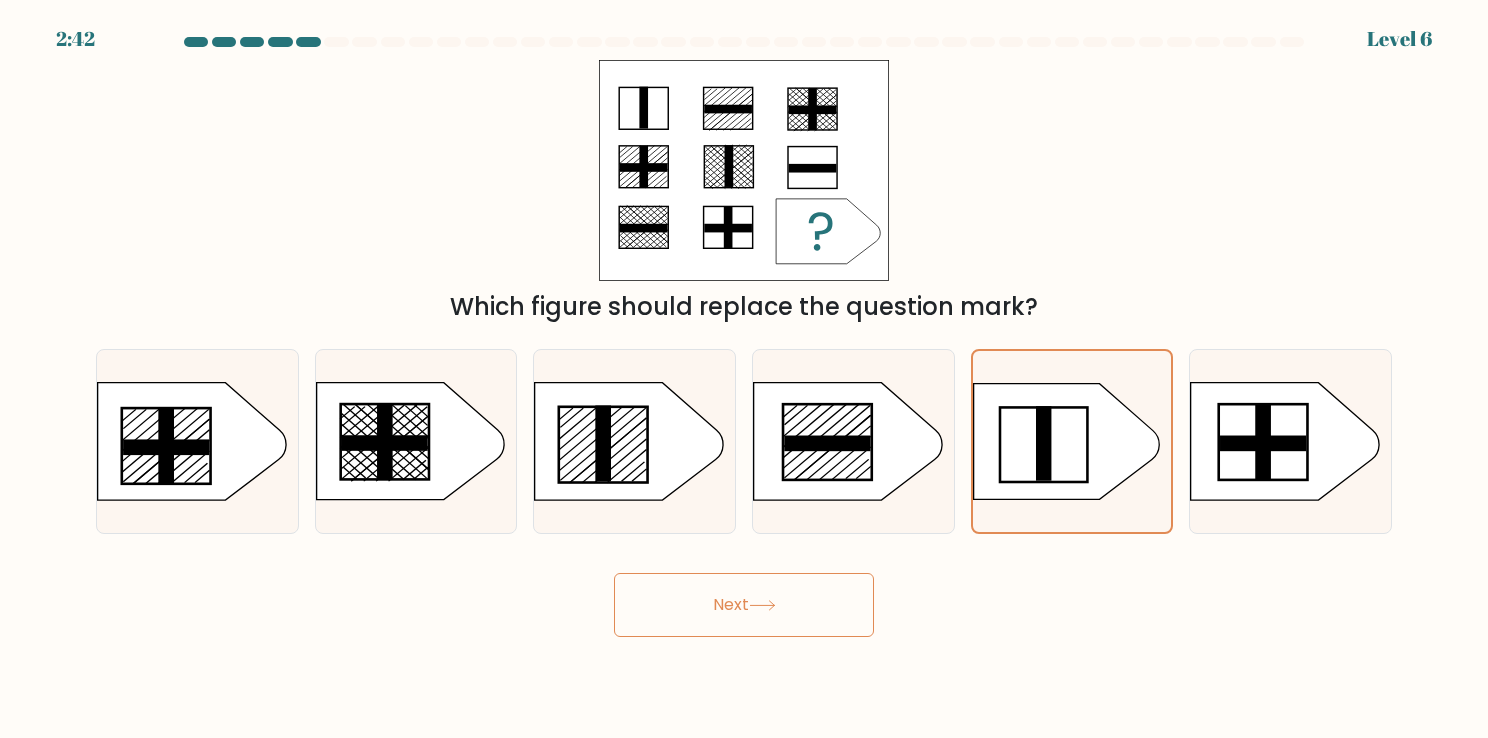 click at bounding box center [762, 605] 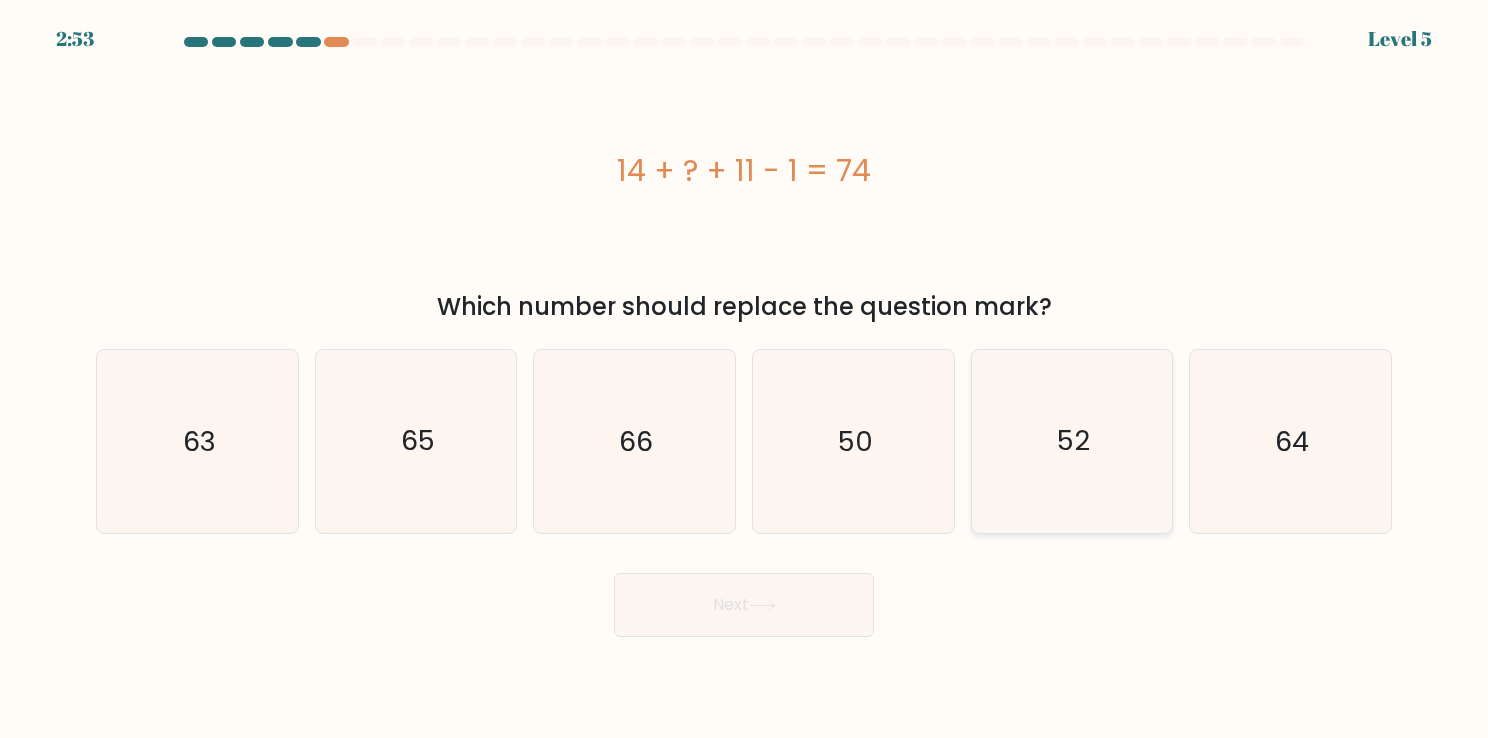 click on "52" at bounding box center [1072, 441] 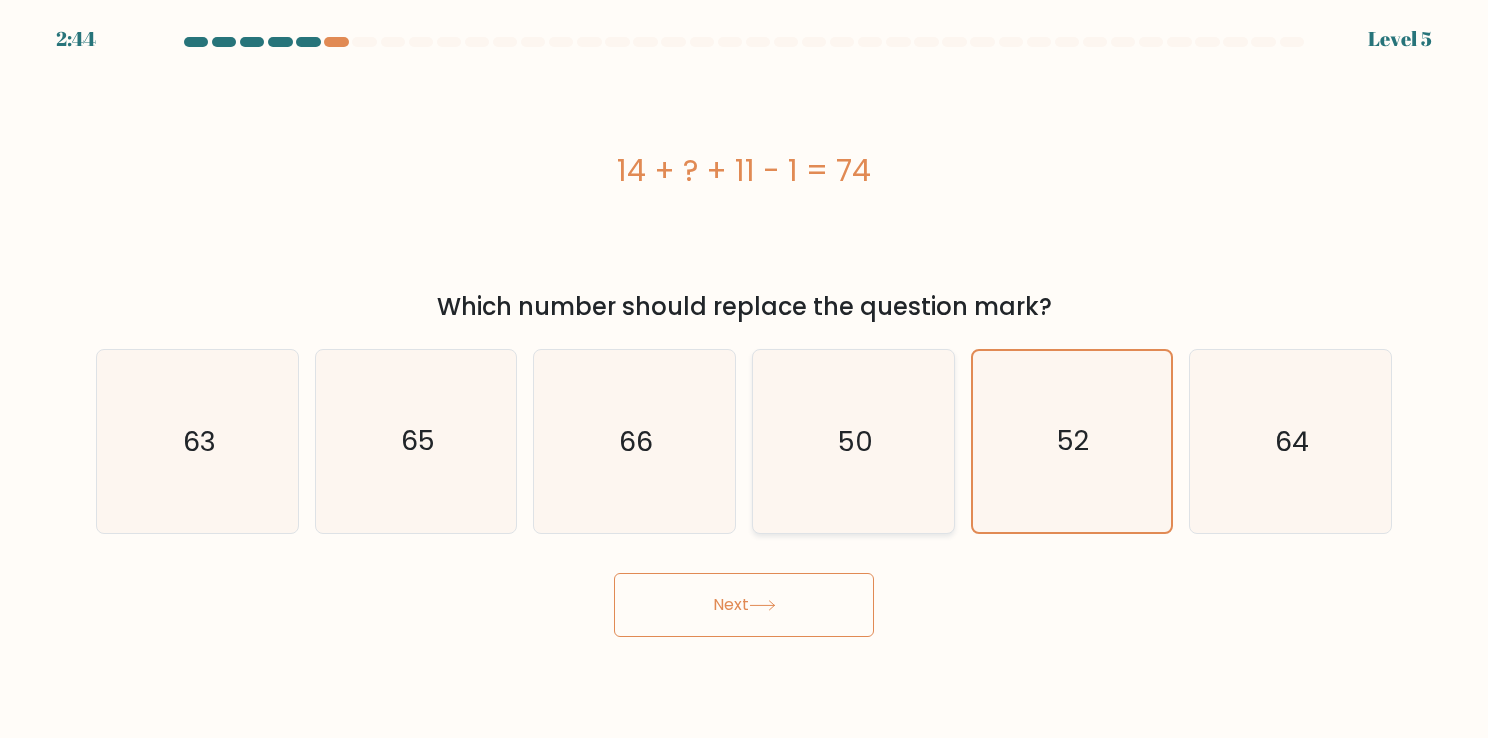 click on "50" at bounding box center (853, 441) 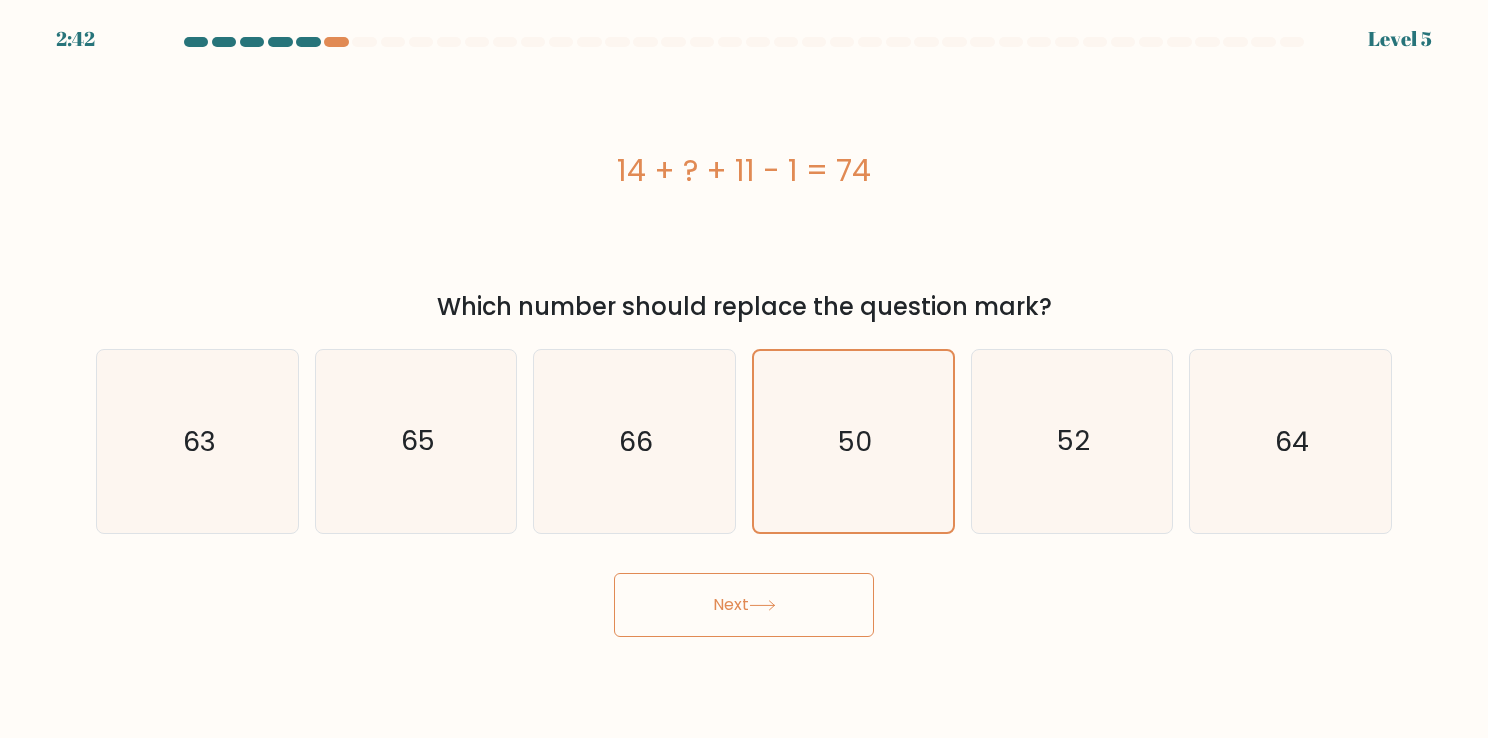 click on "Next" at bounding box center [744, 605] 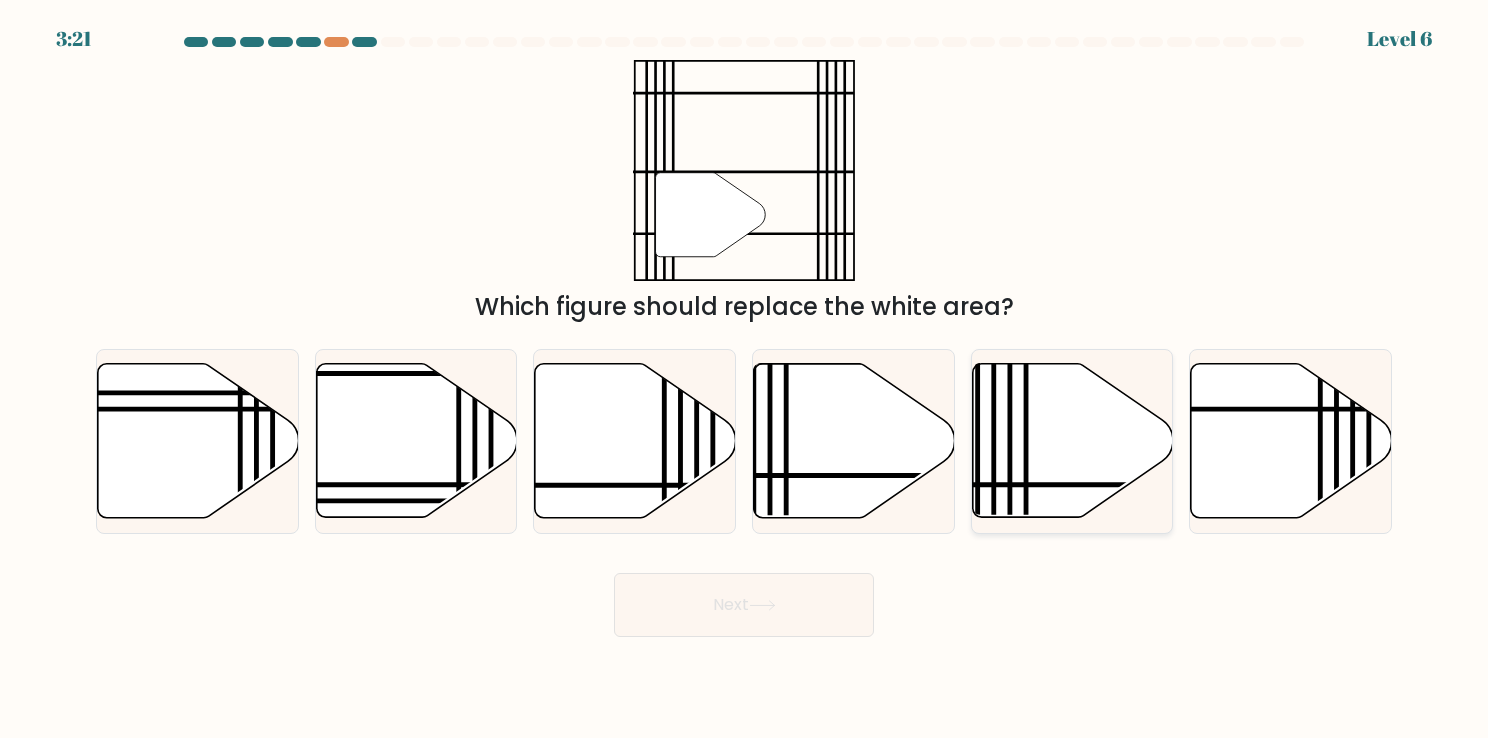 click at bounding box center [1072, 441] 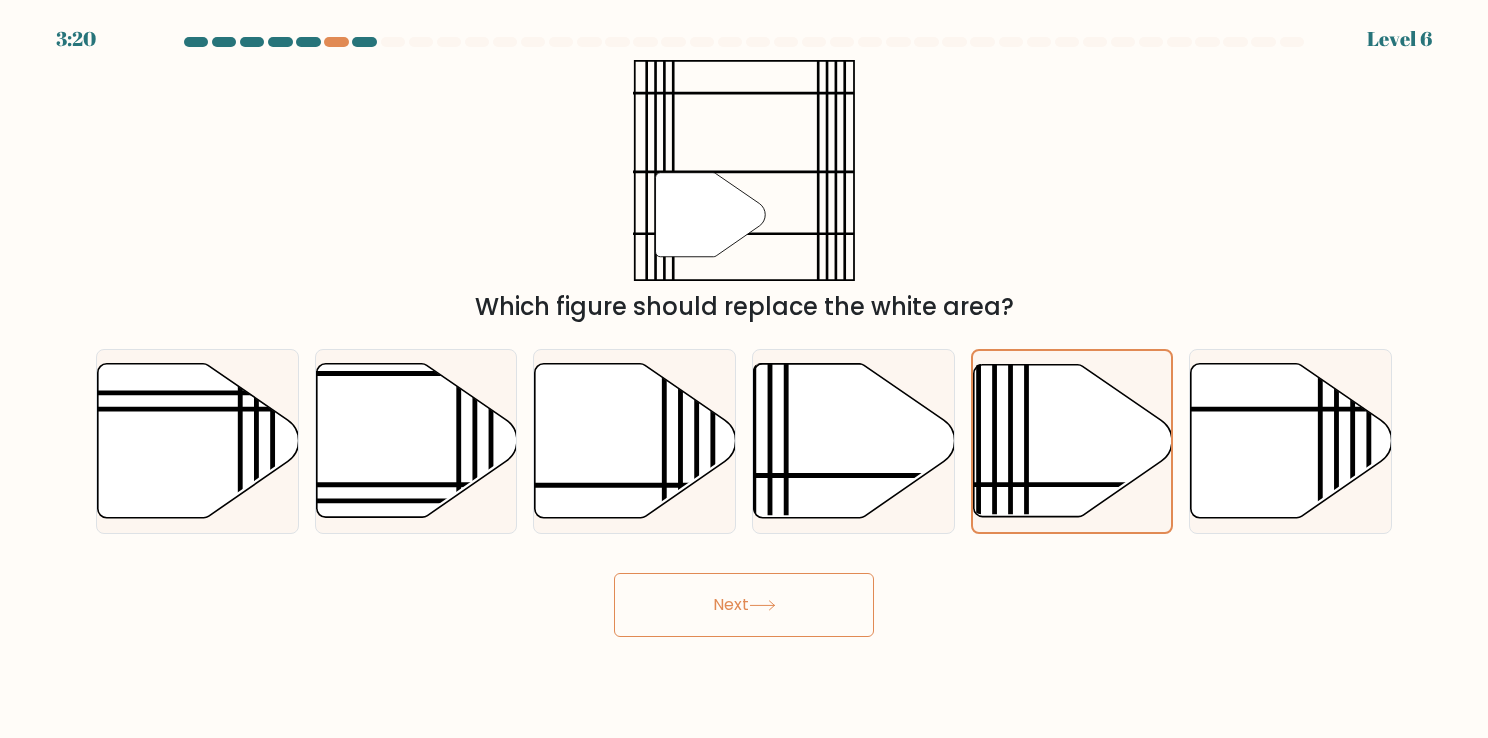 click on "Next" at bounding box center [744, 605] 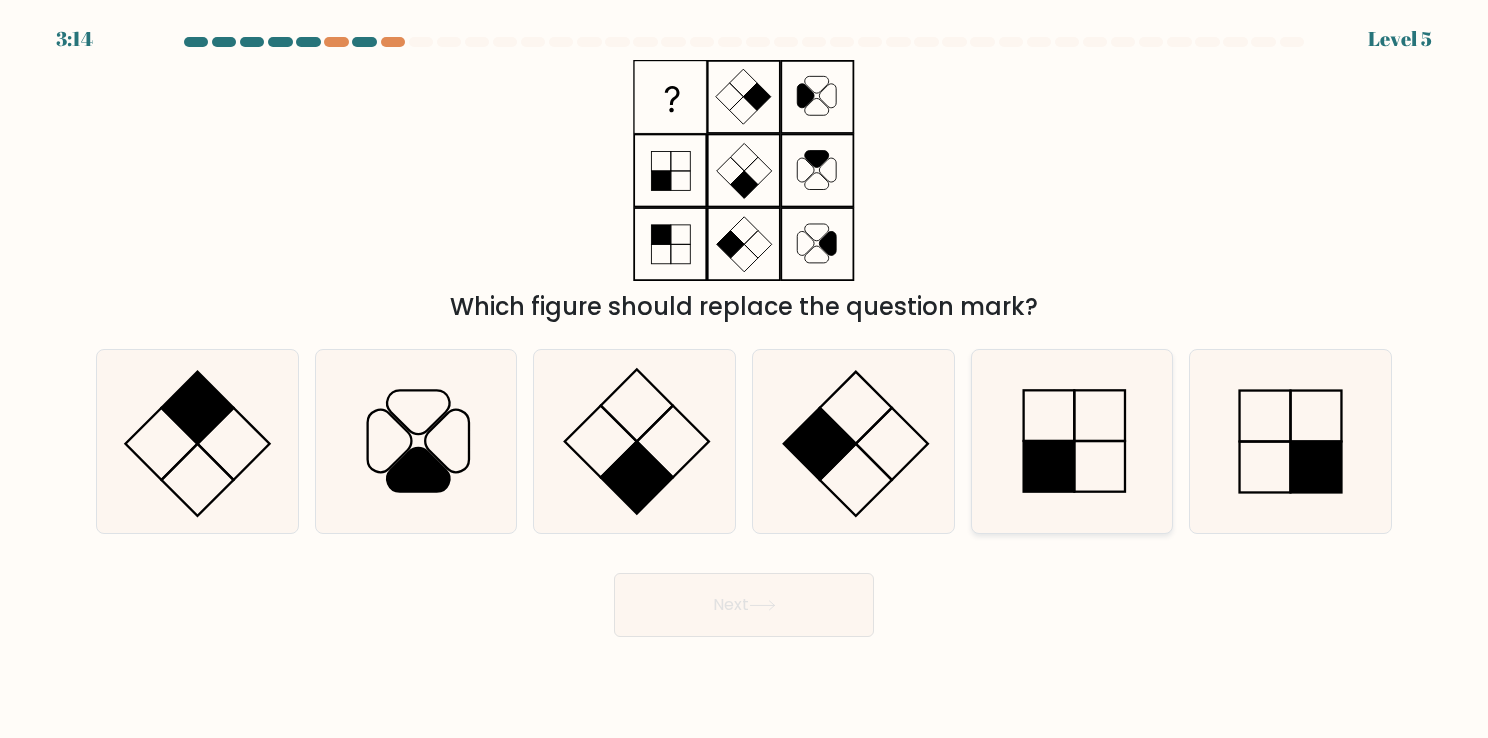 click at bounding box center [1048, 467] 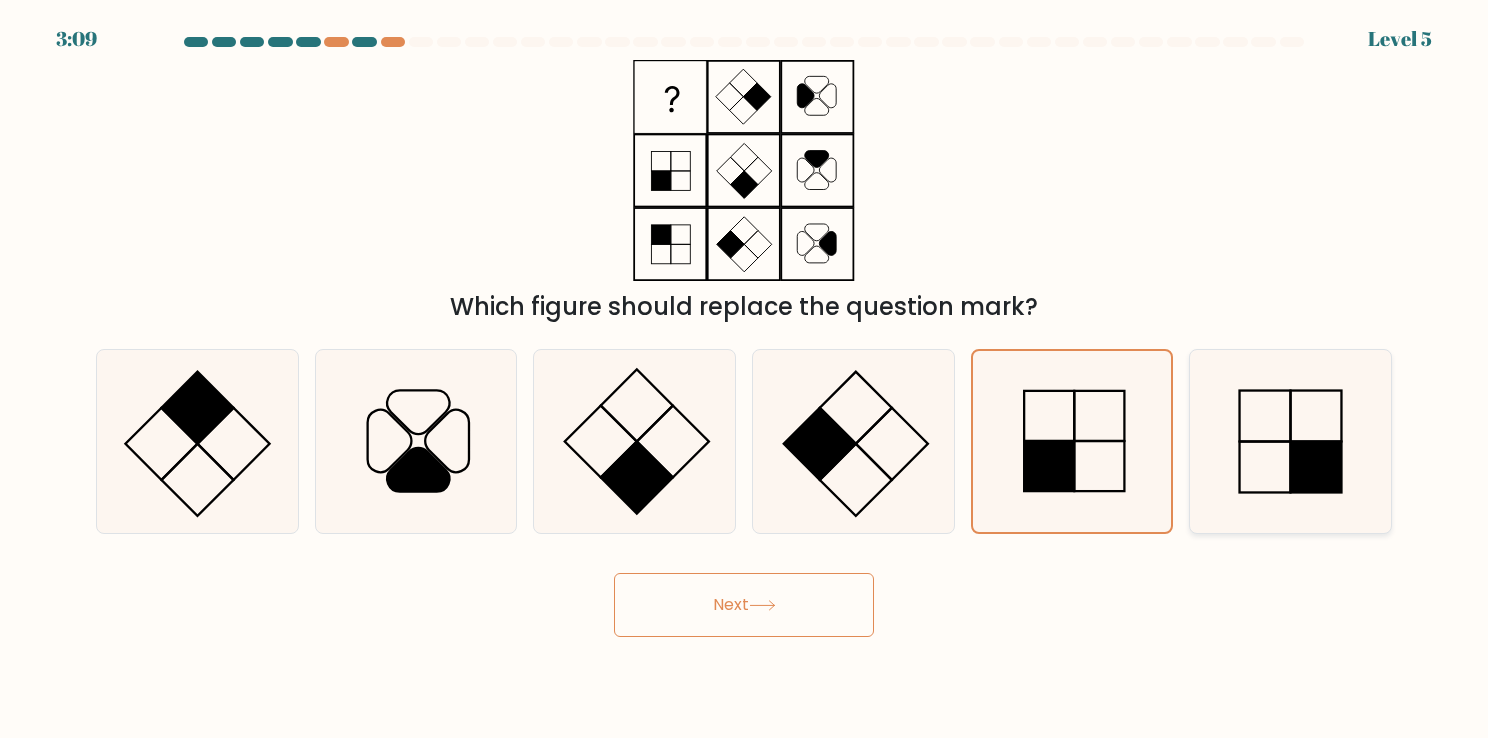 click at bounding box center [1290, 441] 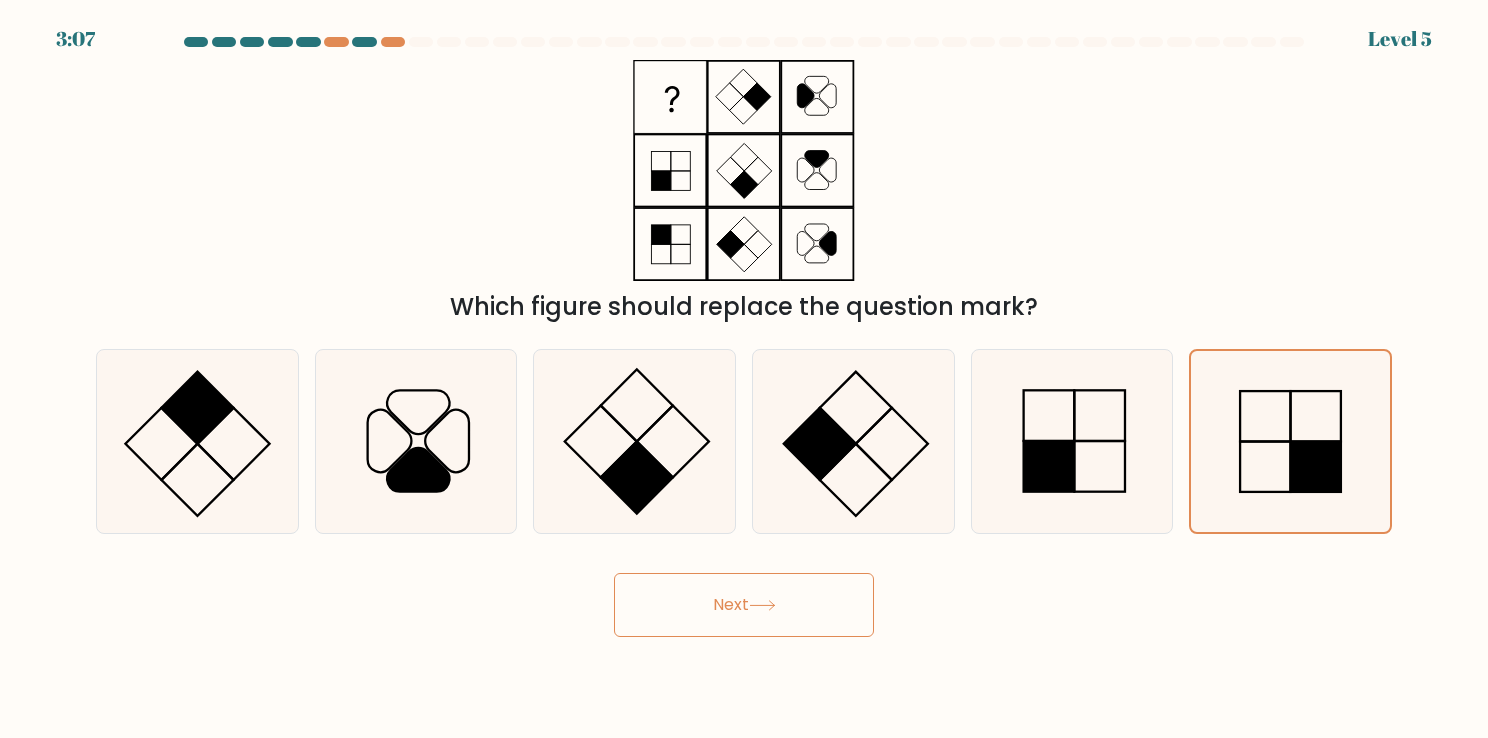 click on "Next" at bounding box center [744, 605] 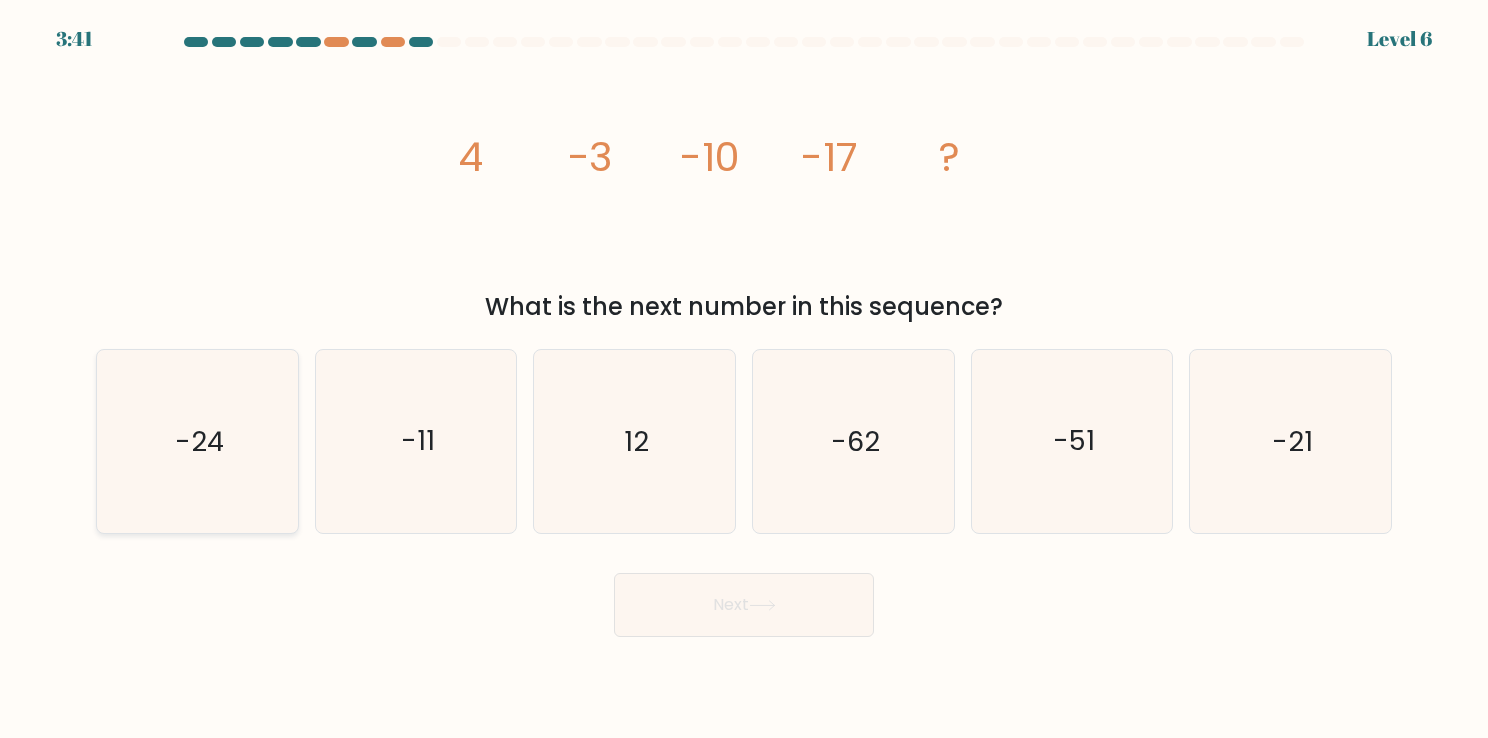 click on "-24" at bounding box center (197, 441) 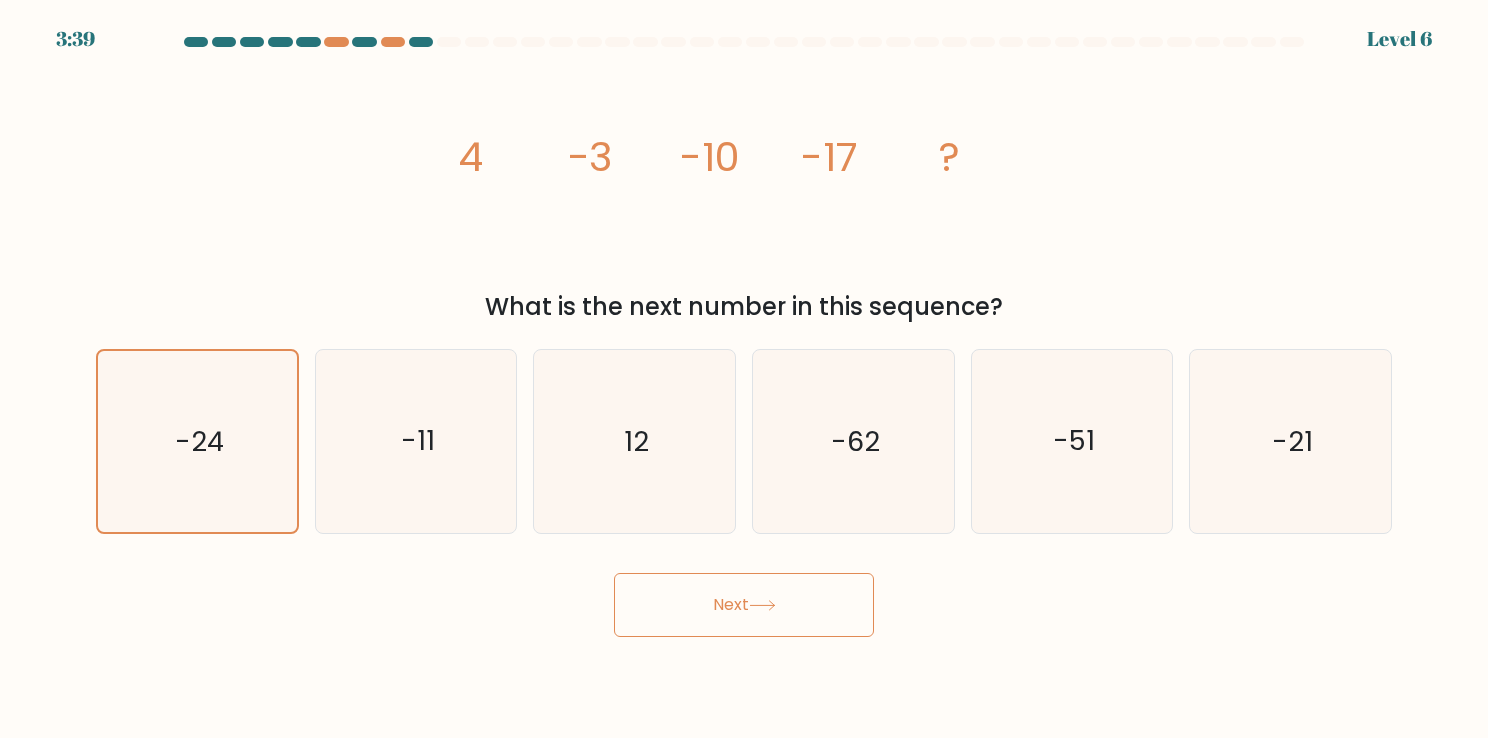 click on "Next" at bounding box center [744, 605] 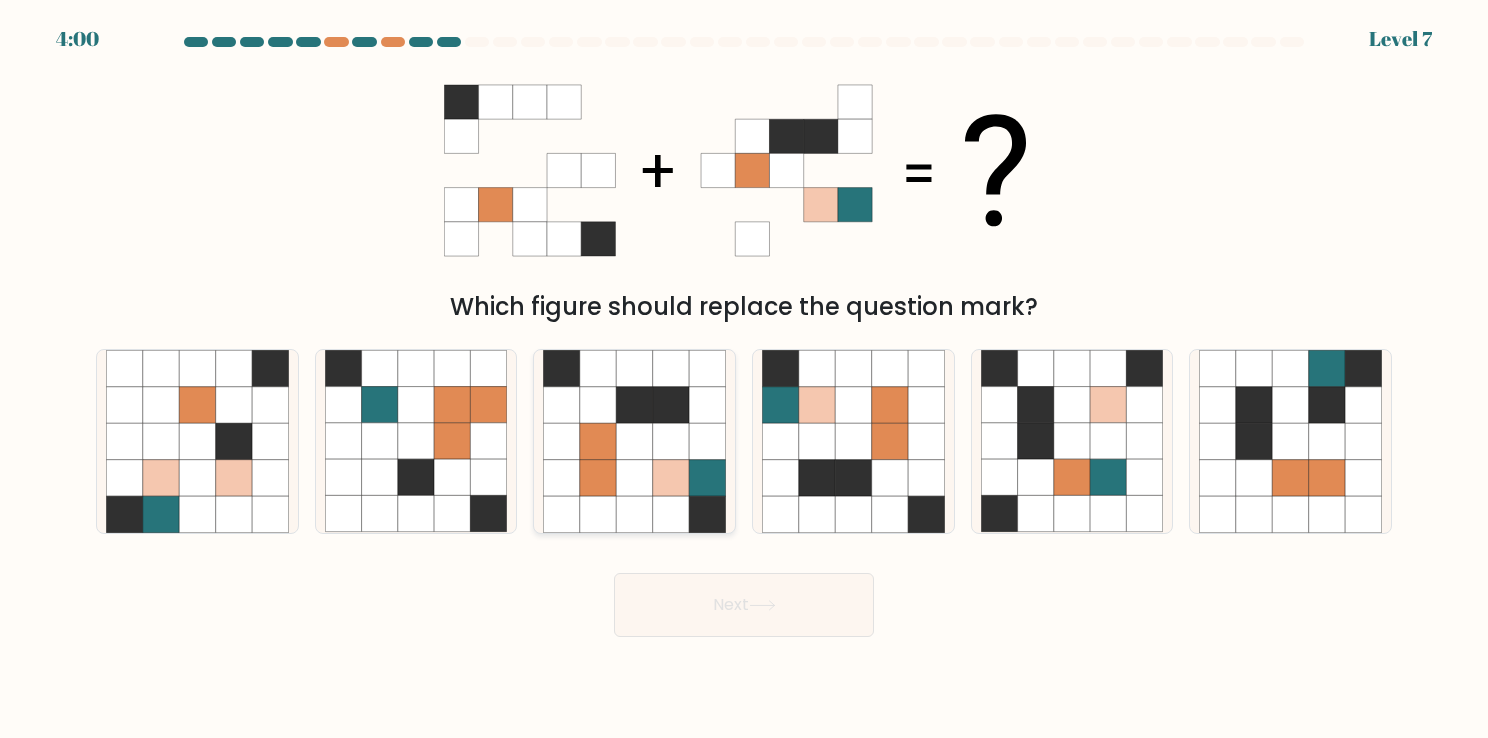 click at bounding box center [707, 514] 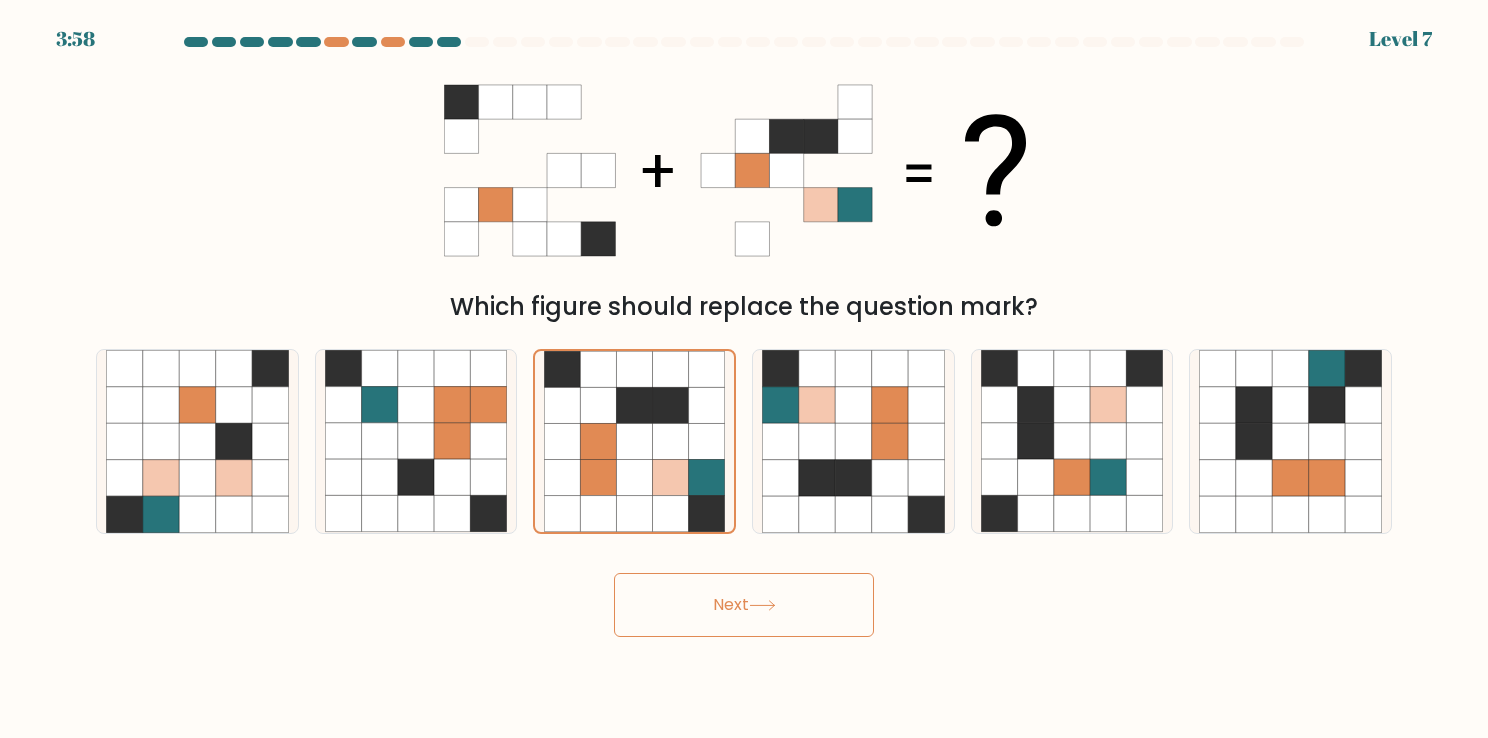 click at bounding box center (762, 605) 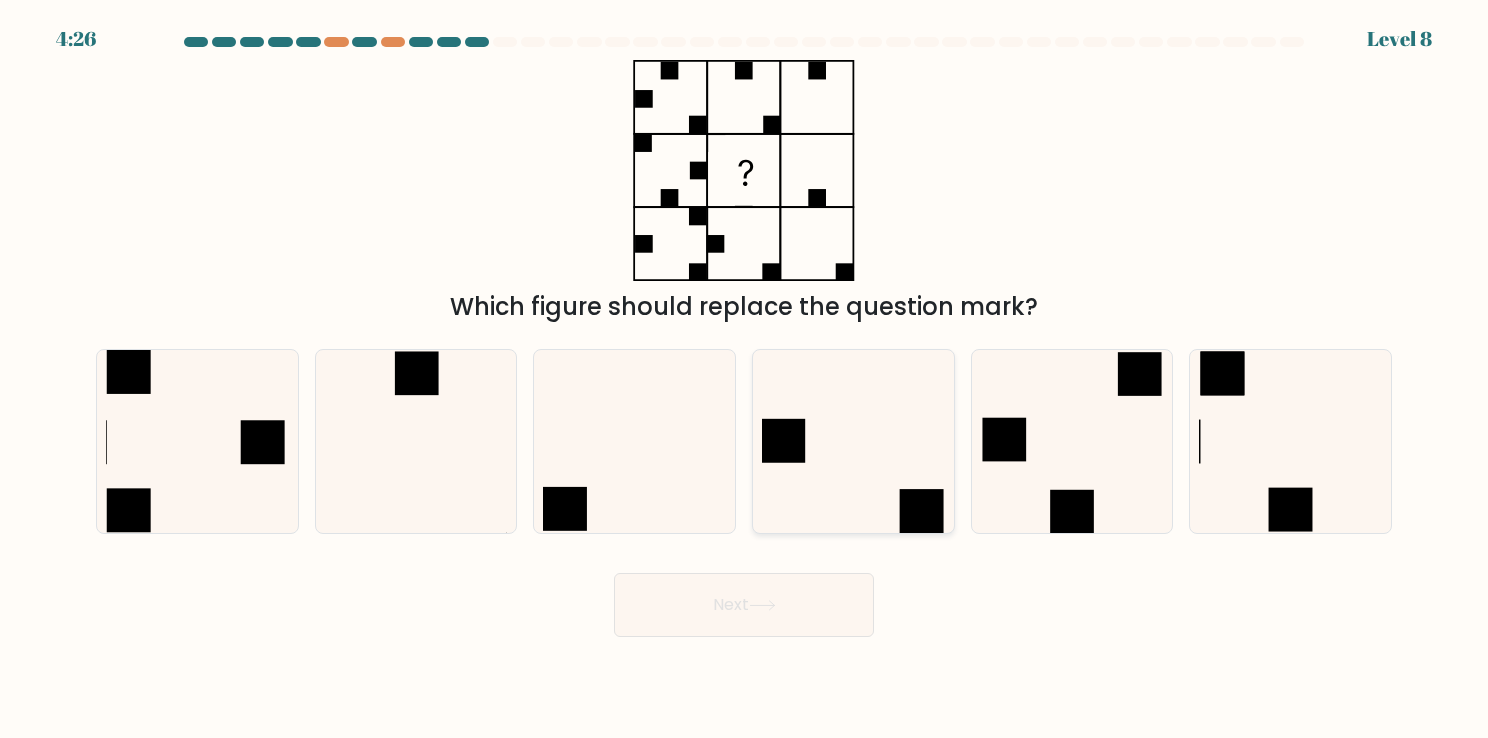 click at bounding box center [853, 441] 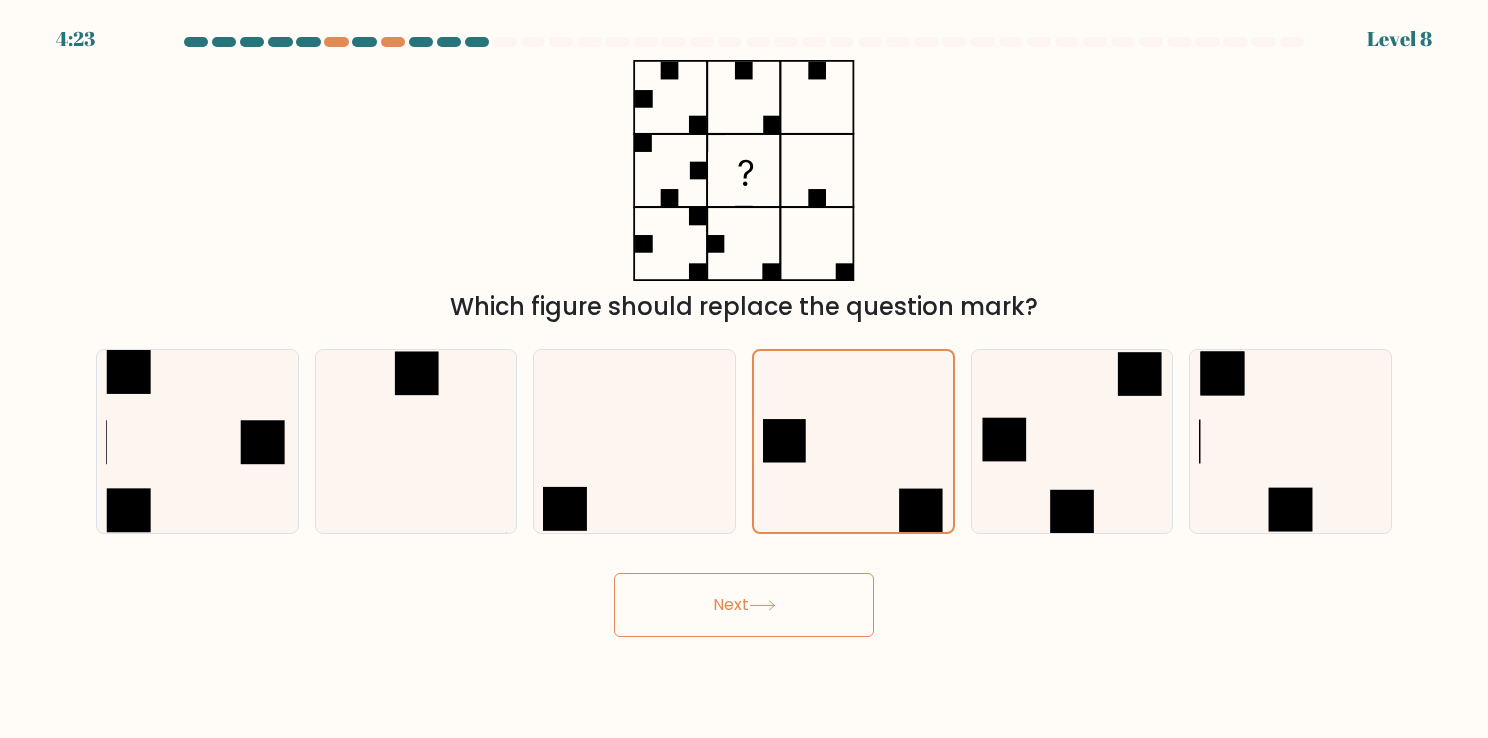 click on "Next" at bounding box center (744, 605) 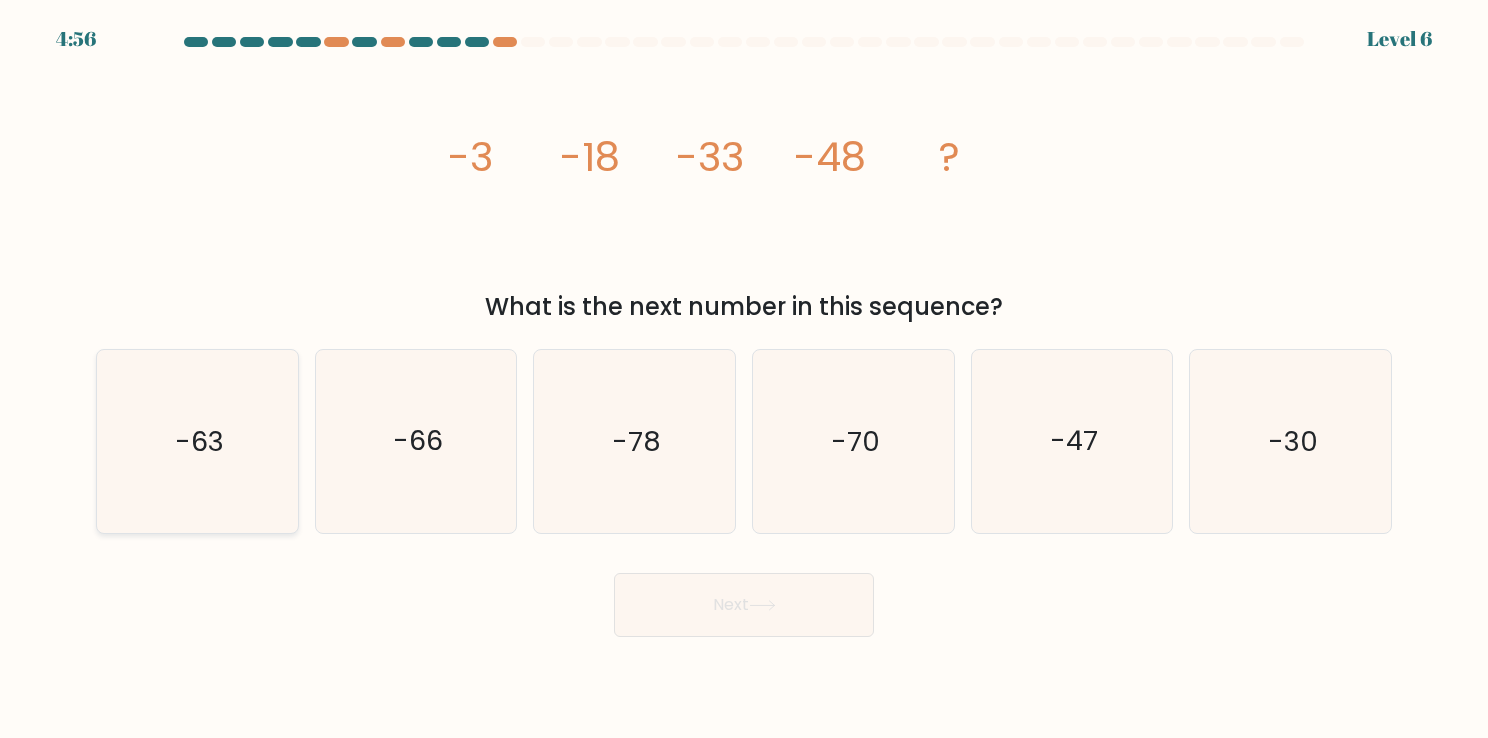 click on "-63" at bounding box center [197, 441] 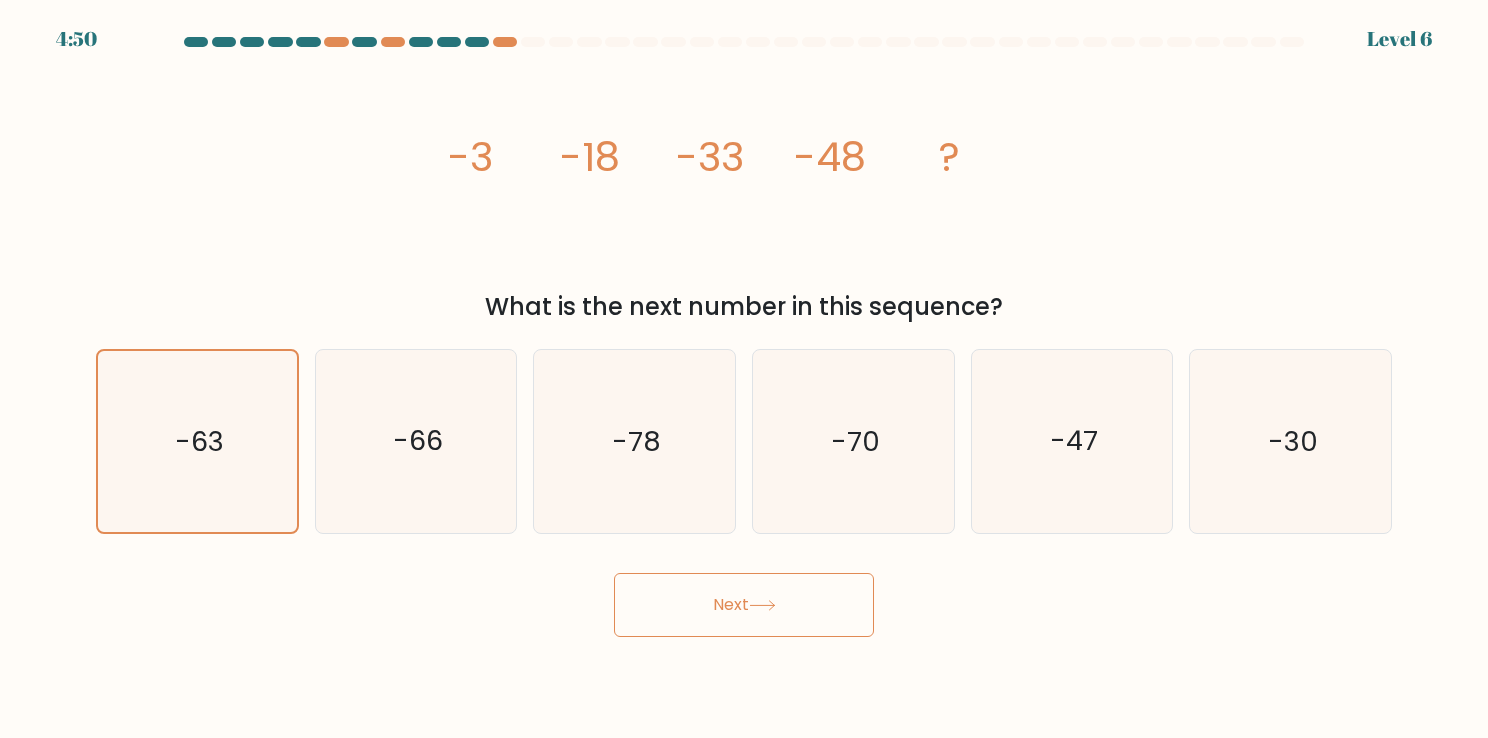 click on "Next" at bounding box center (744, 605) 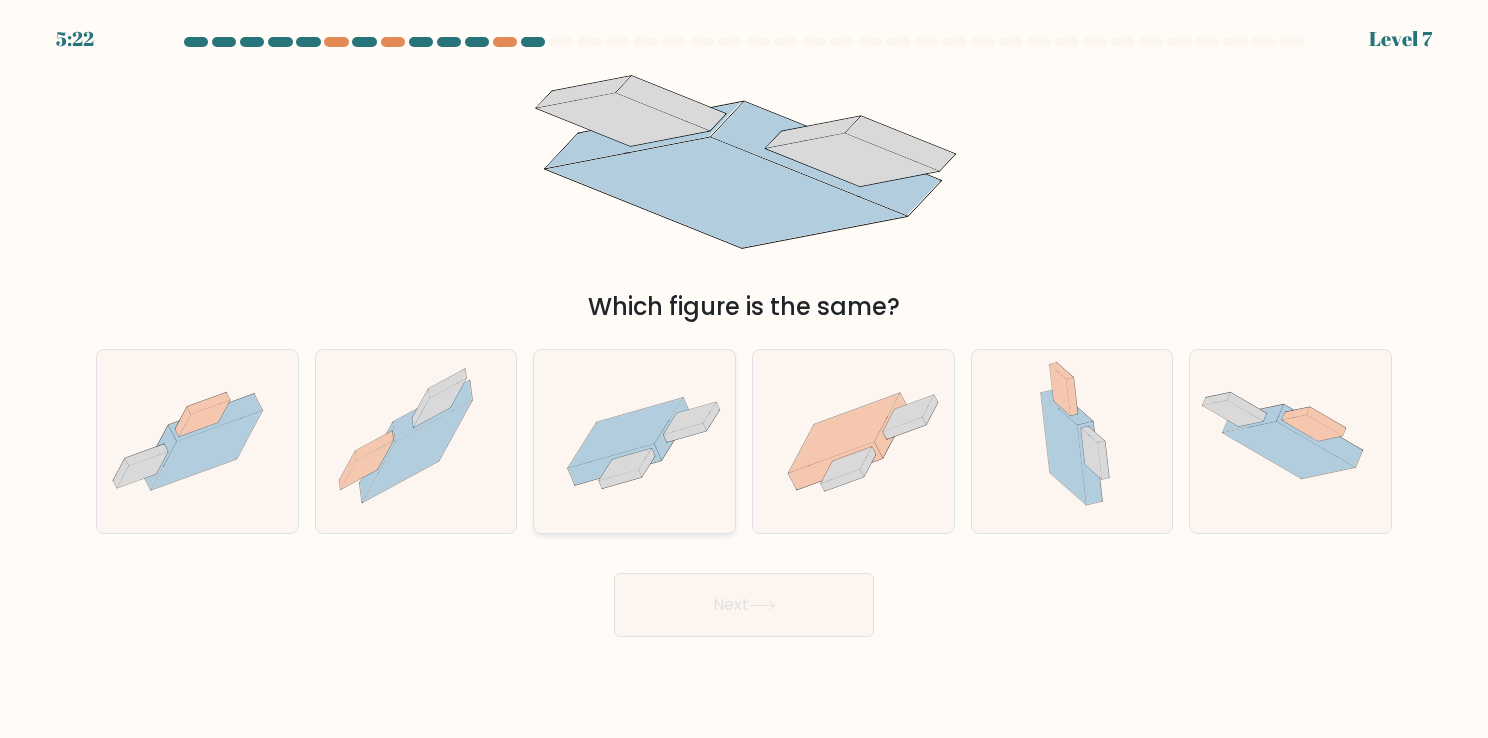 click at bounding box center [634, 441] 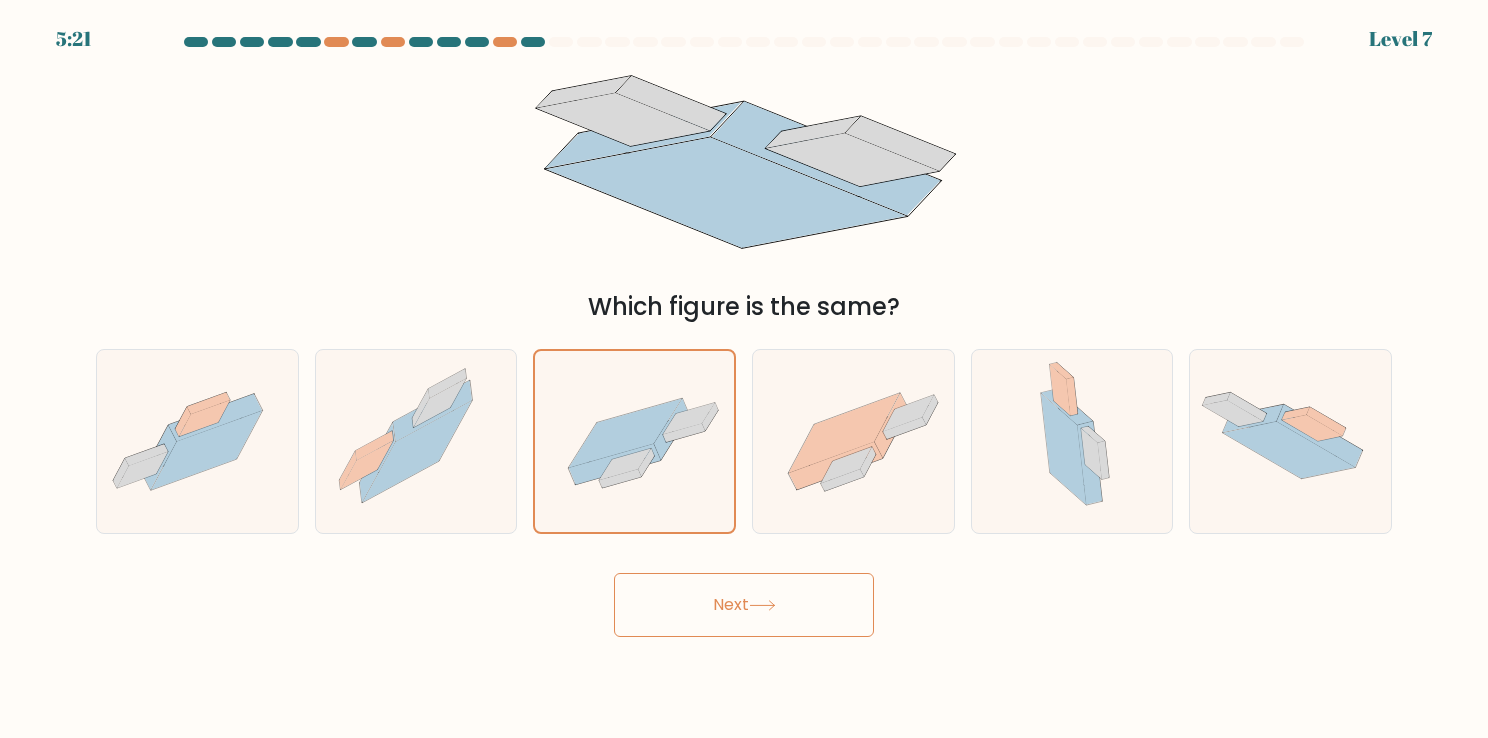 click on "Next" at bounding box center (744, 605) 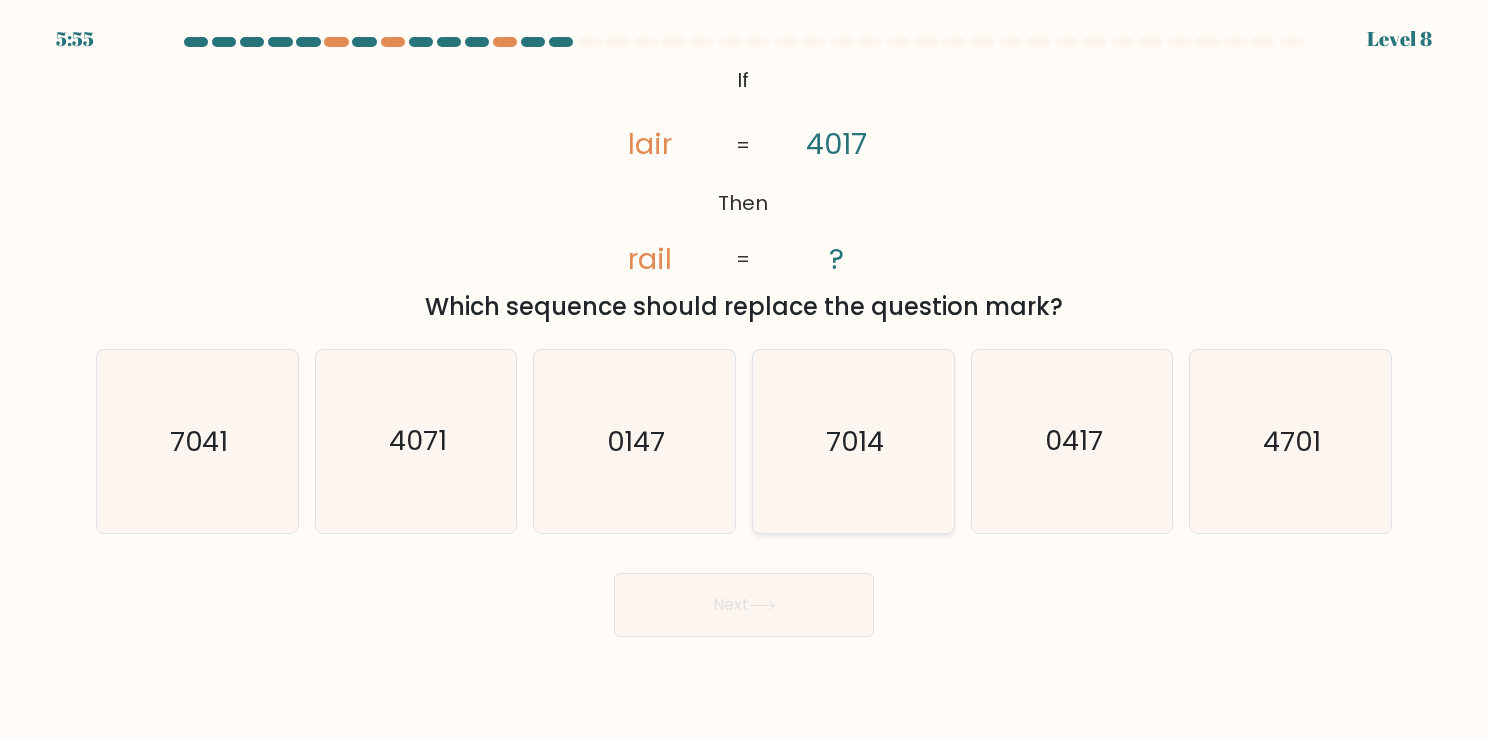click on "7014" at bounding box center (853, 441) 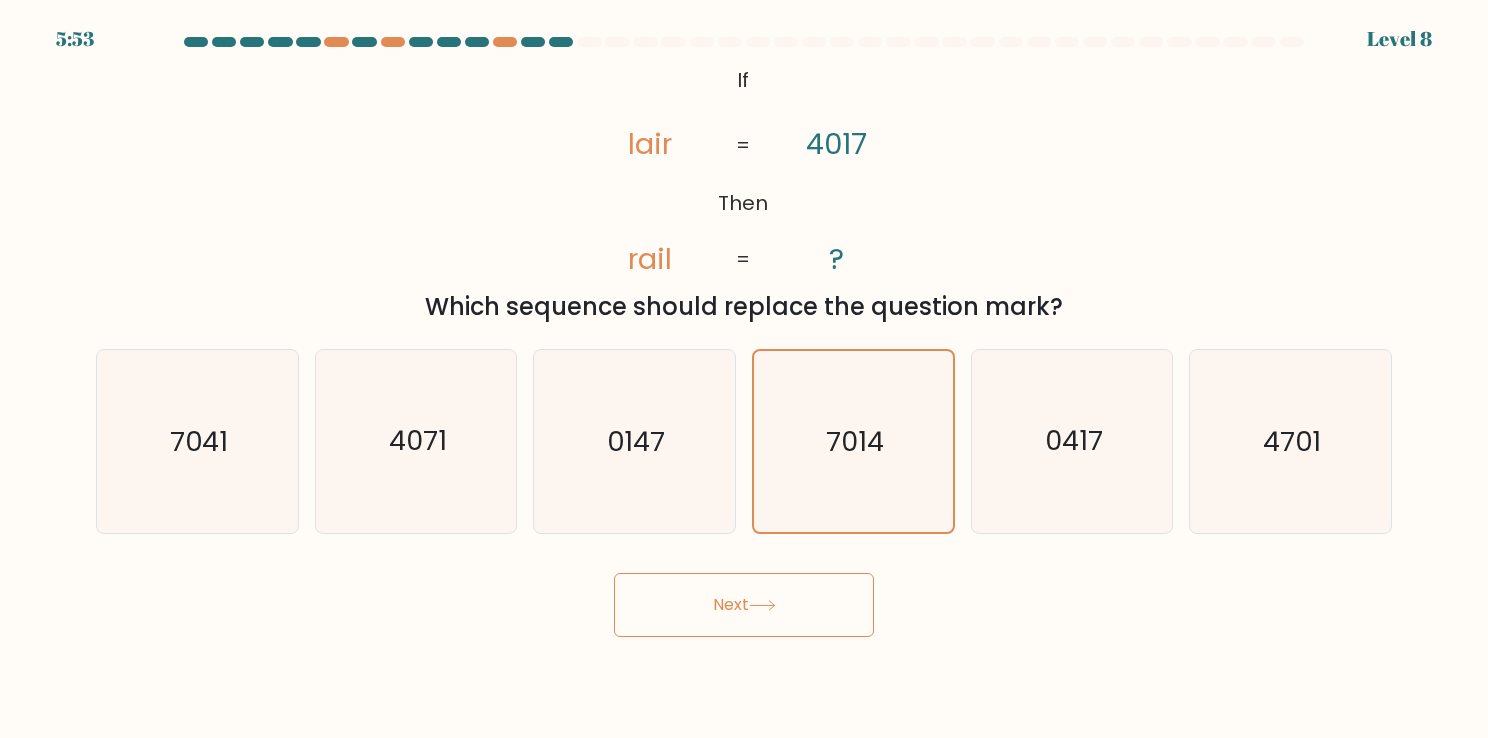click on "Next" at bounding box center (744, 605) 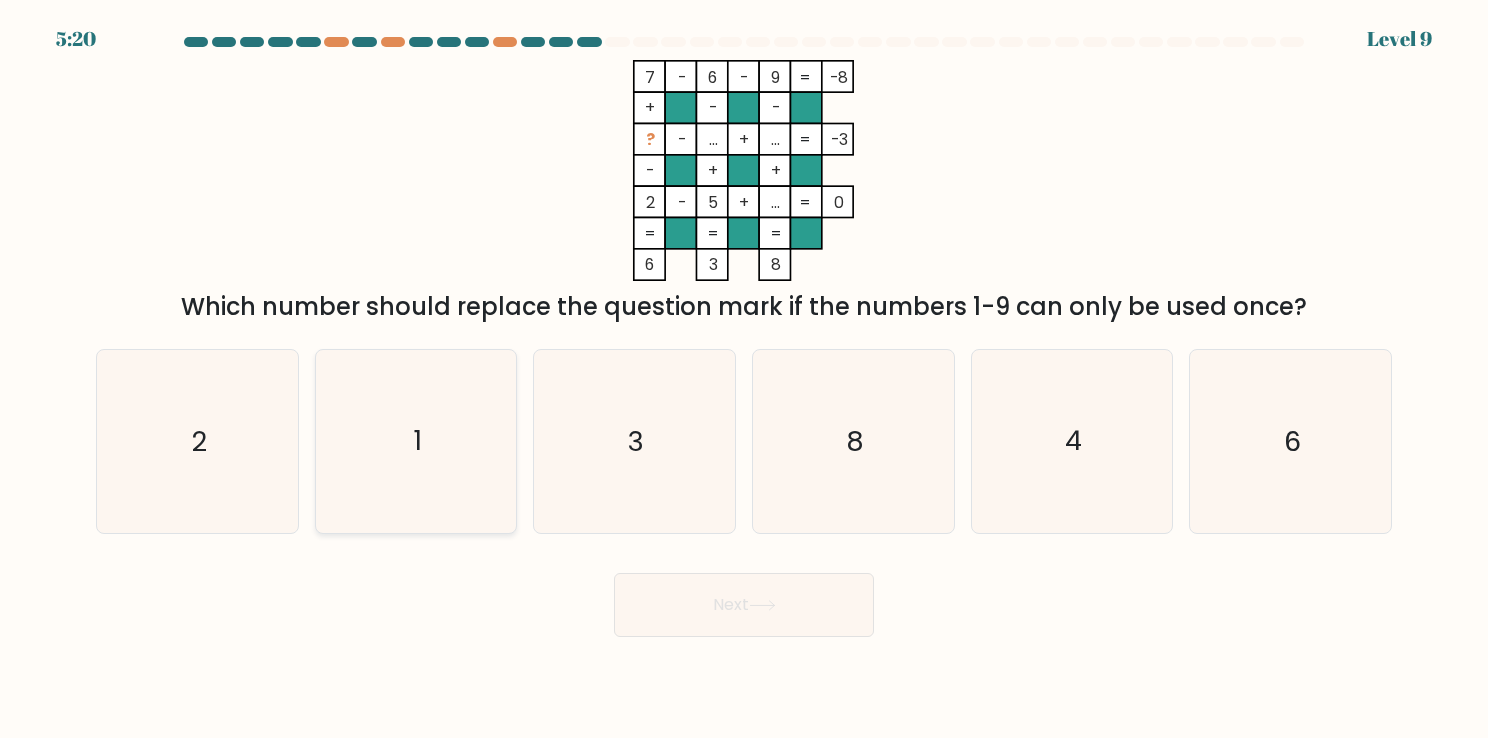 click on "1" at bounding box center [416, 441] 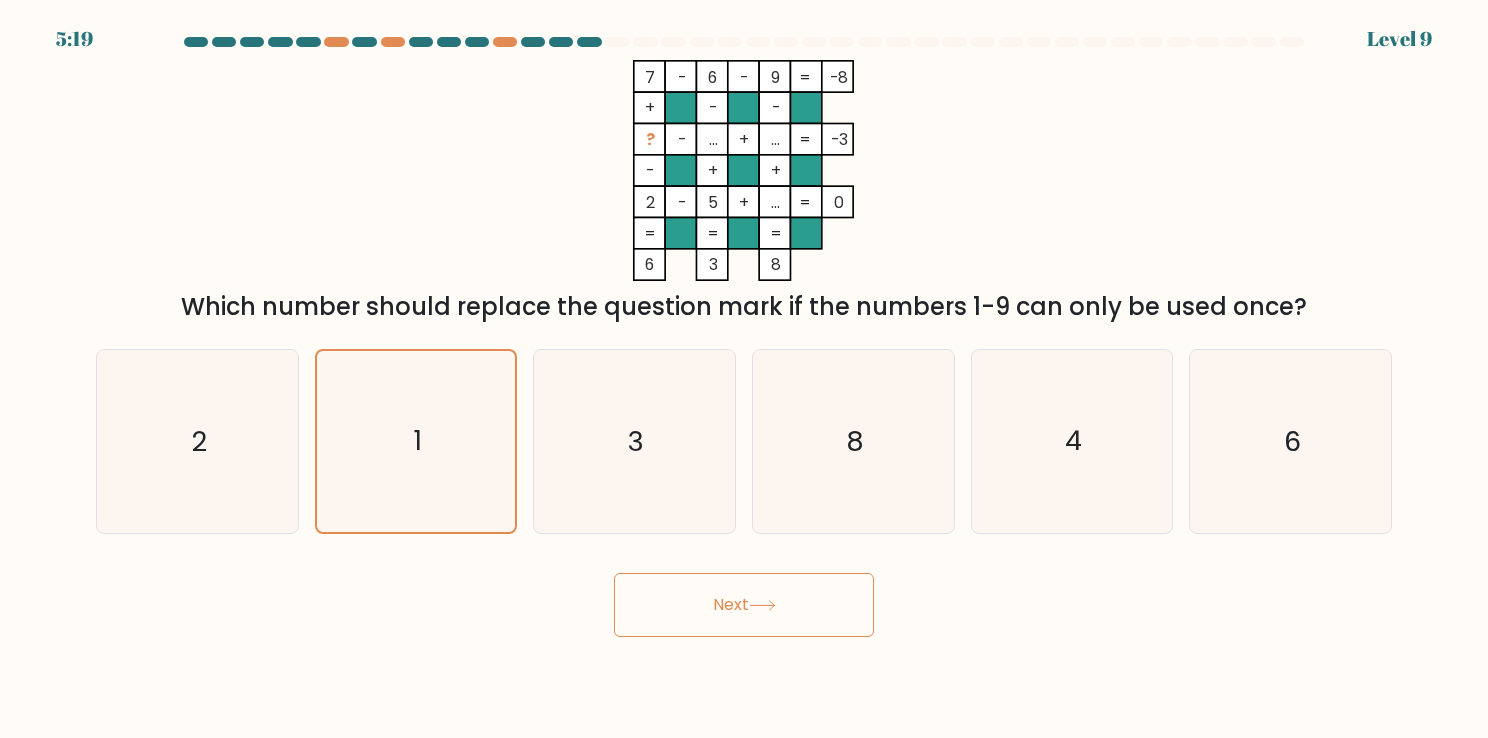 click on "Next" at bounding box center [744, 605] 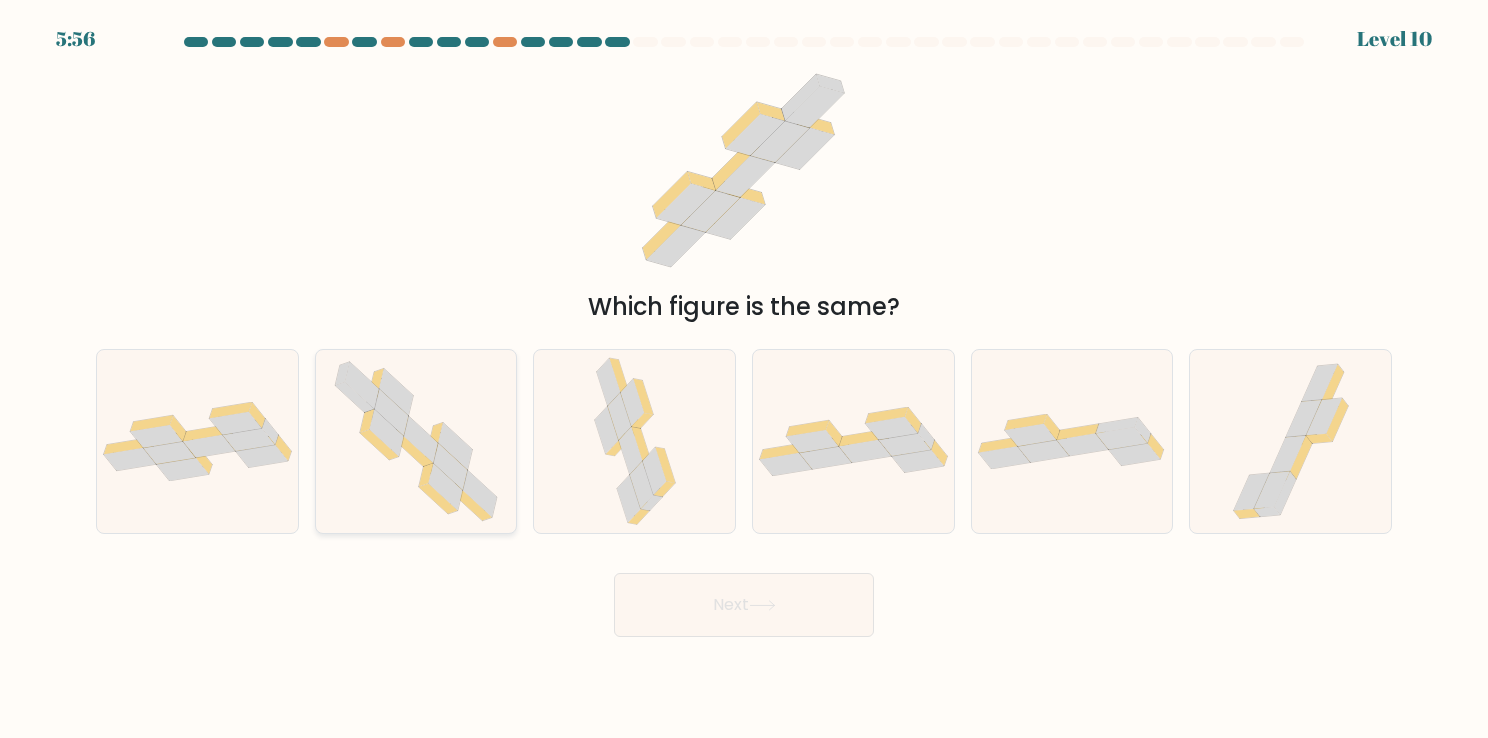 click at bounding box center [416, 441] 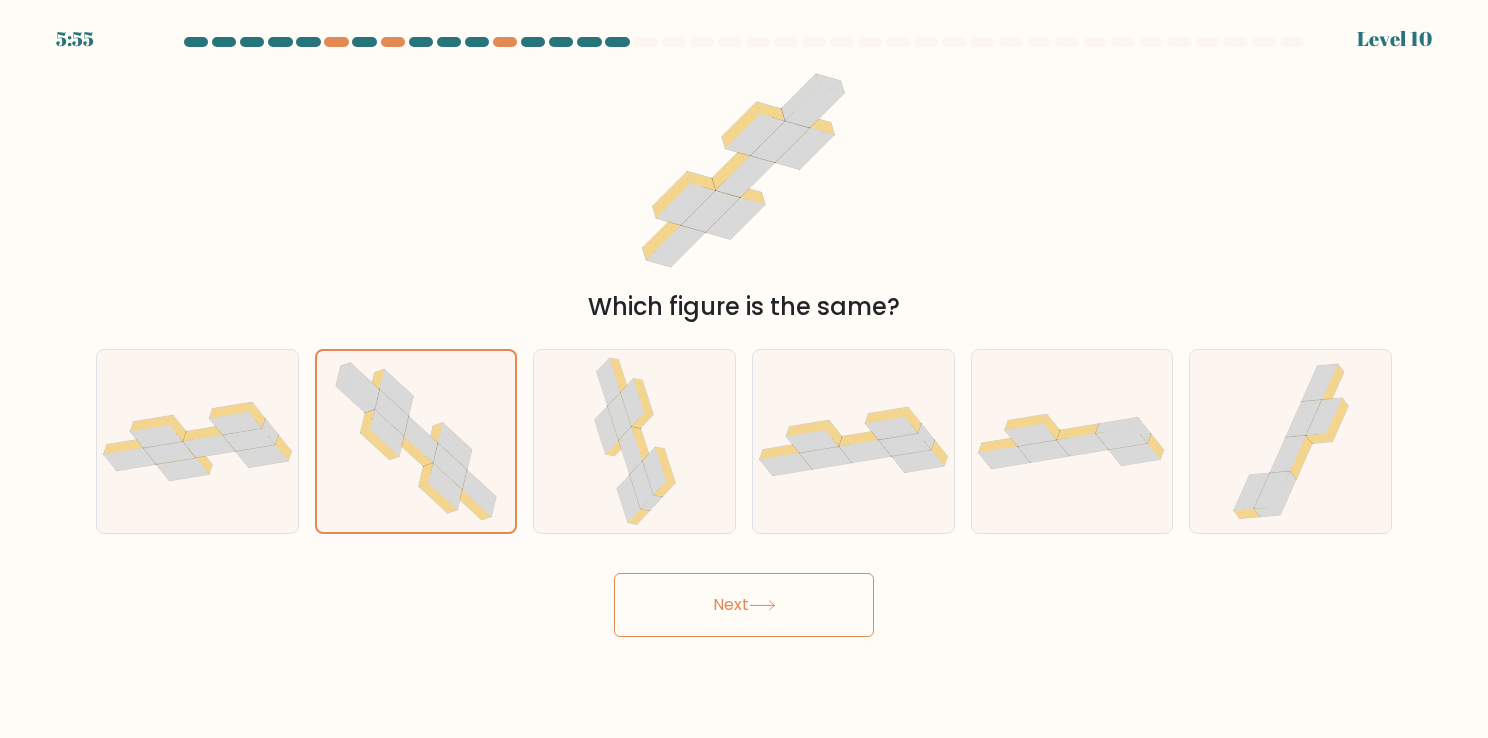 click on "Next" at bounding box center [744, 605] 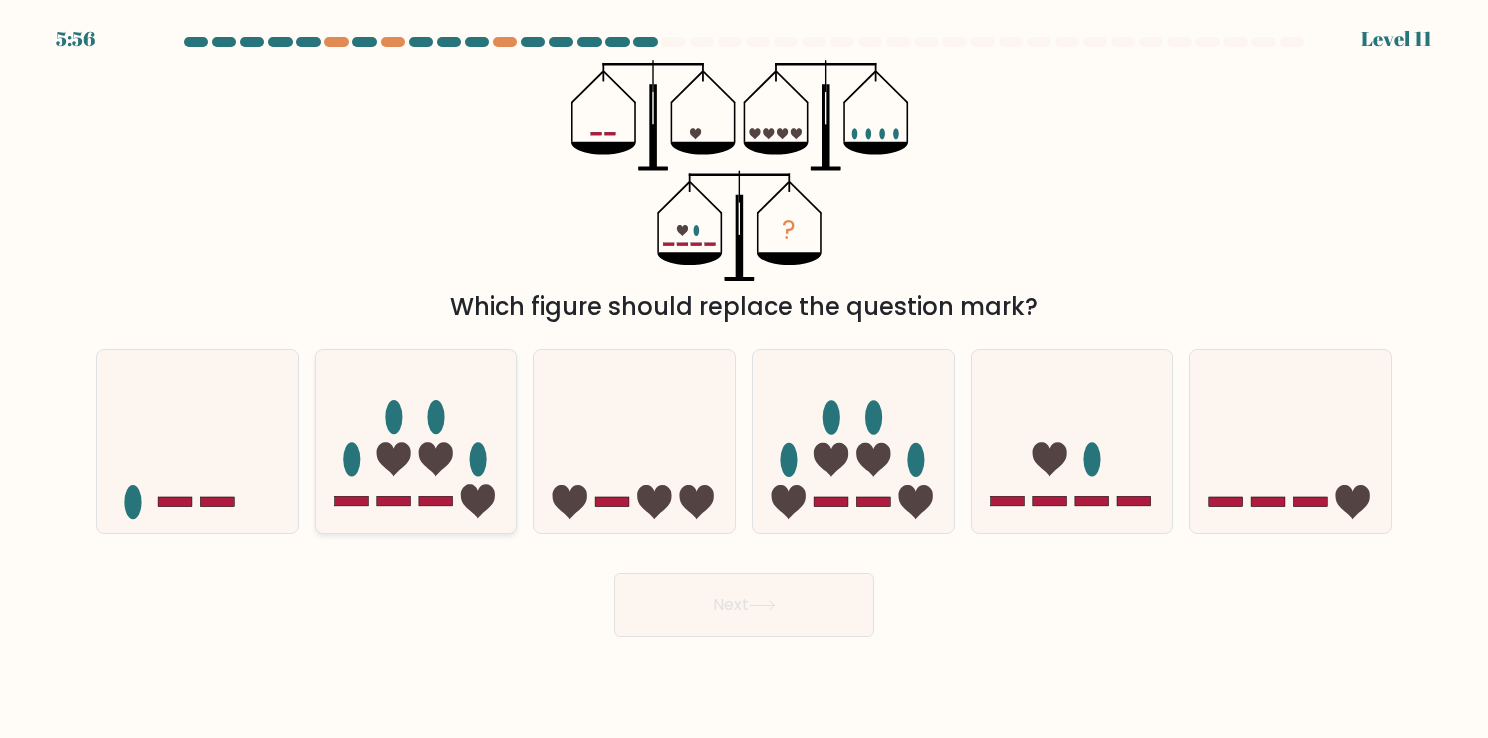 click at bounding box center (416, 441) 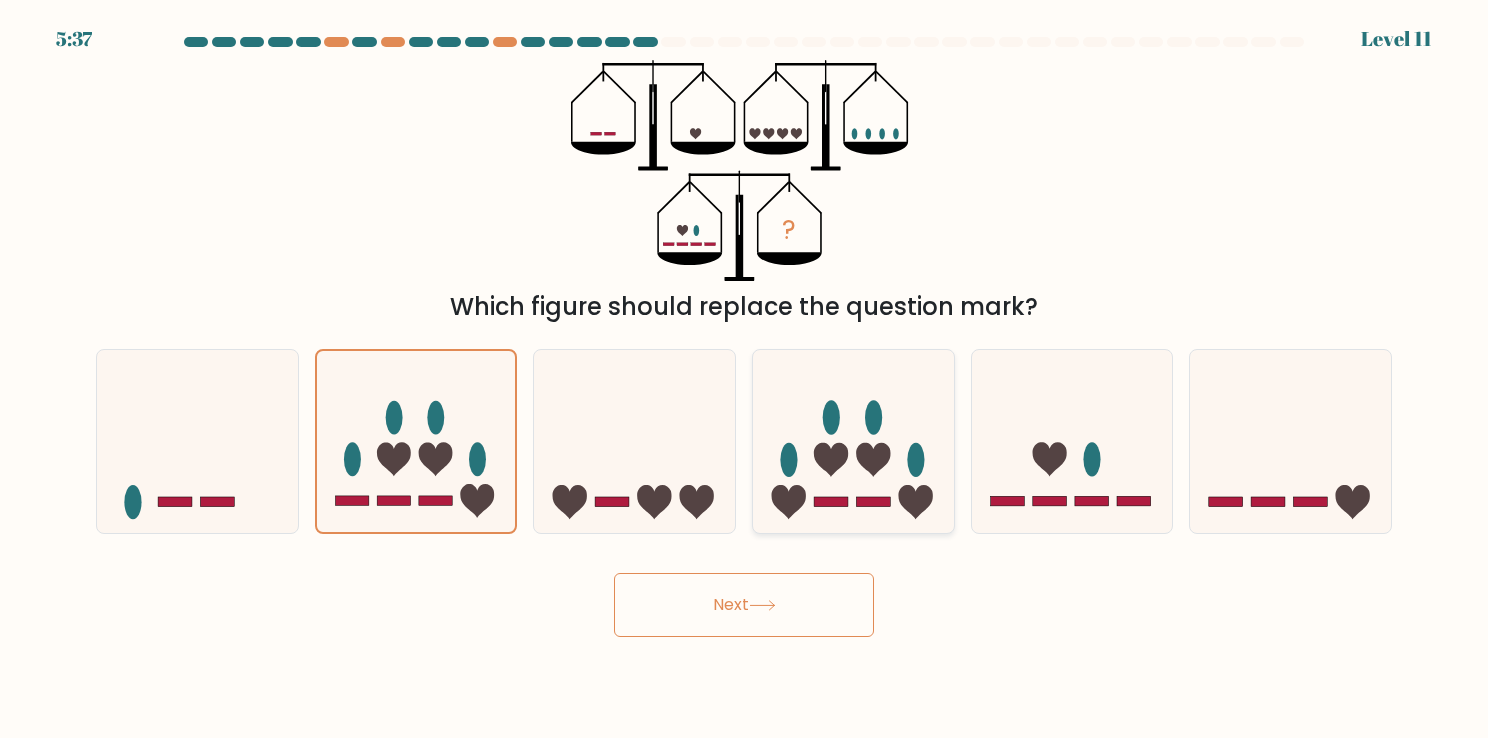 click at bounding box center (853, 441) 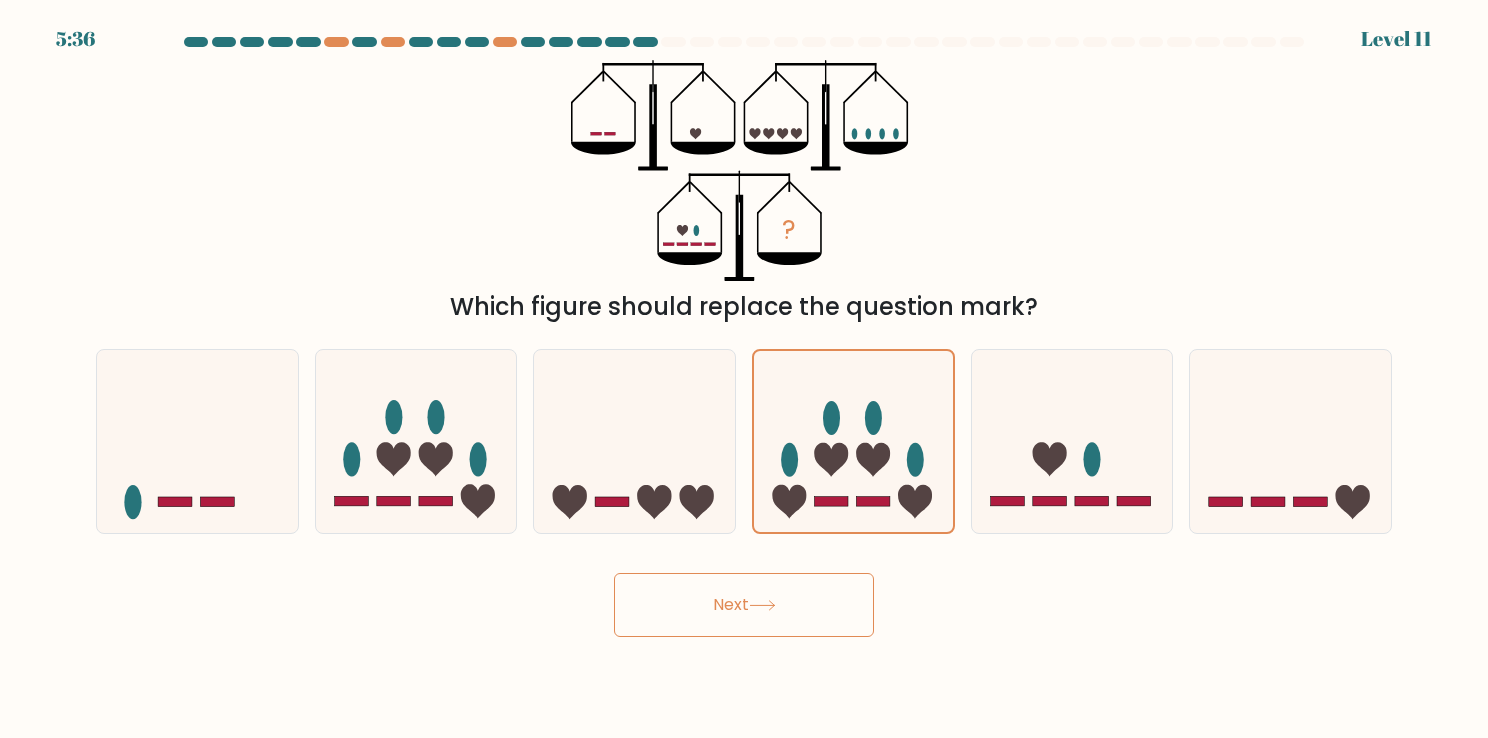 click on "Next" at bounding box center [744, 605] 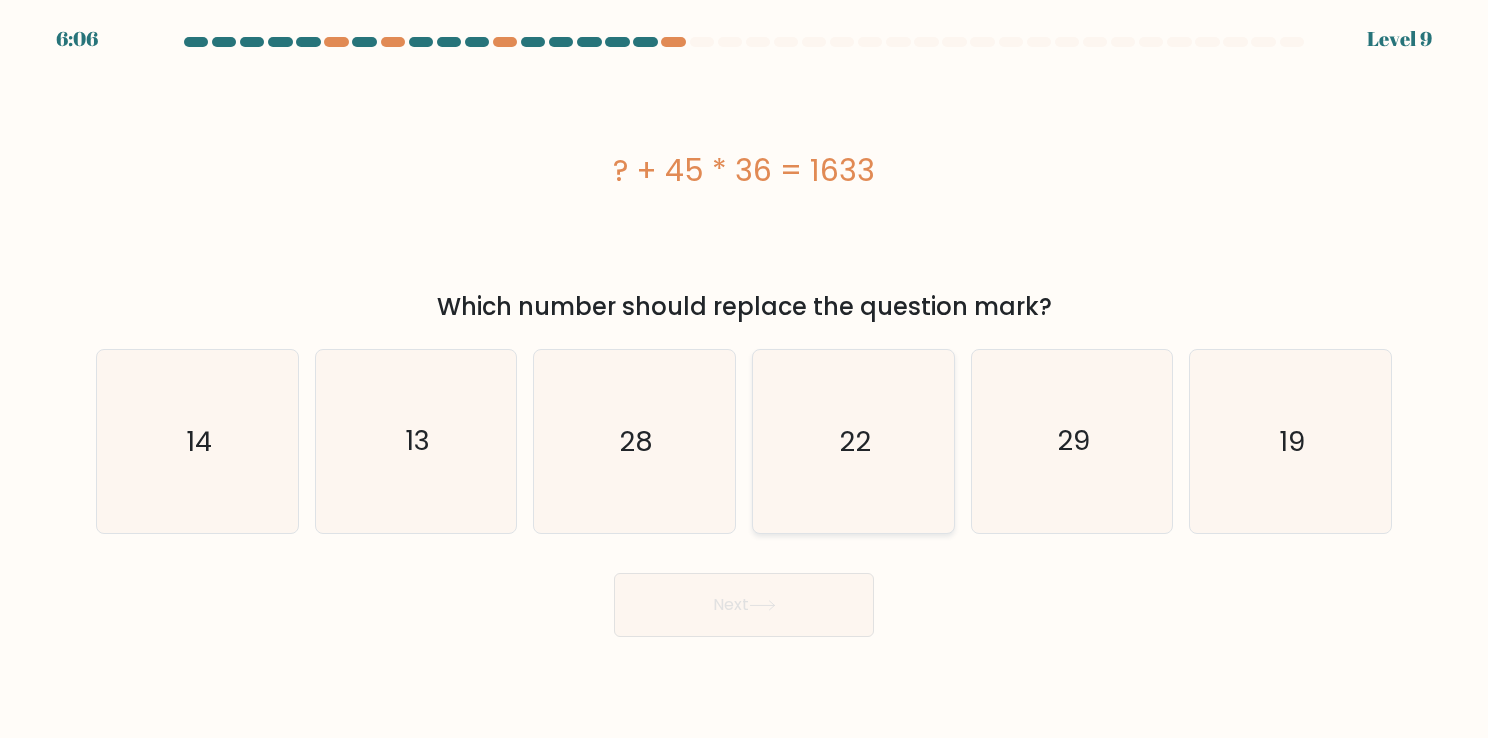 click on "22" at bounding box center (853, 441) 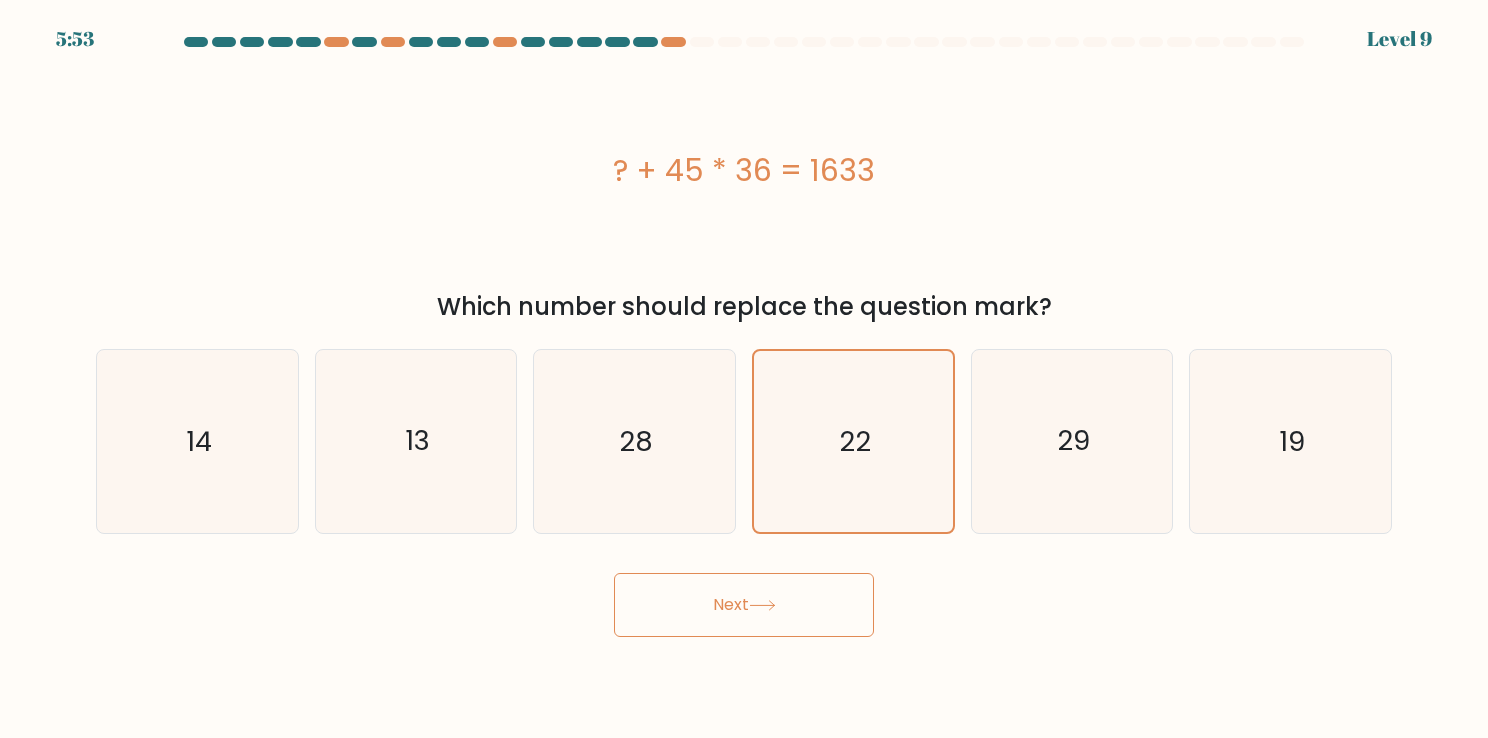 click at bounding box center [762, 605] 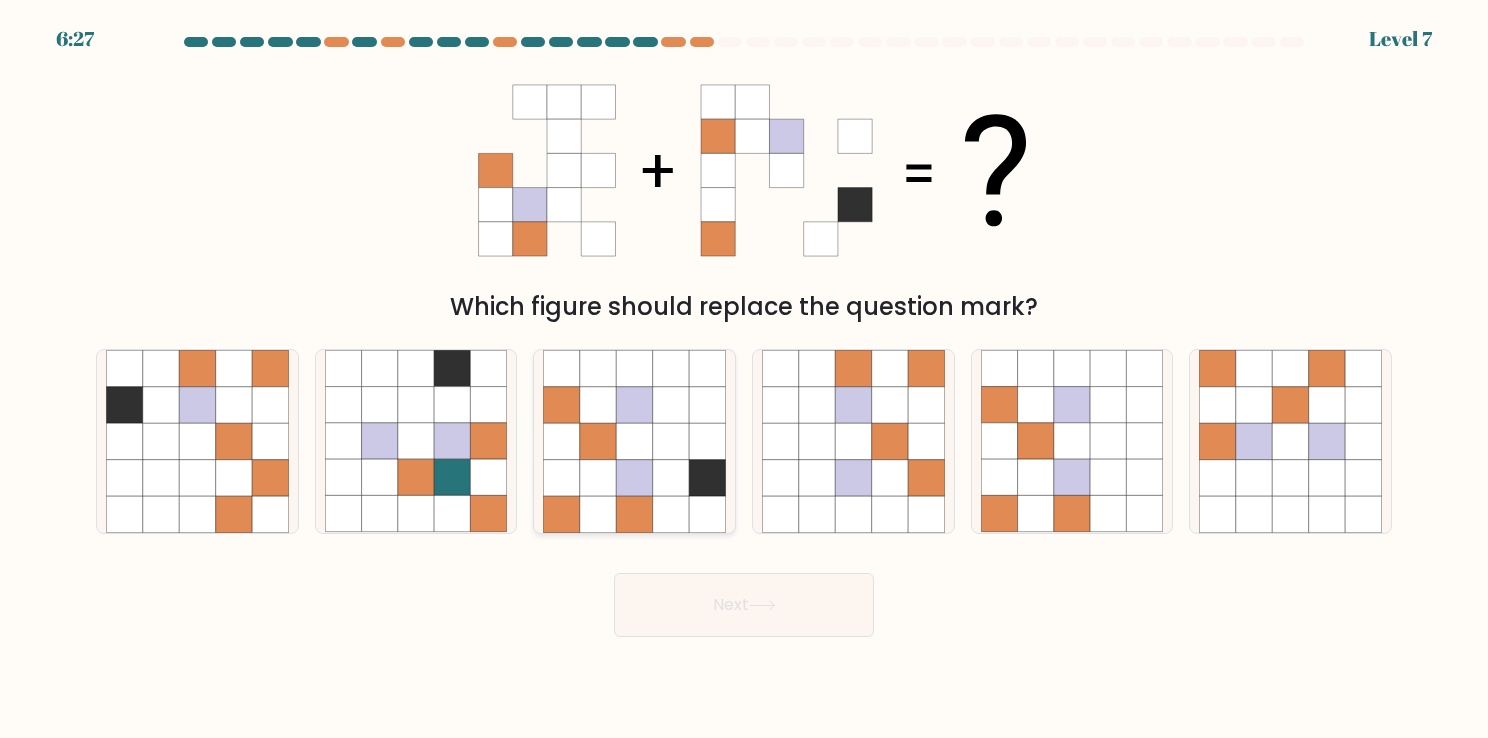 click at bounding box center [598, 441] 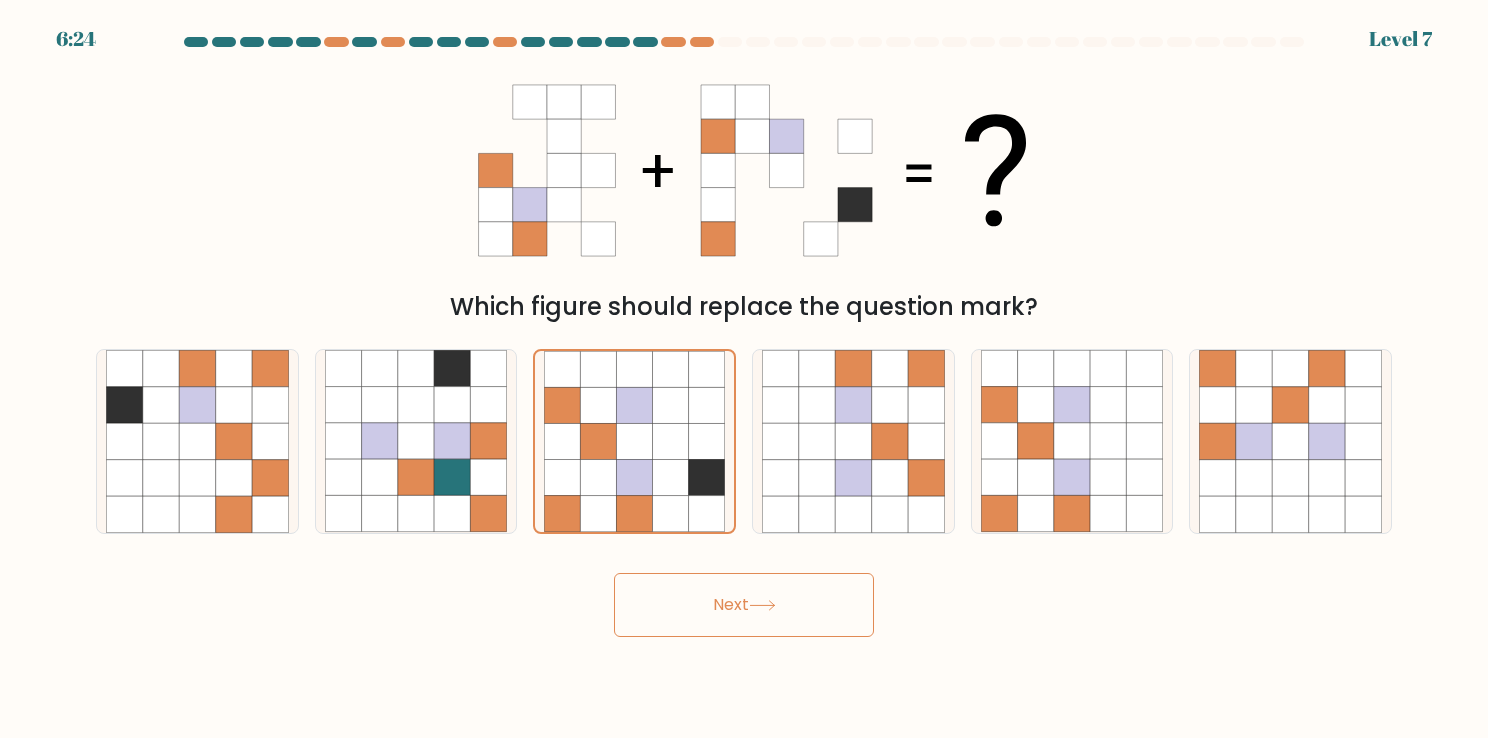 click on "Next" at bounding box center (744, 605) 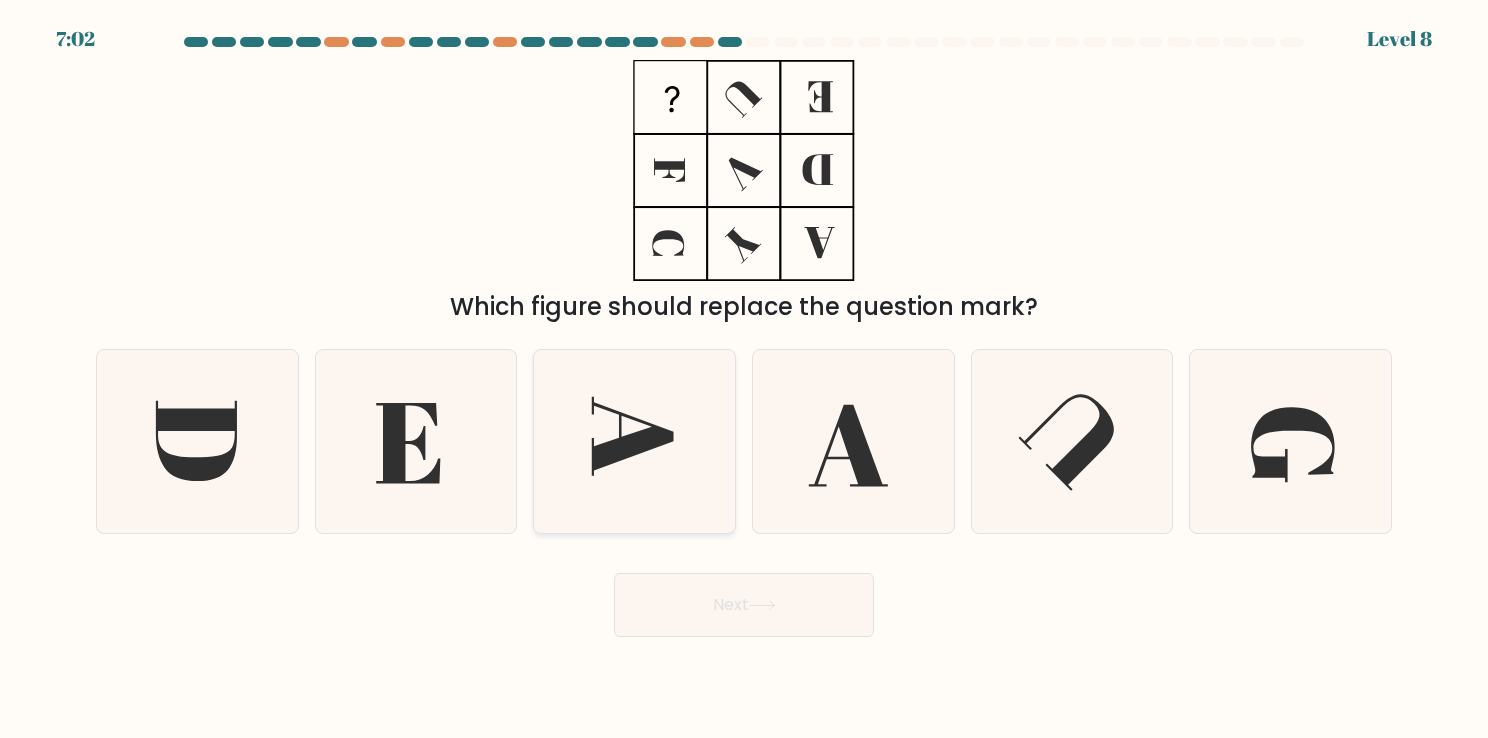 click at bounding box center (634, 441) 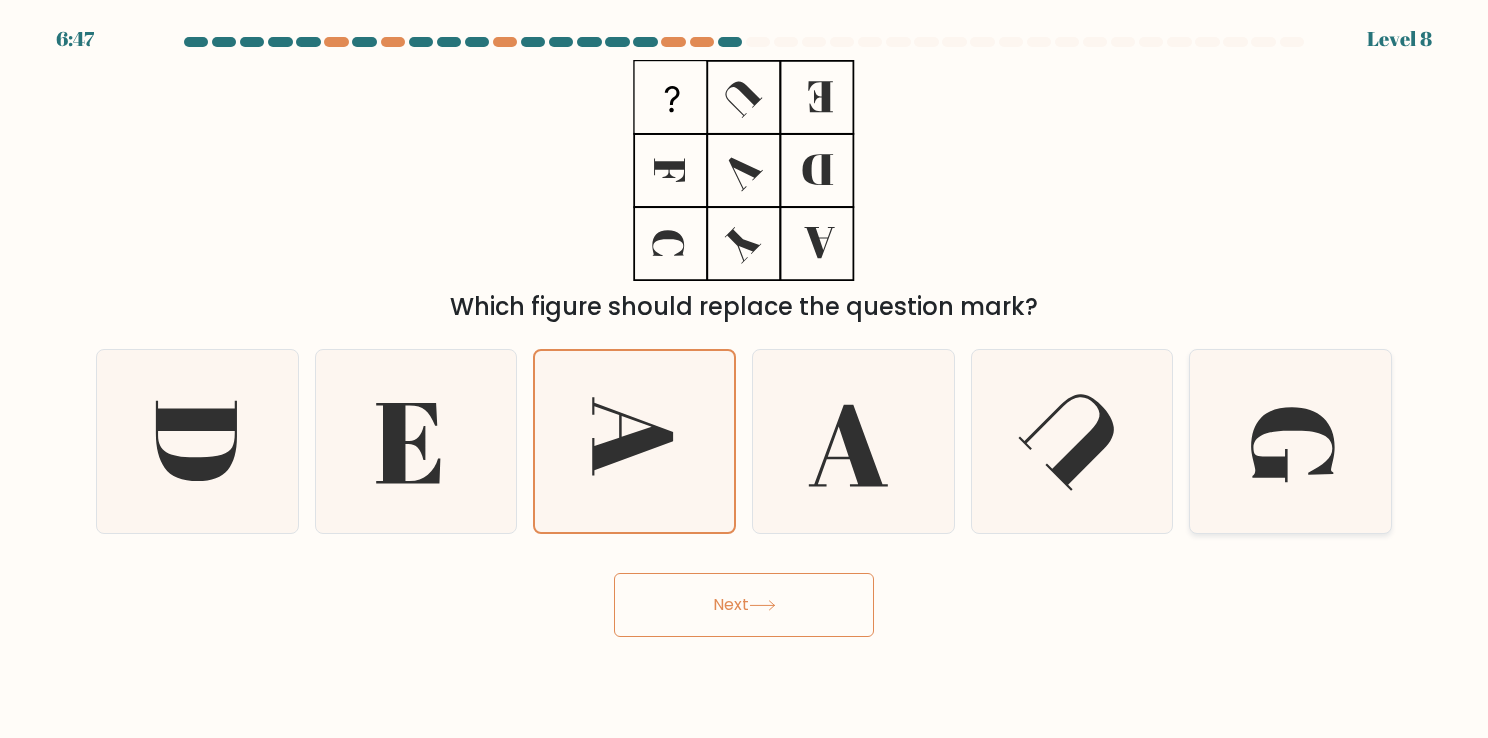 click at bounding box center (1290, 441) 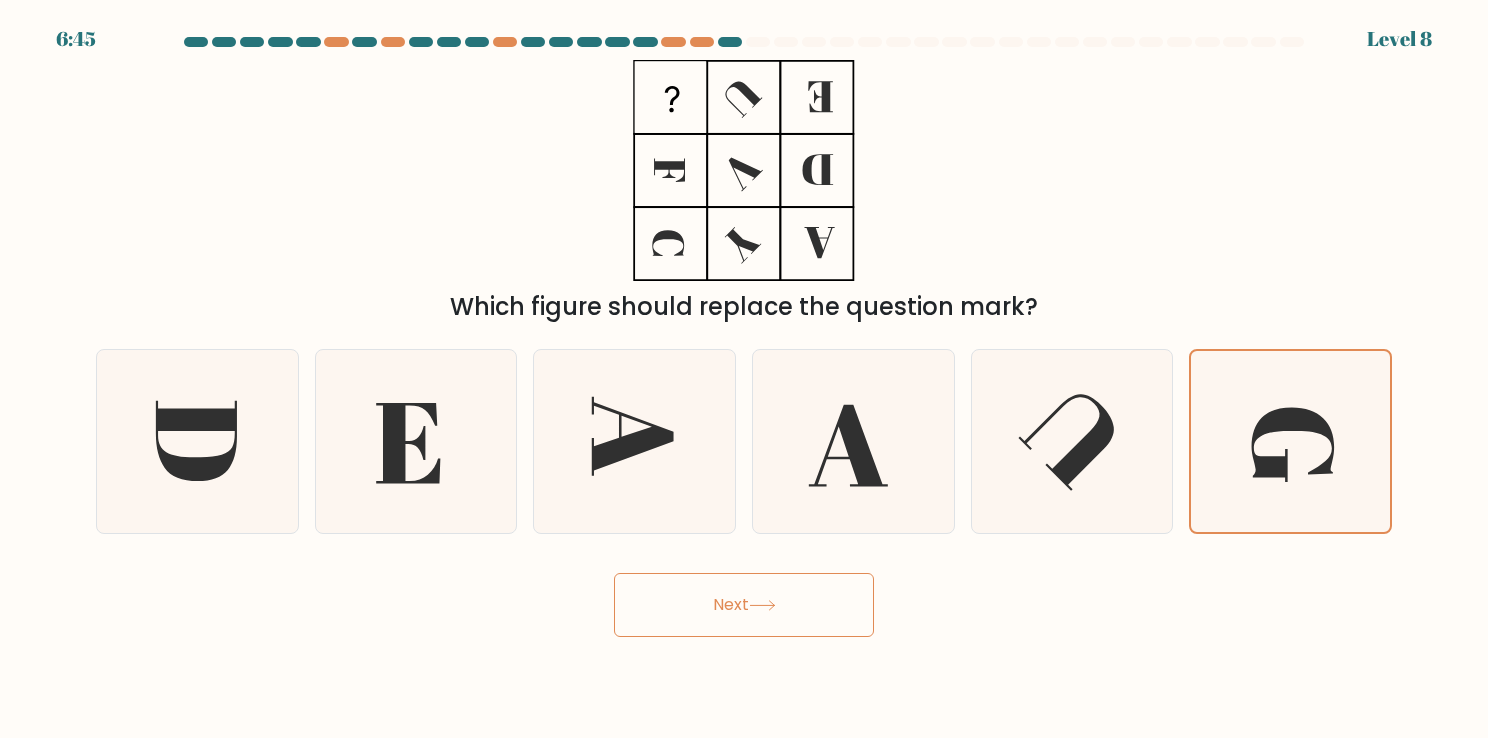 click on "Next" at bounding box center (744, 605) 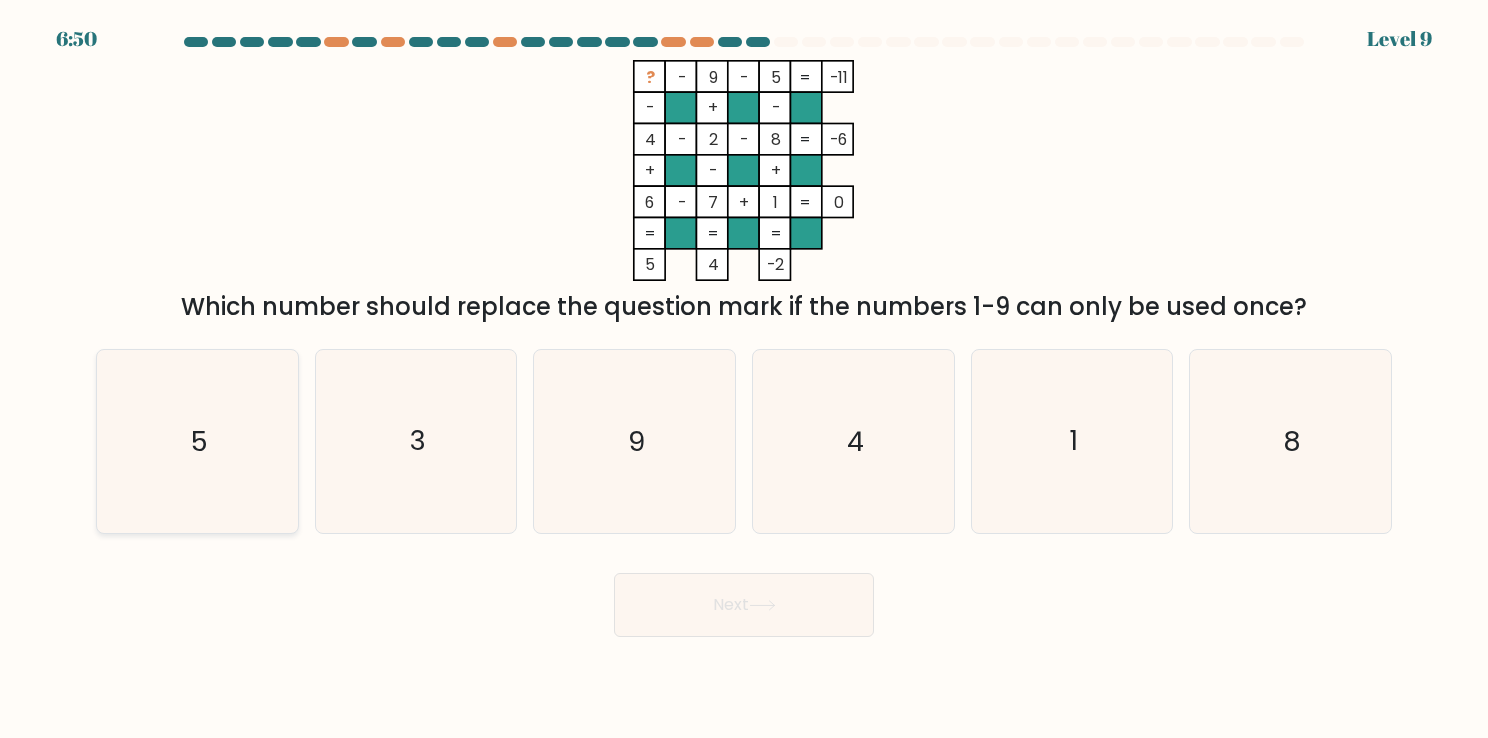 click on "5" at bounding box center [197, 441] 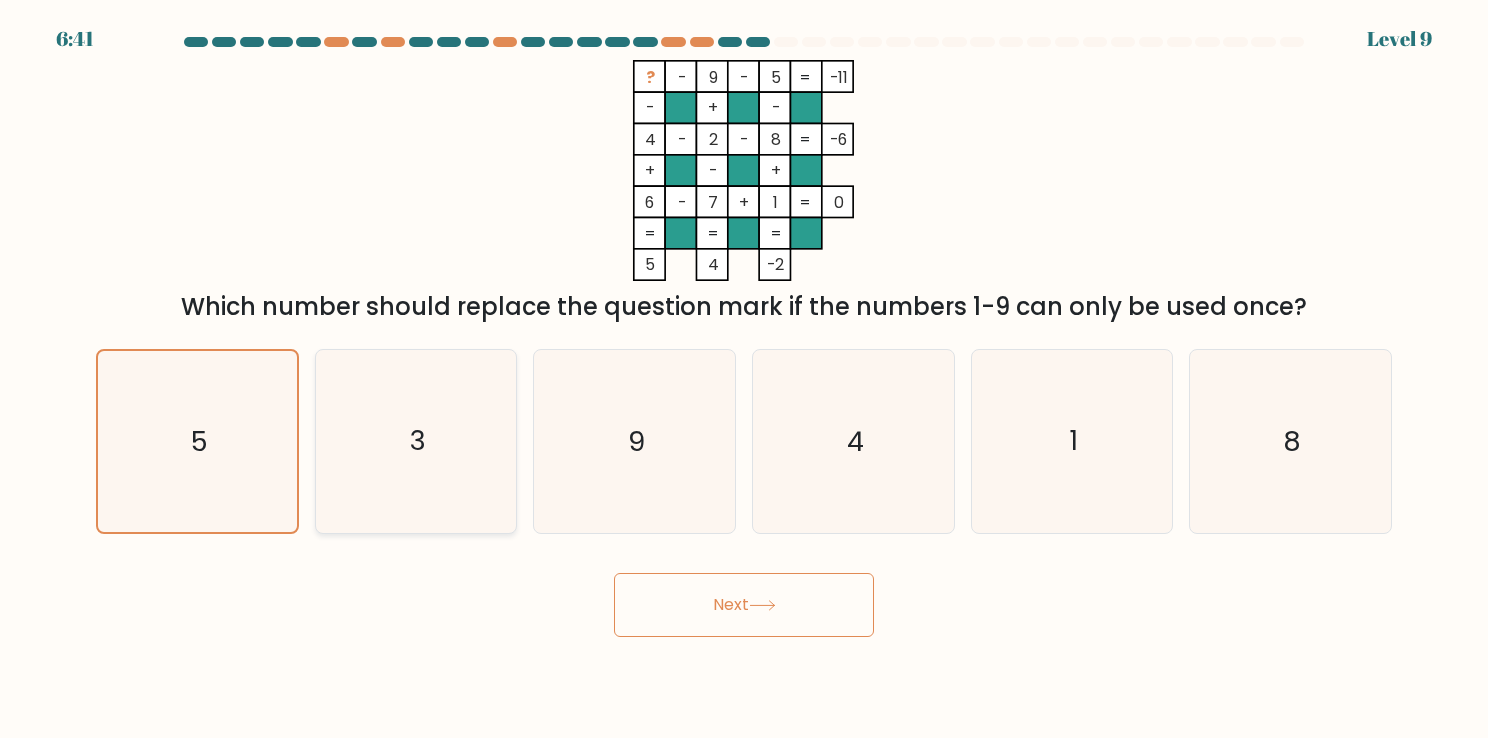 click on "3" at bounding box center (416, 441) 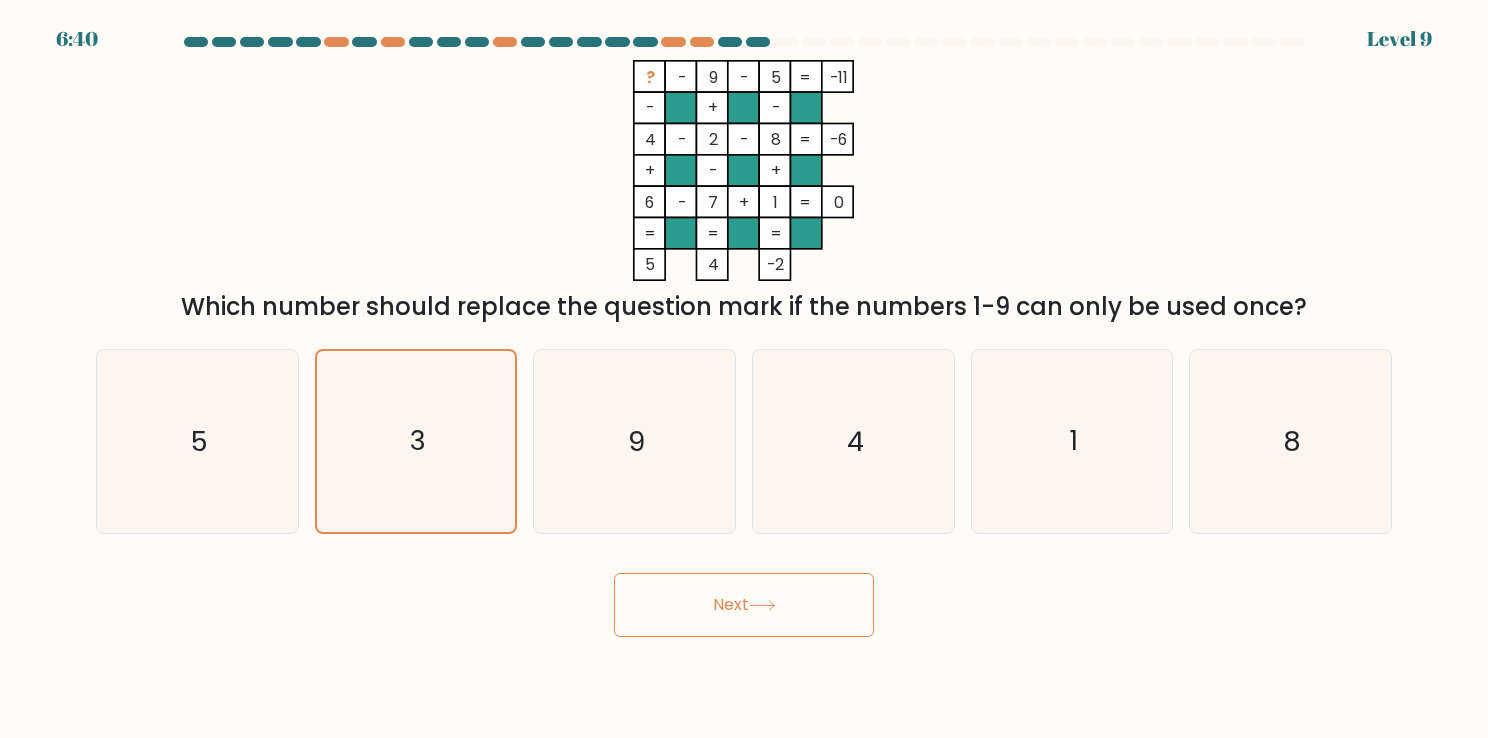 click on "Next" at bounding box center [744, 605] 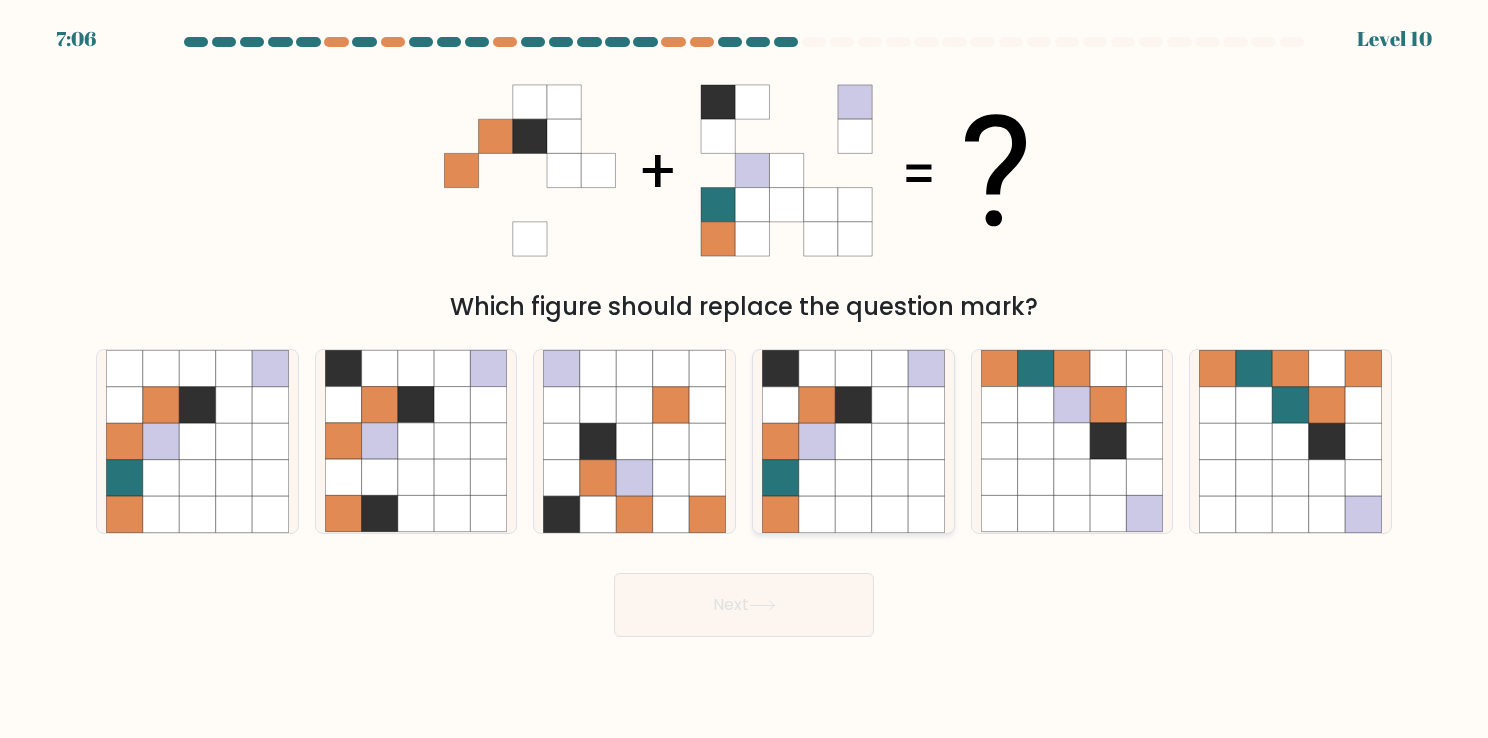 click at bounding box center (853, 441) 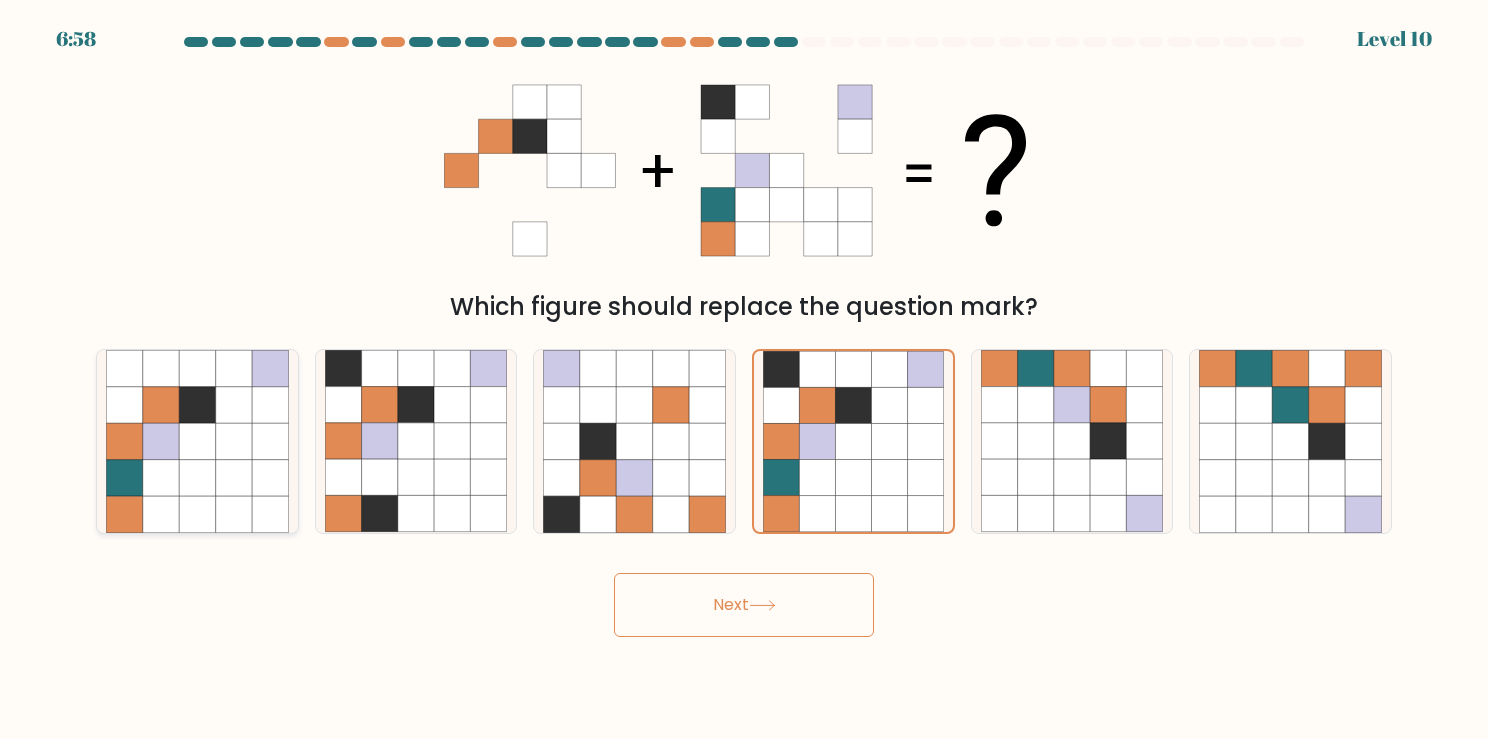 click at bounding box center (197, 478) 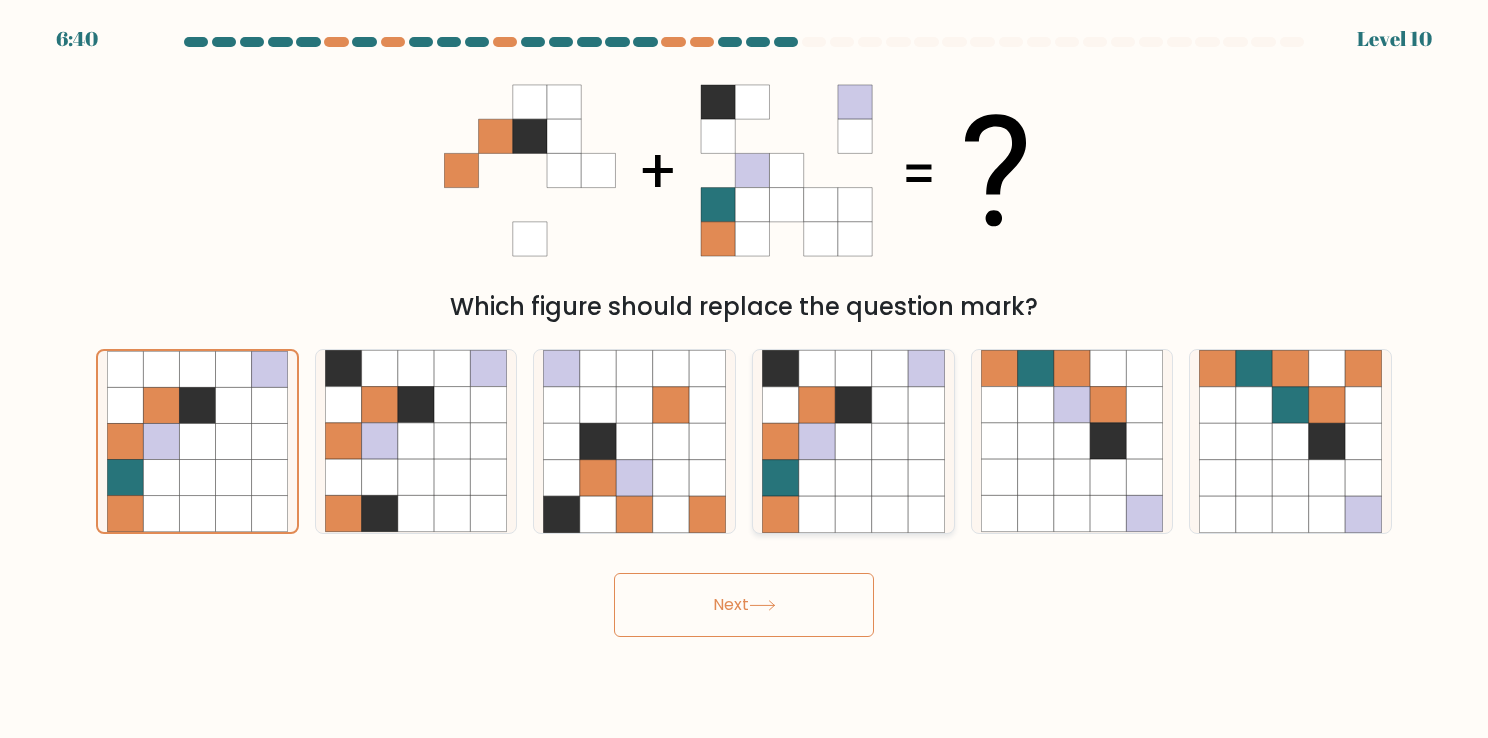 click at bounding box center [817, 441] 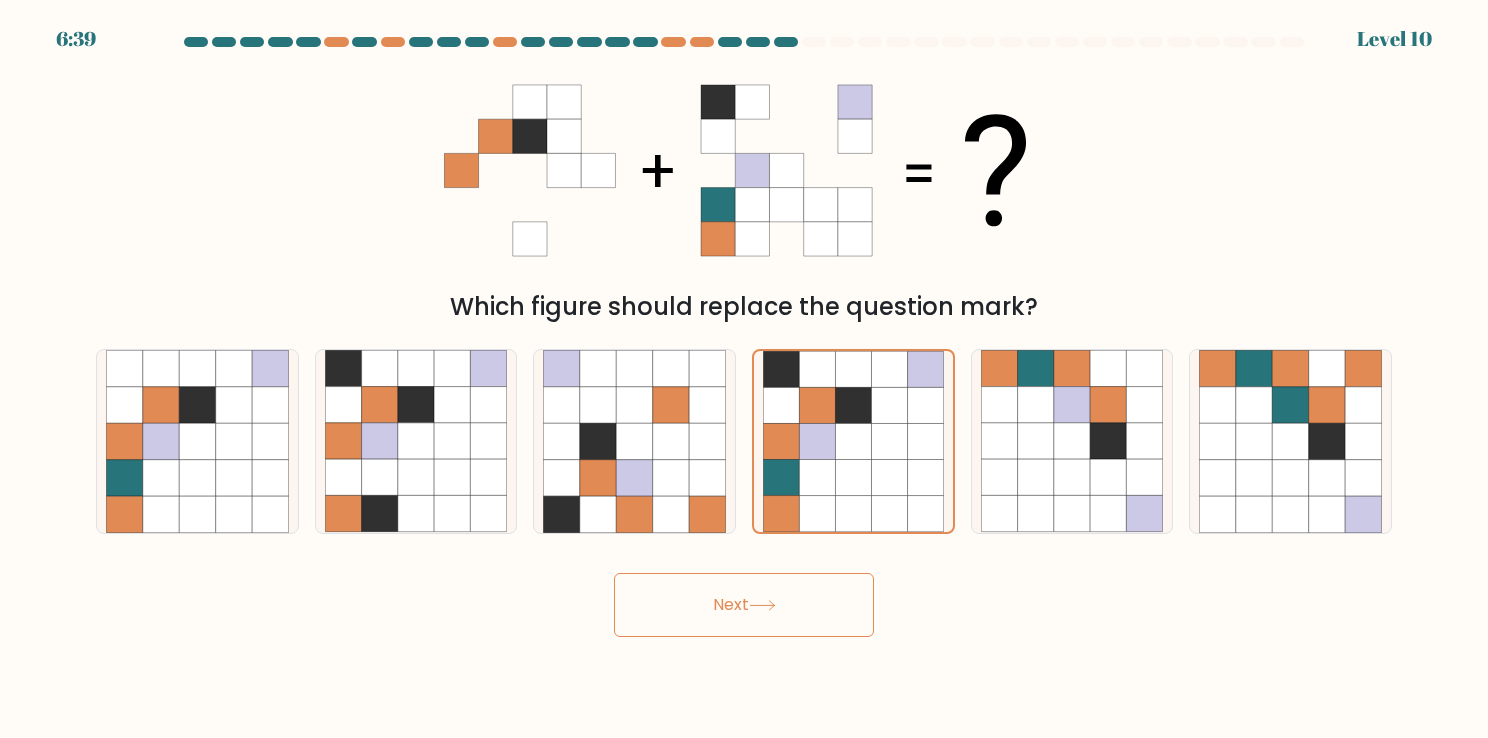 click on "Next" at bounding box center (744, 605) 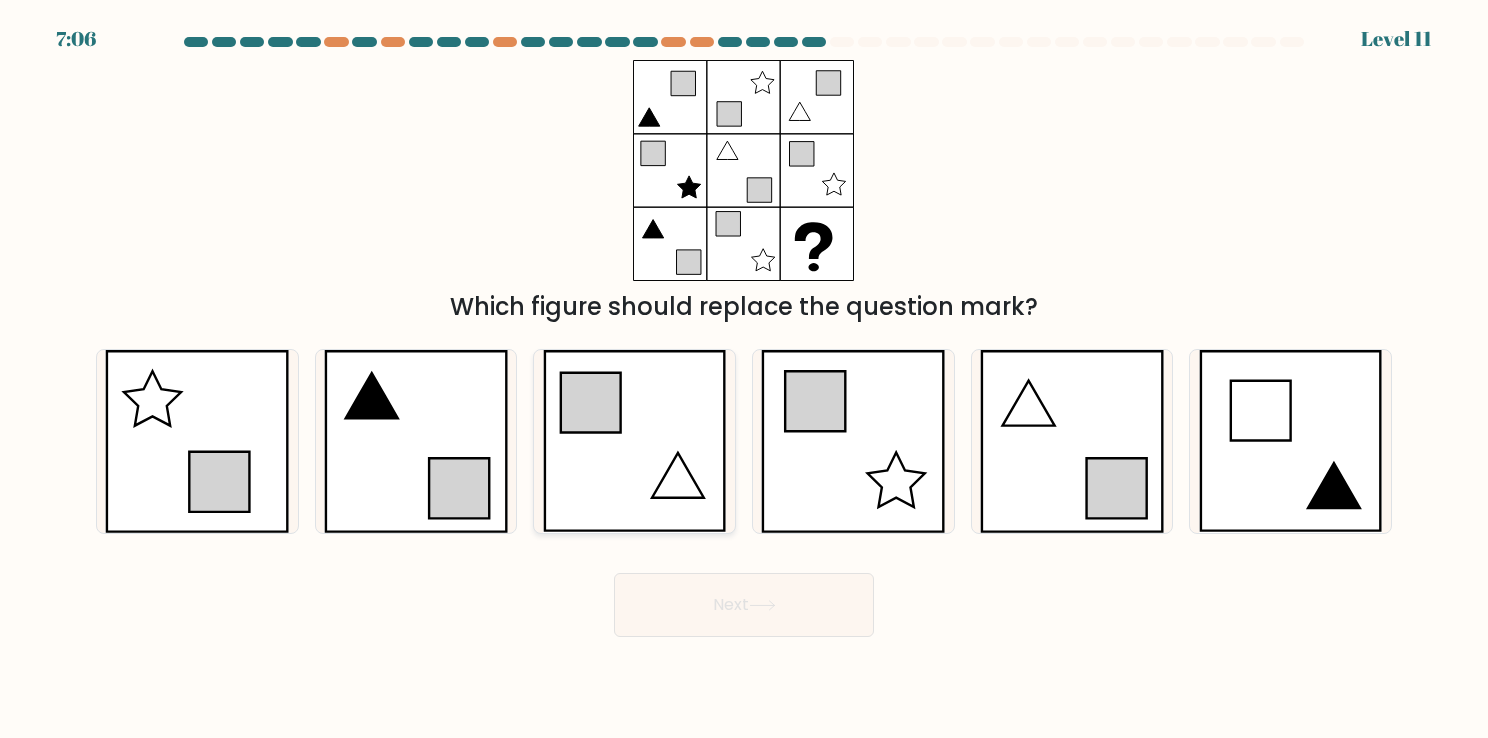 click at bounding box center (635, 441) 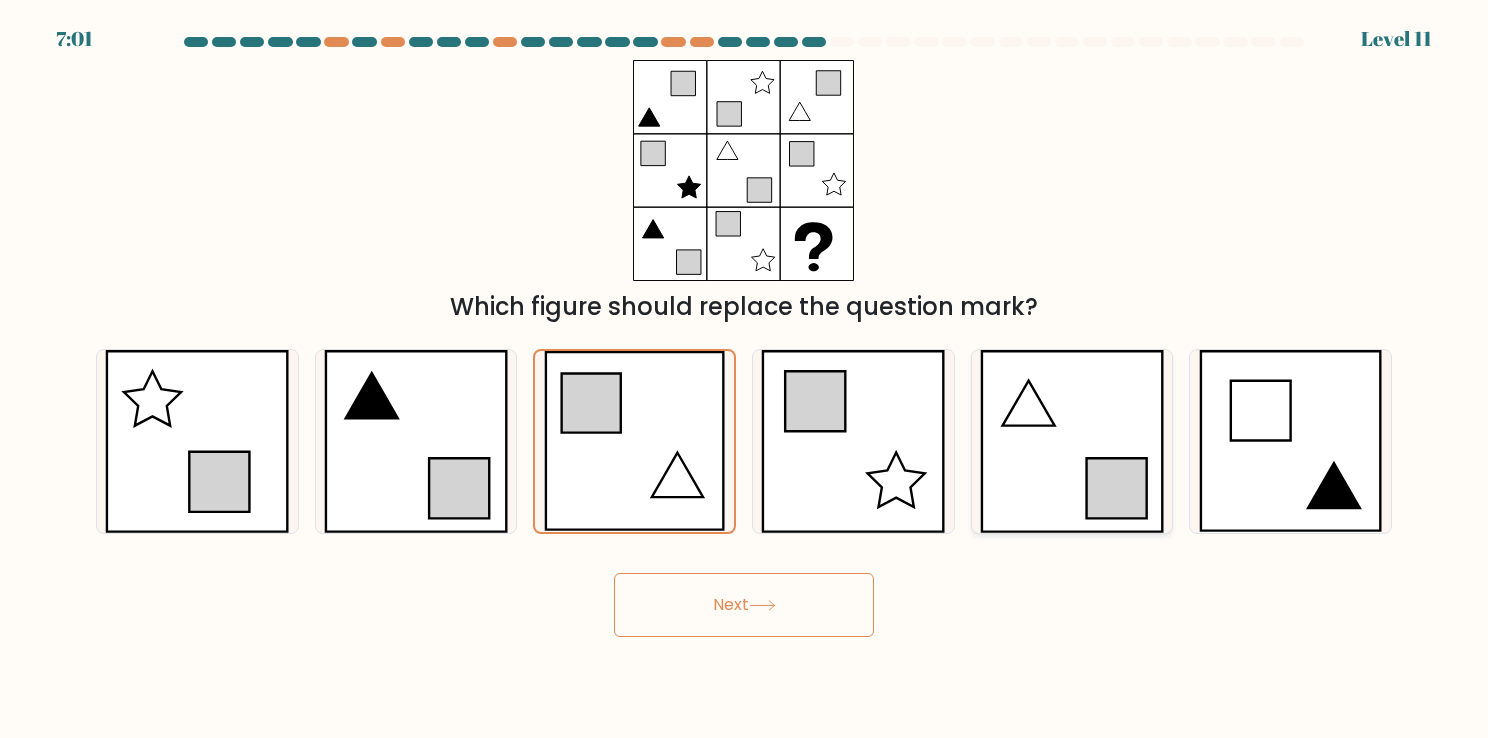click at bounding box center [1072, 441] 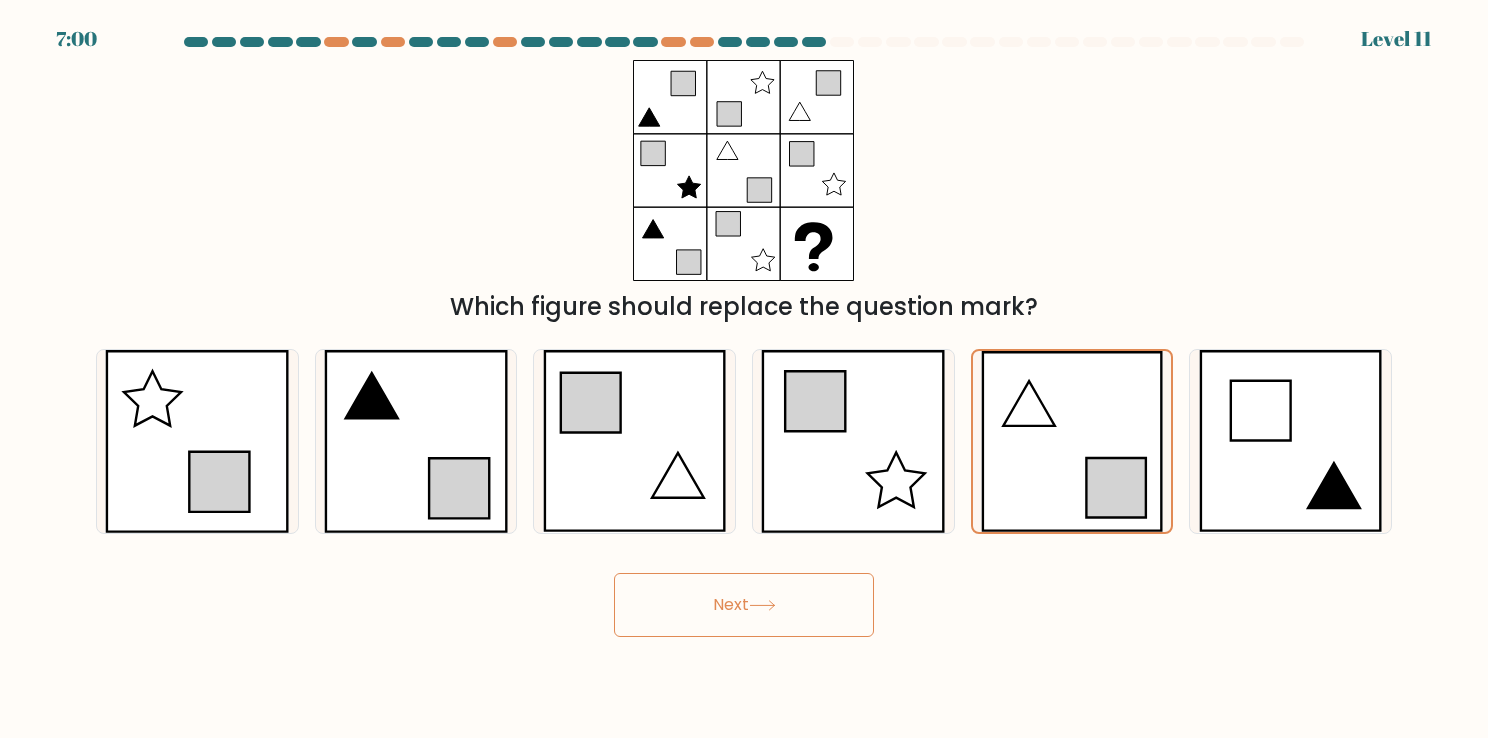click on "Next" at bounding box center [744, 605] 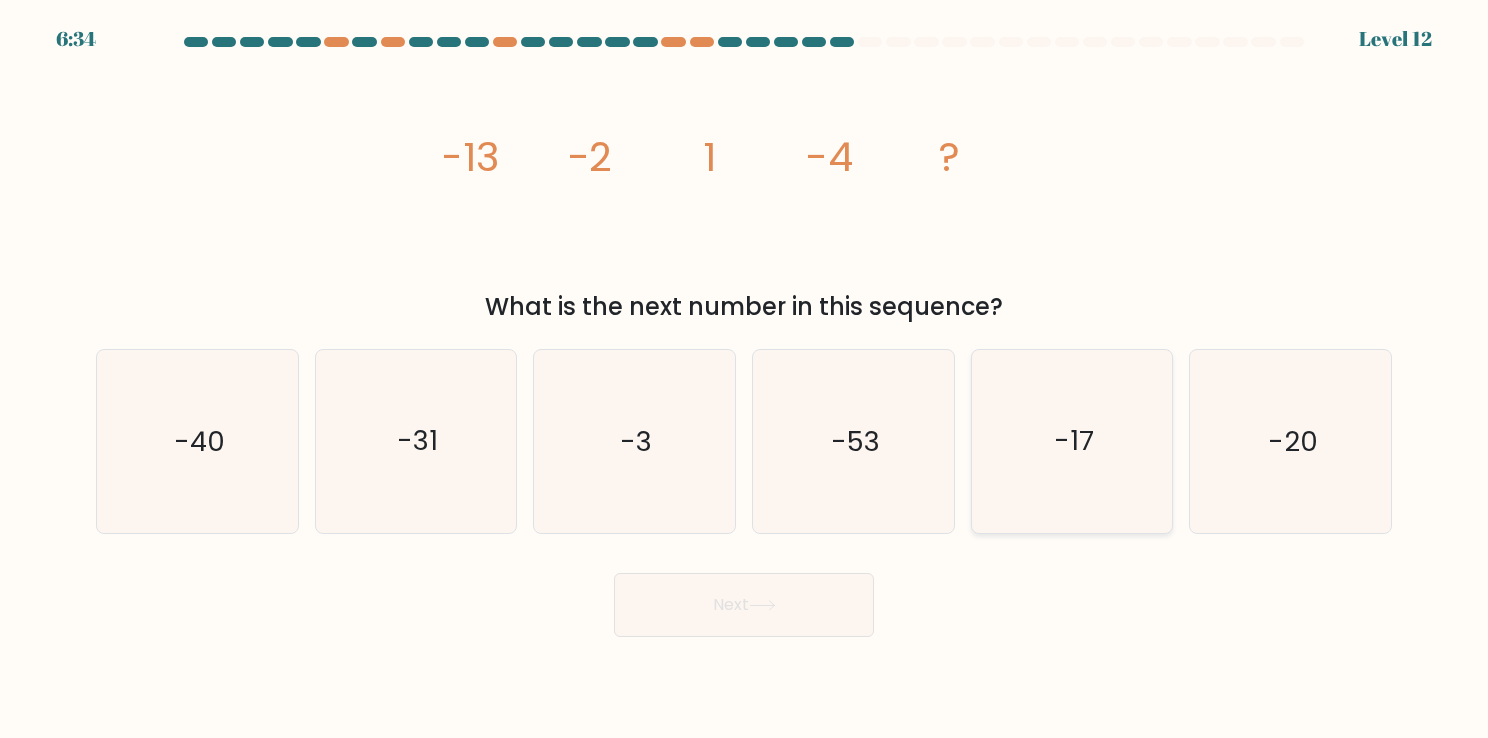 click on "-17" at bounding box center (1072, 441) 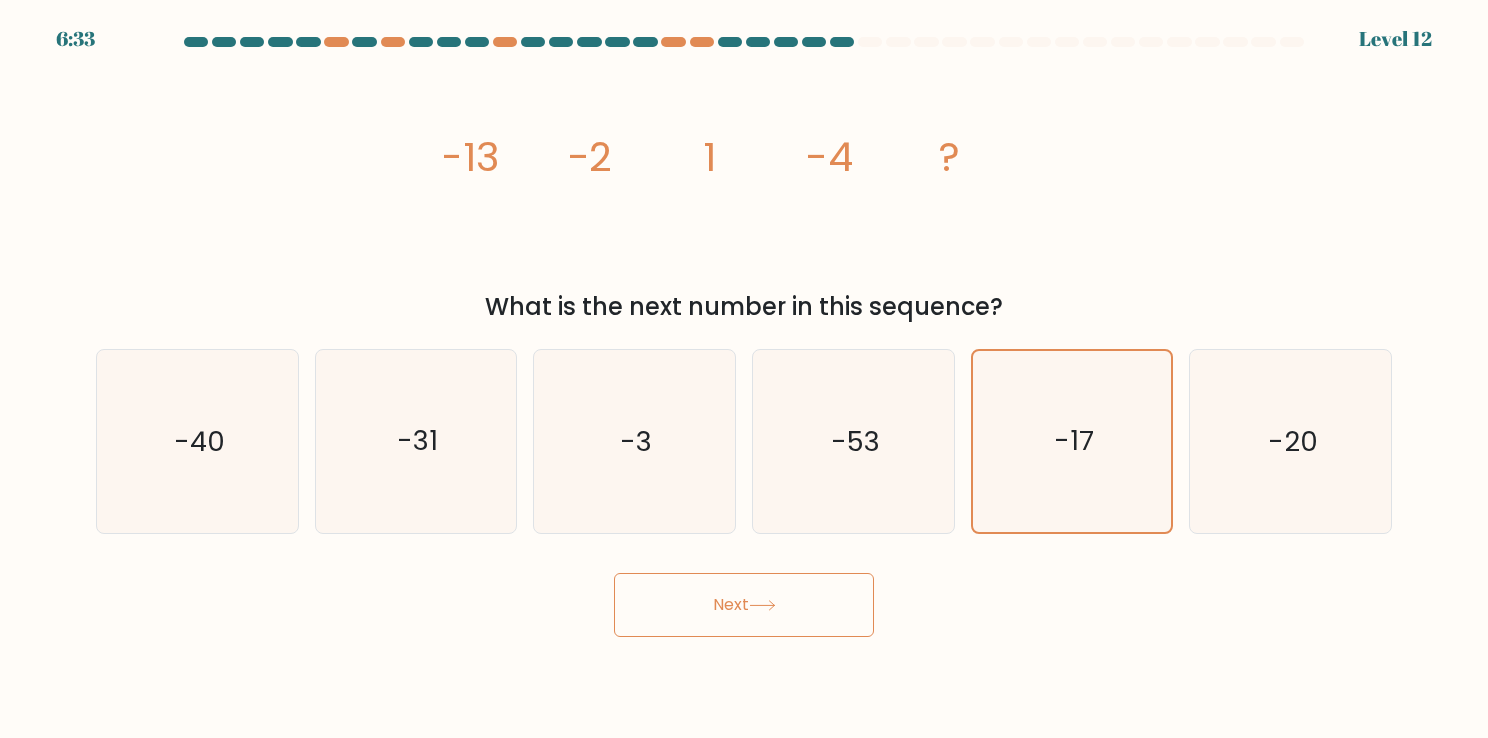 click on "Next" at bounding box center (744, 605) 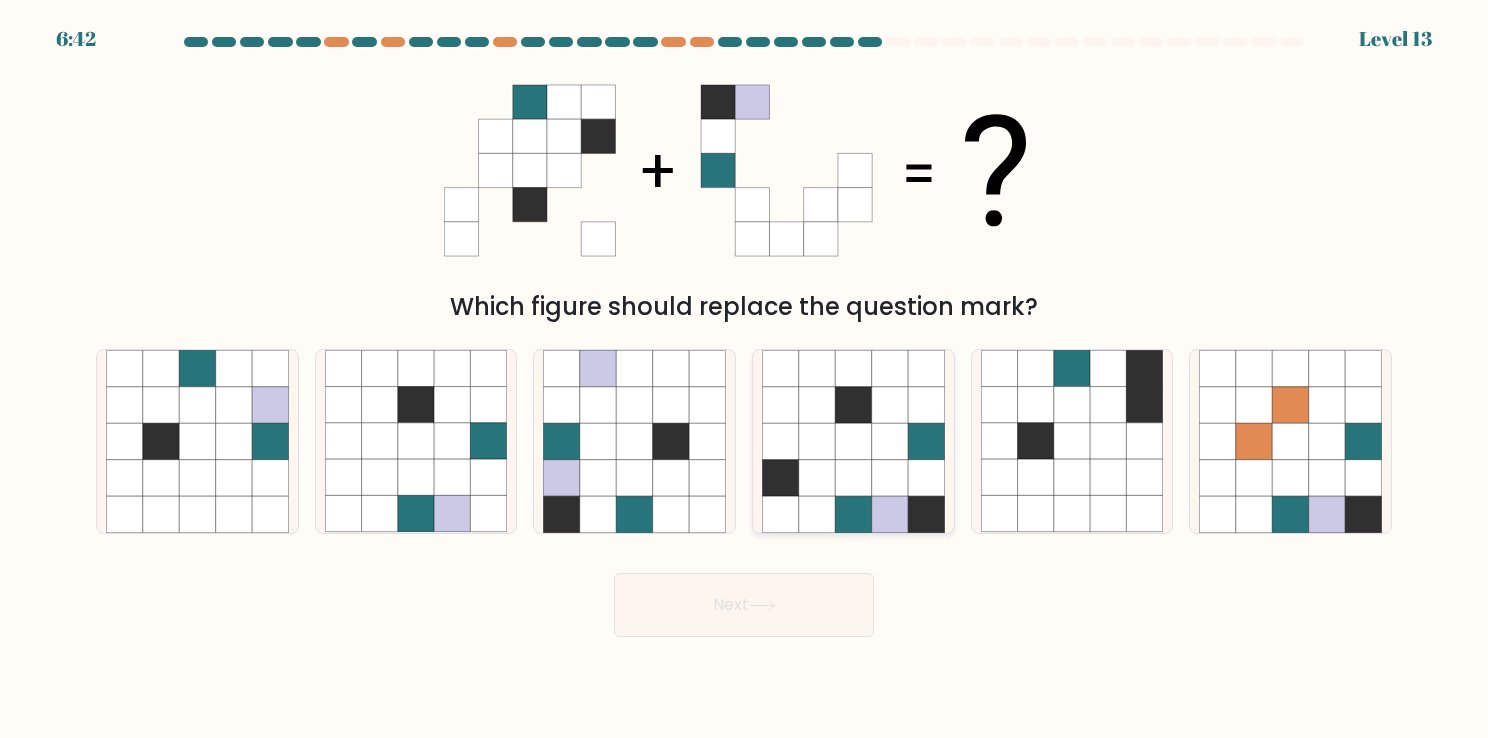 click at bounding box center [889, 478] 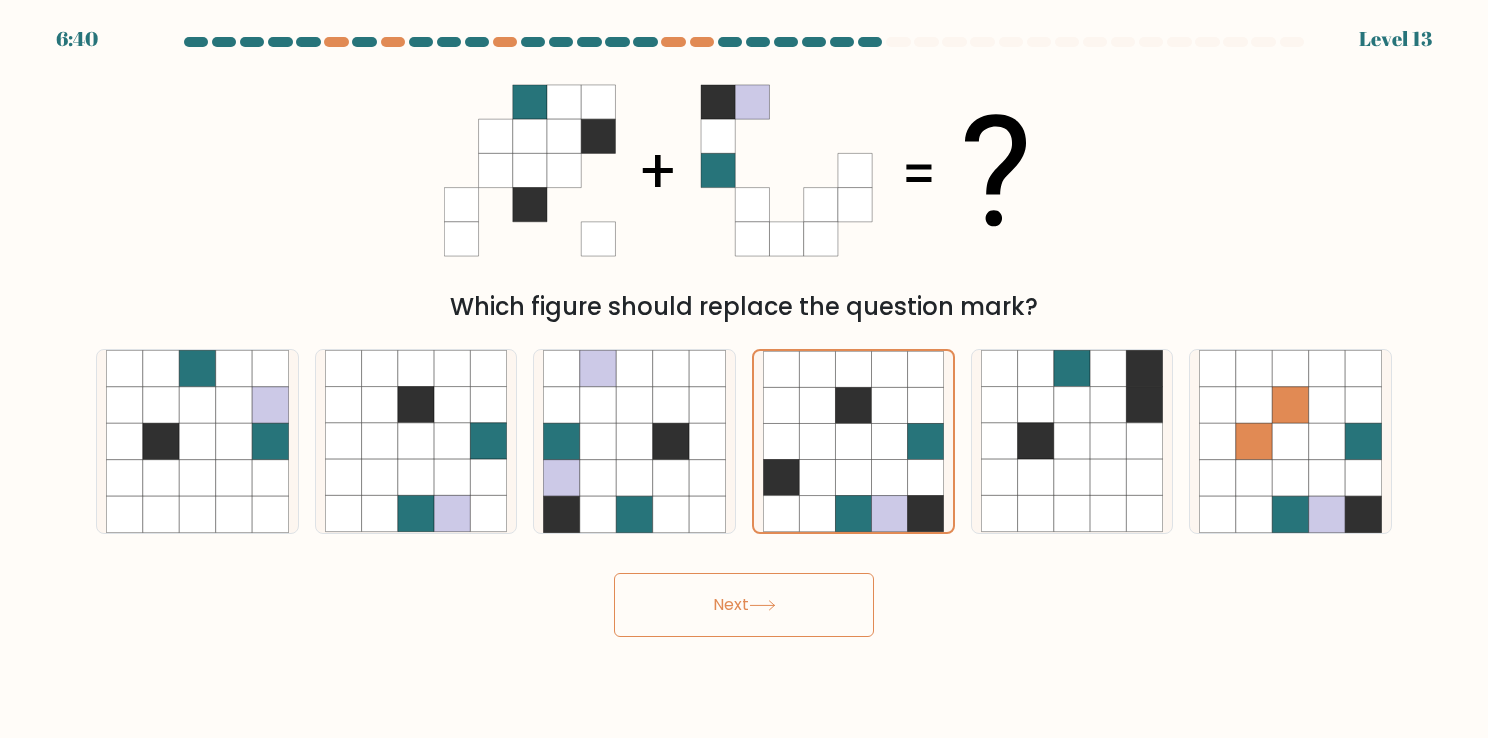 click on "Next" at bounding box center (744, 605) 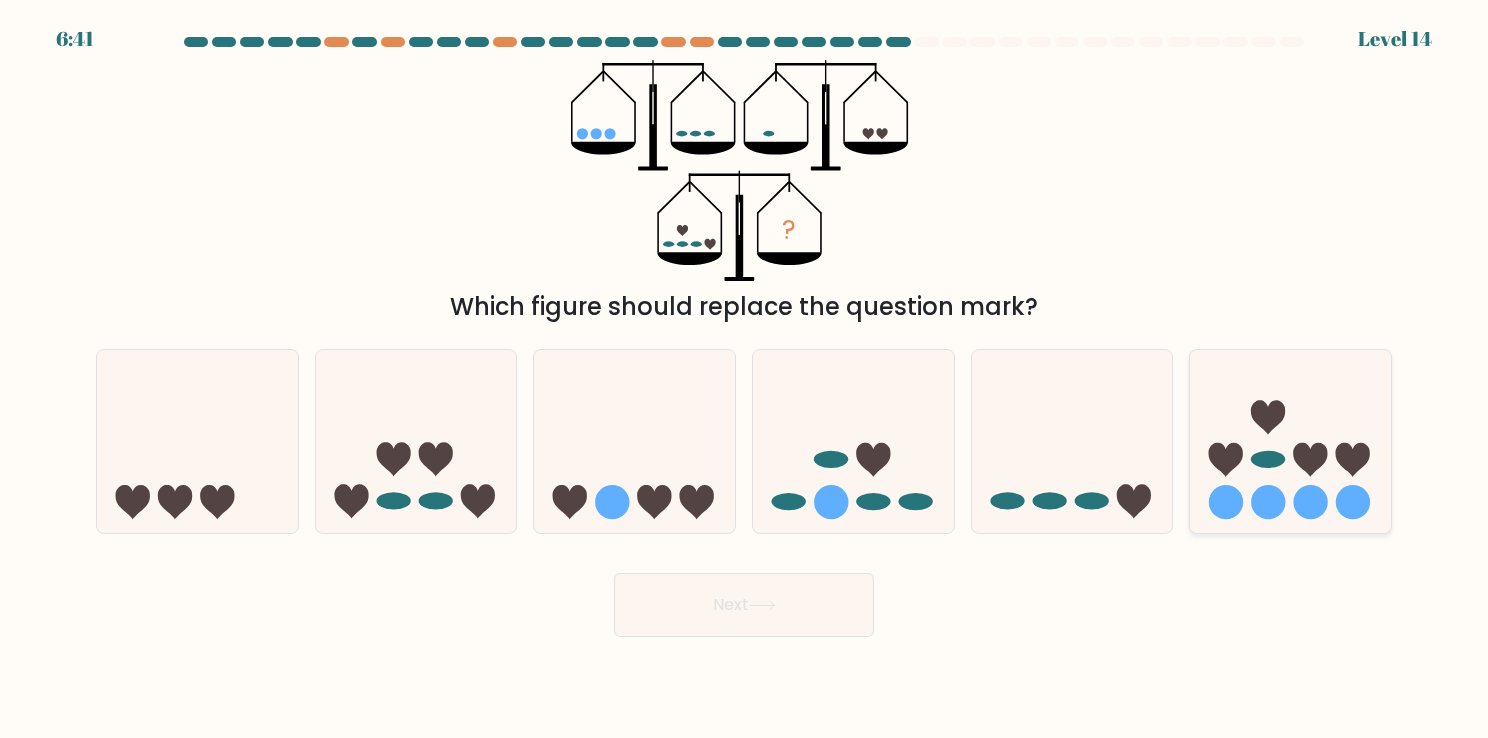 click at bounding box center (1290, 441) 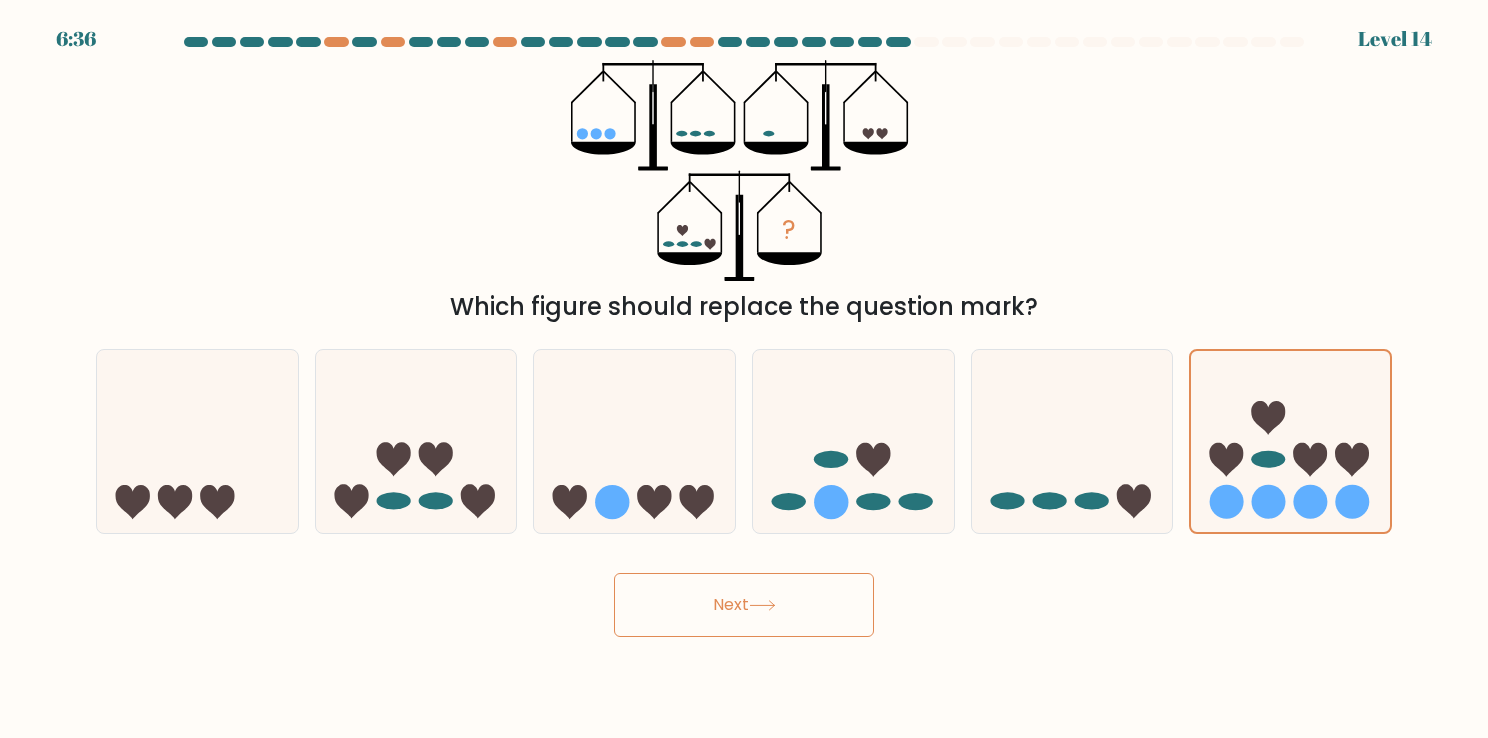 click on "Next" at bounding box center (744, 605) 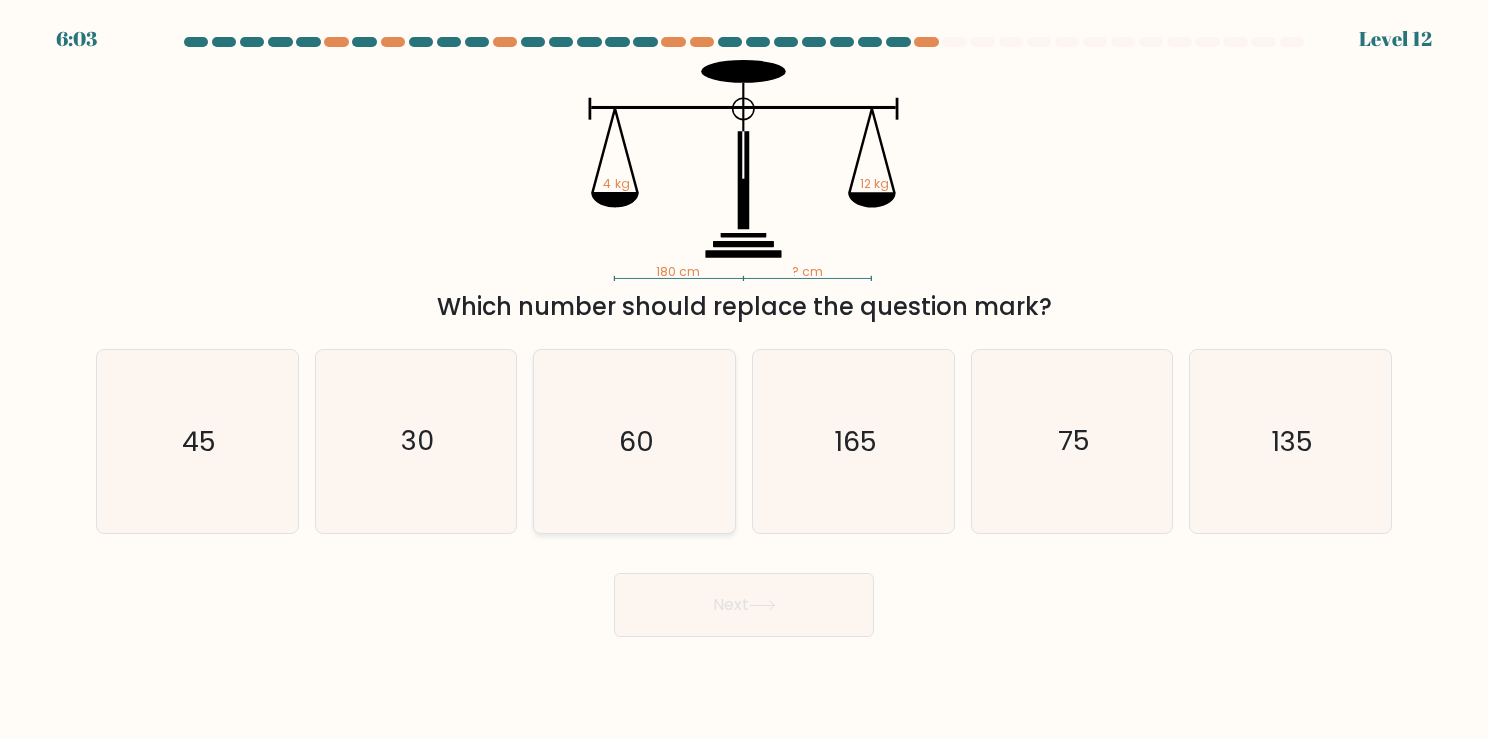 click on "60" at bounding box center (634, 441) 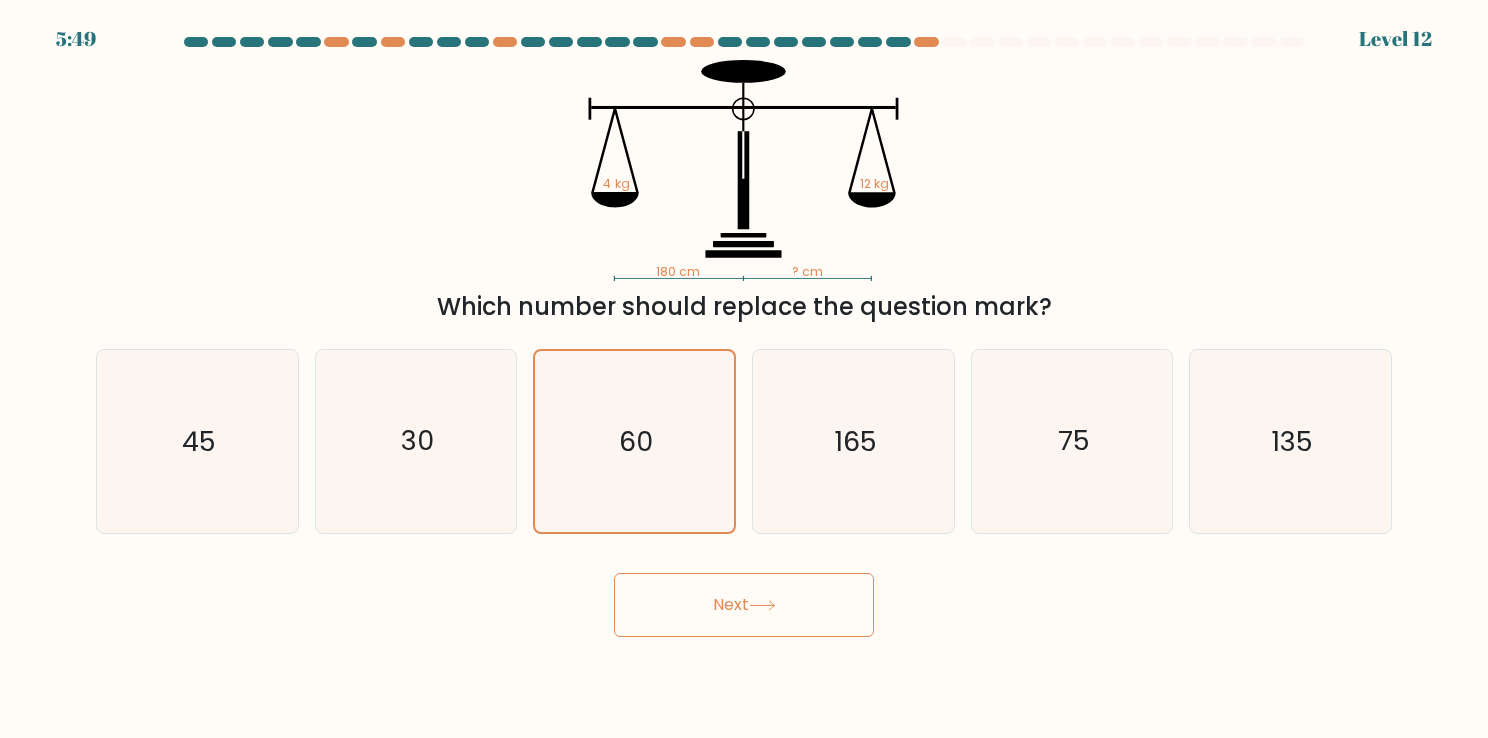 click on "Next" at bounding box center [744, 605] 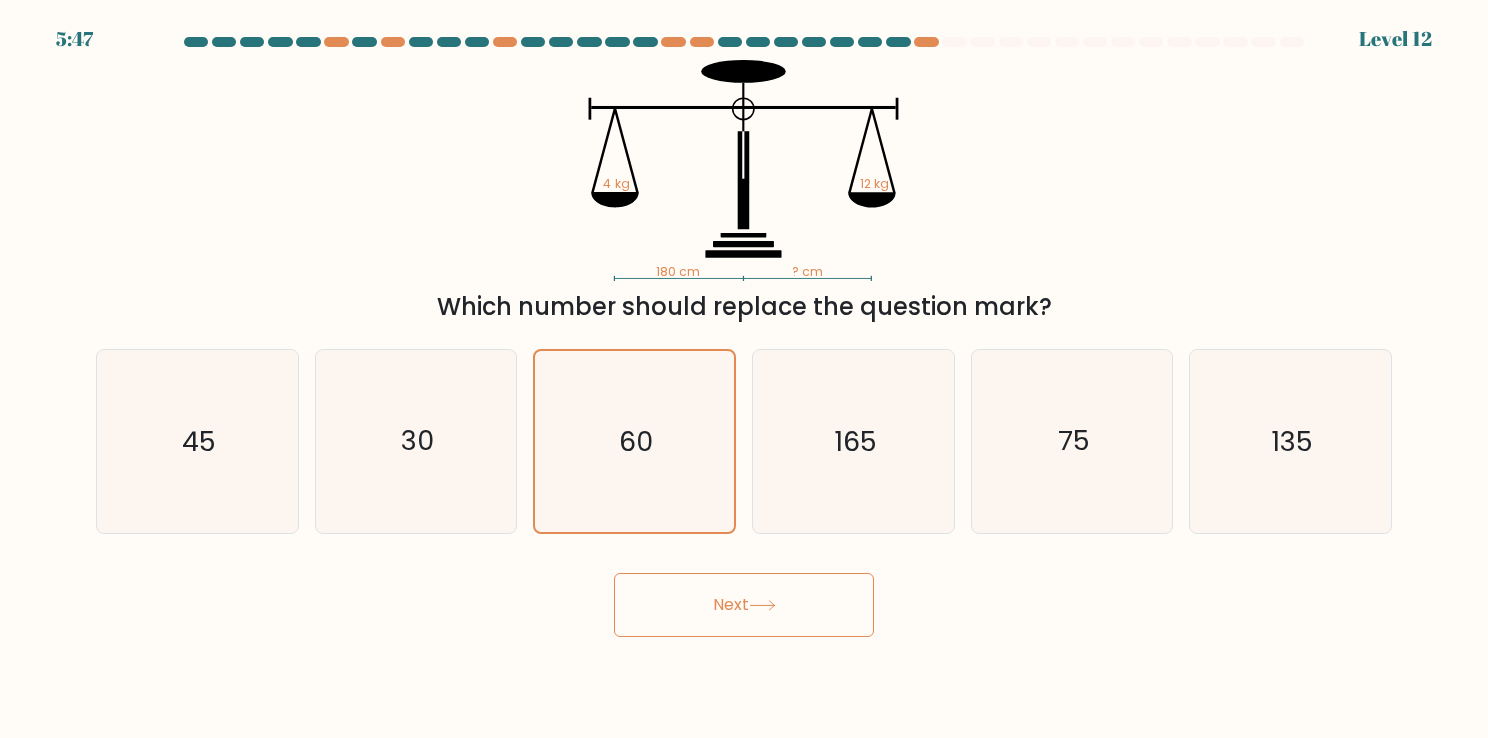 click on "Next" at bounding box center (744, 605) 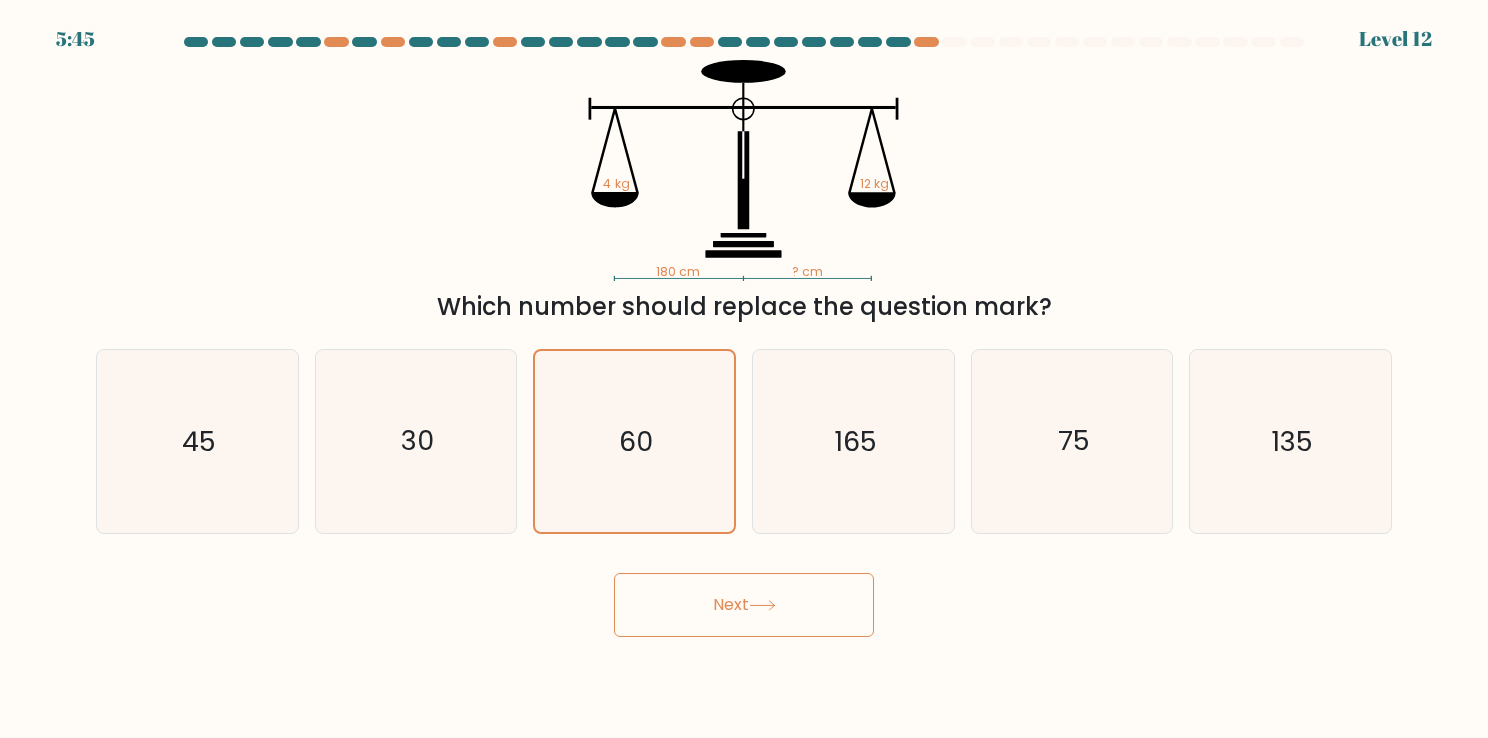 click on "Next" at bounding box center [744, 605] 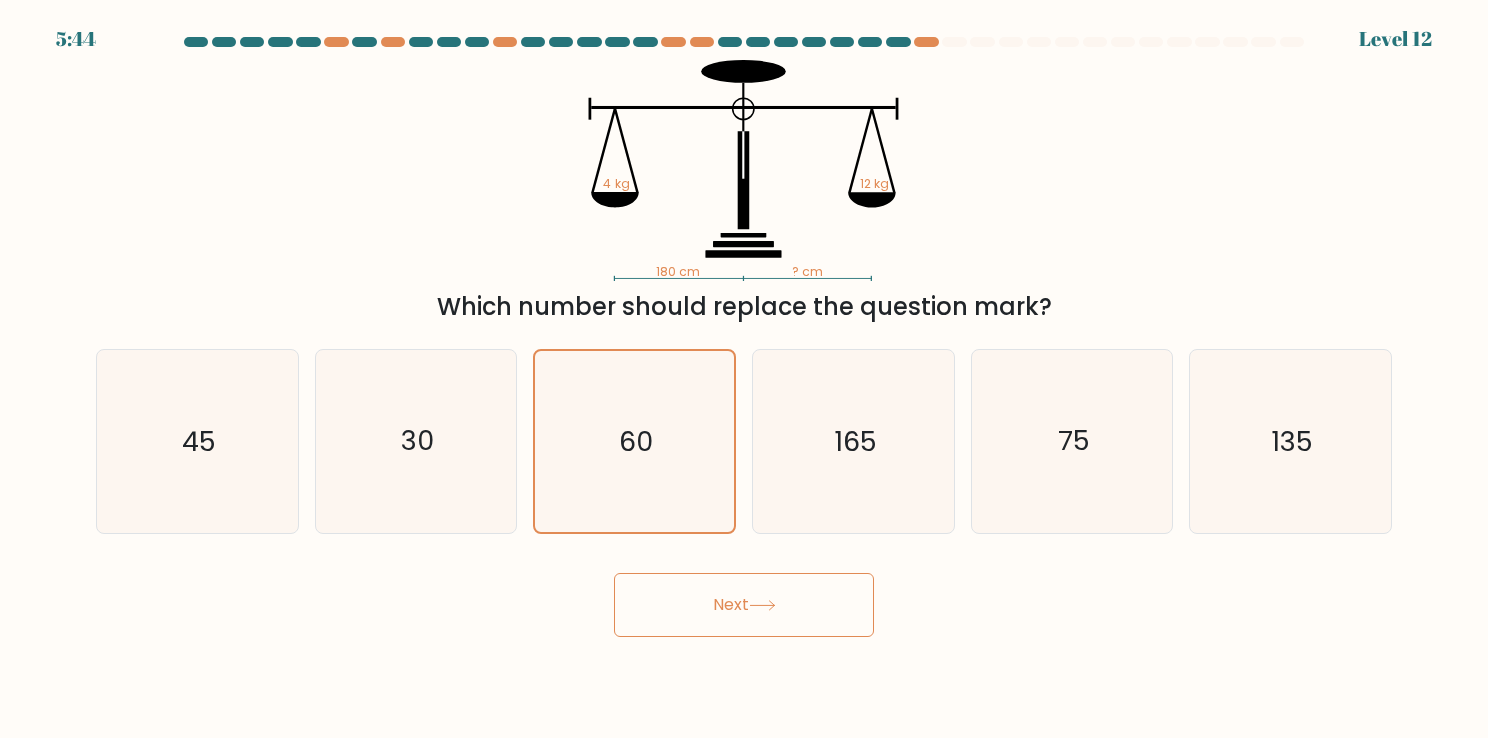 click on "Next" at bounding box center (744, 605) 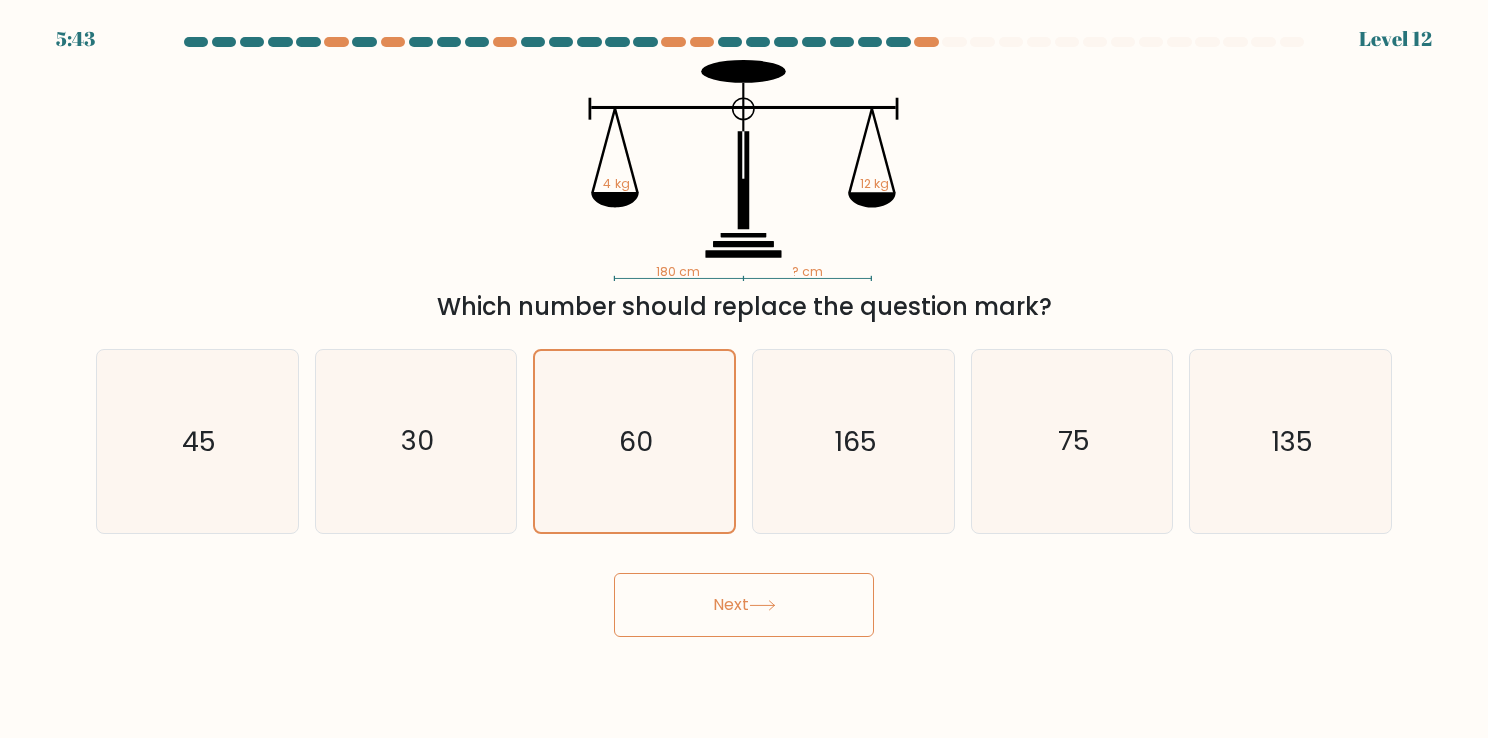 click at bounding box center (762, 605) 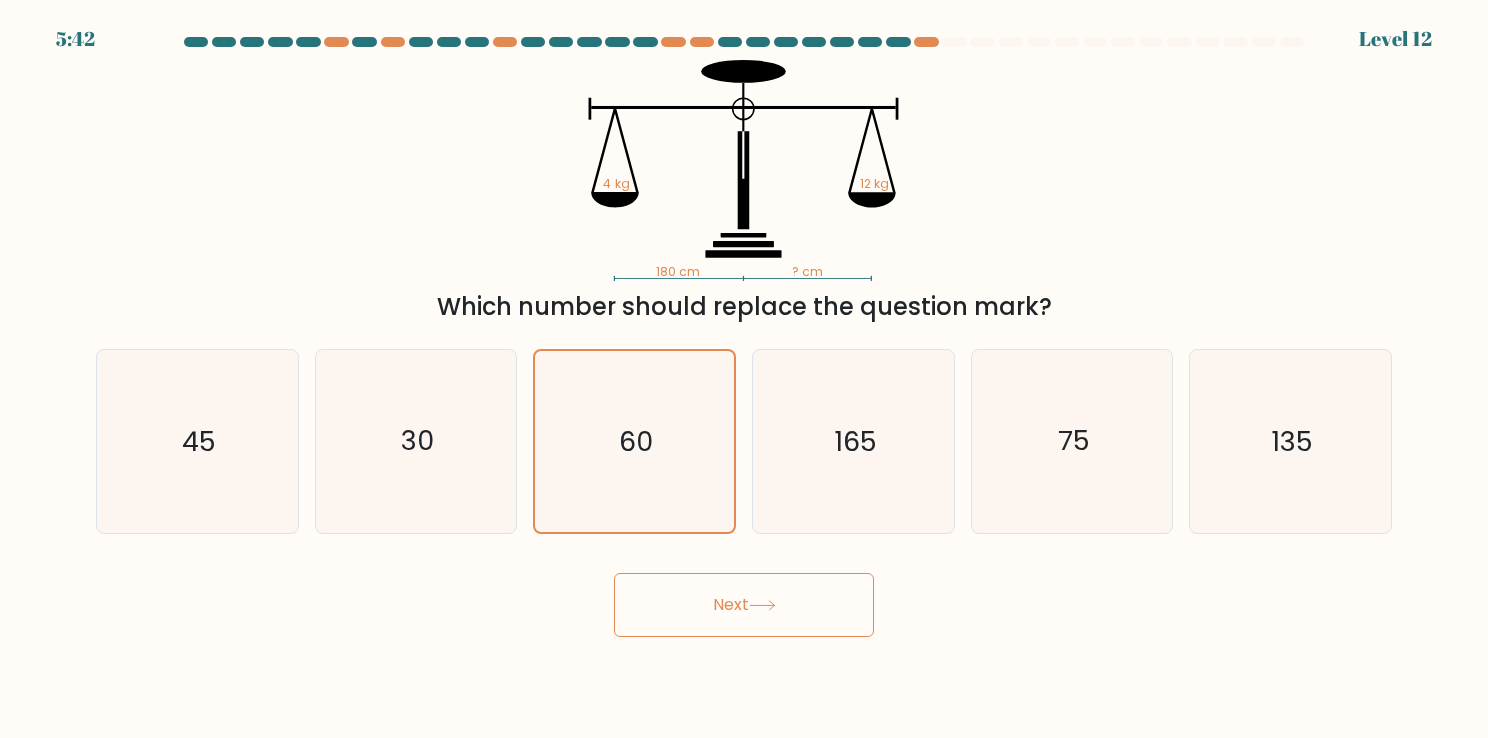 click at bounding box center [762, 605] 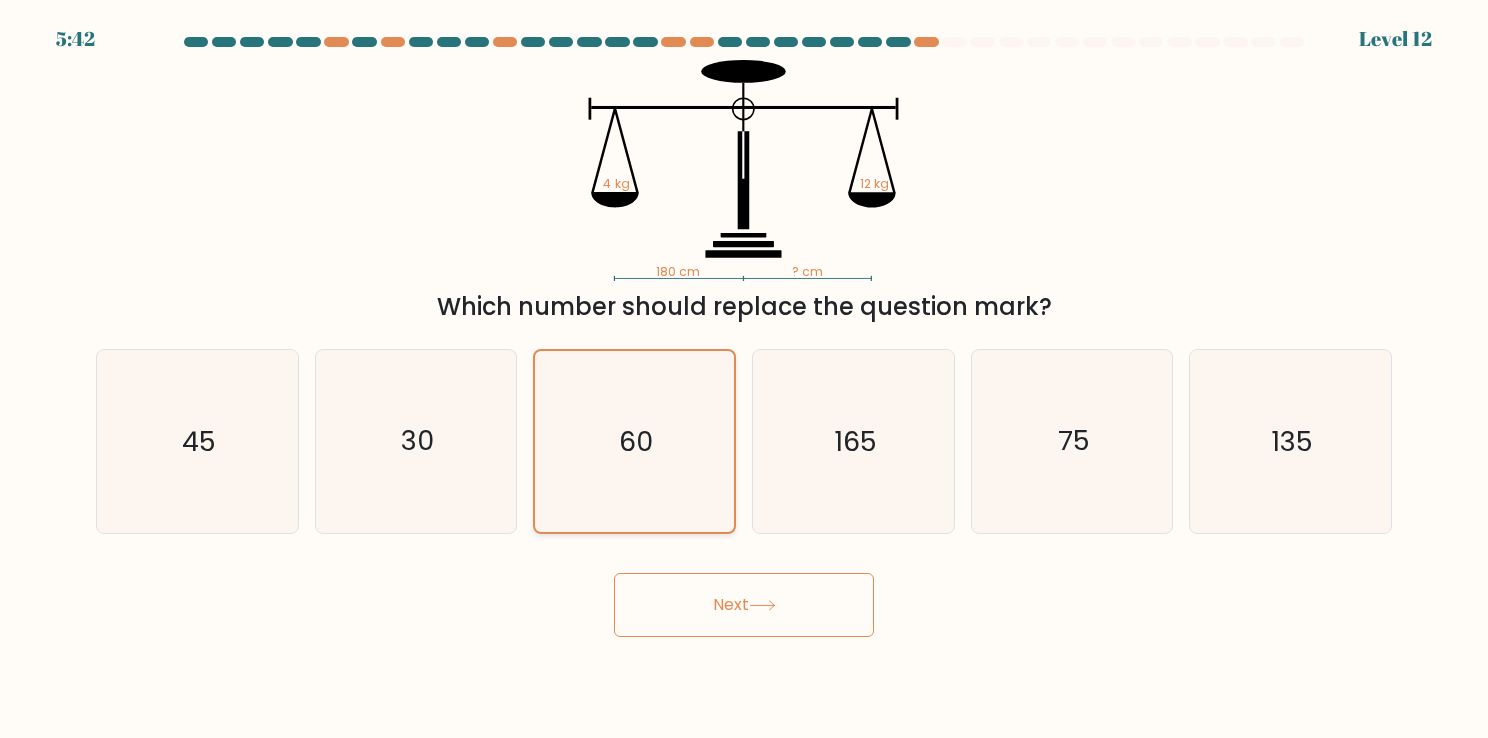 click on "60" at bounding box center [634, 441] 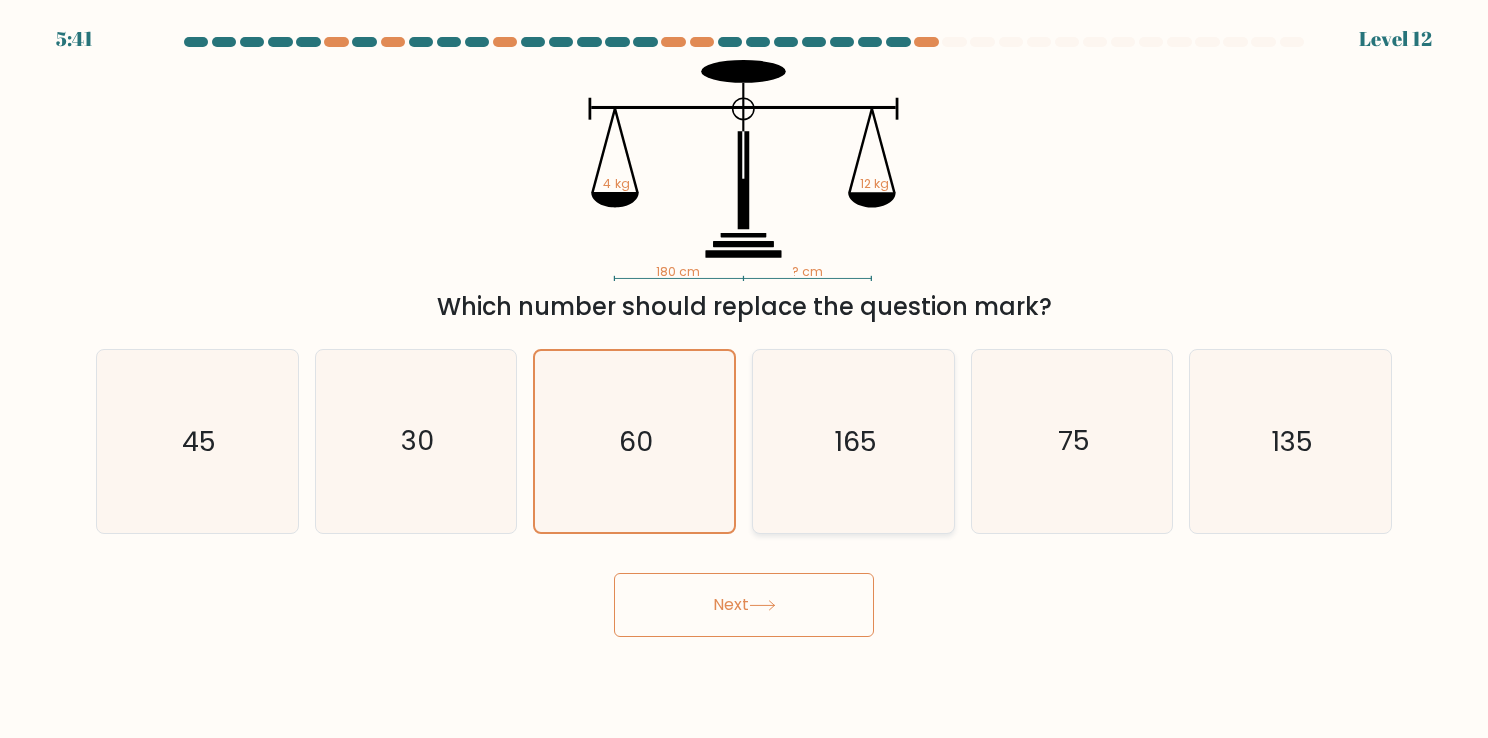 click on "165" at bounding box center (853, 441) 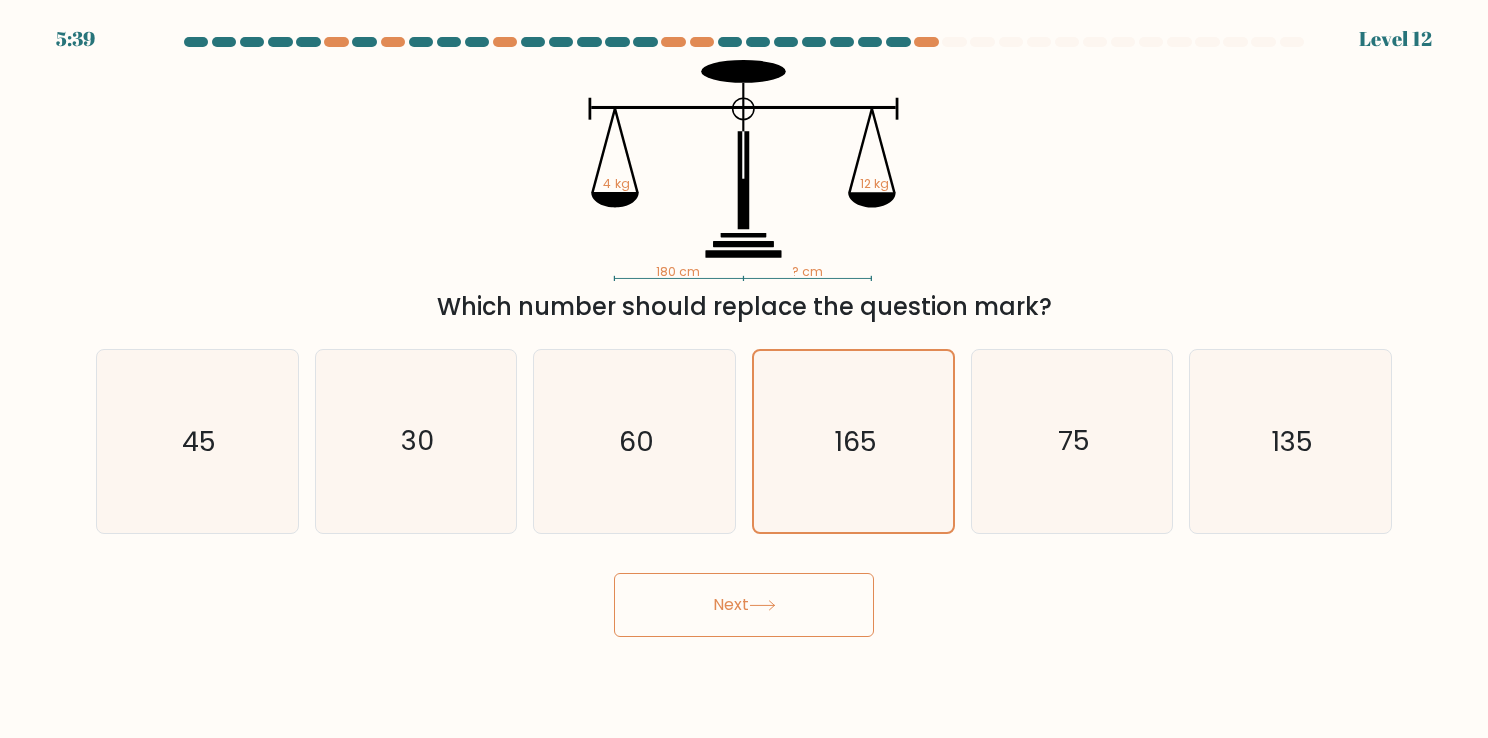 click on "Next" at bounding box center (744, 605) 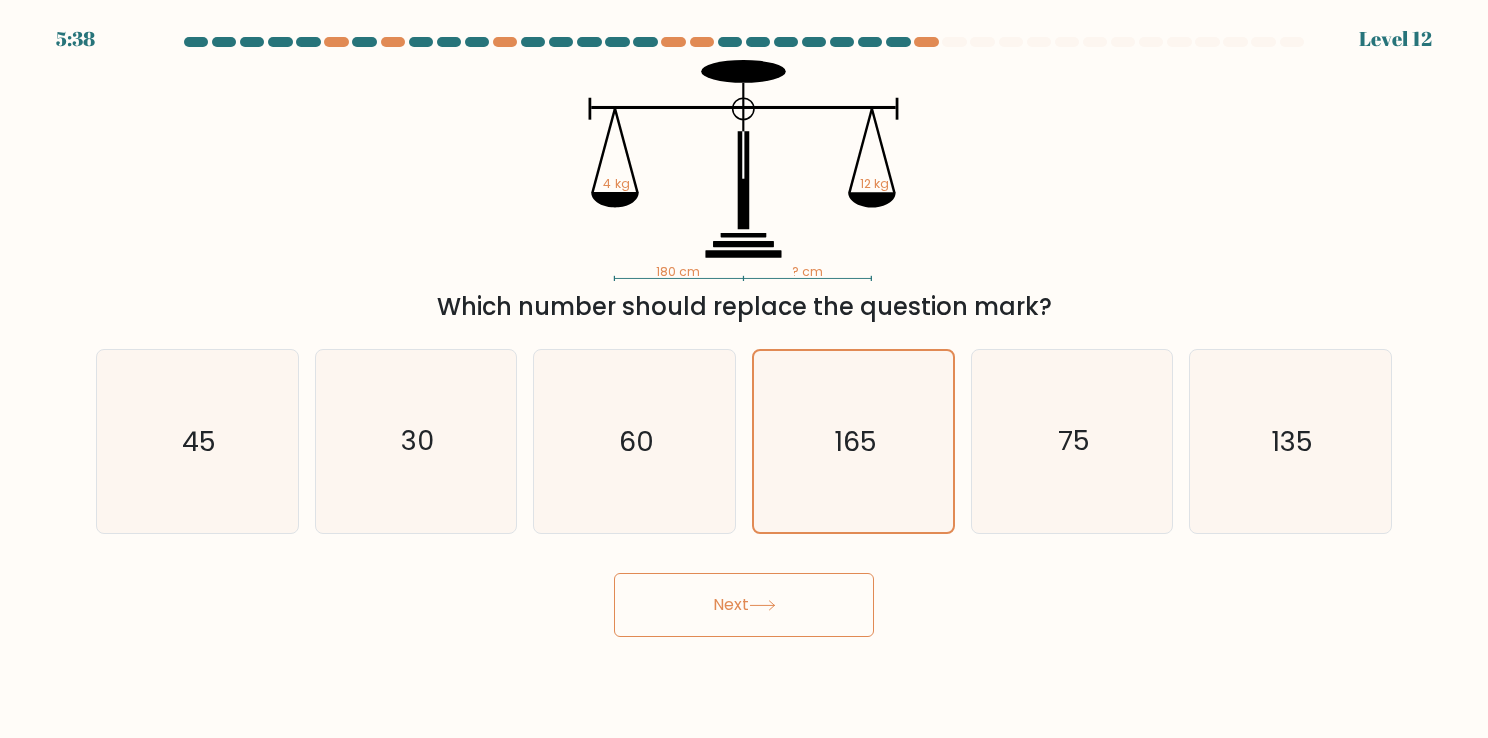 click on "Next" at bounding box center [744, 605] 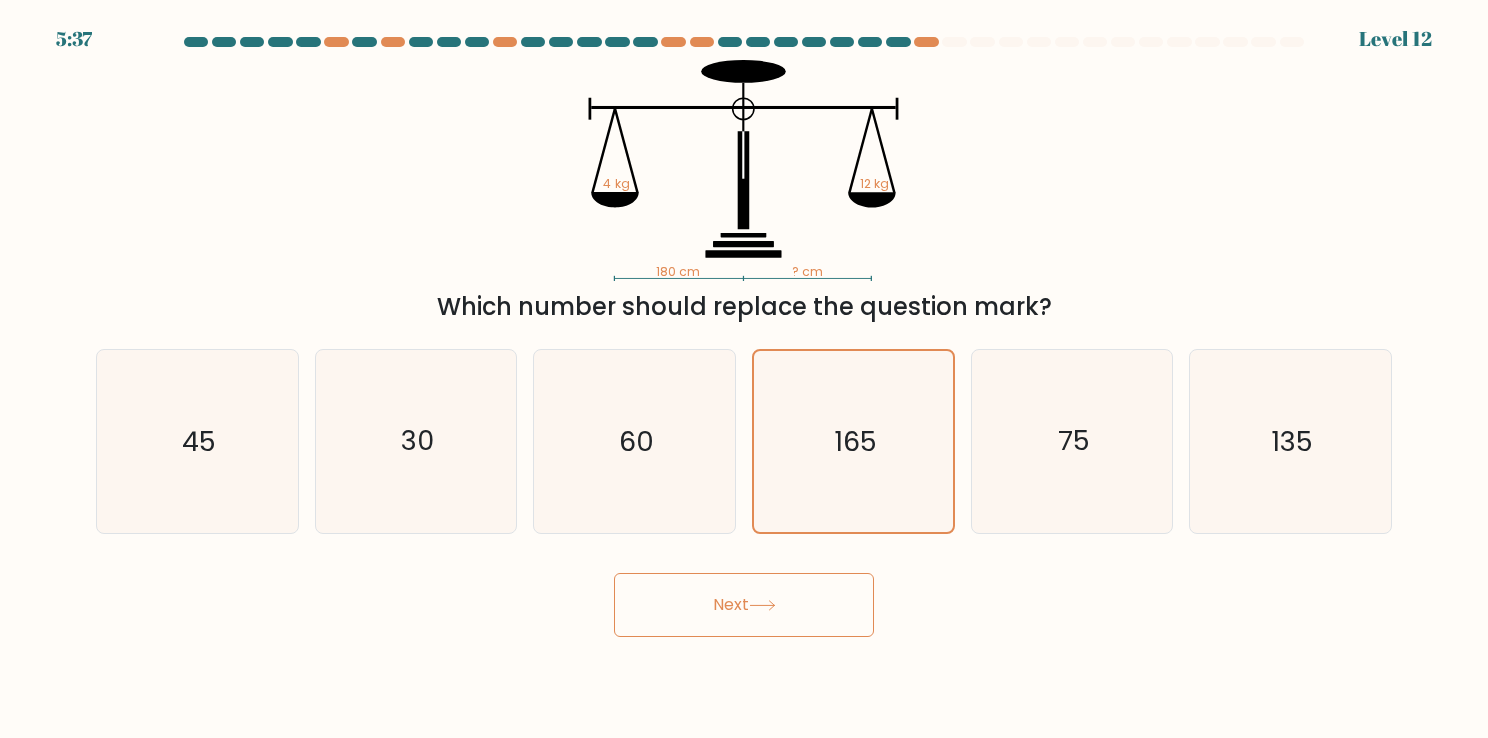 click on "Next" at bounding box center (744, 605) 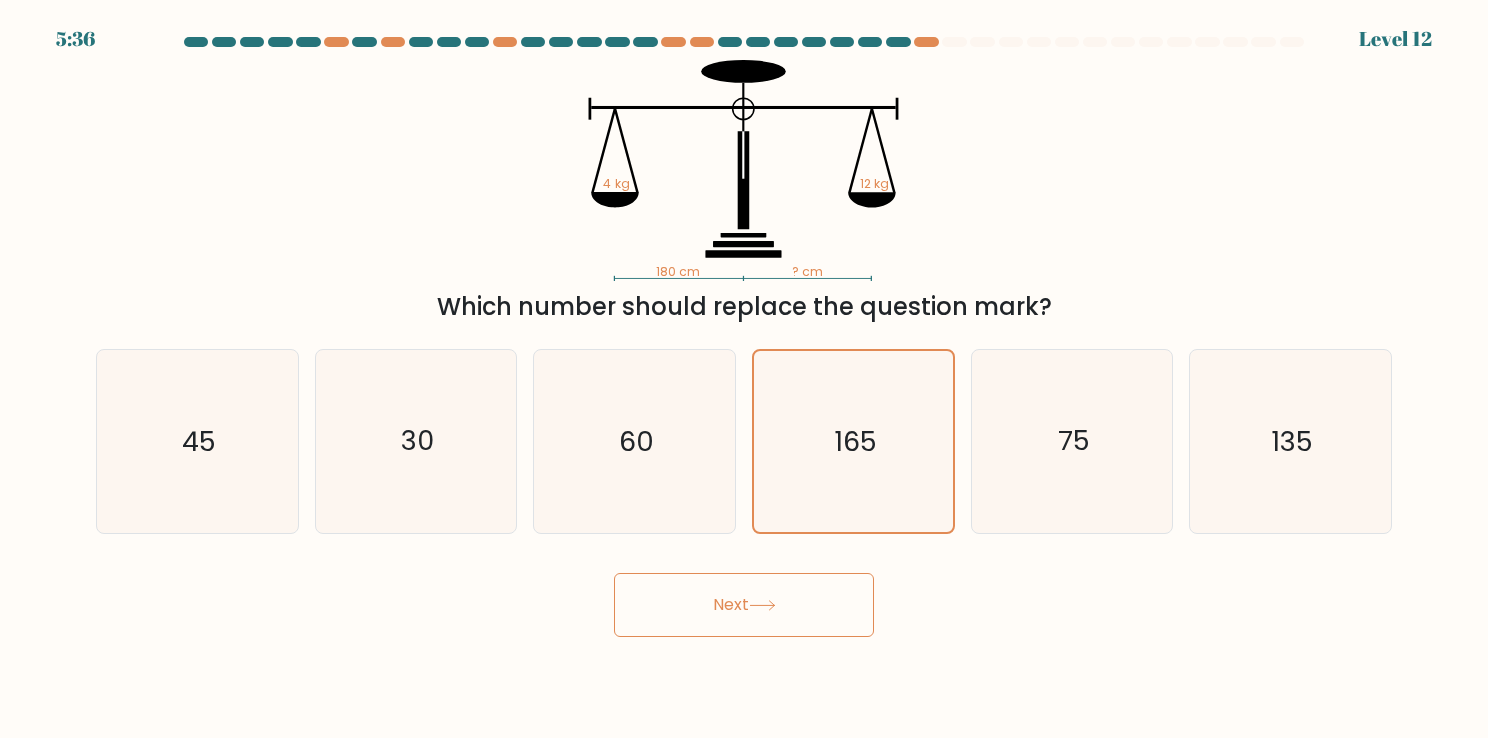 click on "Next" at bounding box center (744, 605) 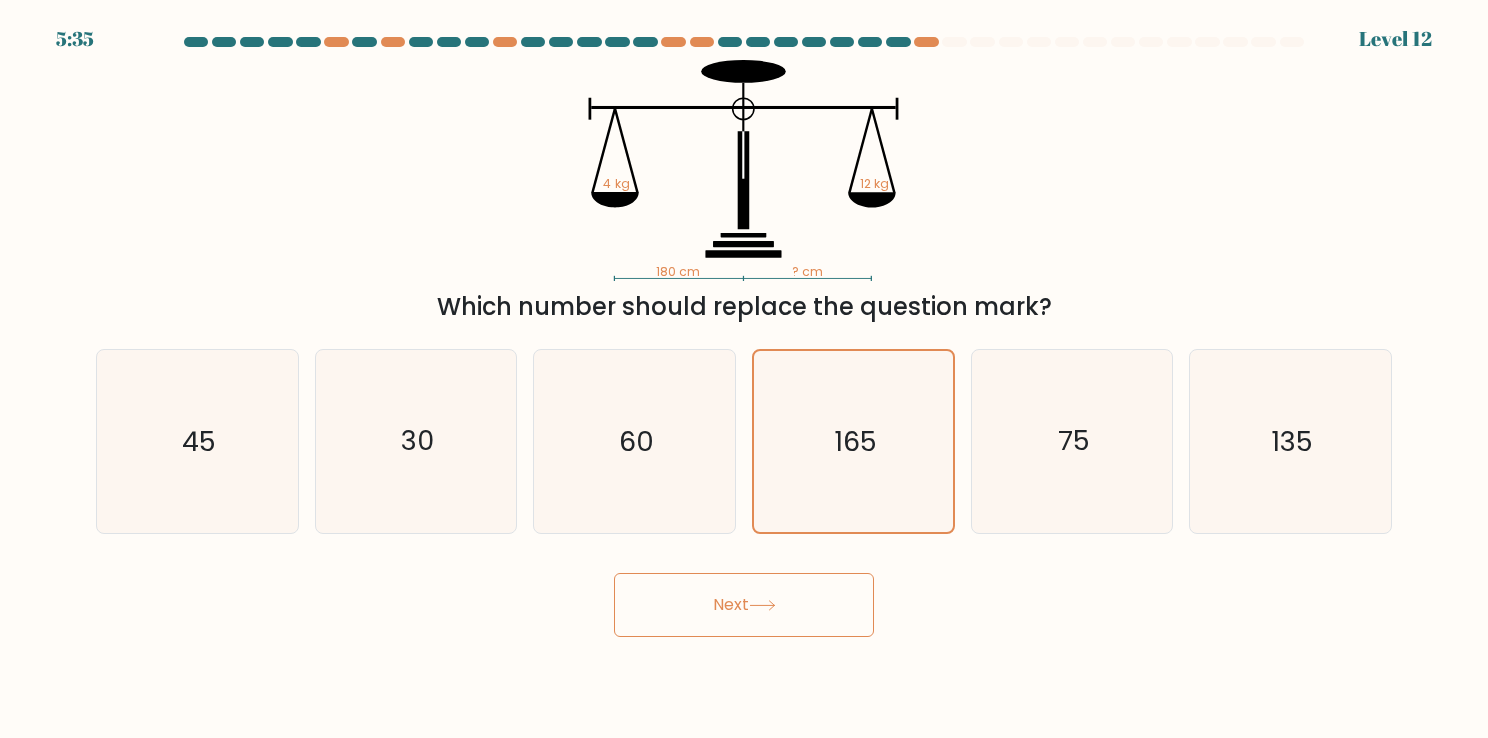 click on "Next" at bounding box center [744, 605] 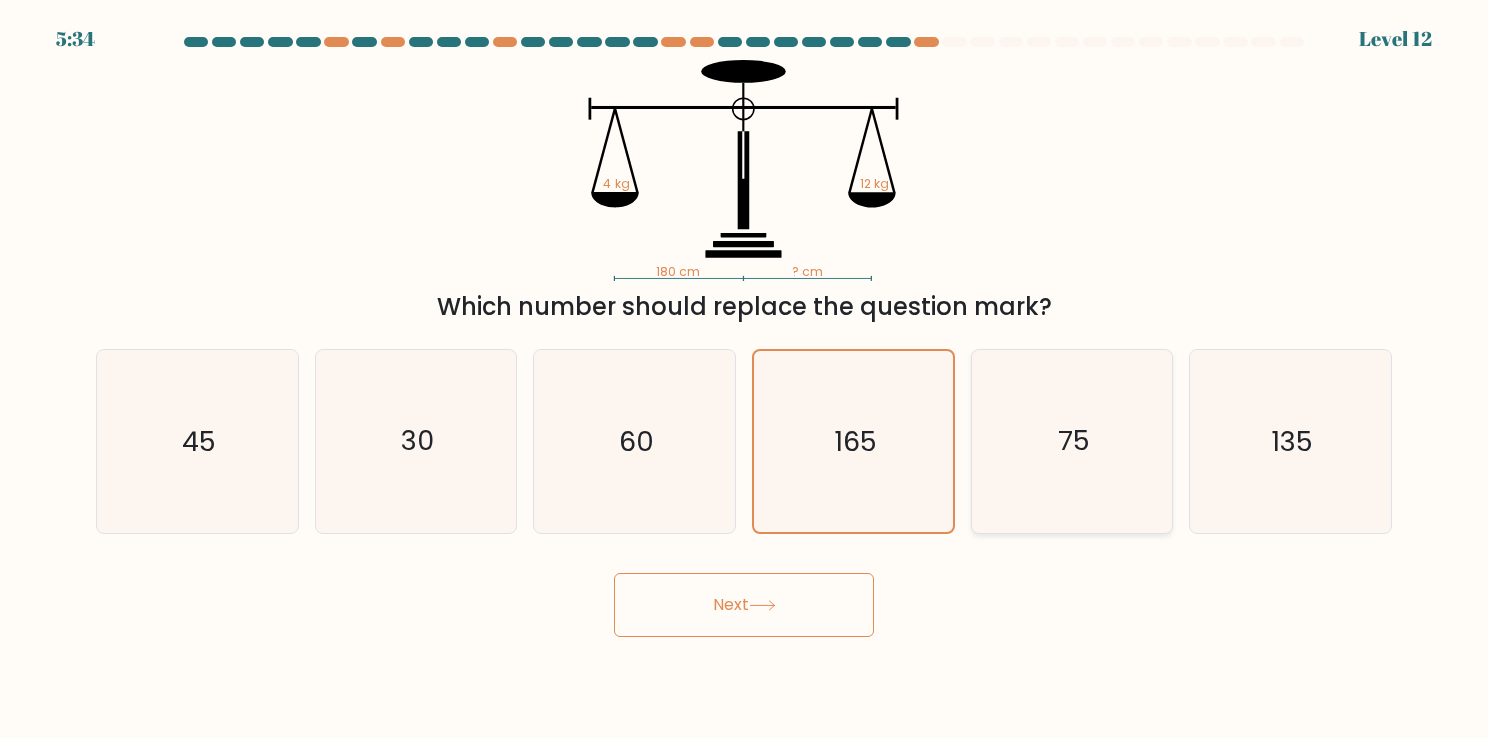 click on "75" at bounding box center (1072, 441) 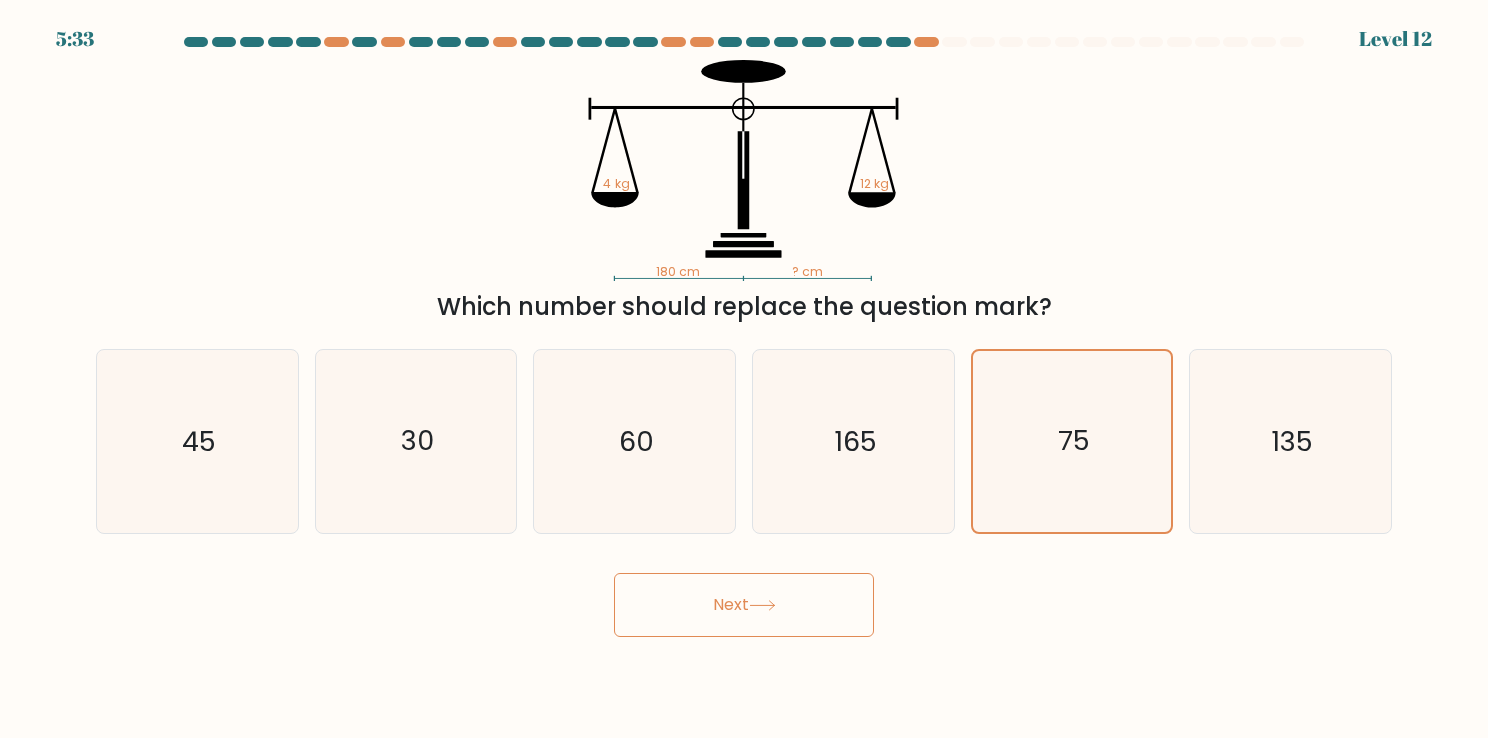 click at bounding box center [762, 605] 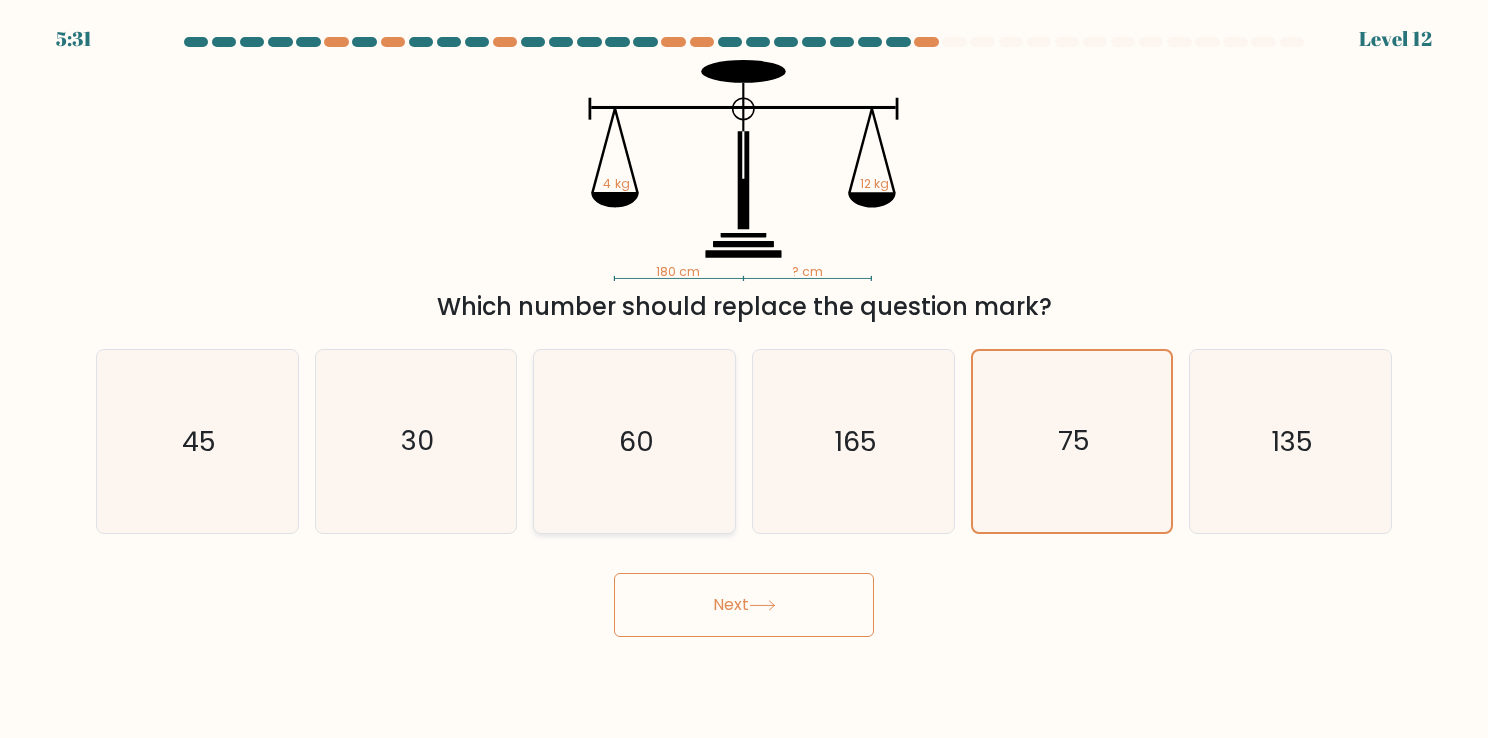click on "60" at bounding box center (634, 441) 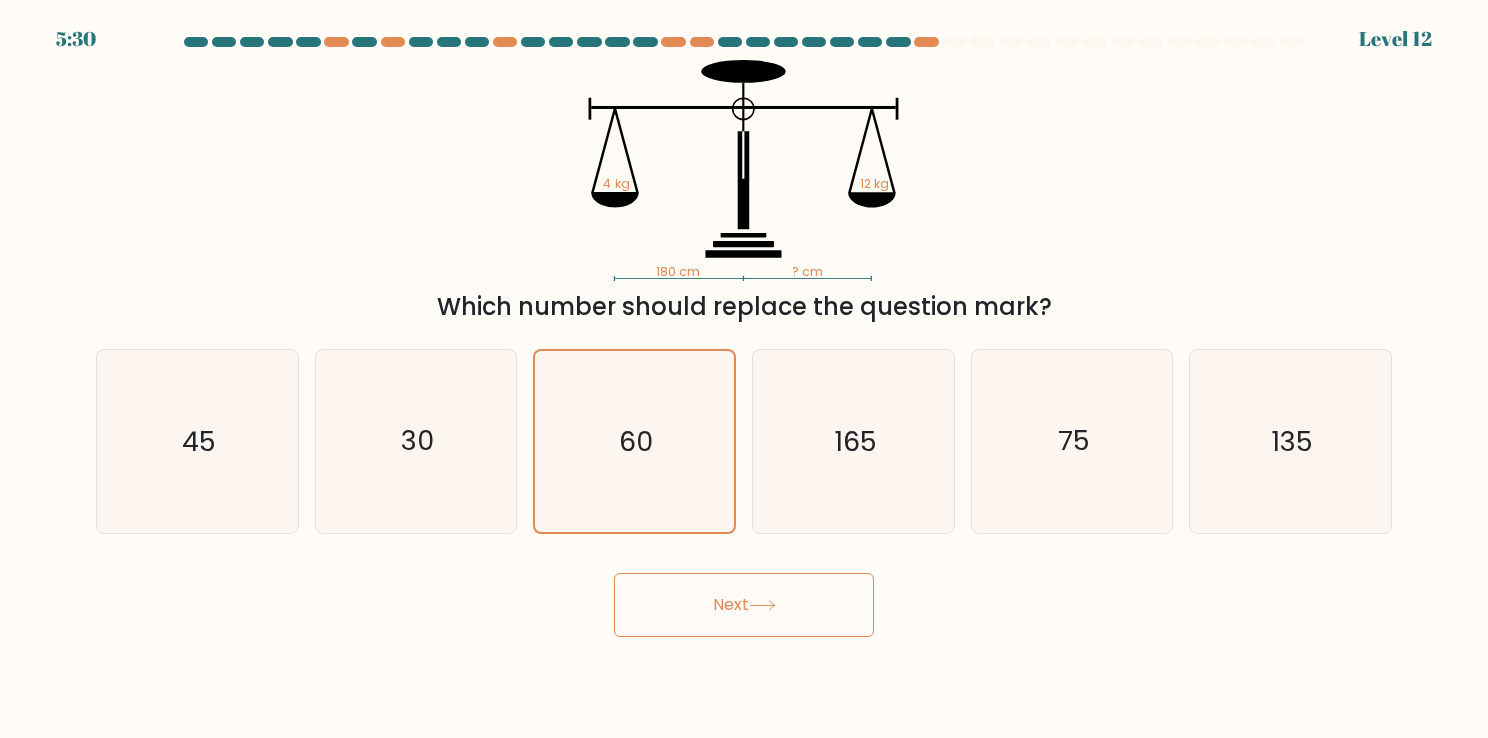 click on "Next" at bounding box center (744, 605) 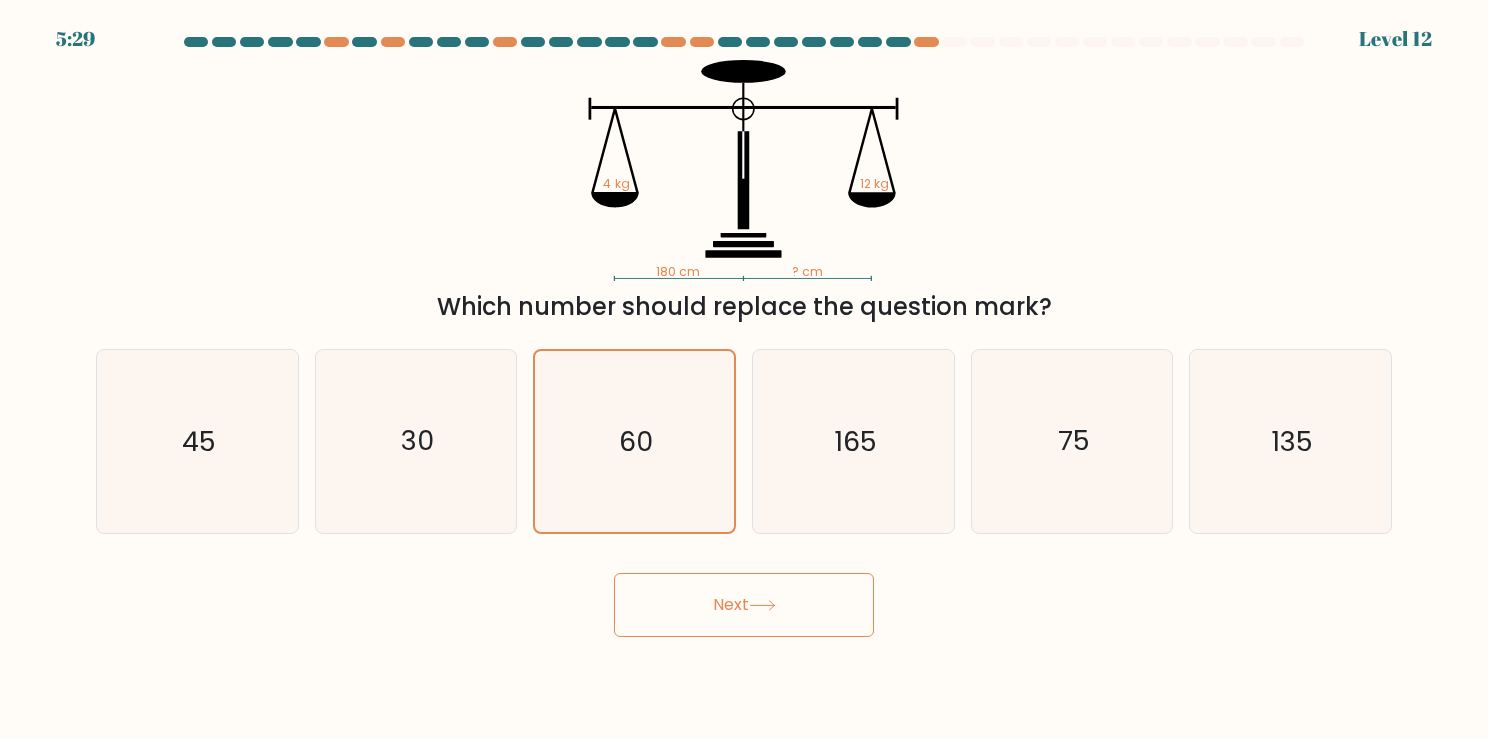 click at bounding box center (762, 605) 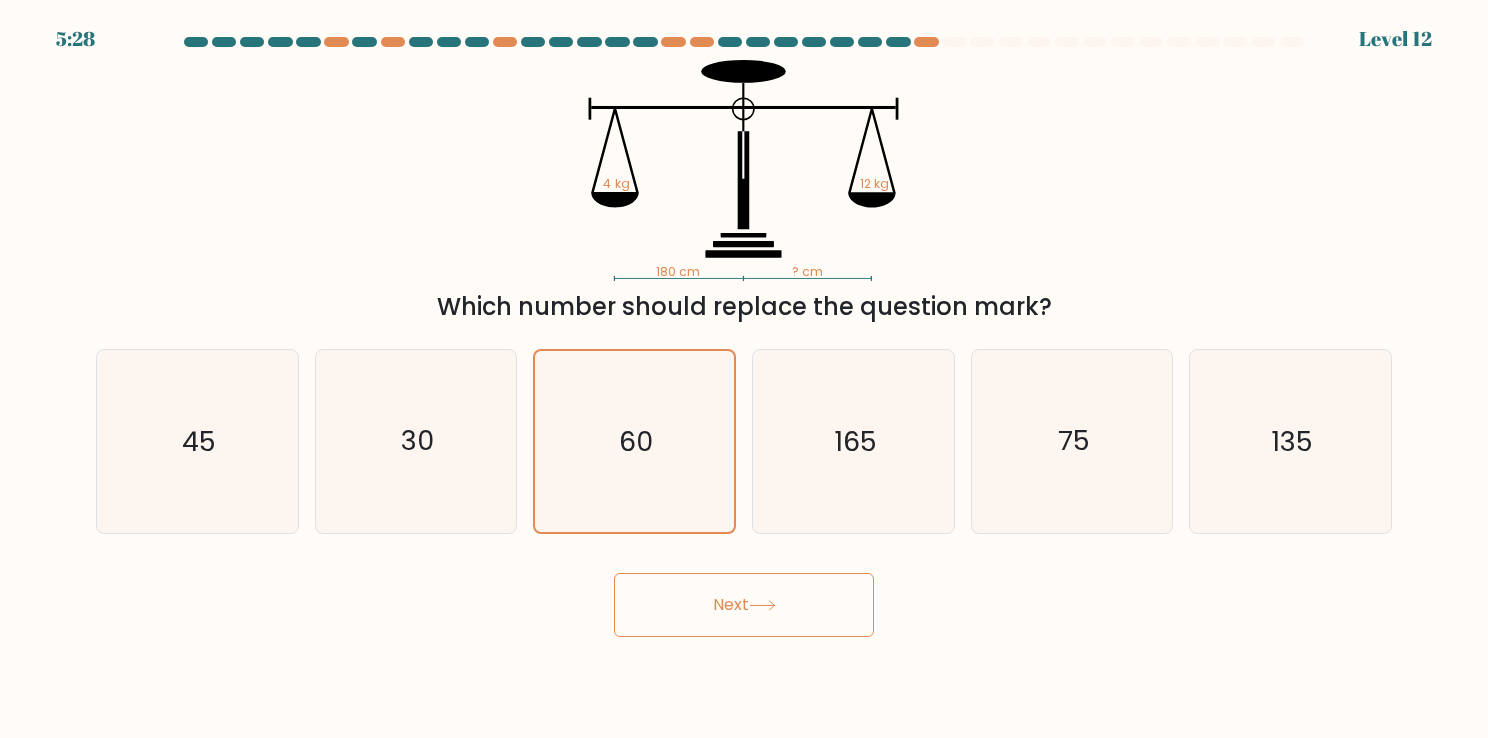 click at bounding box center (762, 605) 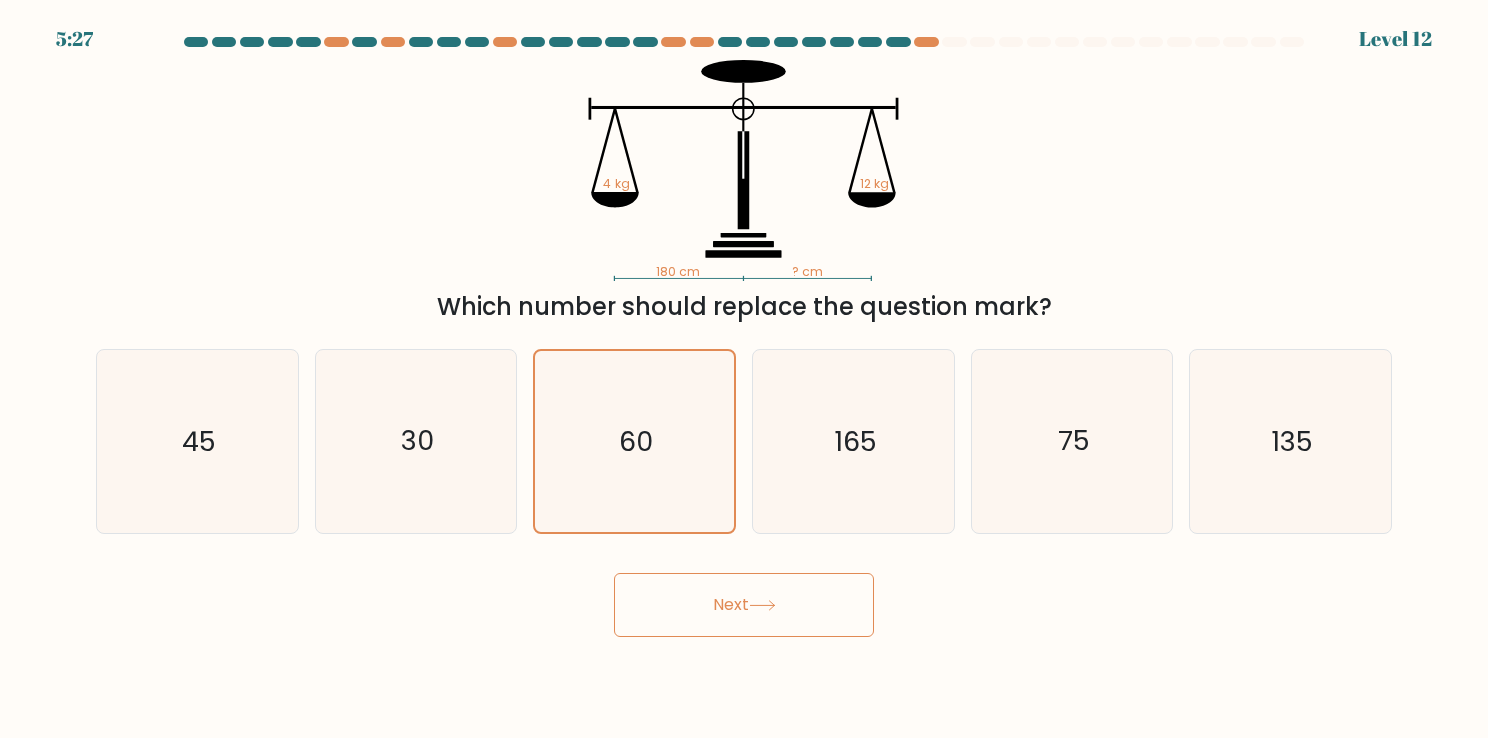 click at bounding box center [762, 605] 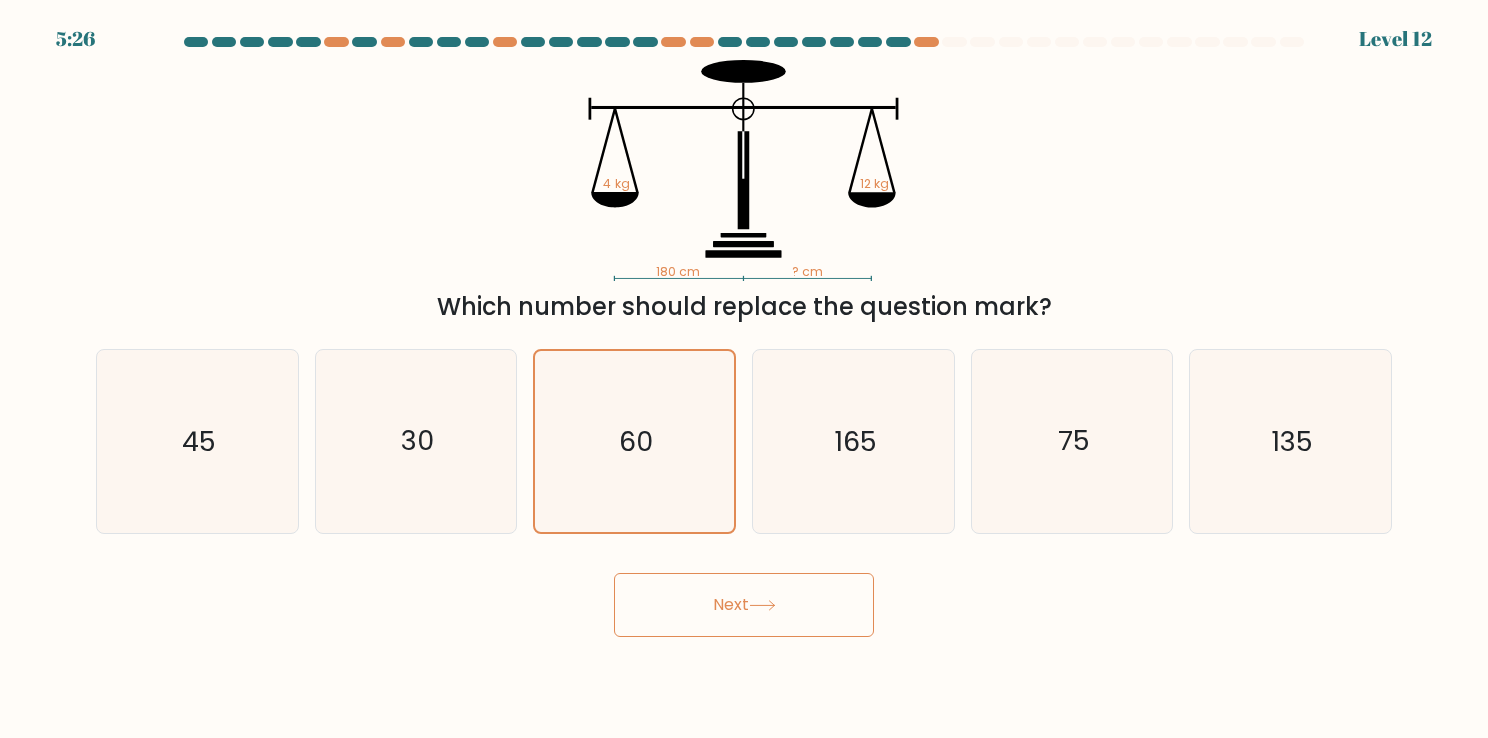 click at bounding box center (762, 605) 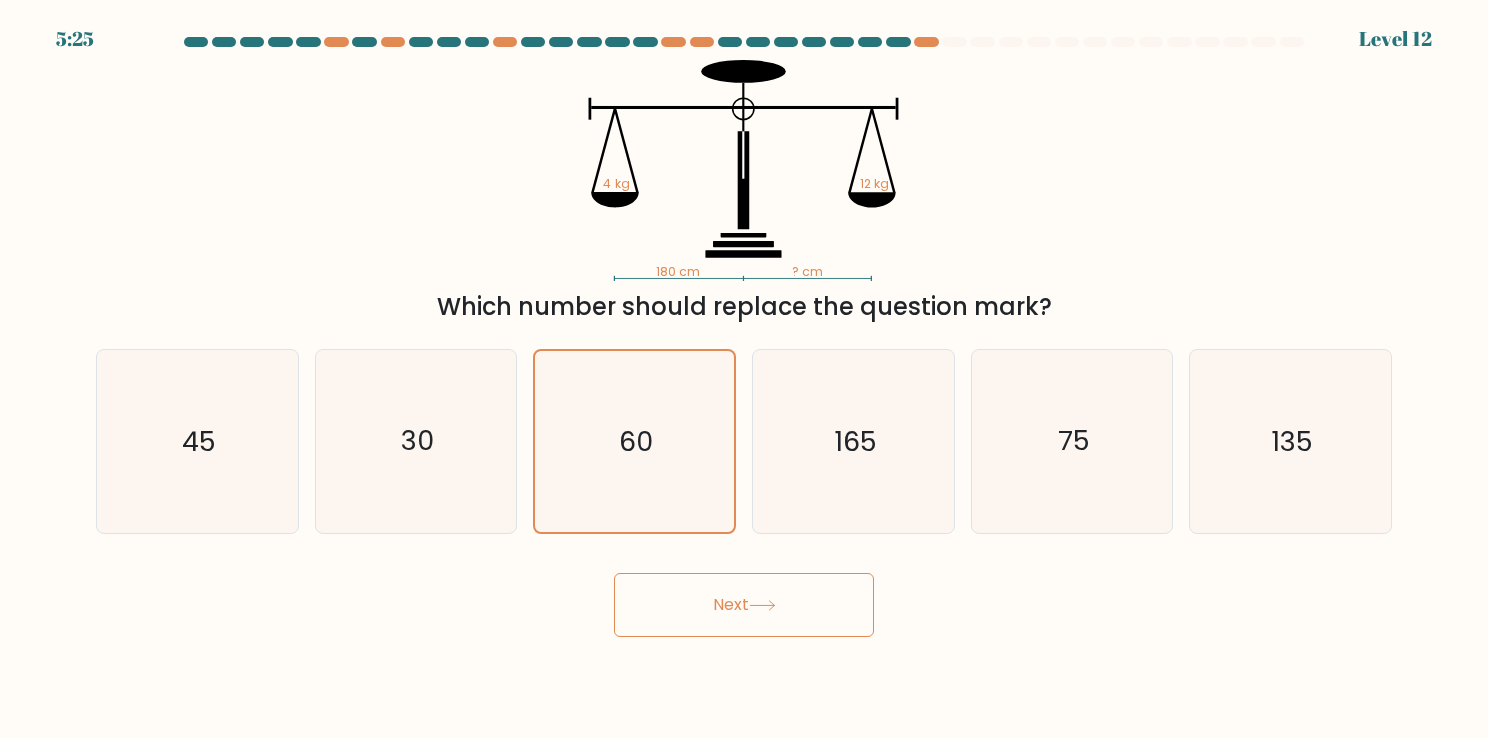 drag, startPoint x: 772, startPoint y: 602, endPoint x: 1222, endPoint y: 218, distance: 591.5708 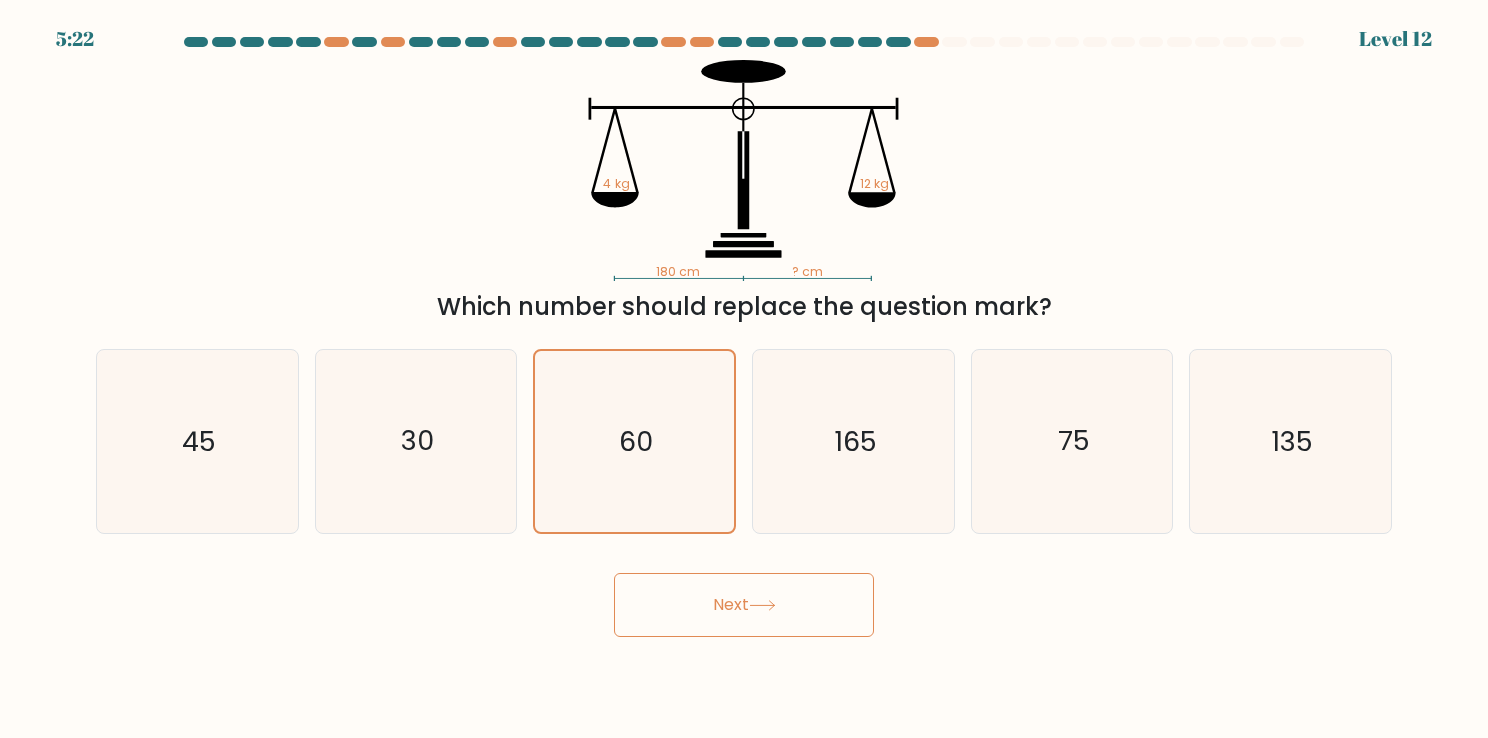 click on "Next" at bounding box center (744, 605) 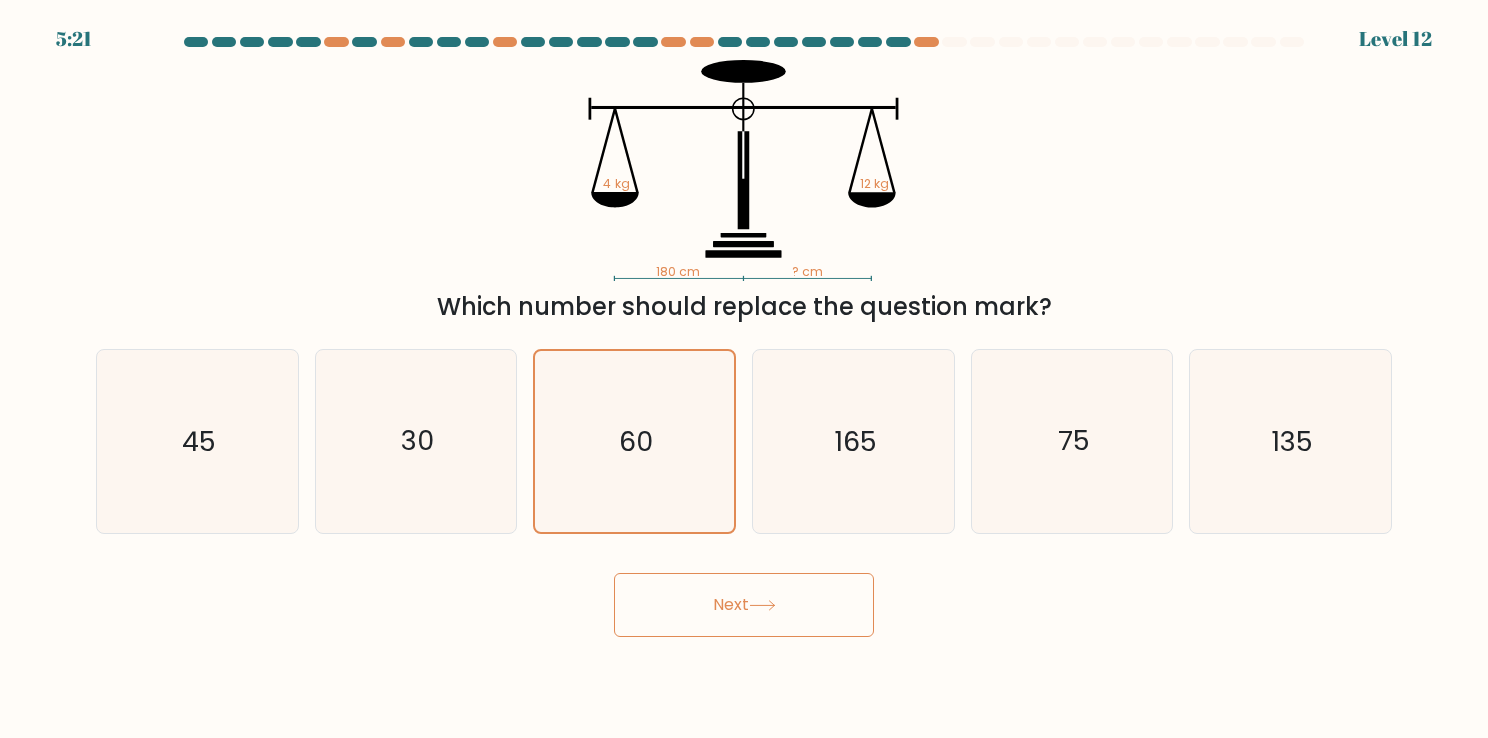 click on "Next" at bounding box center [744, 605] 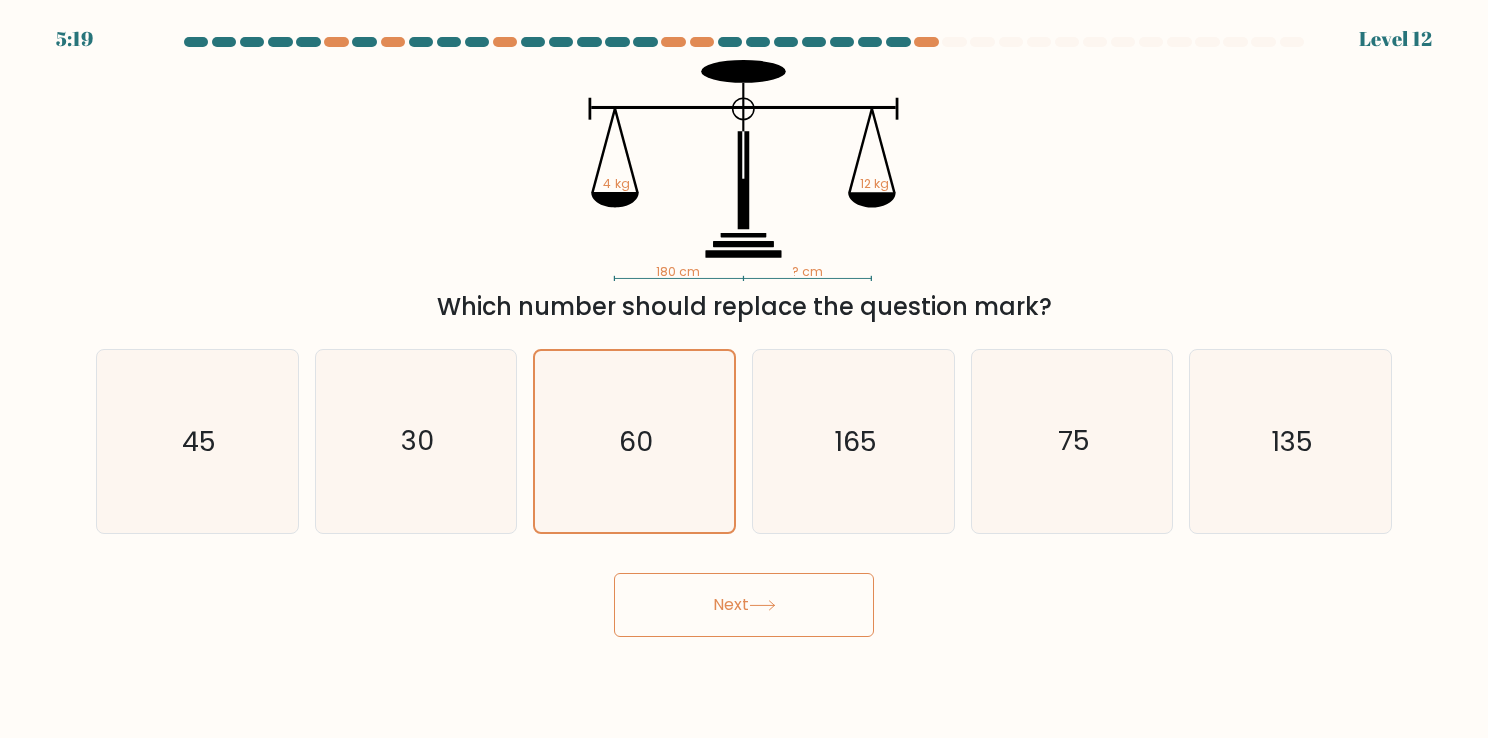 click at bounding box center (762, 605) 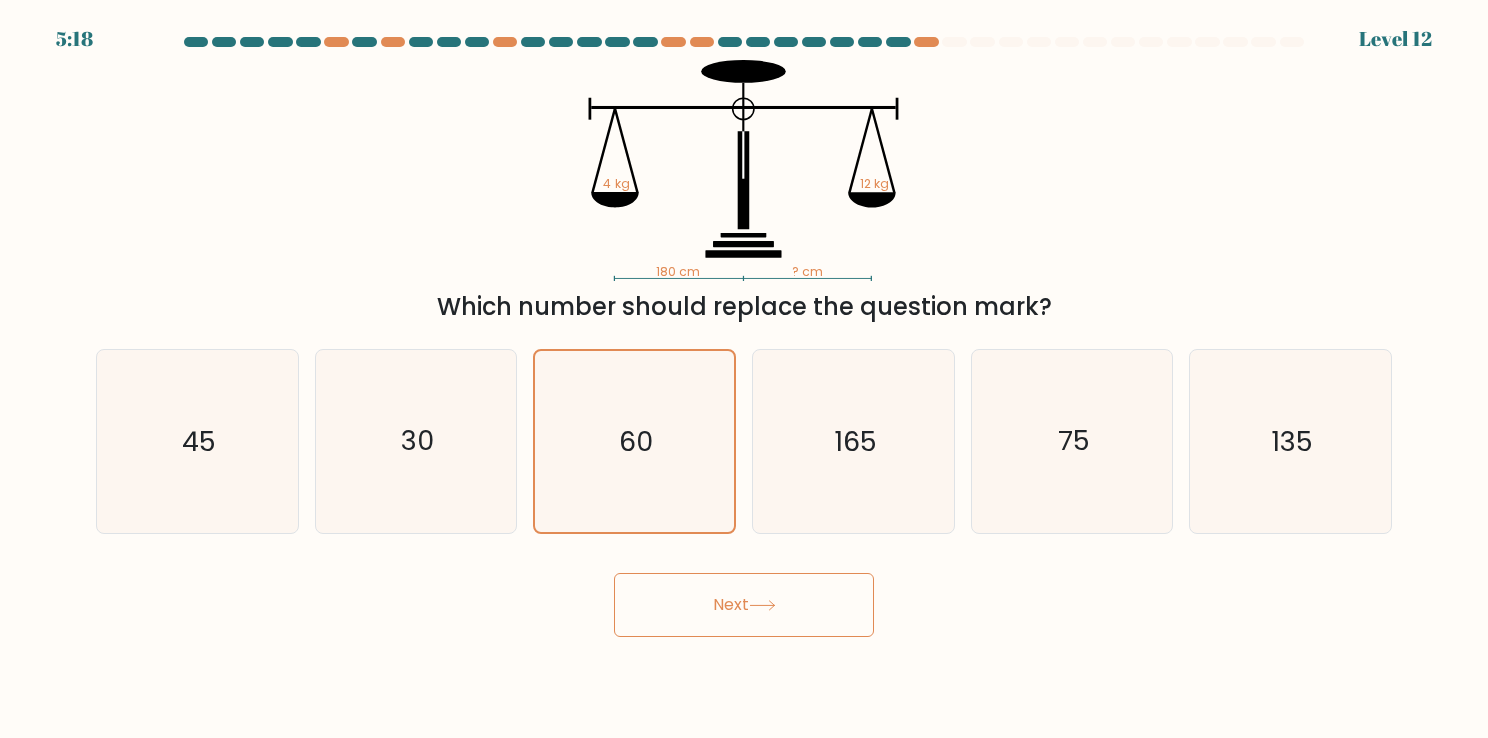 click at bounding box center (762, 605) 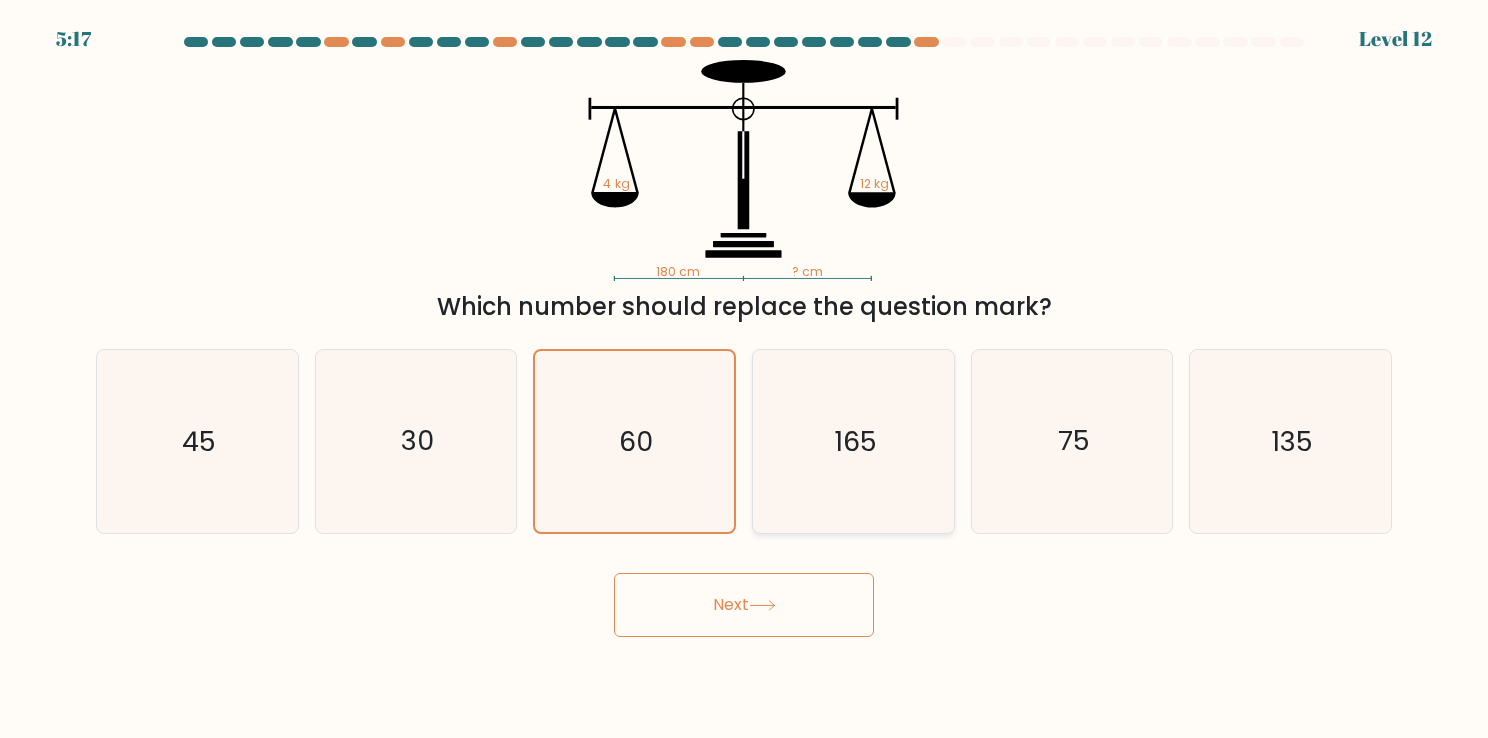 drag, startPoint x: 780, startPoint y: 603, endPoint x: 822, endPoint y: 490, distance: 120.552895 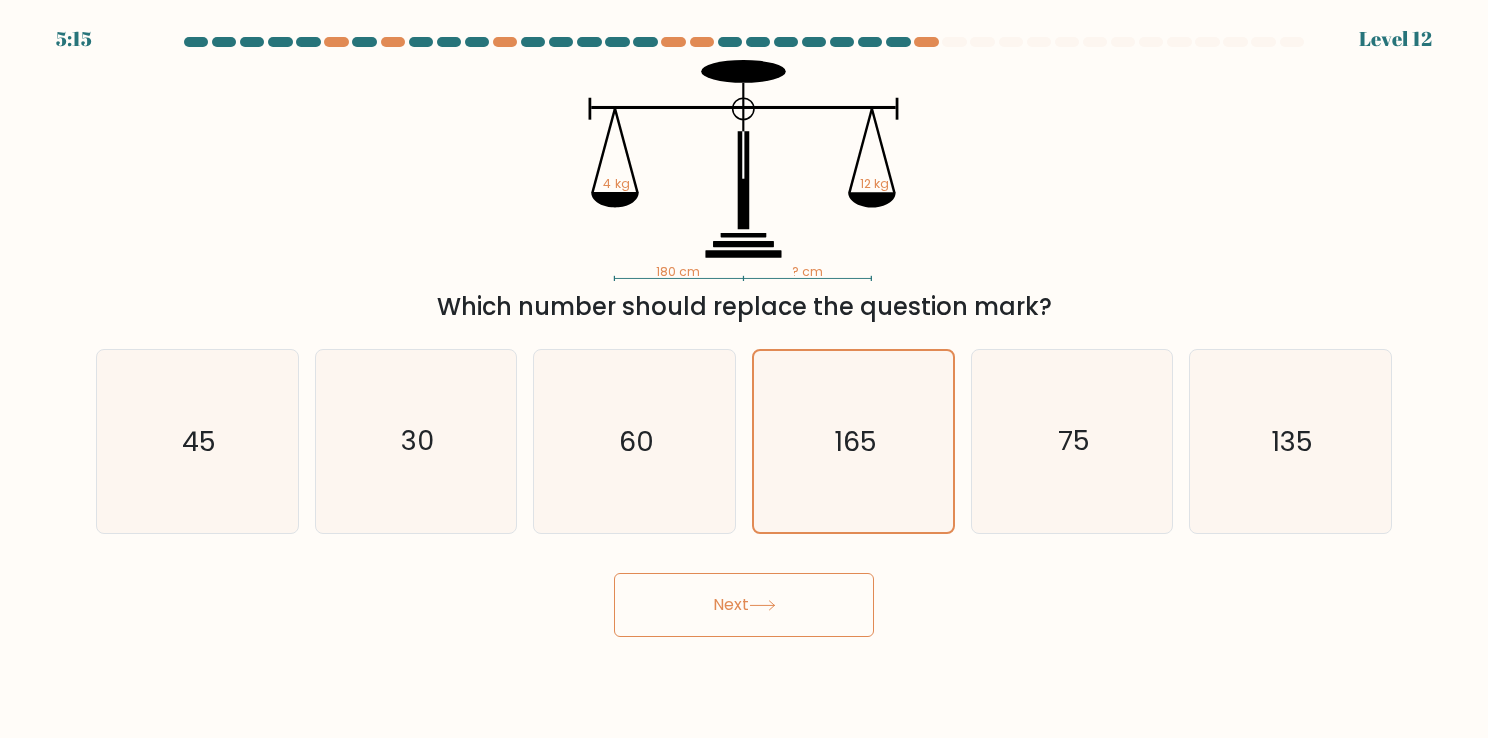 click on "Next" at bounding box center [744, 605] 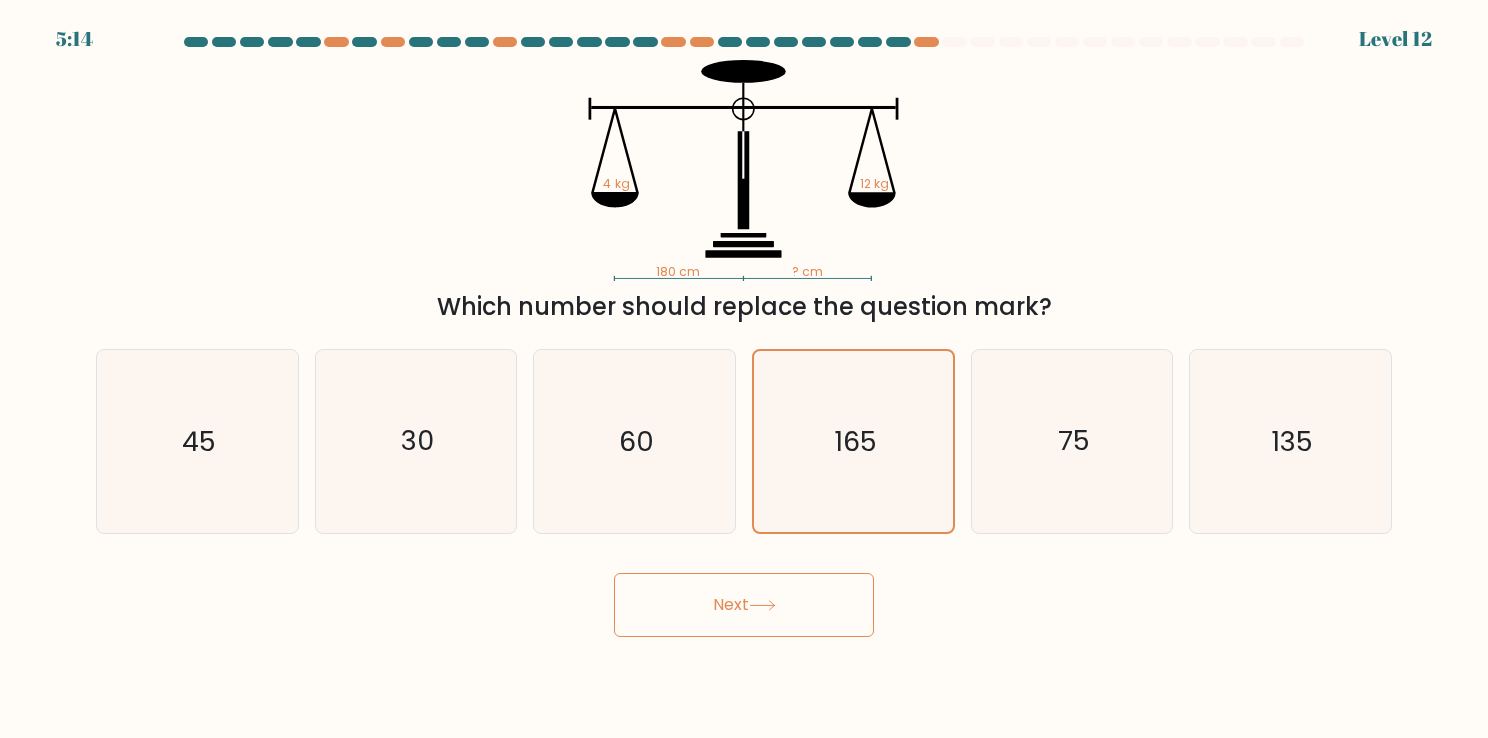 click on "Next" at bounding box center [744, 605] 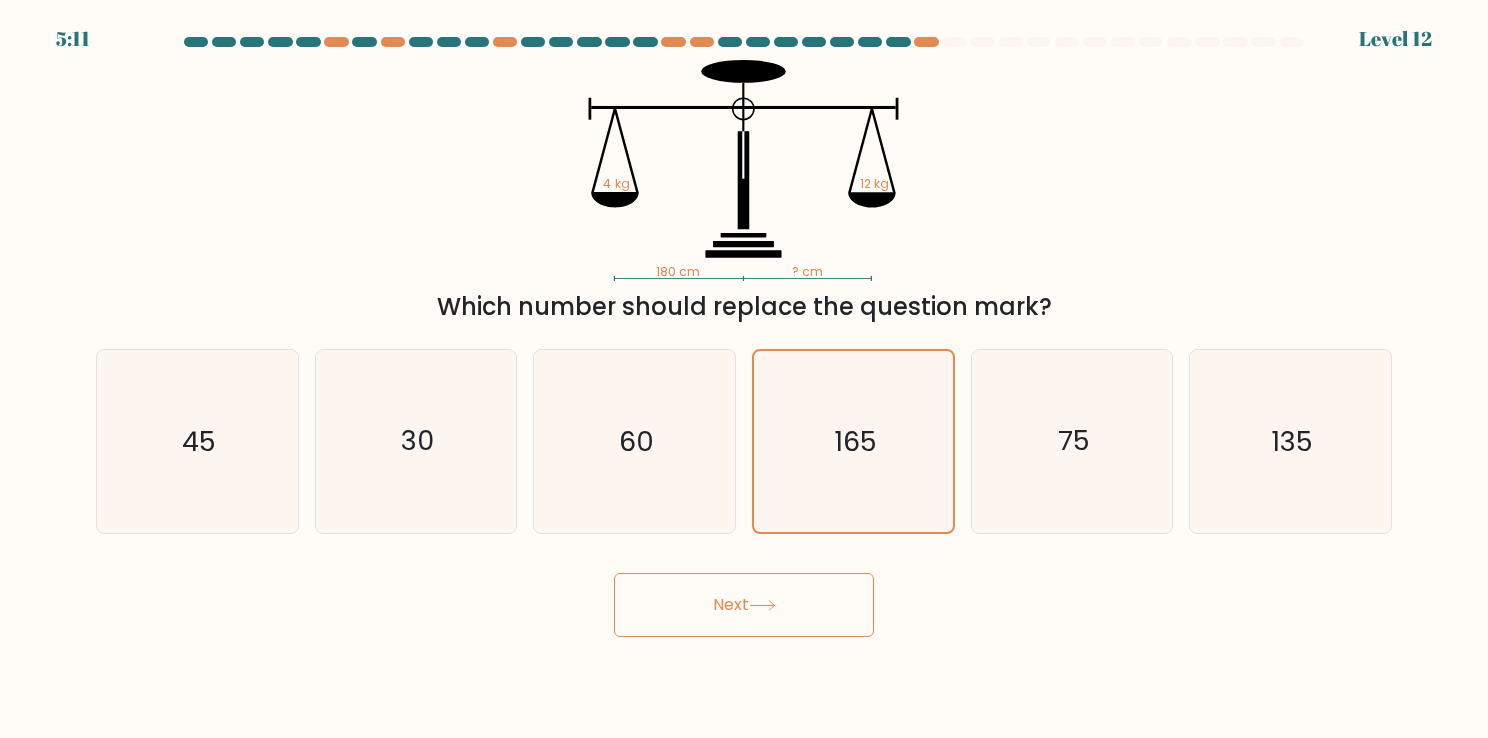 click at bounding box center (744, 46) 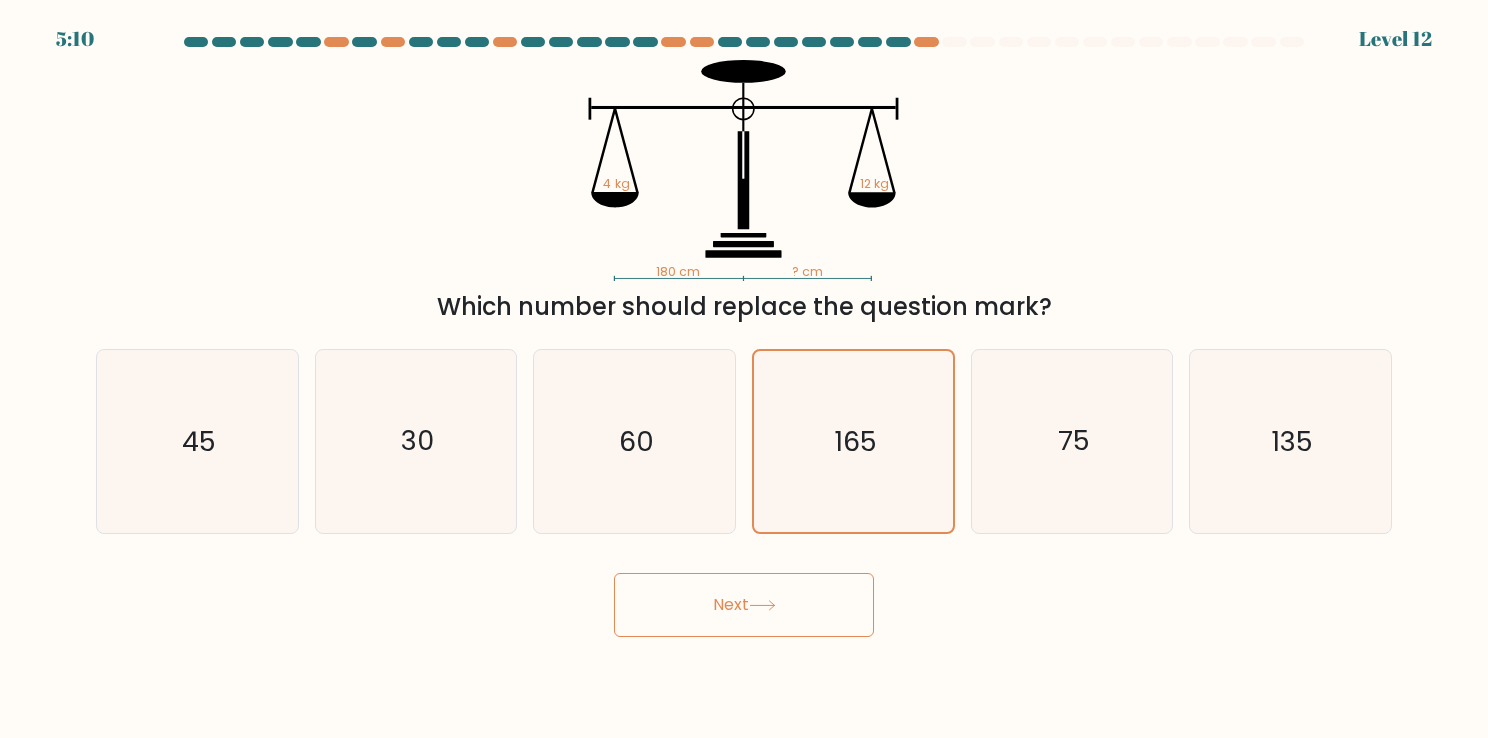 click at bounding box center [744, 46] 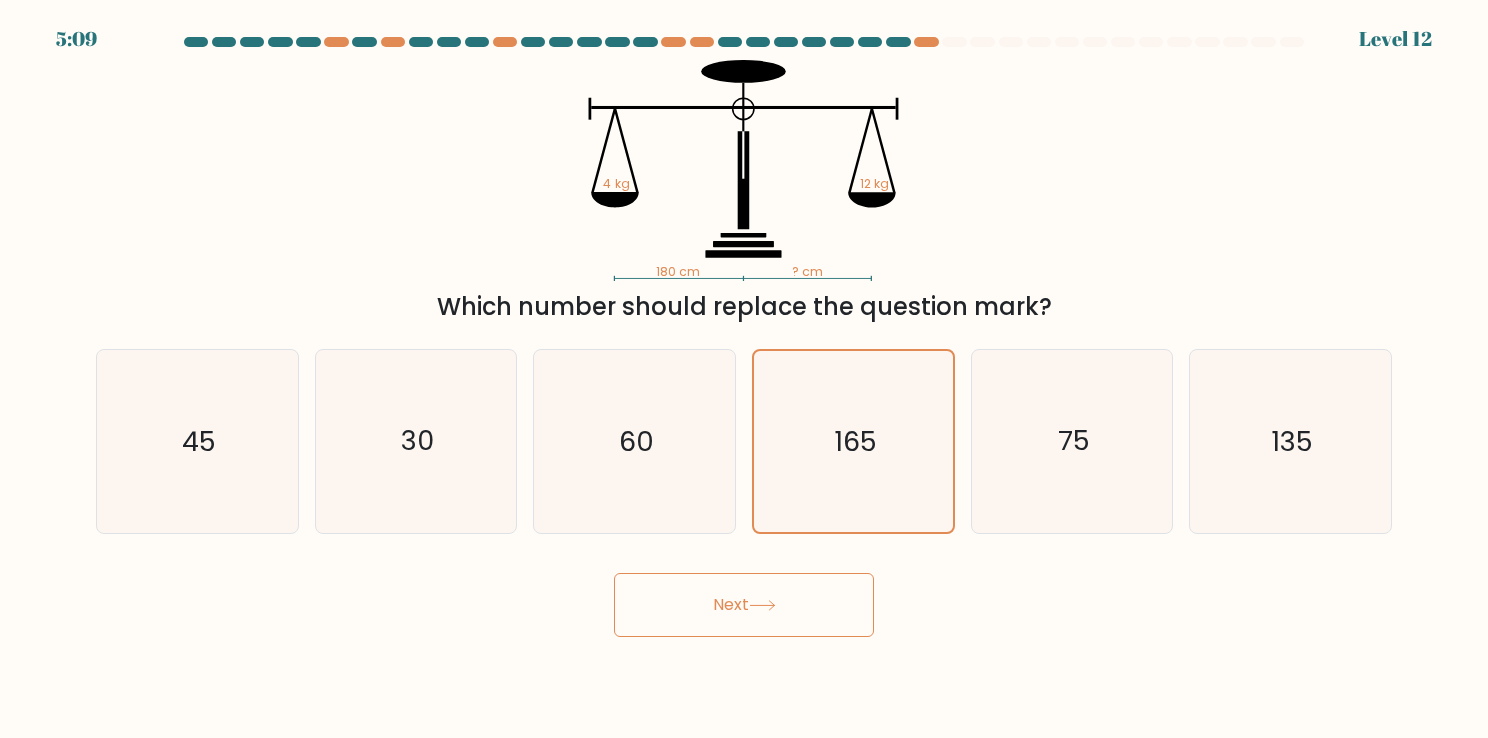 click on "Next" at bounding box center [744, 605] 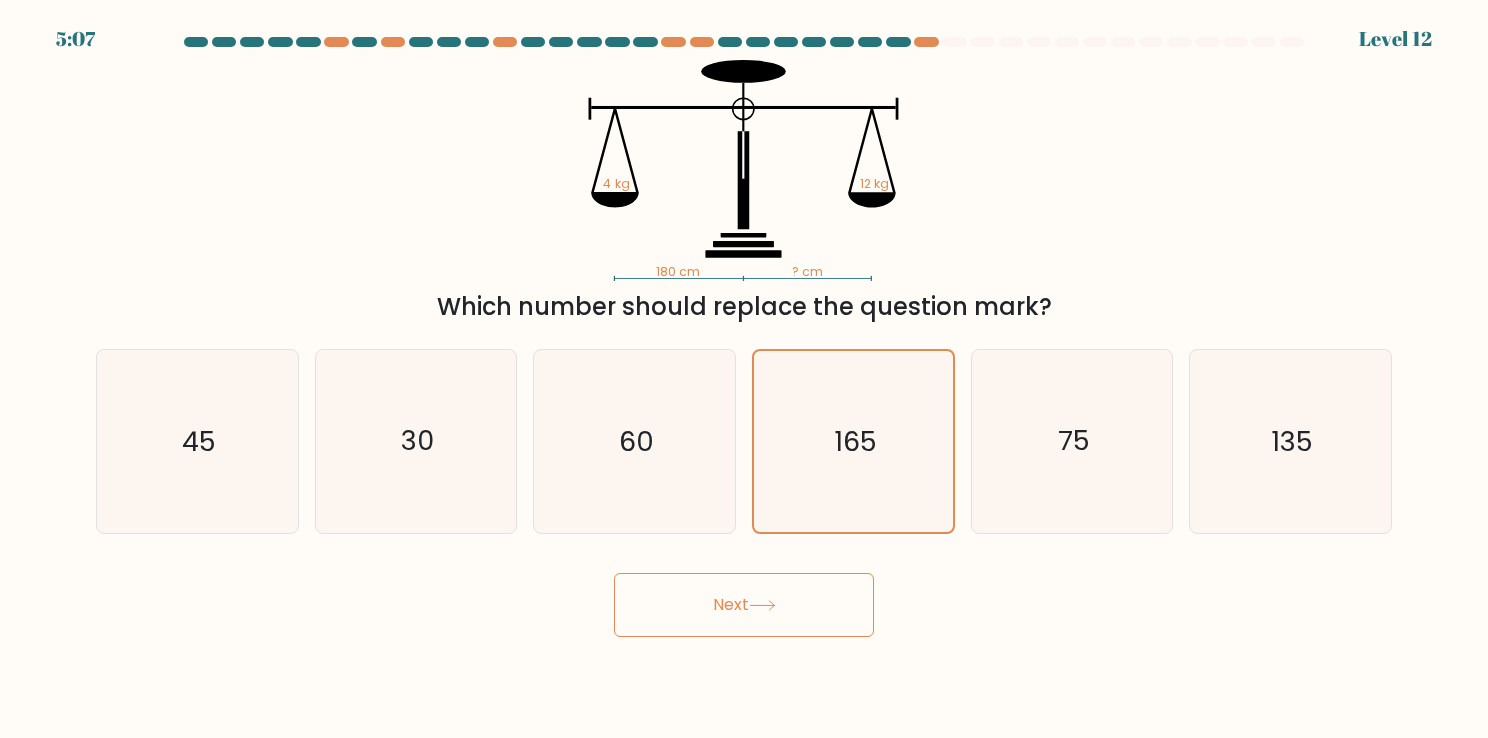 click on "Next" at bounding box center (744, 605) 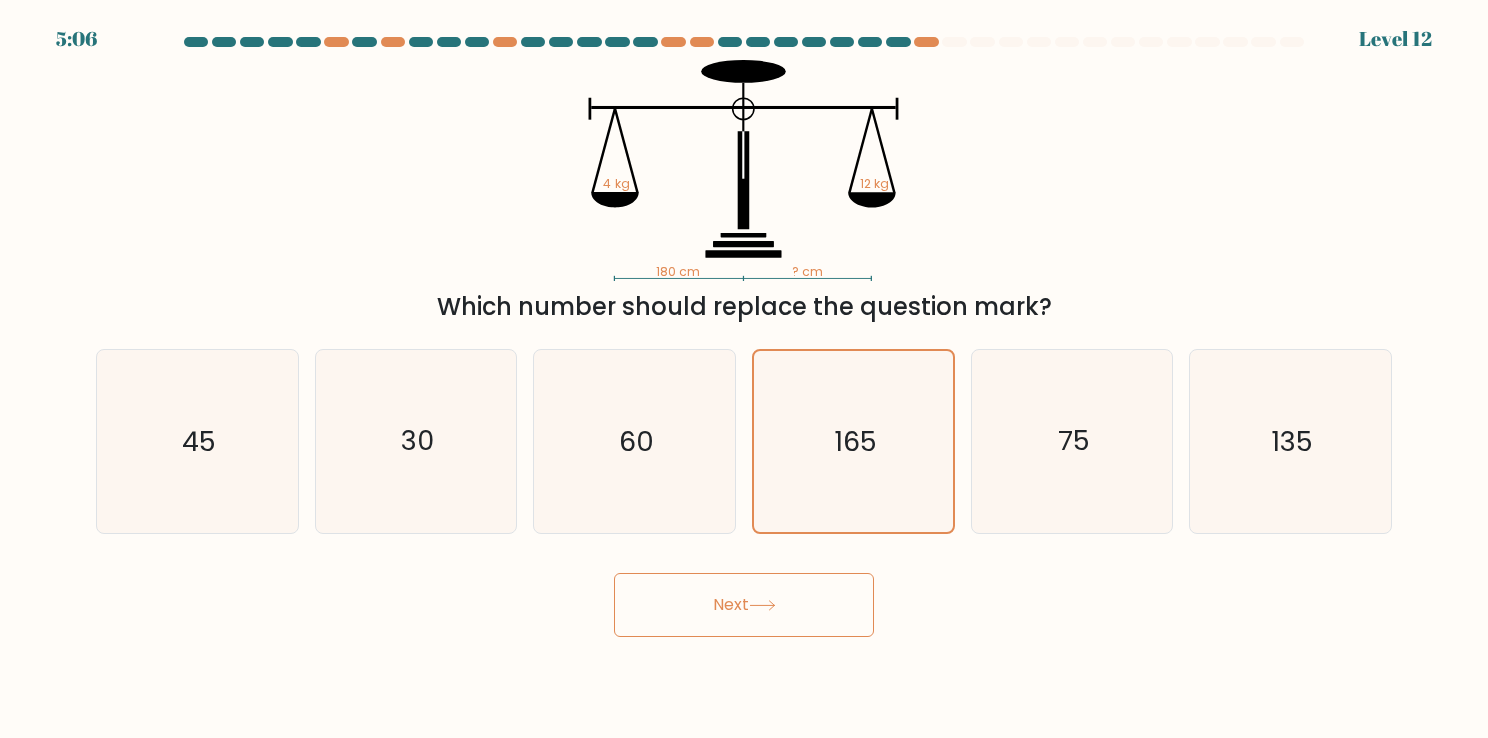 click on "Next" at bounding box center [744, 605] 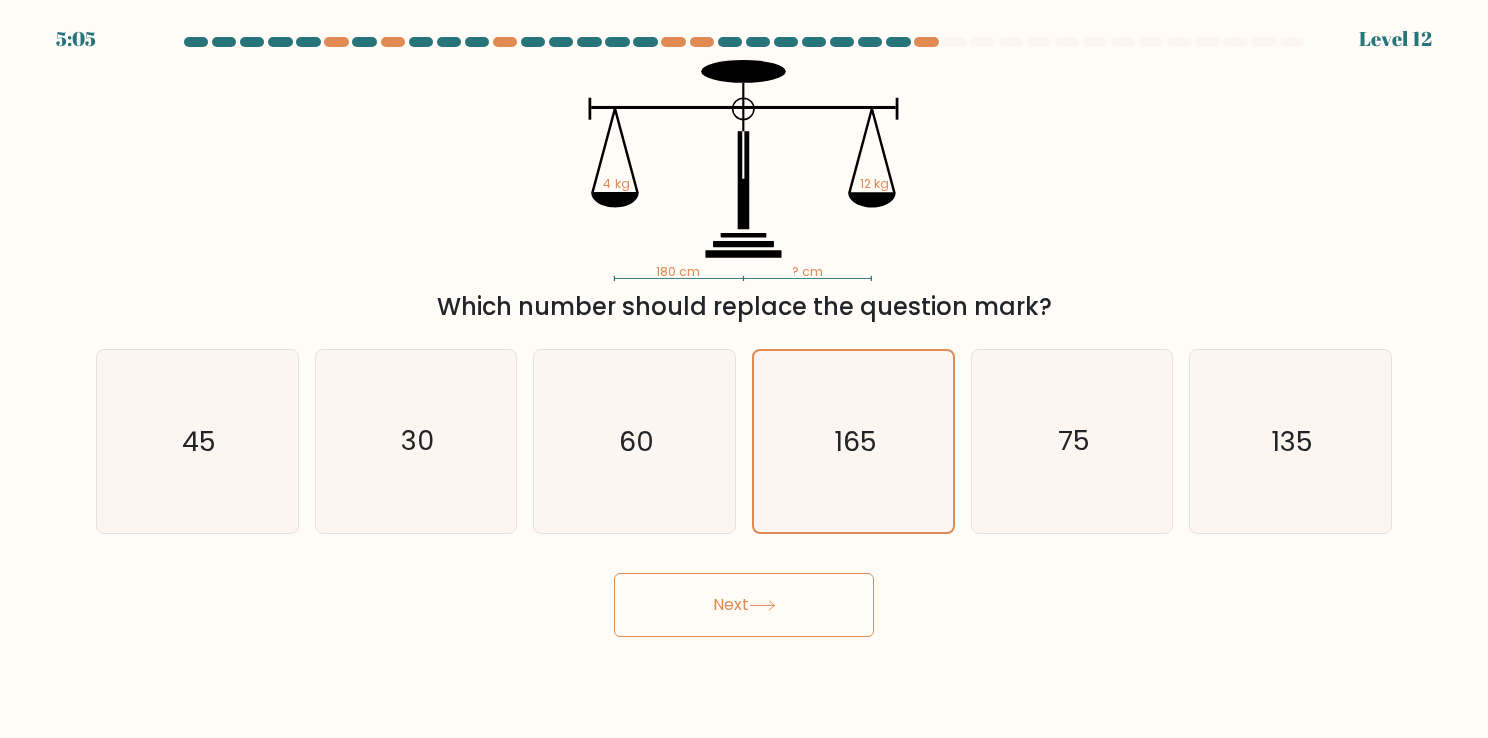 click on "Next" at bounding box center (744, 605) 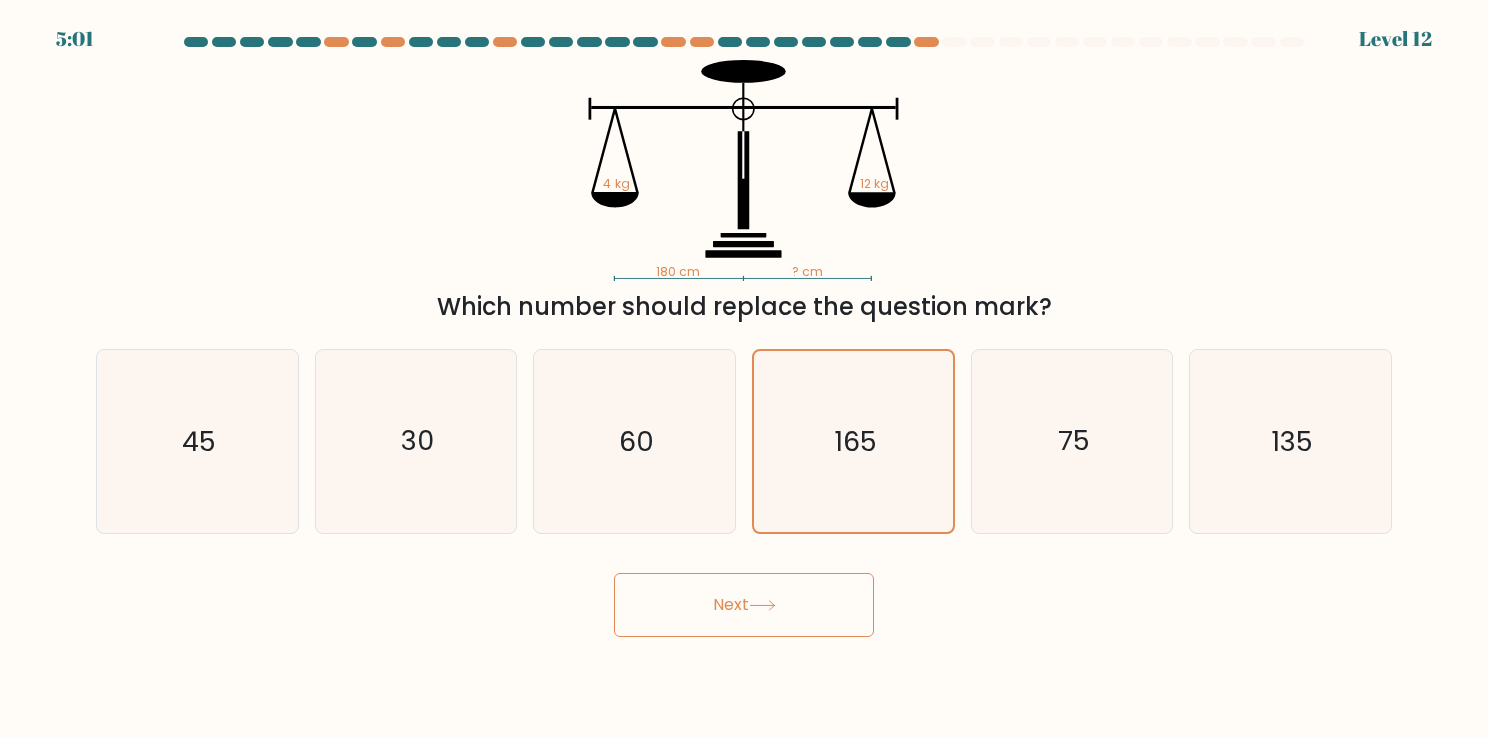 drag, startPoint x: 774, startPoint y: 600, endPoint x: 524, endPoint y: 542, distance: 256.63983 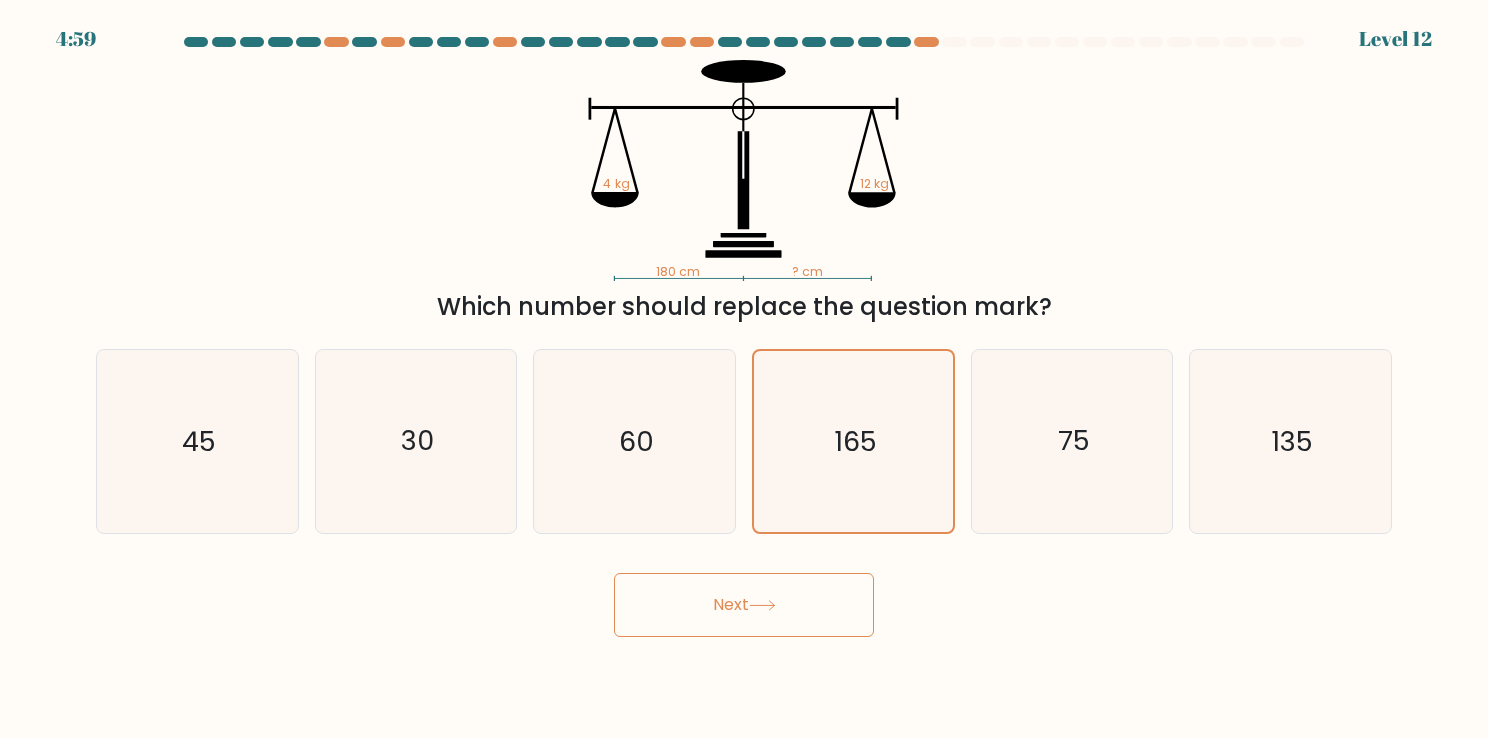 click on "Next" at bounding box center (744, 605) 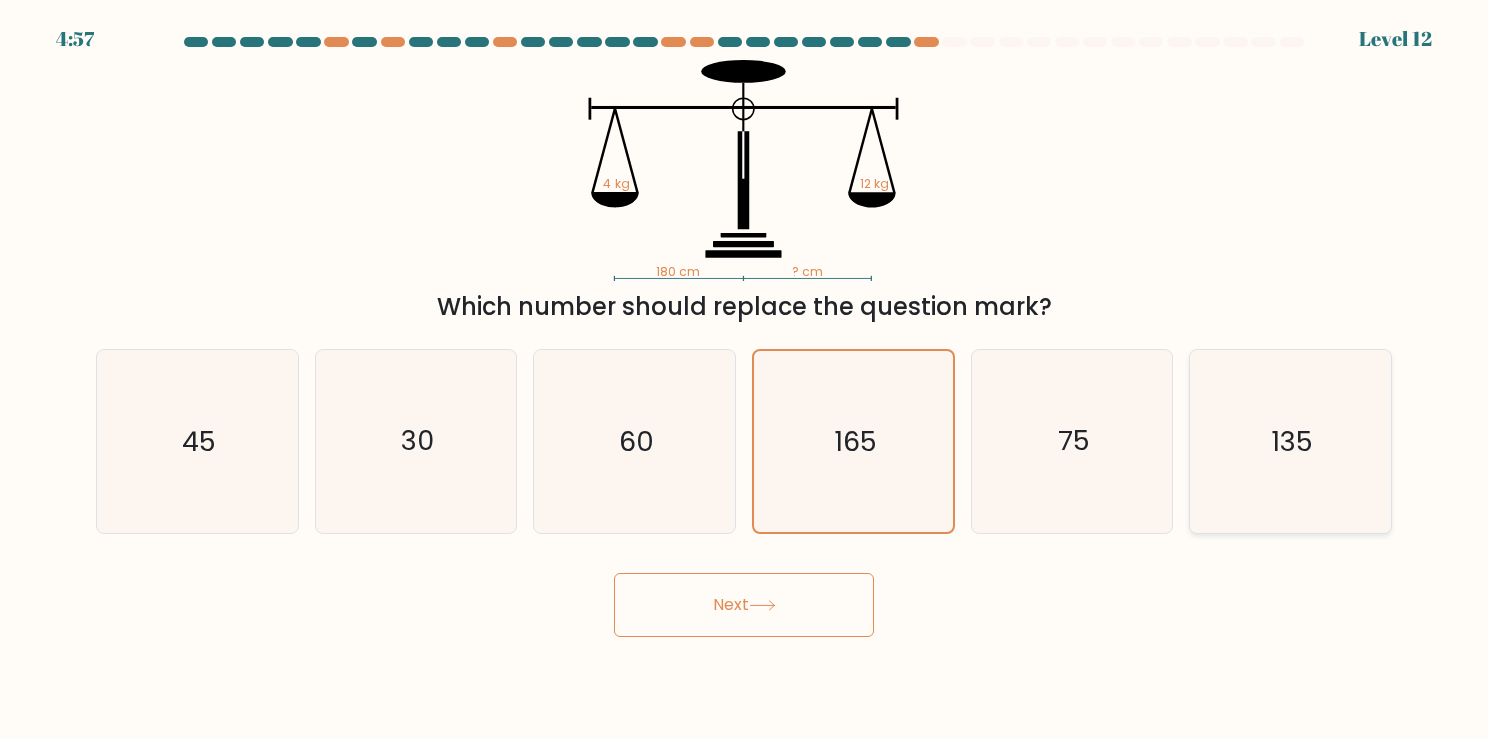 click on "135" at bounding box center [1290, 441] 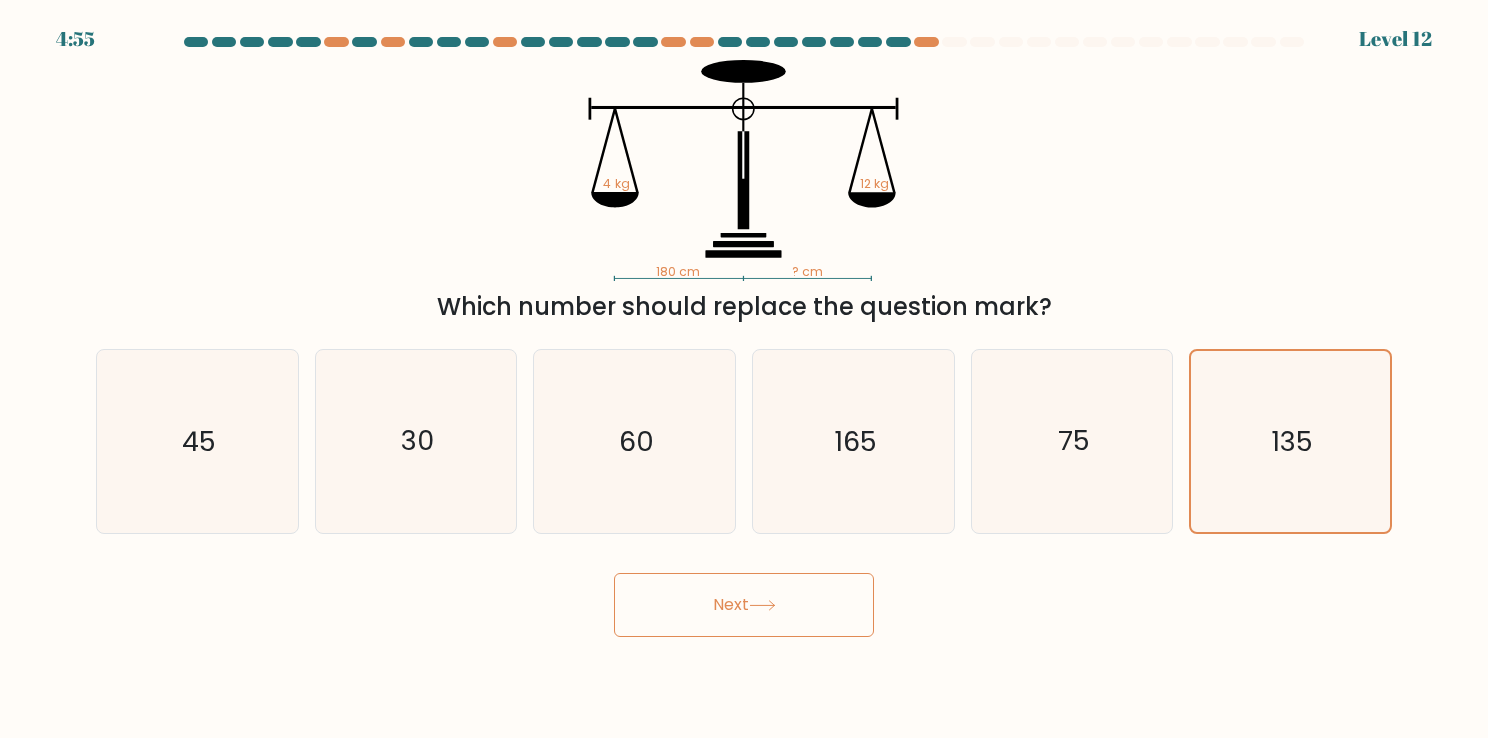 click on "Next" at bounding box center (744, 605) 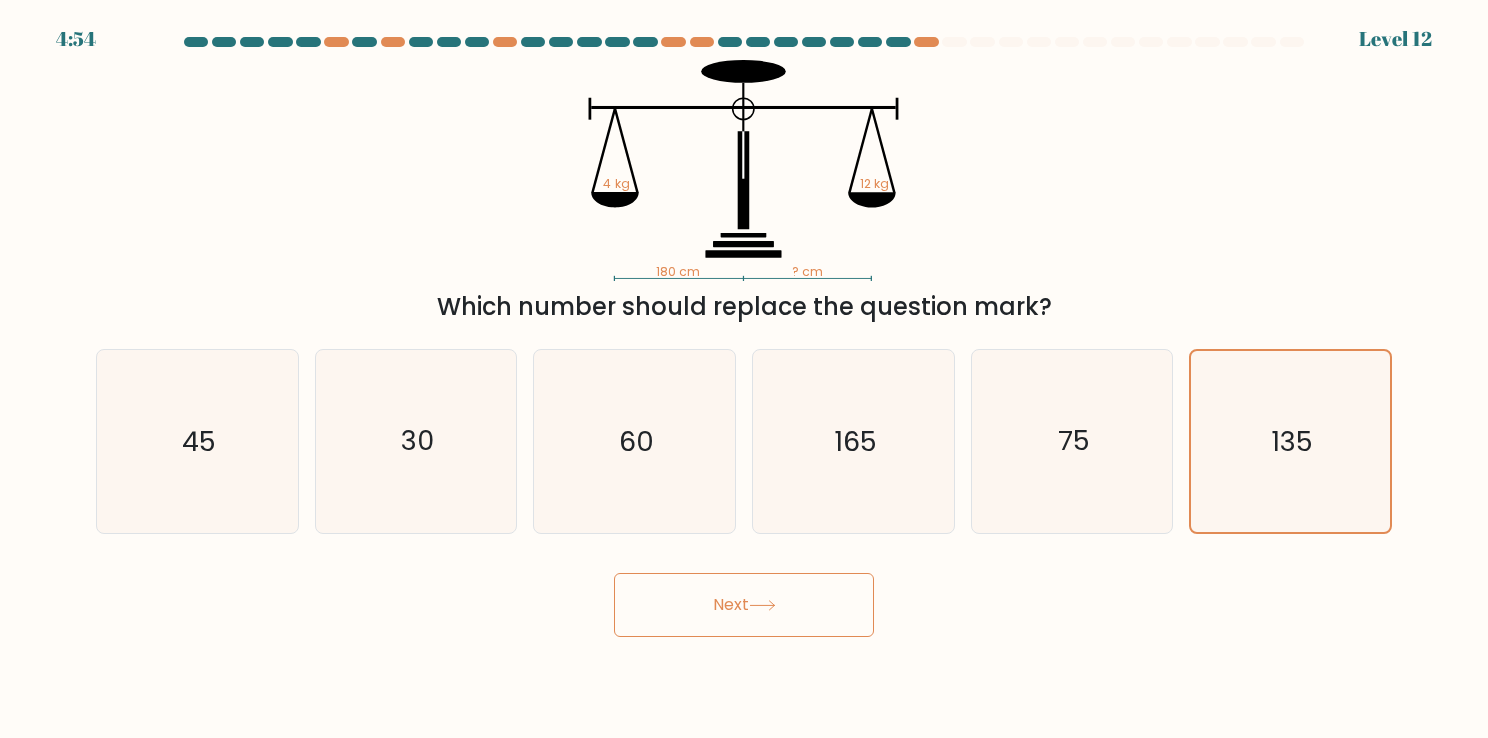 click on "Next" at bounding box center (744, 605) 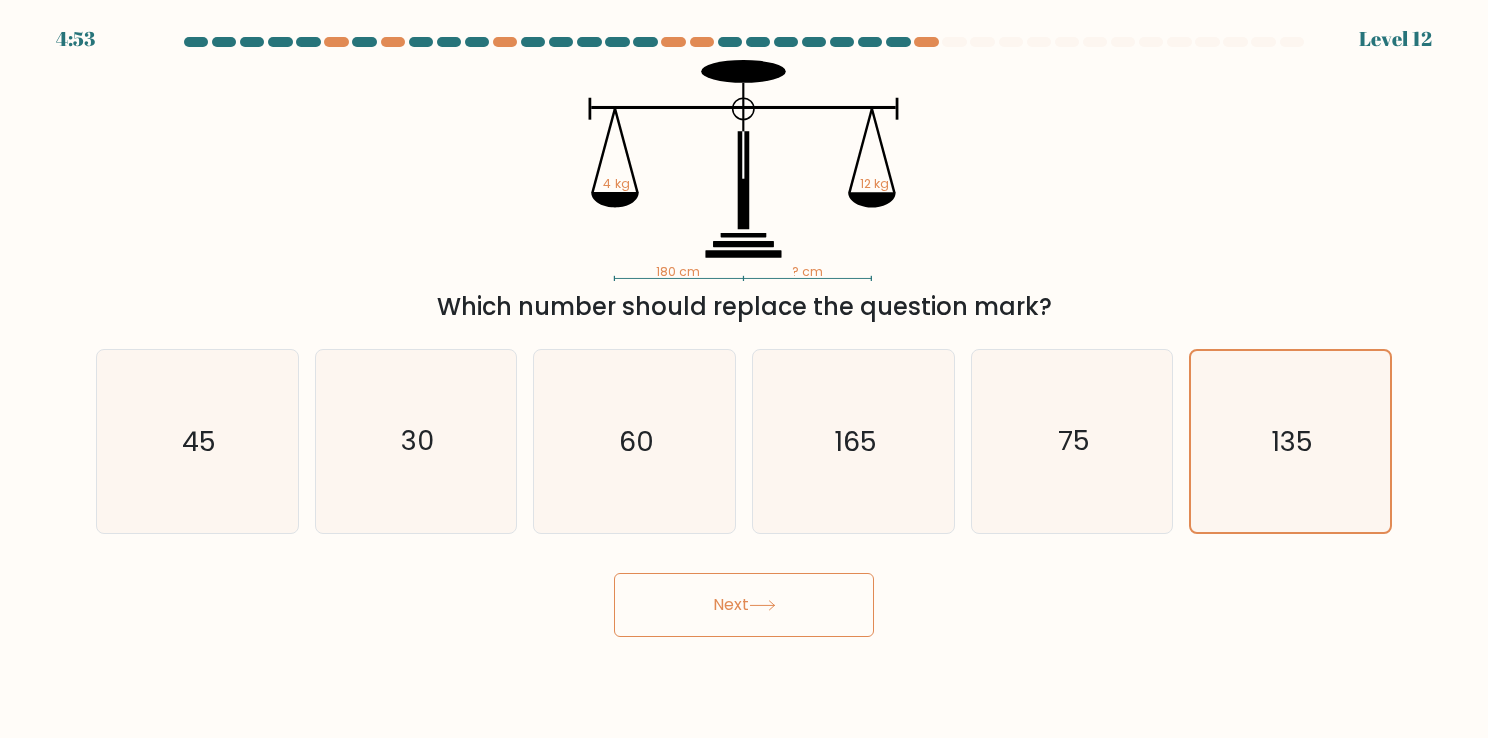 click on "Next" at bounding box center (744, 605) 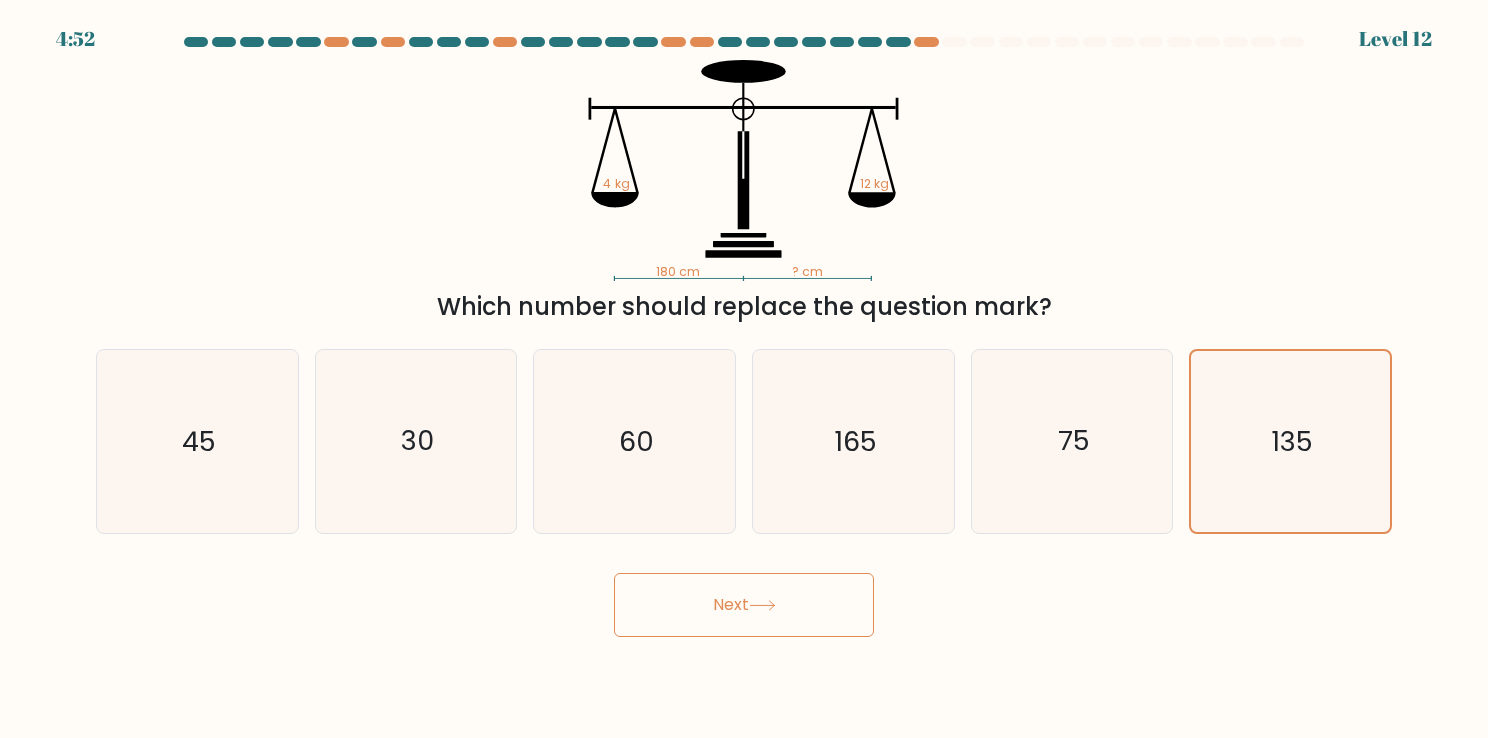 click on "? cm" at bounding box center (679, 272) 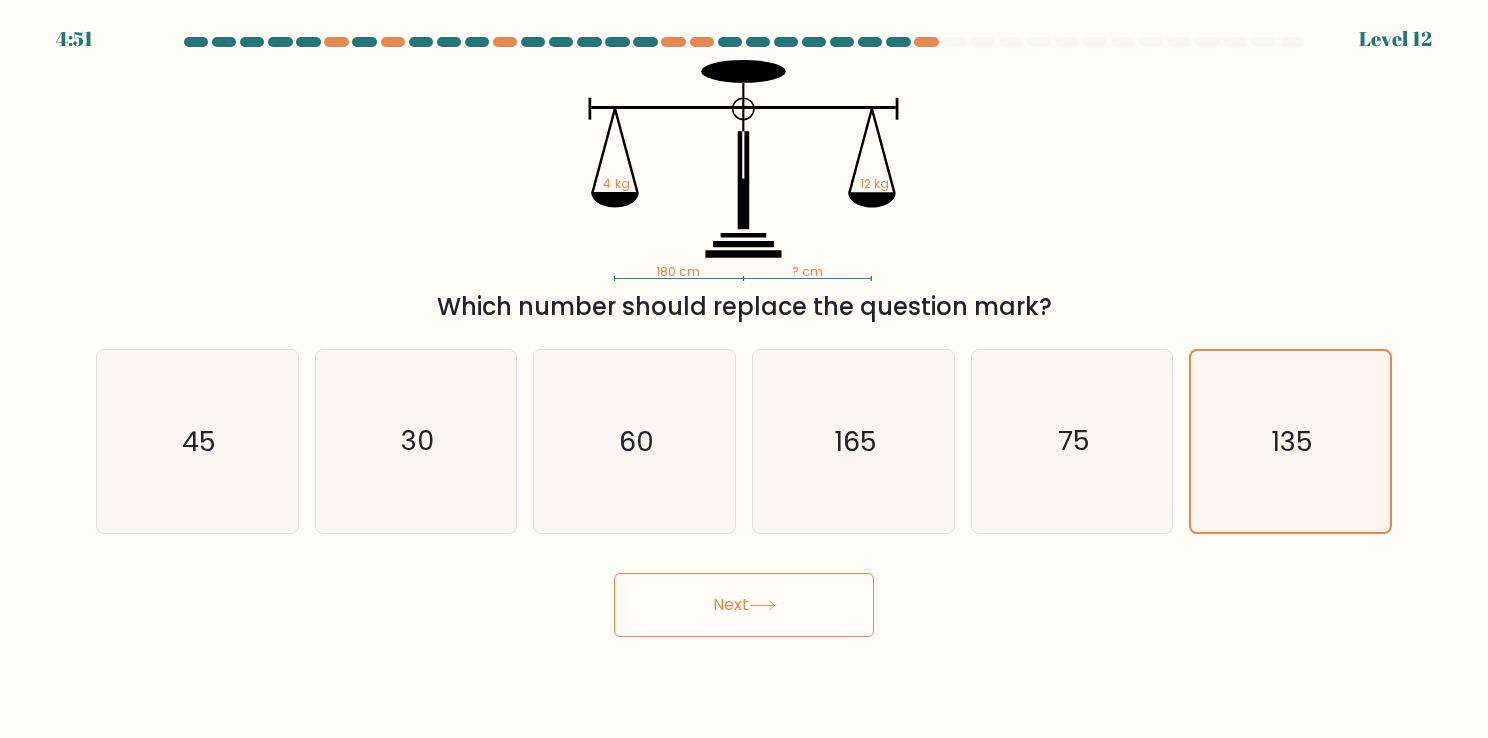 click on "? cm" at bounding box center [679, 272] 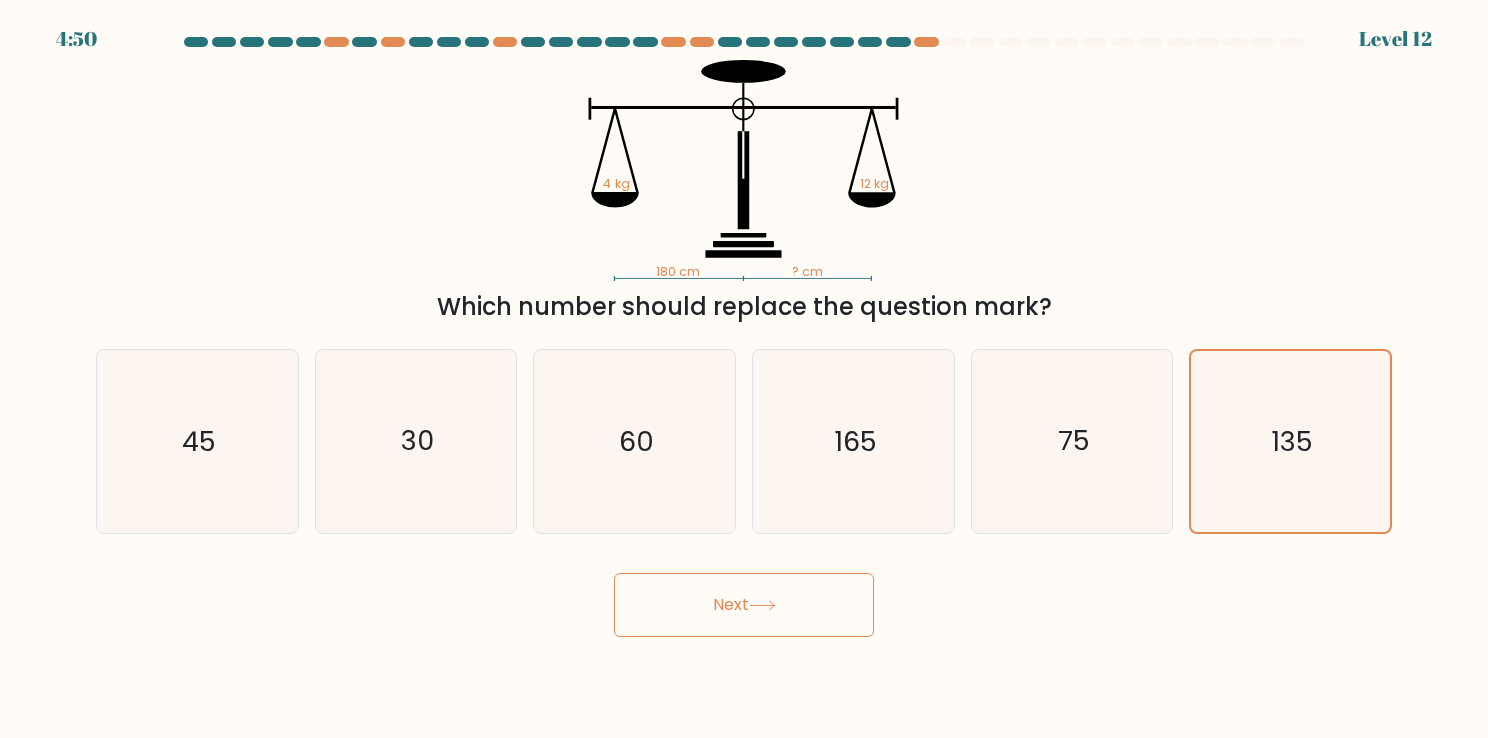 click on "? cm" at bounding box center (679, 272) 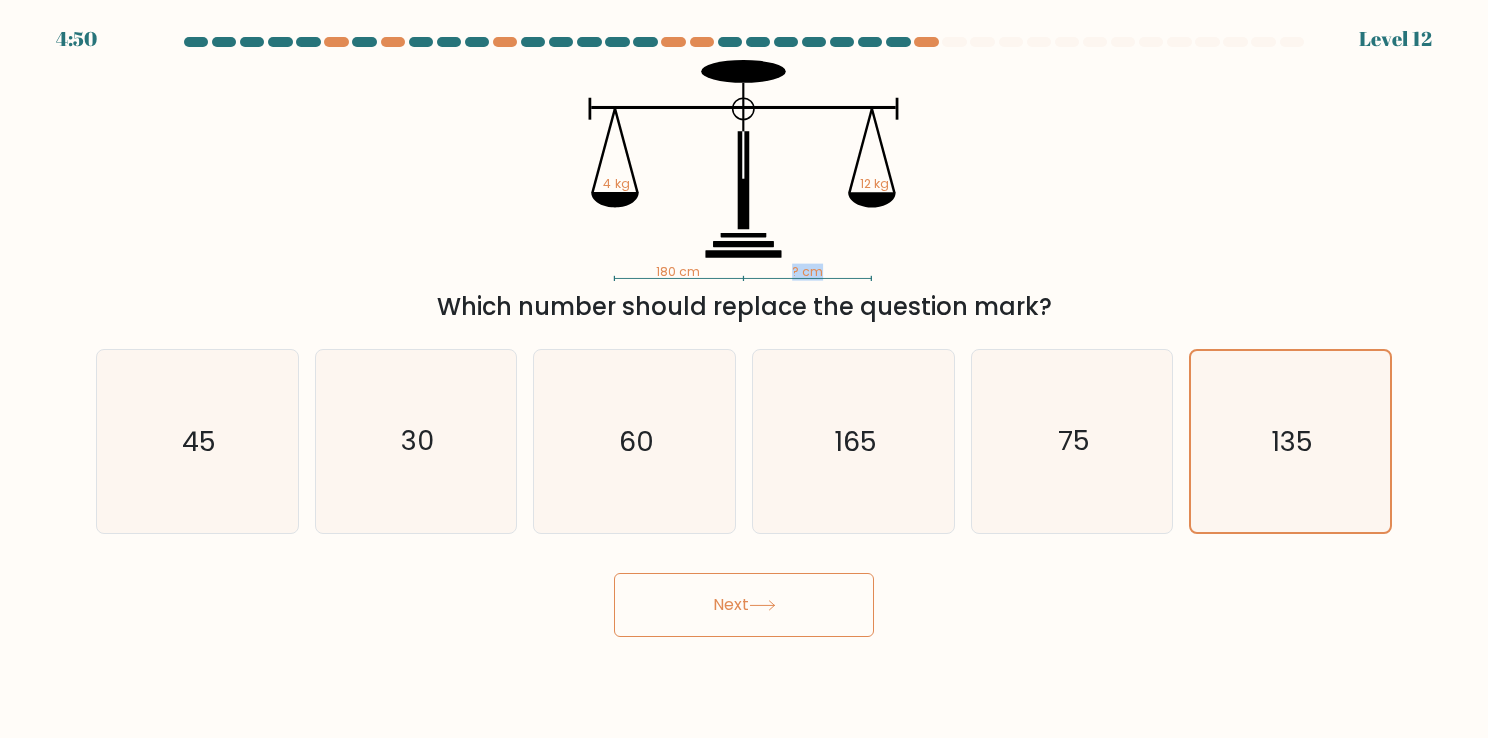 click on "? cm" at bounding box center (679, 272) 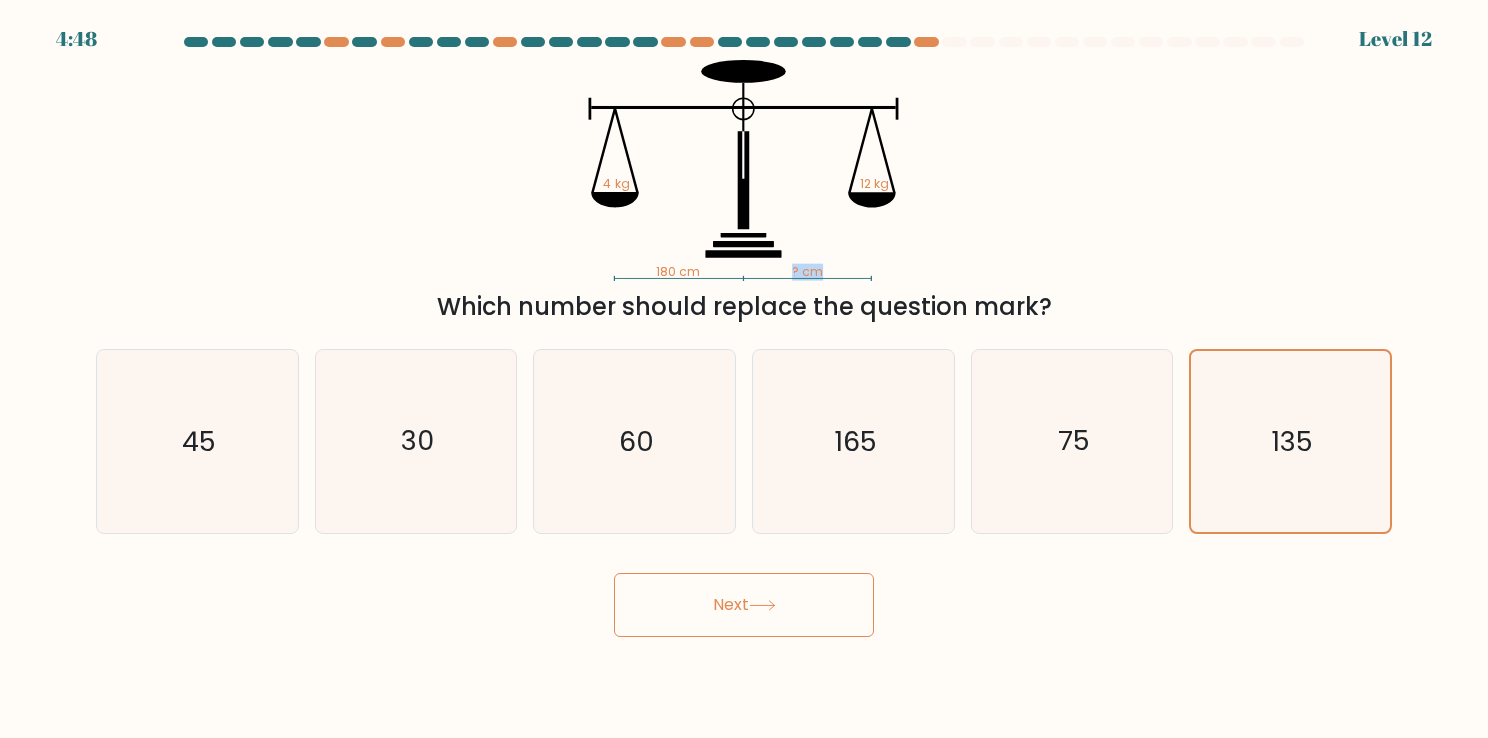 click on "Next" at bounding box center [744, 605] 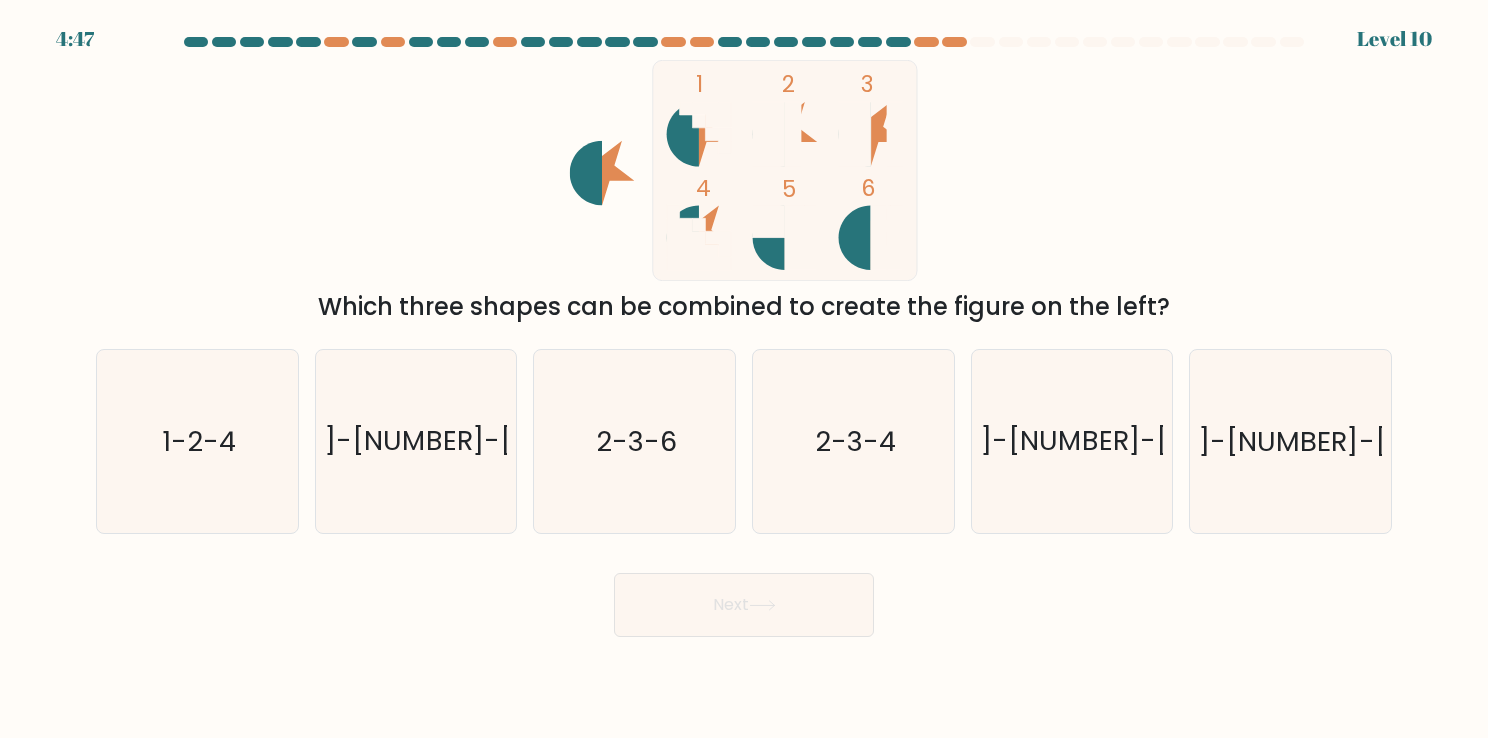 click at bounding box center (762, 605) 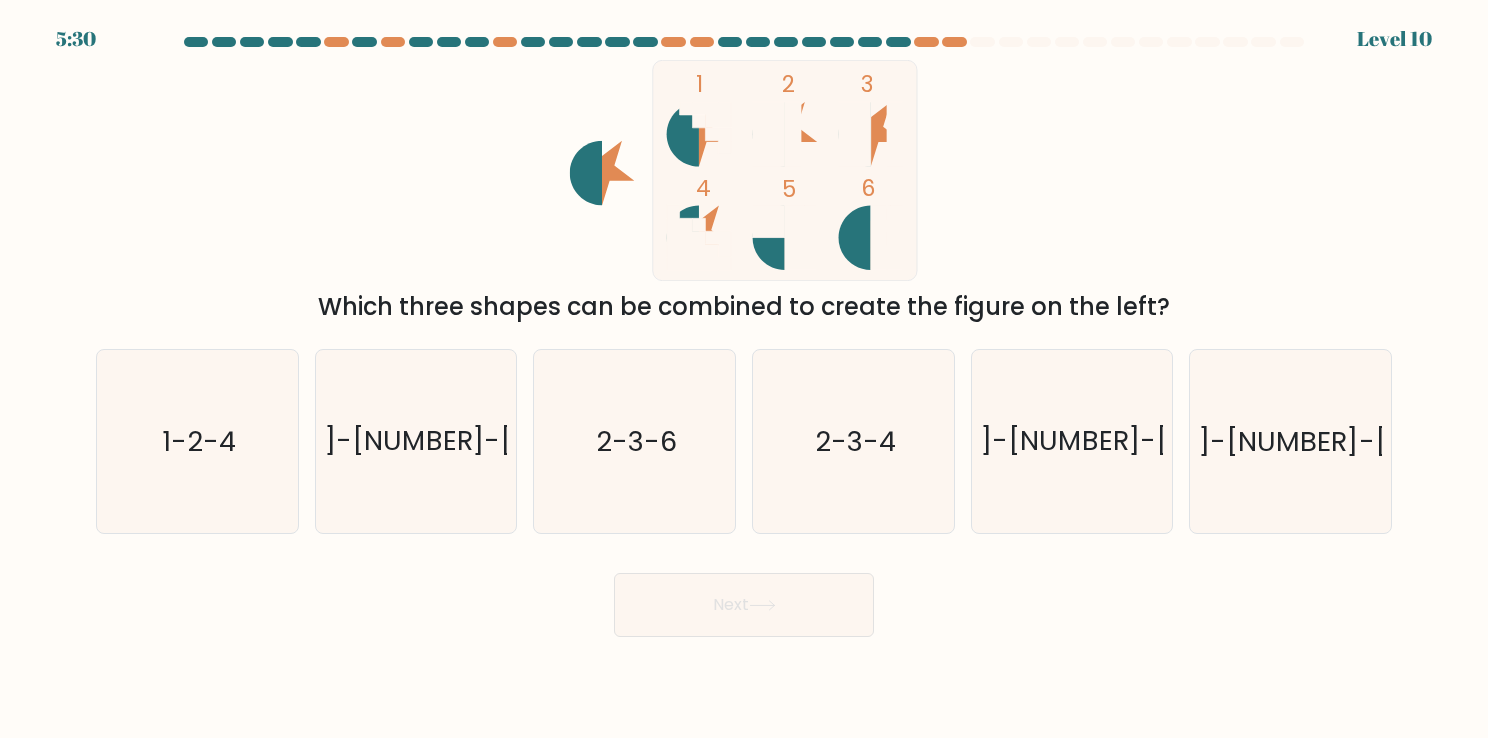 click on "1
2
3
4
5
6
Which three shapes can be combined to create the figure on the left?" at bounding box center (744, 192) 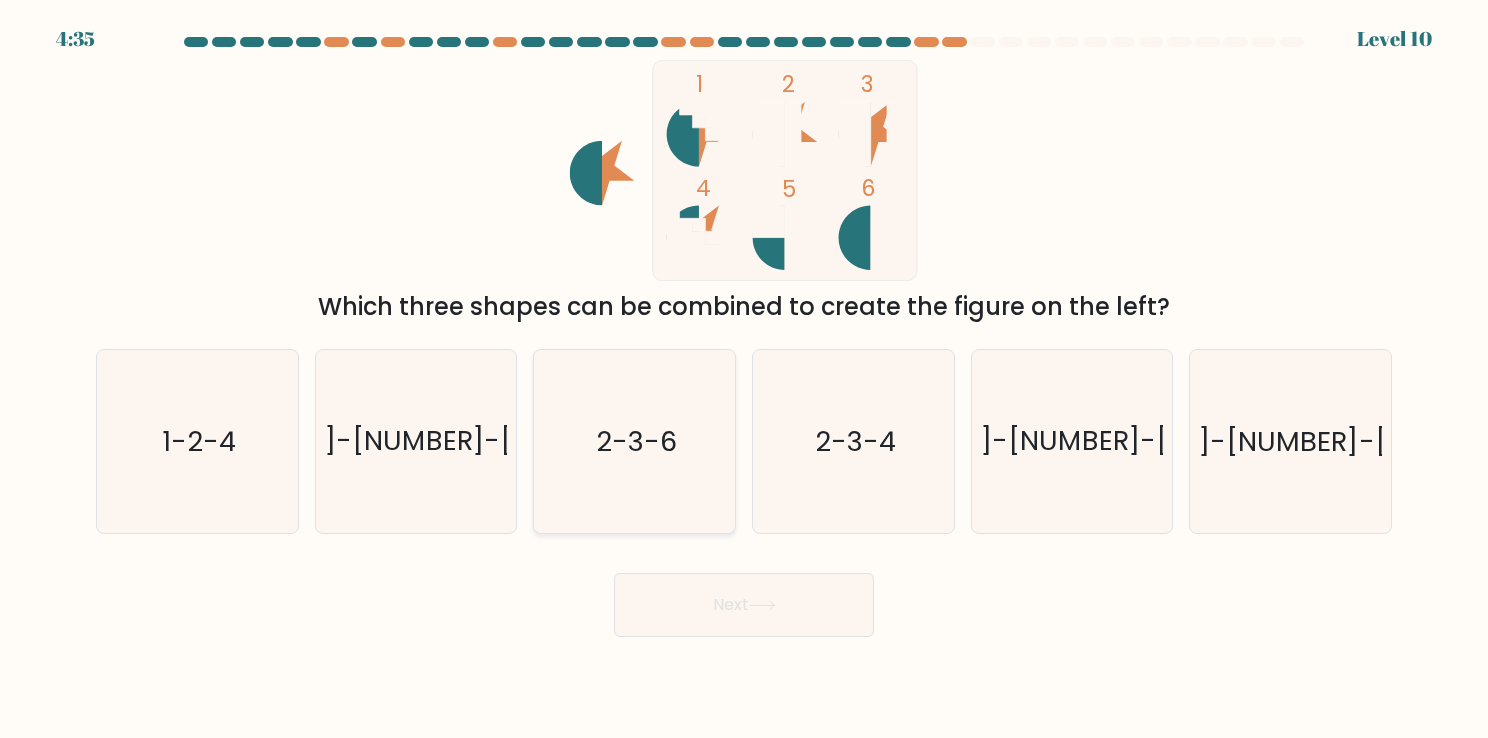 click on "2-3-6" at bounding box center [634, 441] 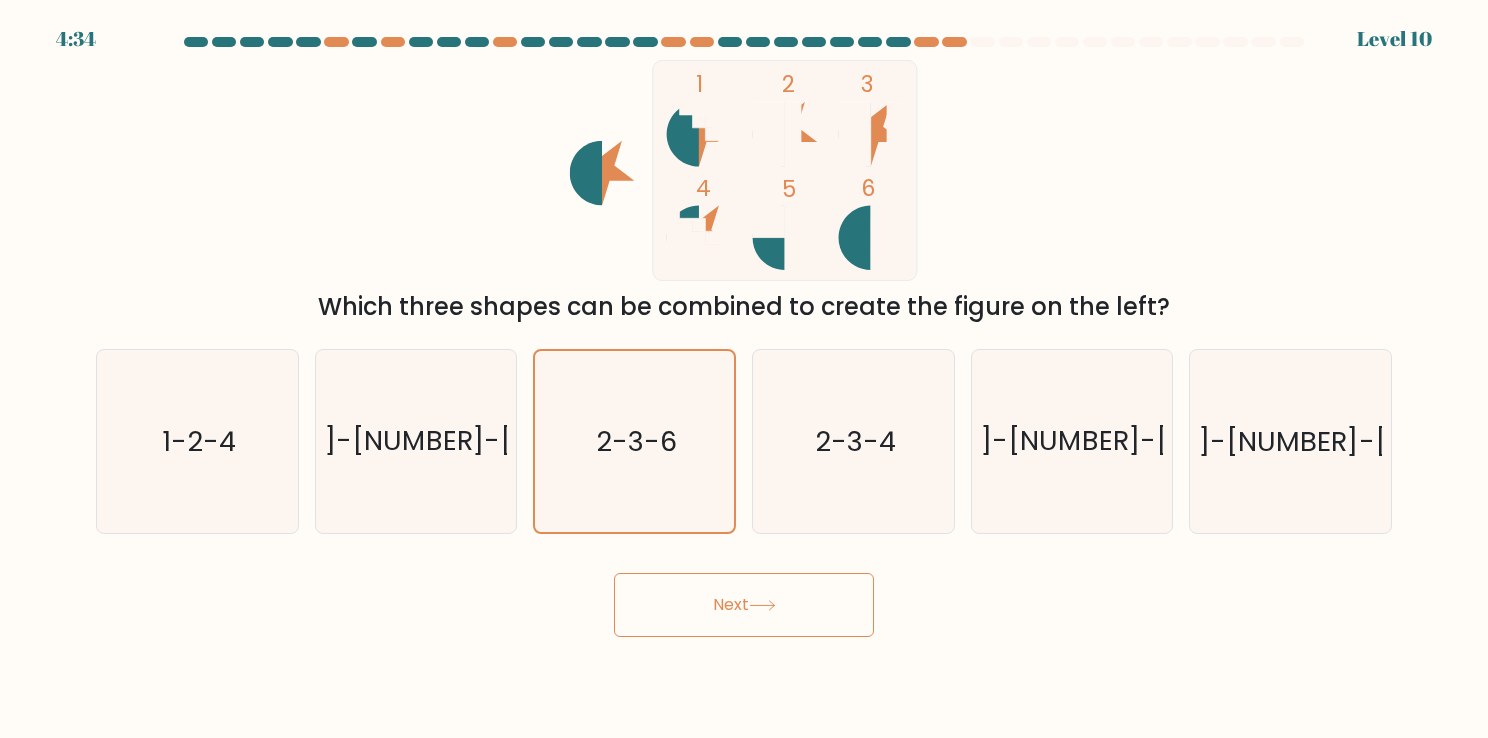 click on "Next" at bounding box center [744, 605] 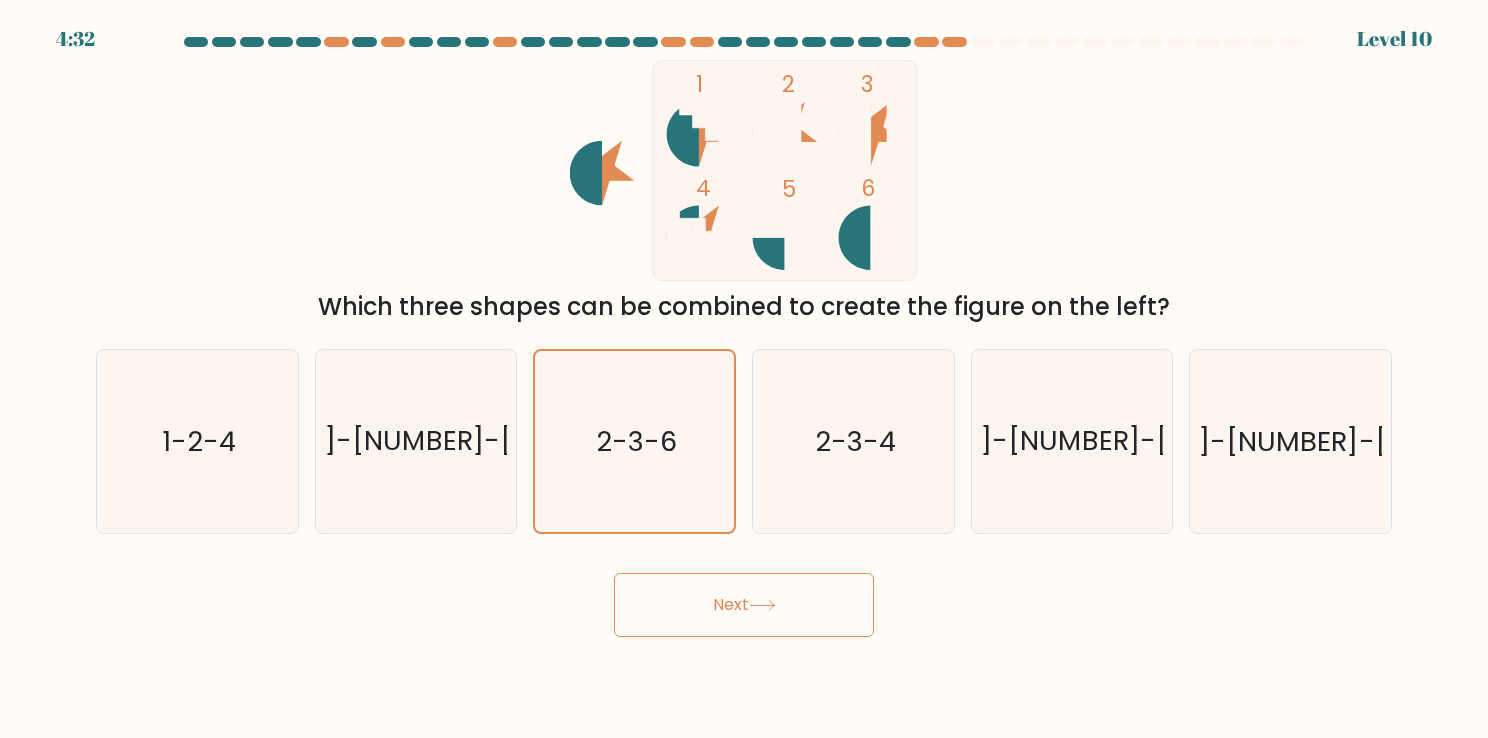 click on "Next" at bounding box center [744, 605] 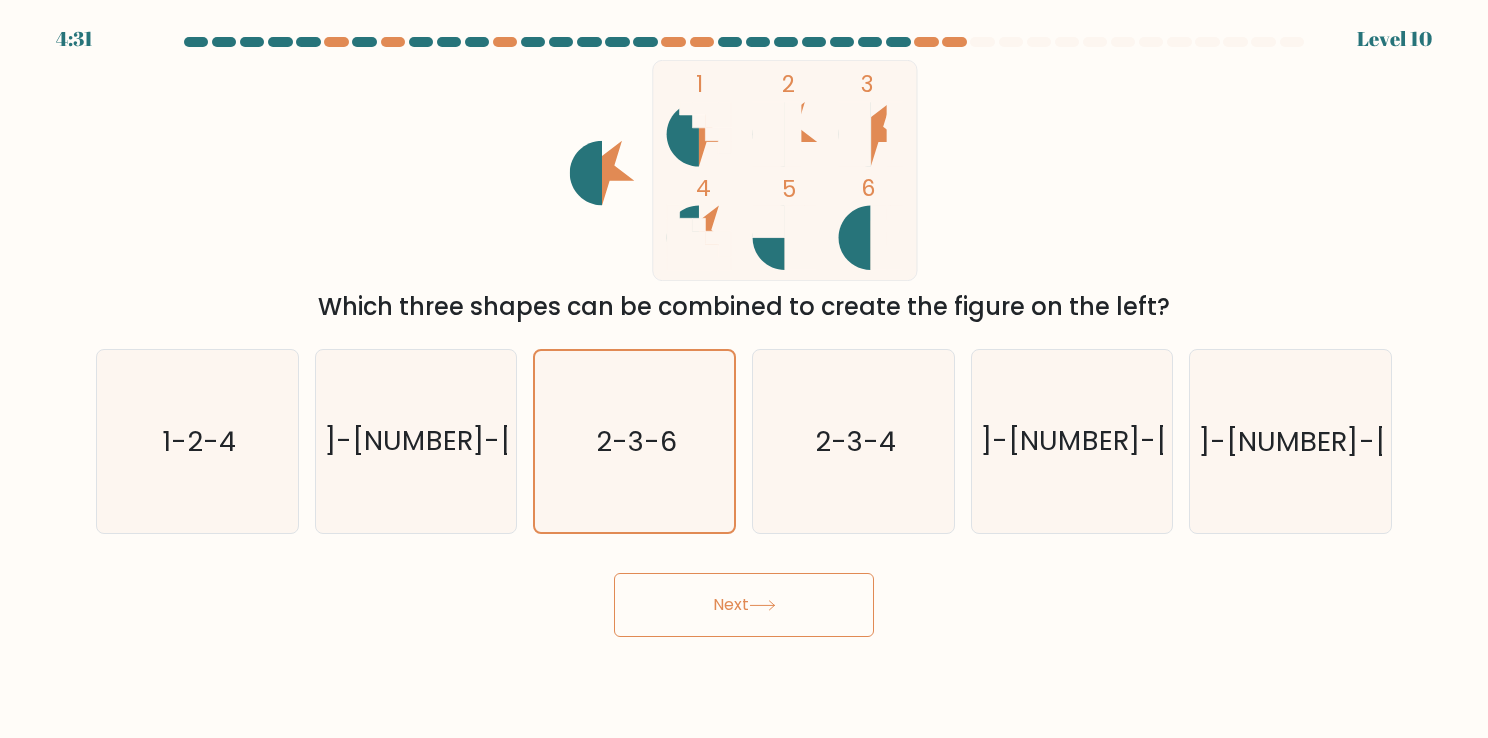 click on "Next" at bounding box center [744, 605] 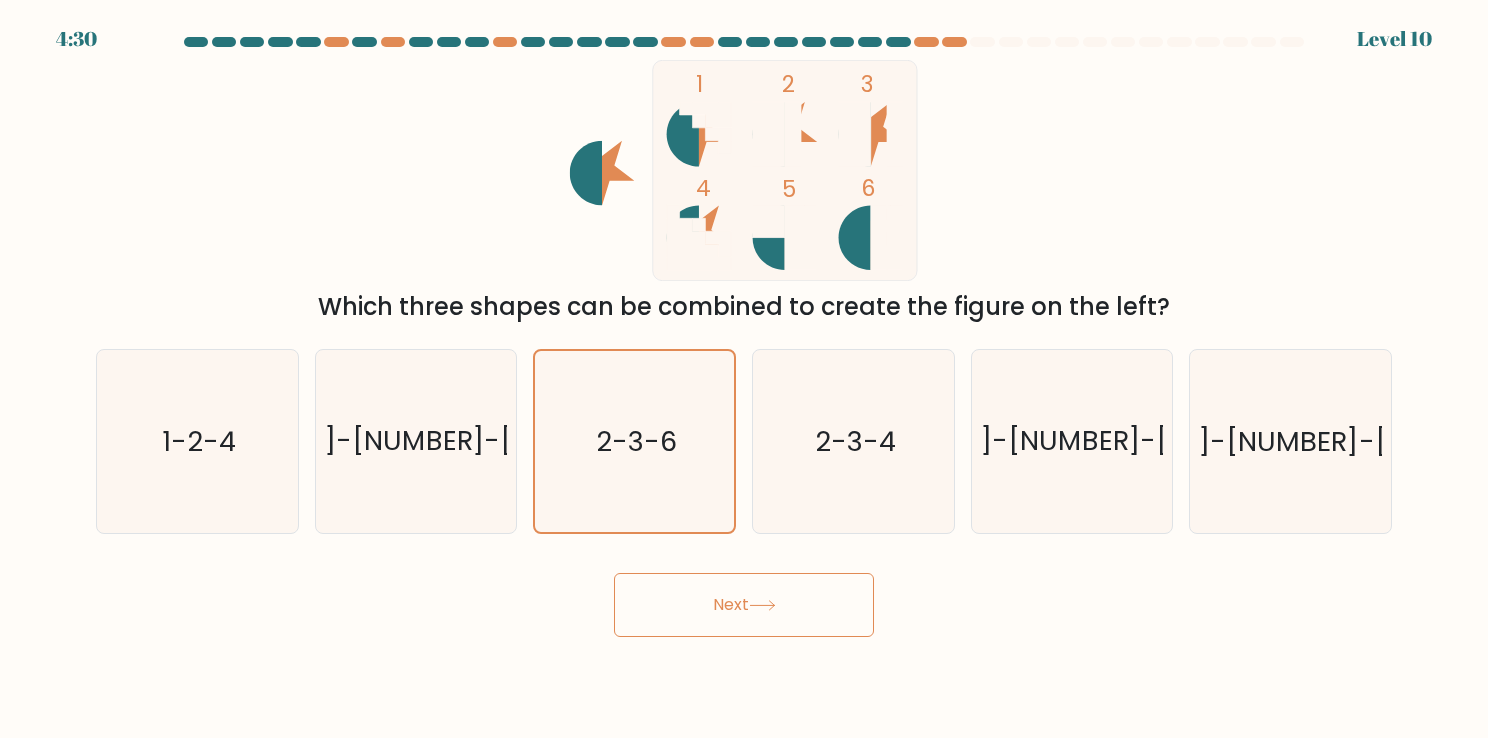 click on "Next" at bounding box center [744, 605] 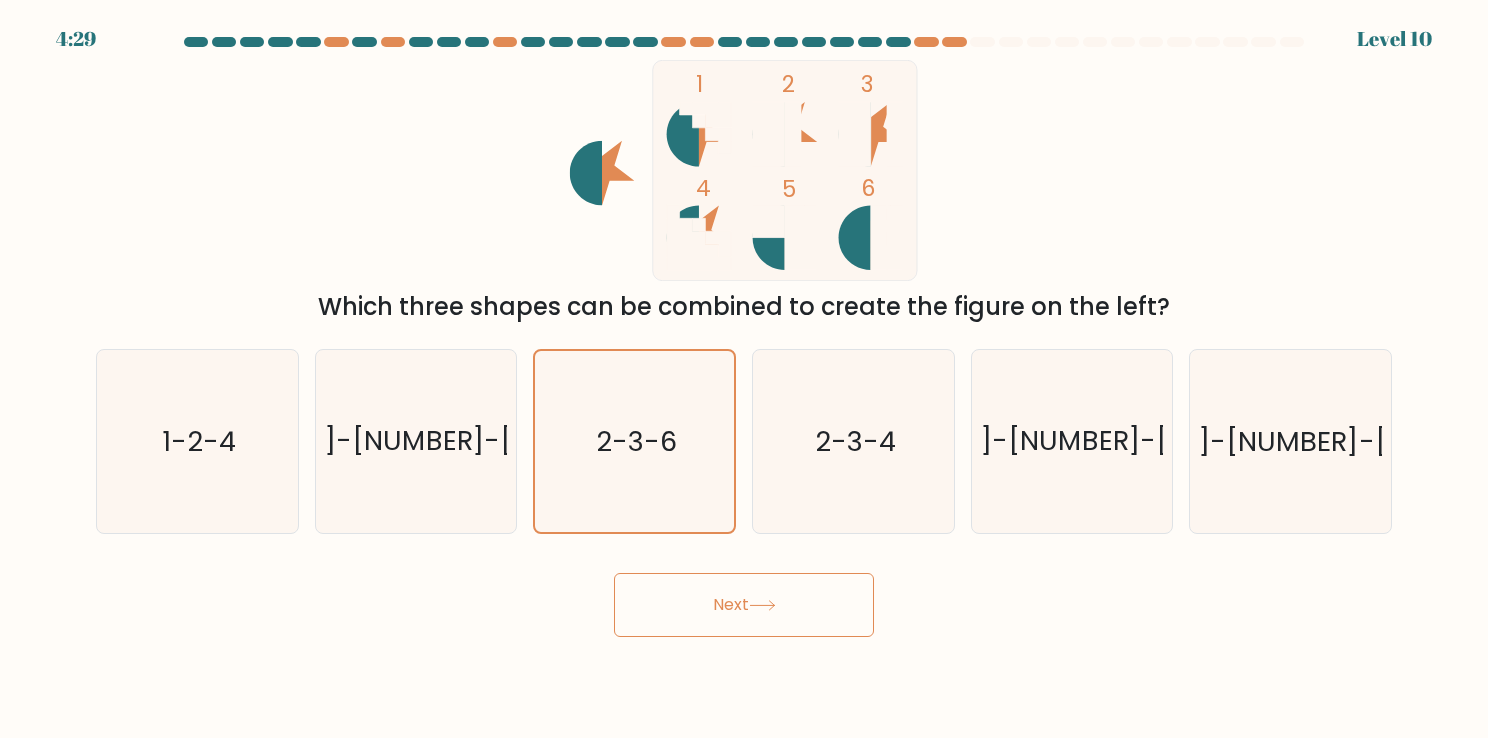 click on "Next" at bounding box center (744, 605) 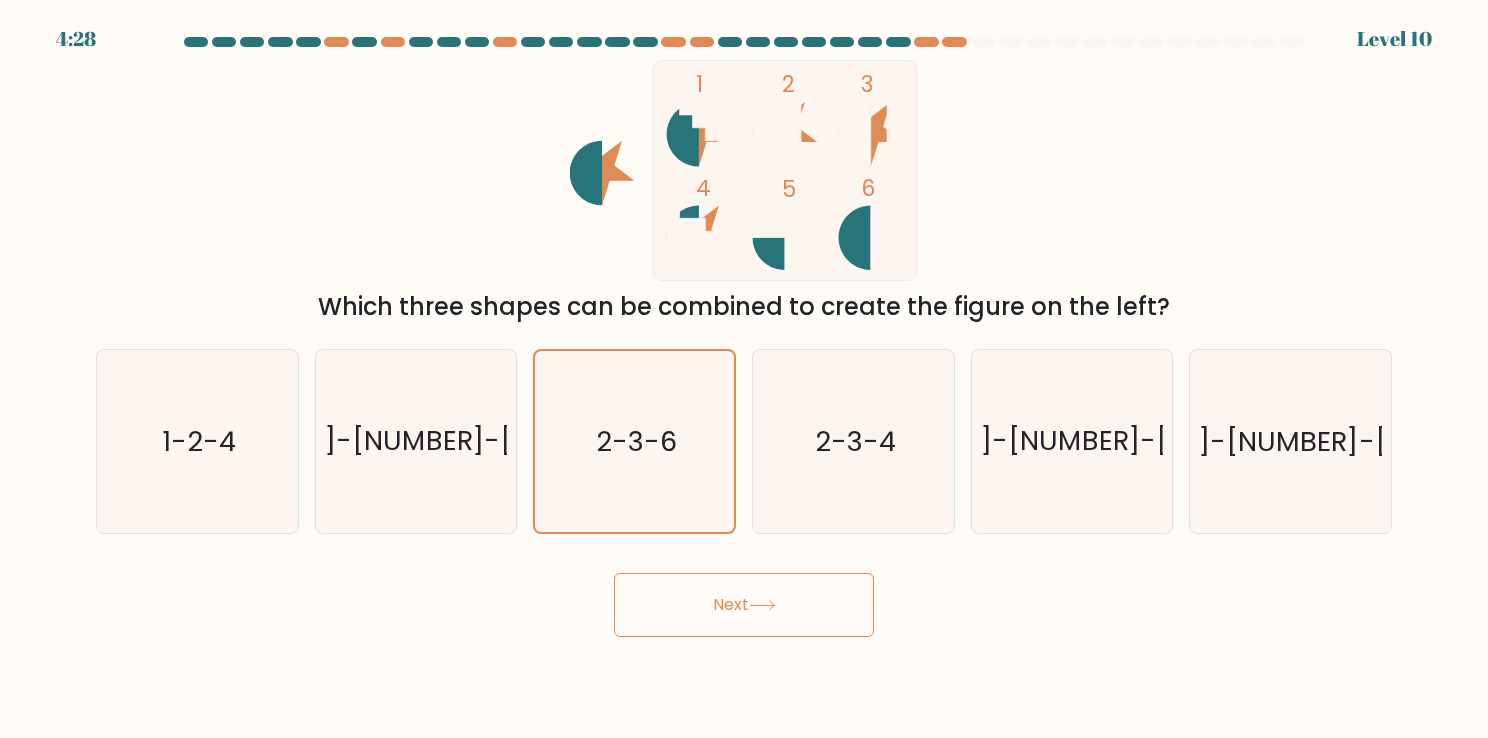 click on "Next" at bounding box center (744, 605) 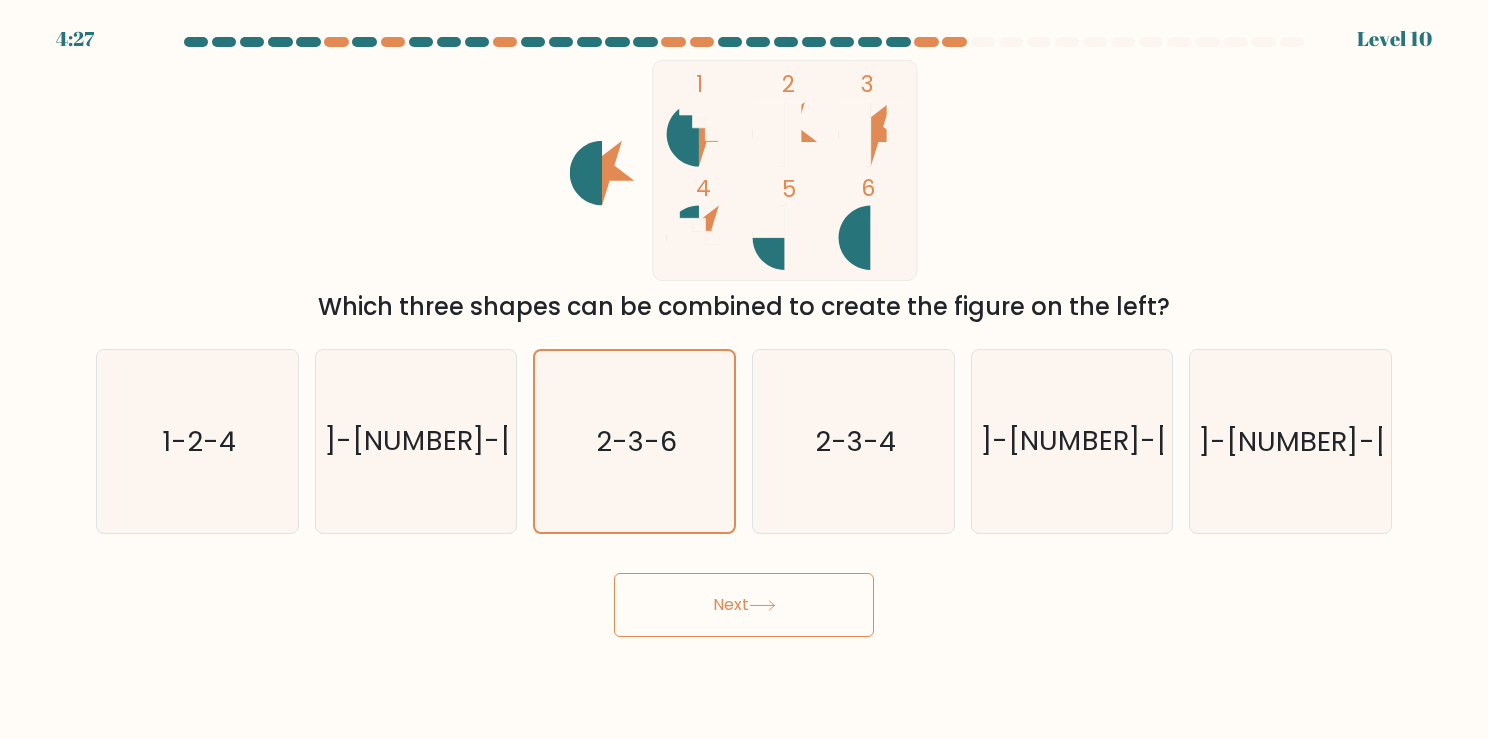 click at bounding box center [762, 605] 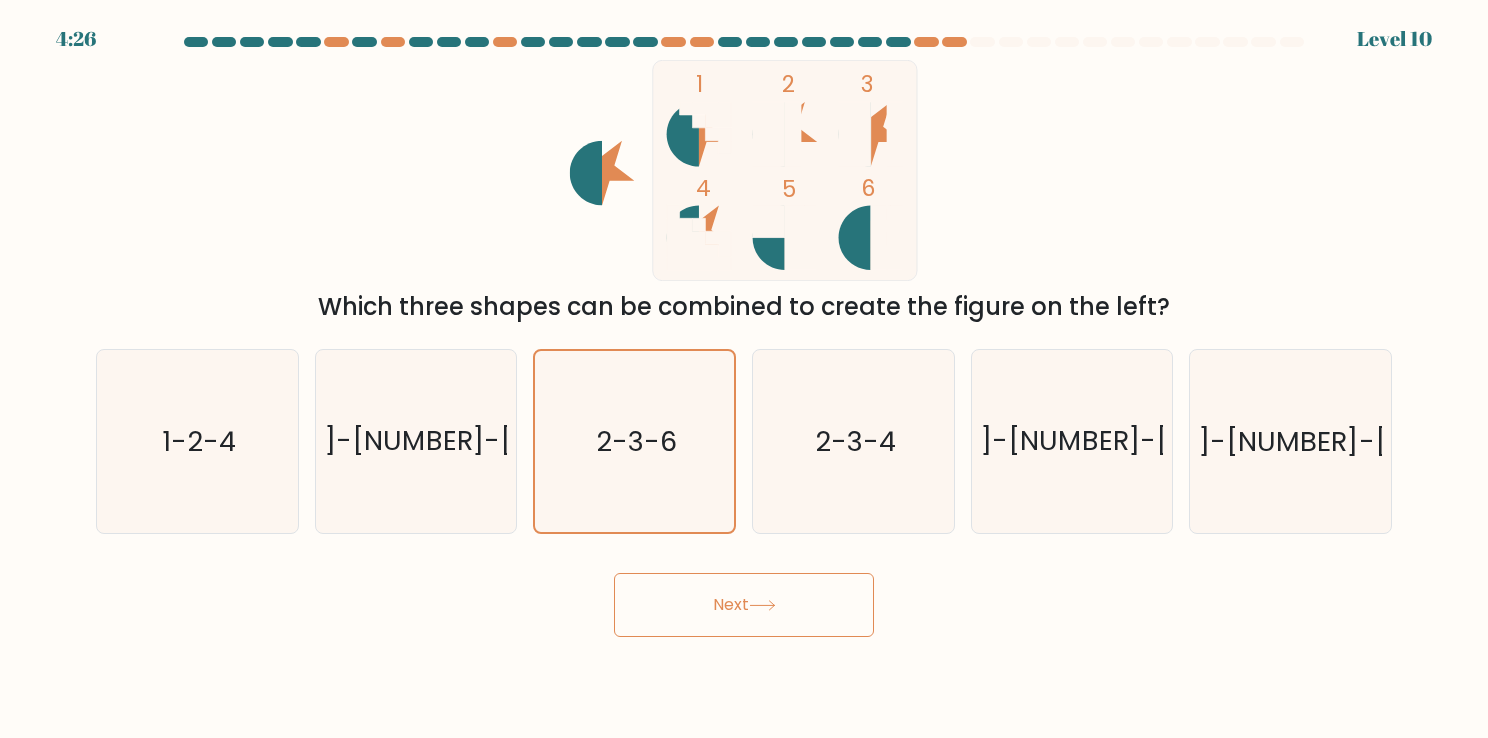 click at bounding box center [762, 605] 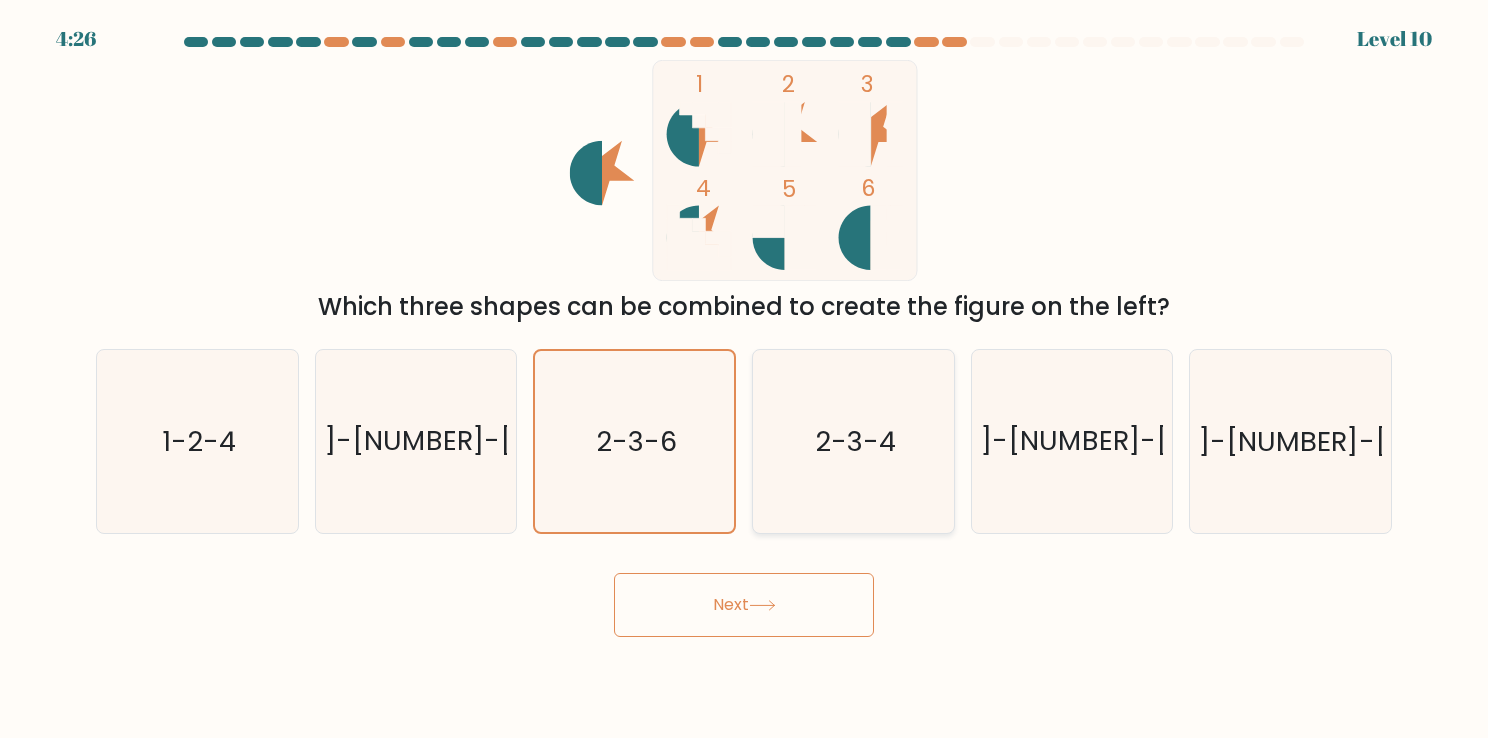 drag, startPoint x: 774, startPoint y: 602, endPoint x: 784, endPoint y: 521, distance: 81.61495 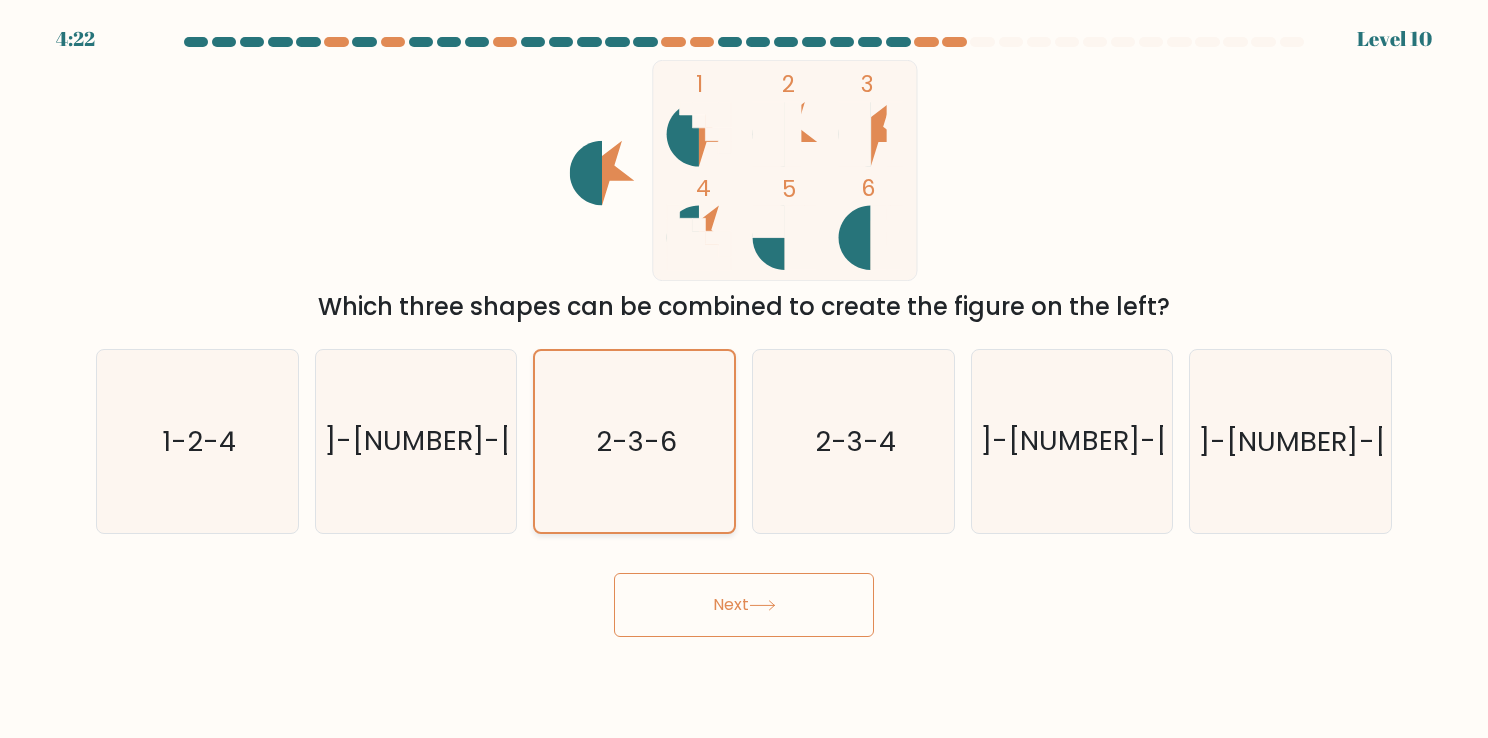 click on "2-3-6" at bounding box center [634, 441] 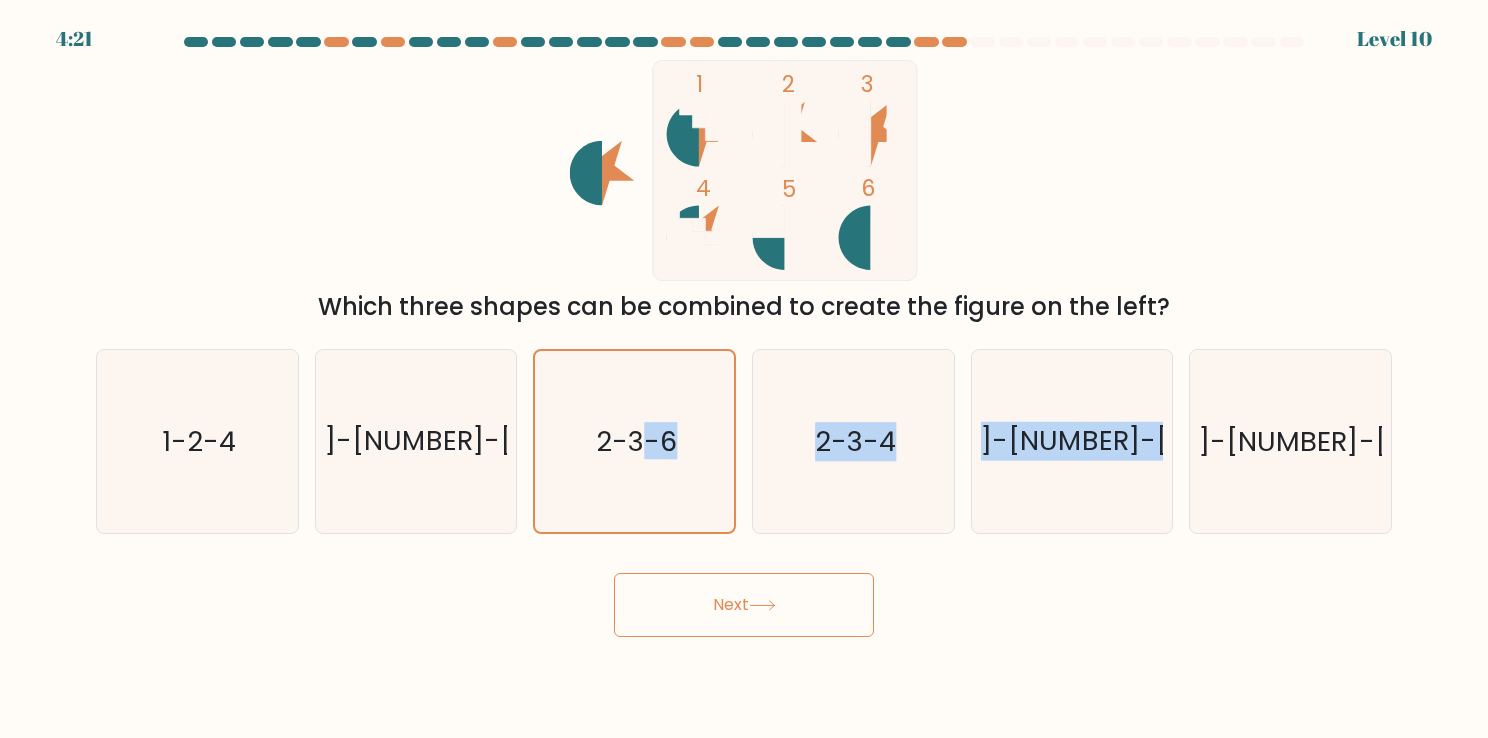 drag, startPoint x: 642, startPoint y: 388, endPoint x: 756, endPoint y: 586, distance: 228.47319 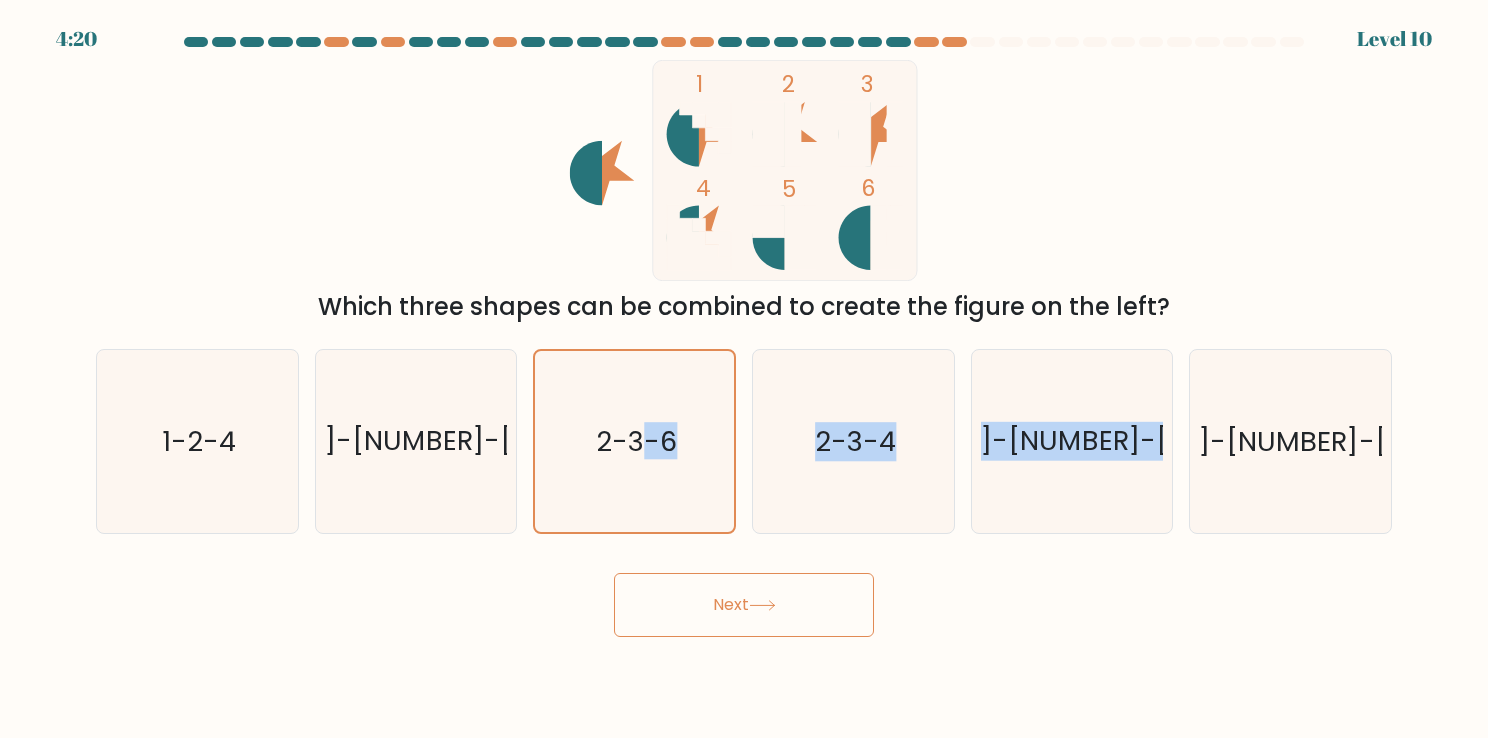 click on "Next" at bounding box center [744, 605] 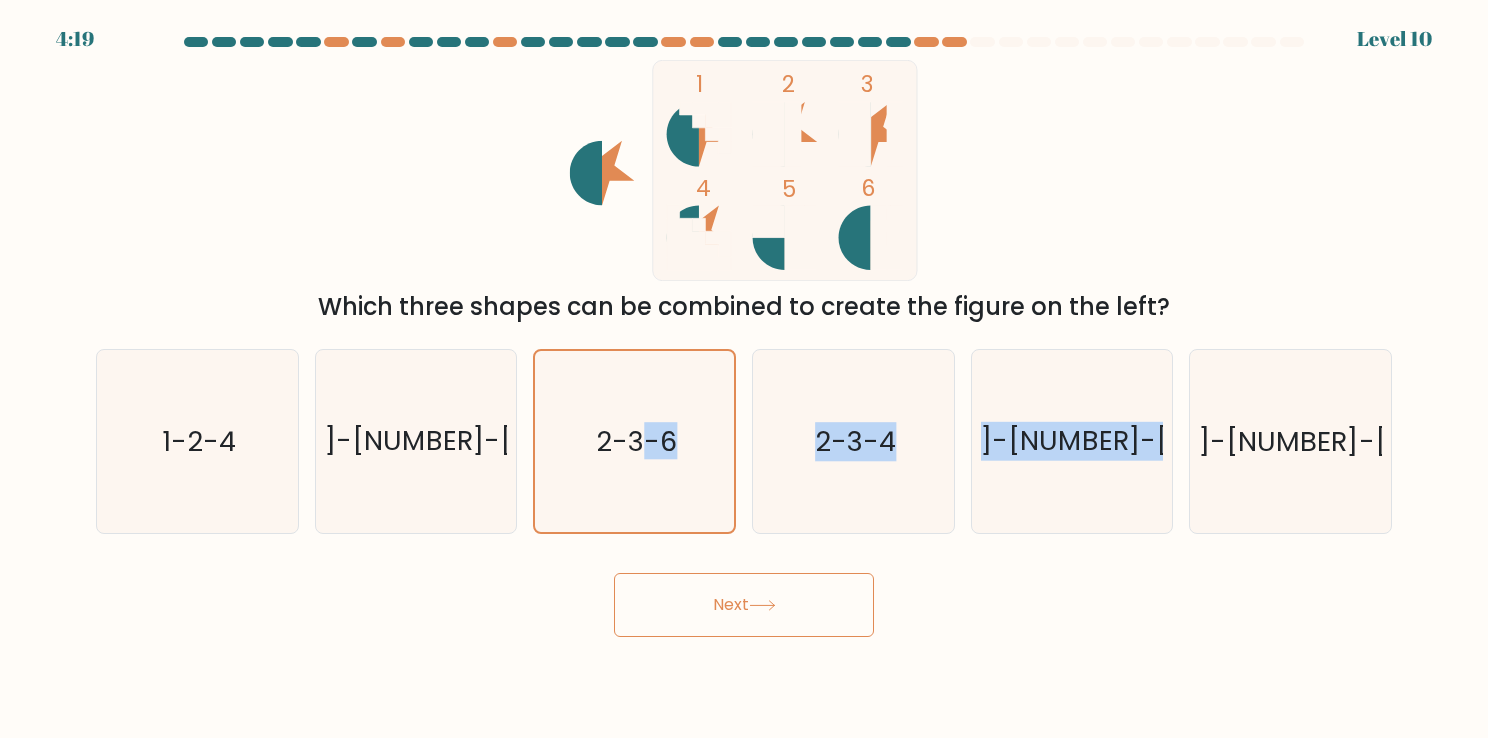 click on "Next" at bounding box center (744, 605) 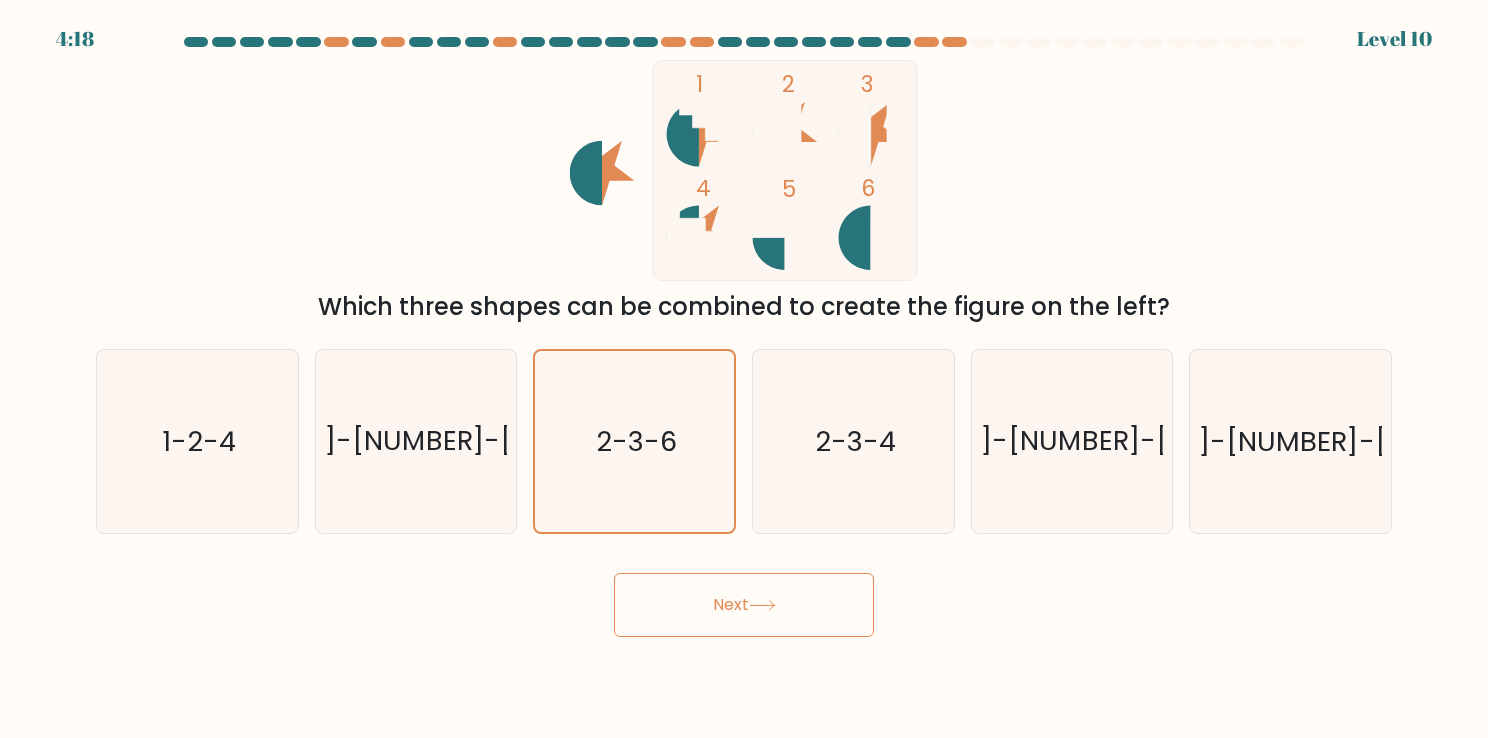 click on "Next" at bounding box center [744, 597] 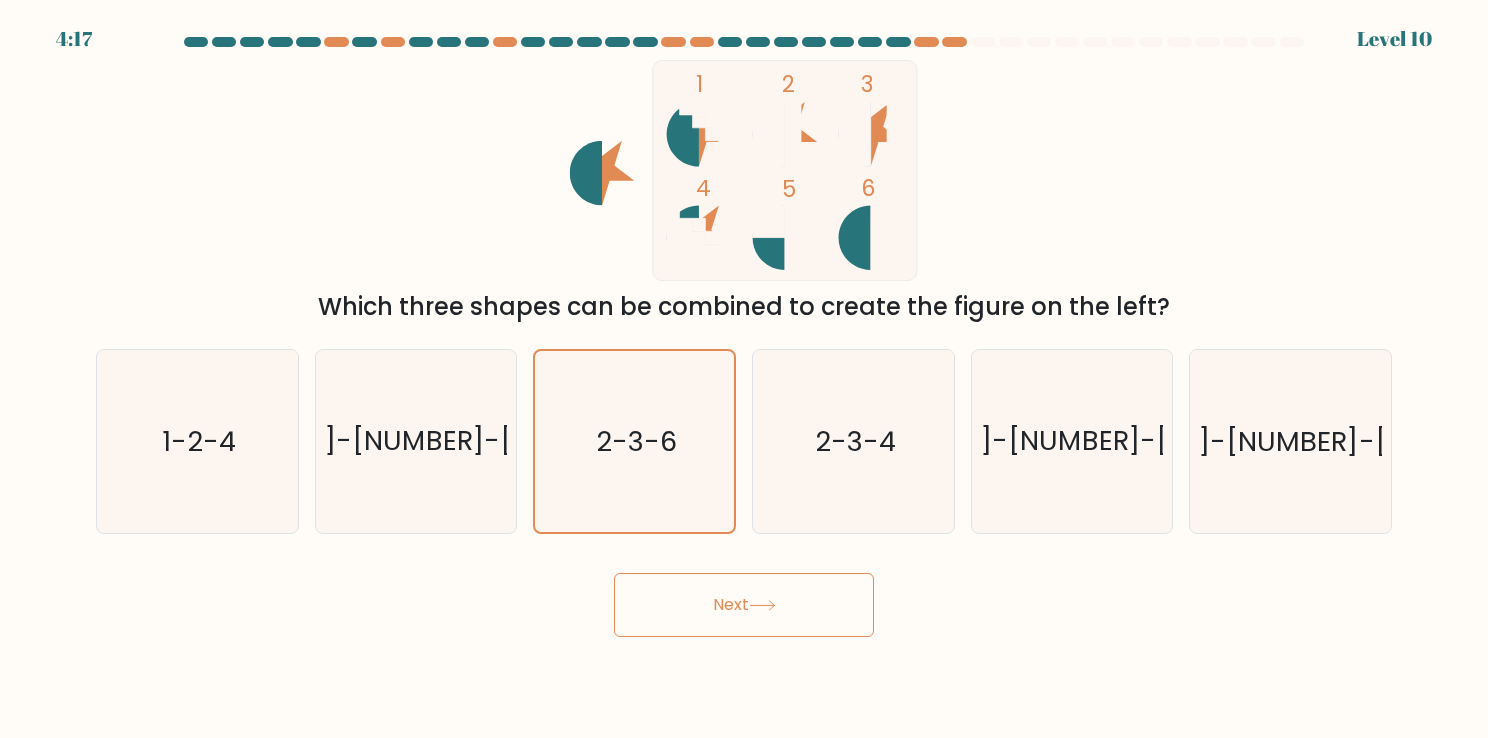 click on "Next" at bounding box center [744, 605] 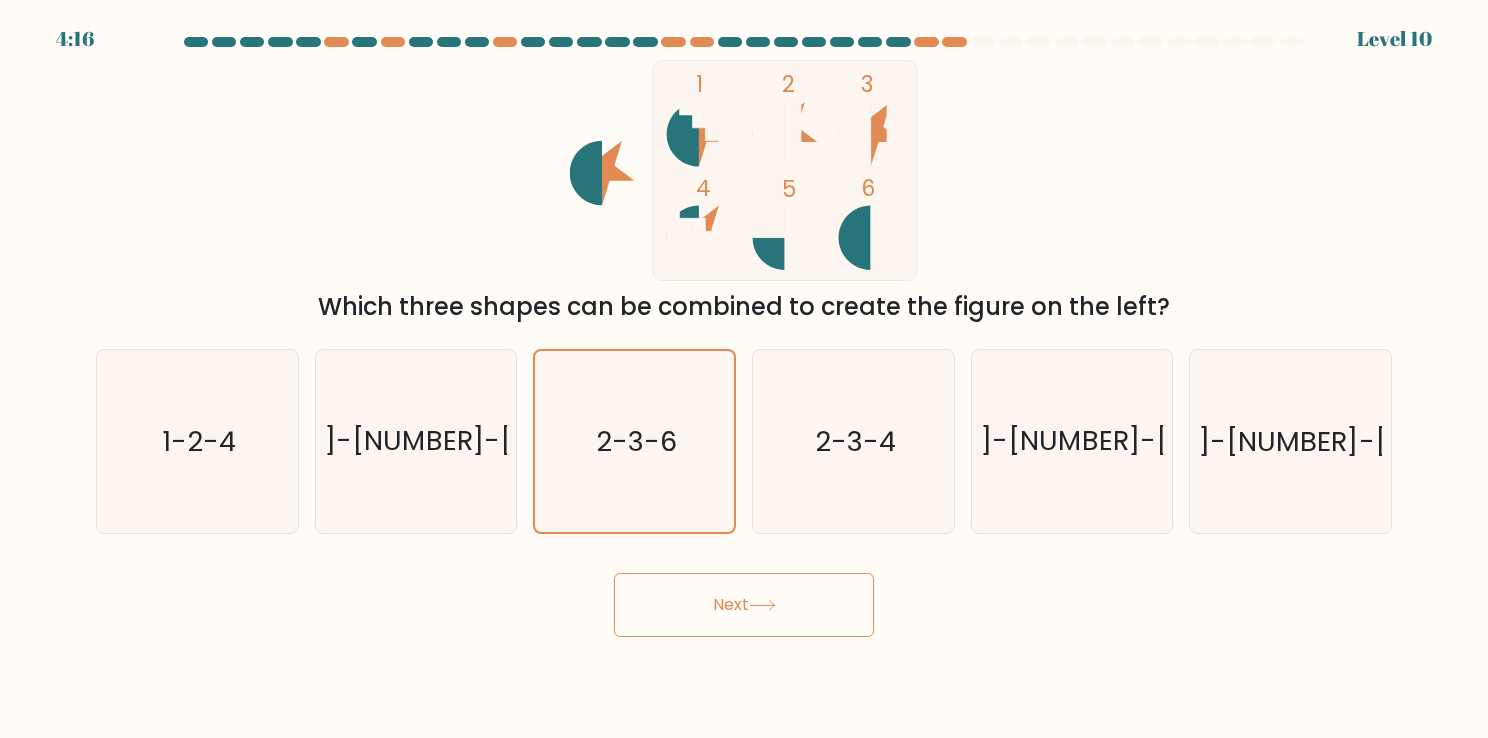 click on "Next" at bounding box center (744, 605) 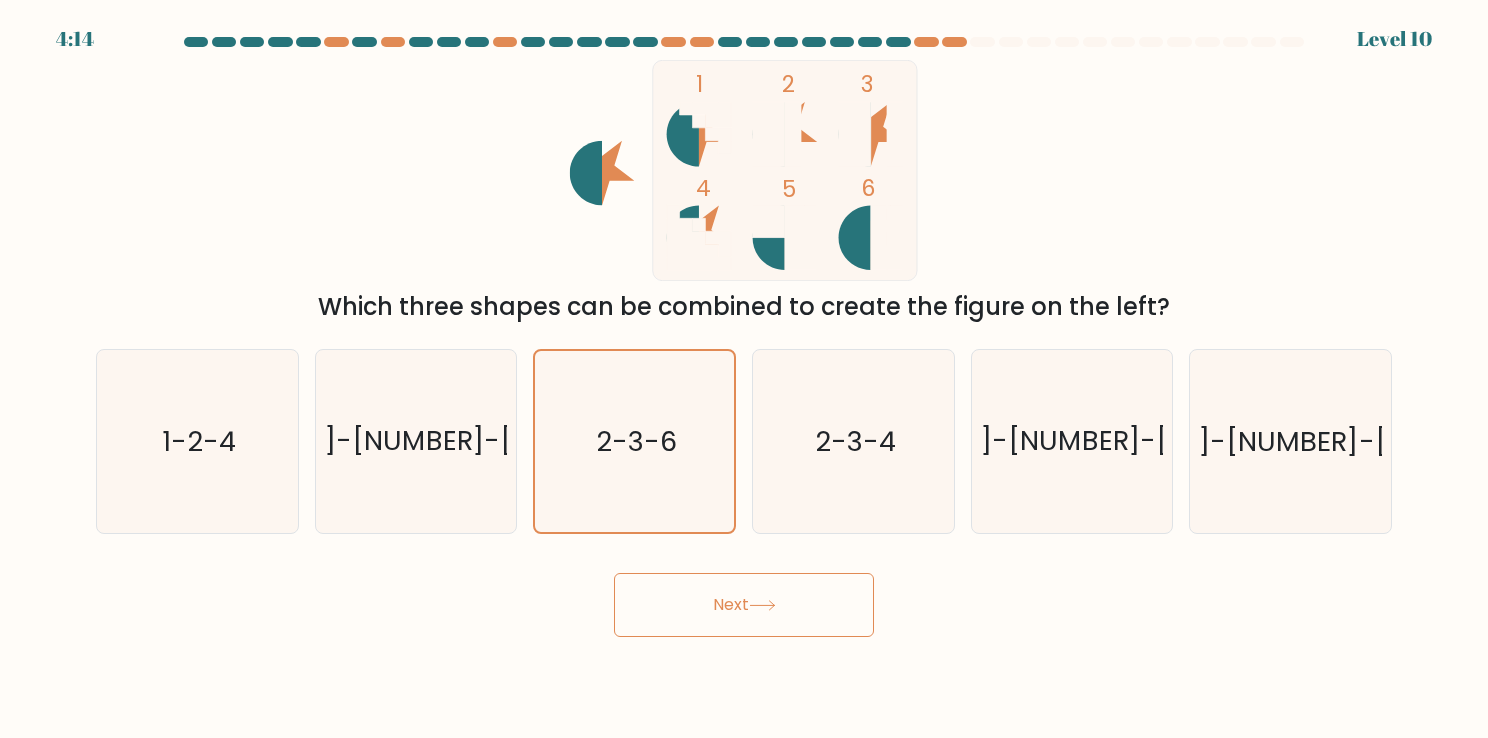 type 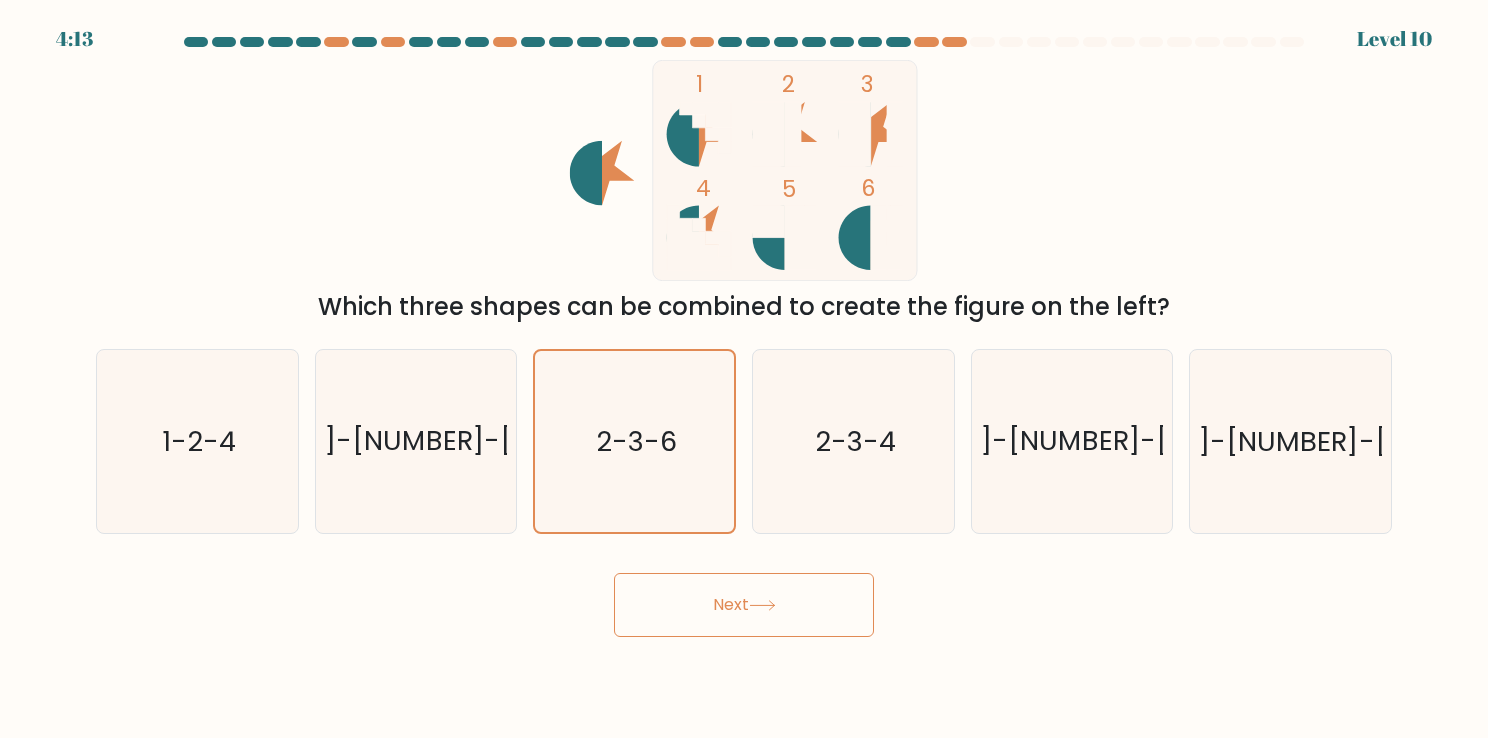 click on "Next" at bounding box center (744, 605) 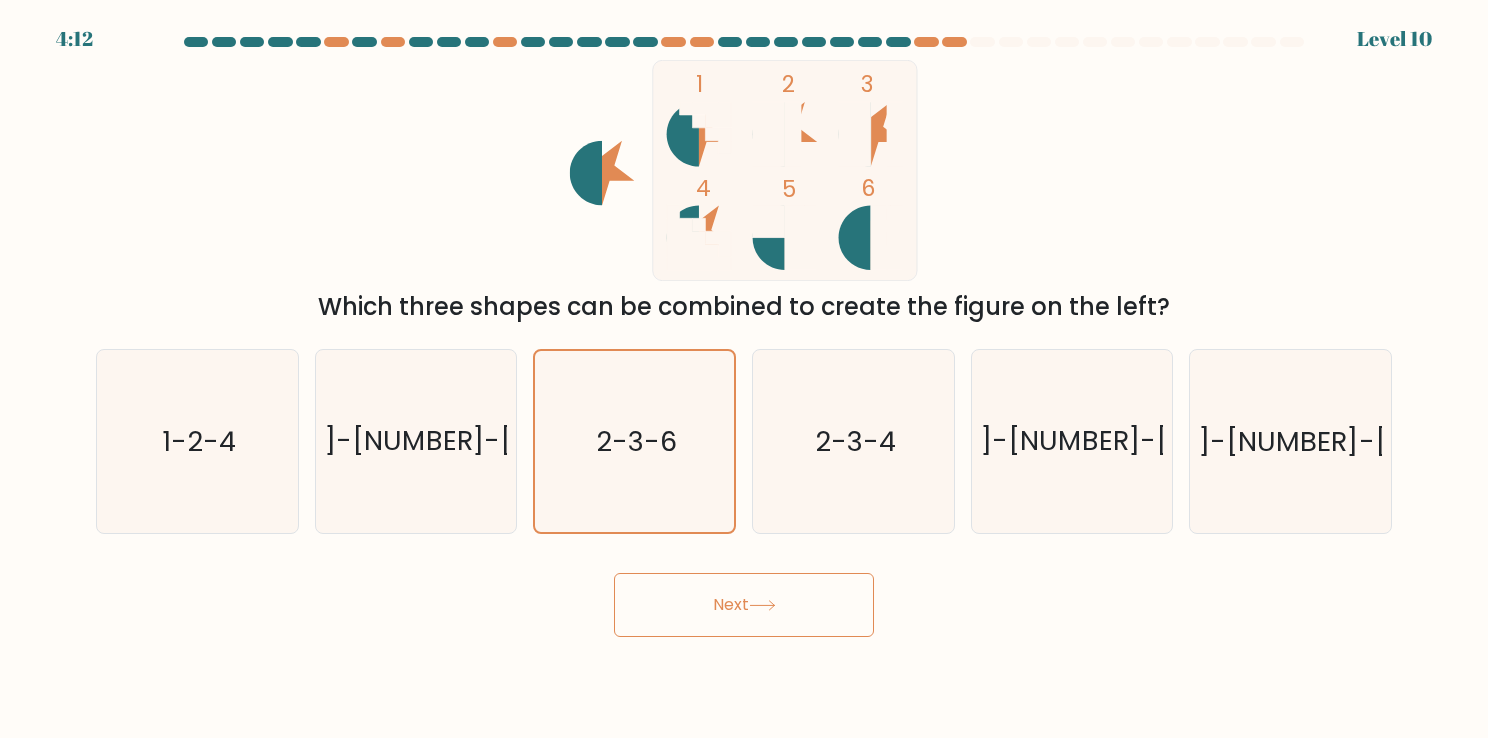 click on "Next" at bounding box center [744, 605] 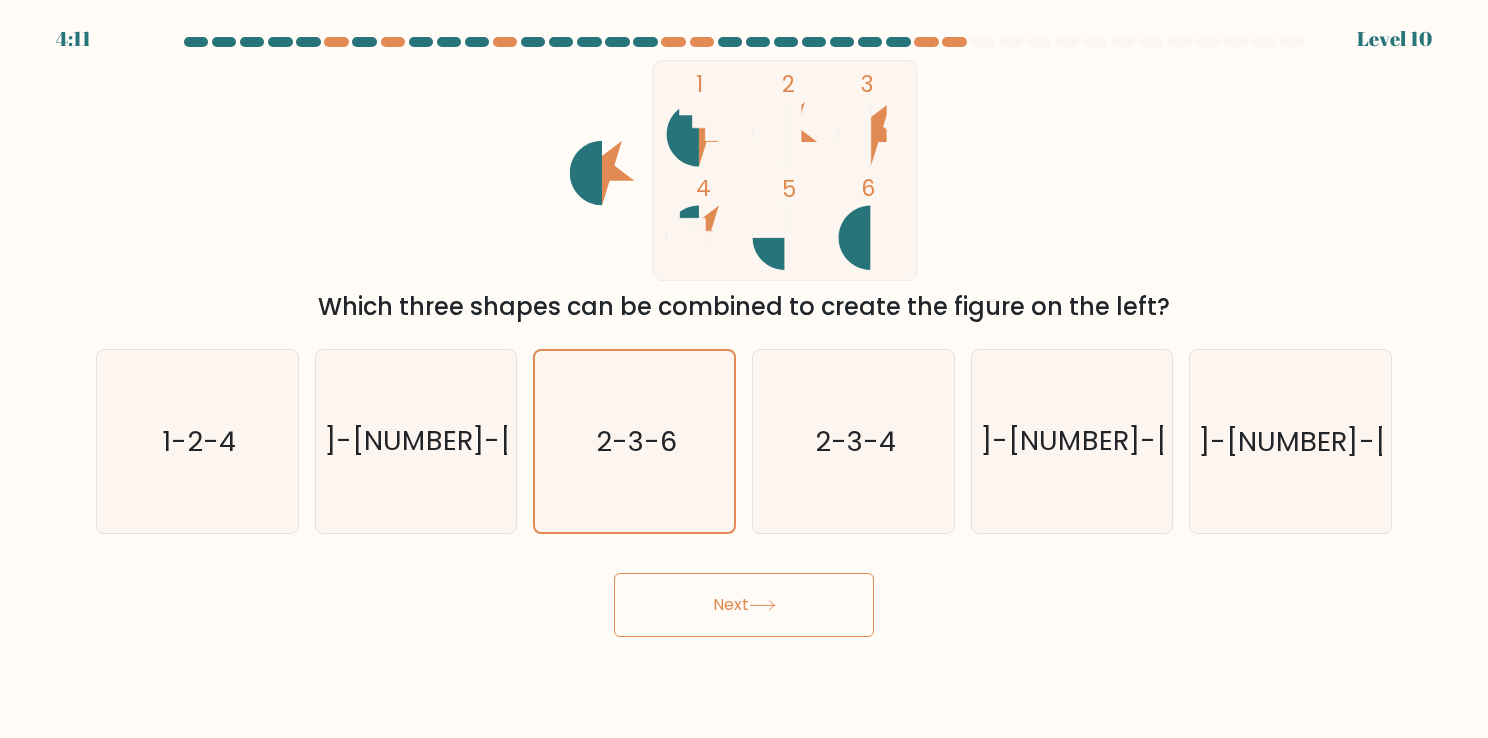 click on "Next" at bounding box center (744, 605) 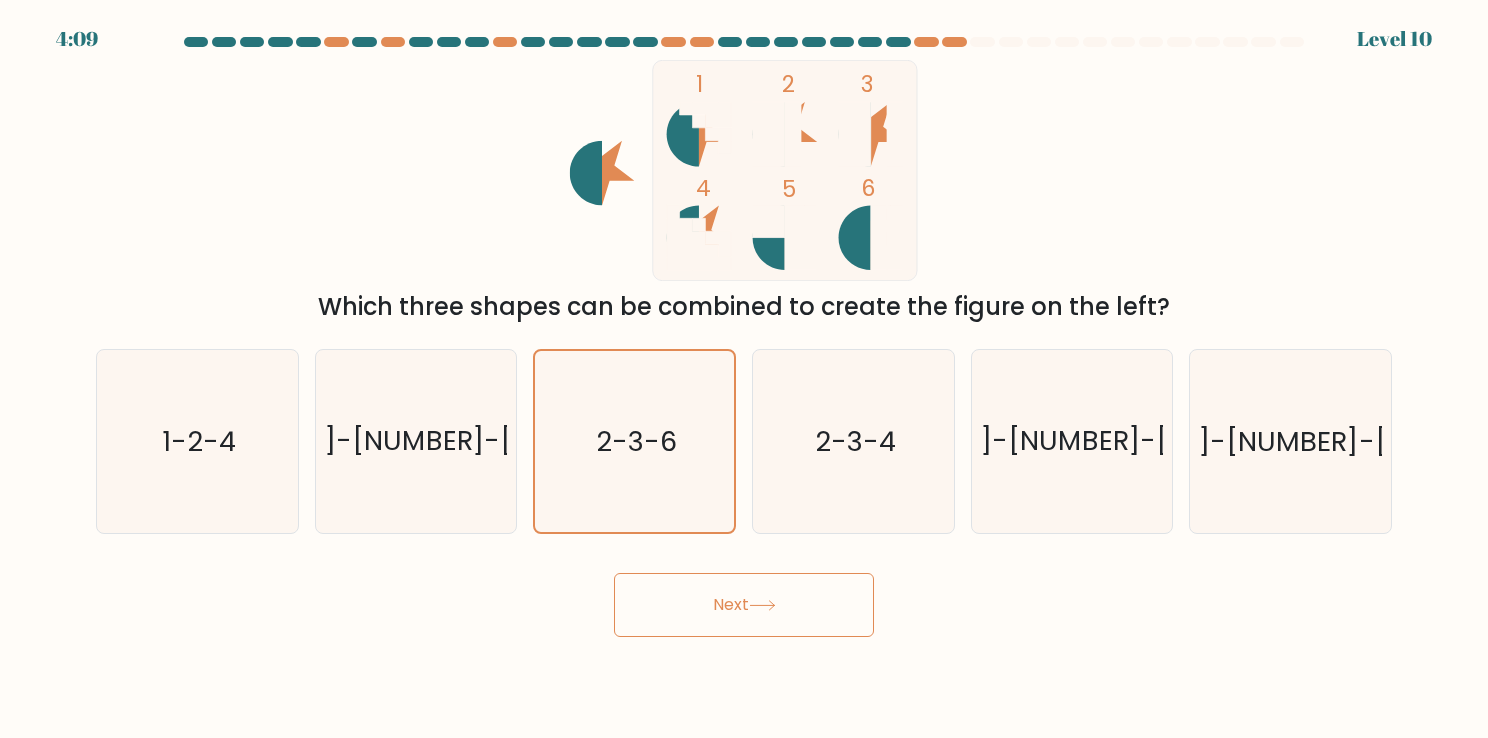 click at bounding box center (982, 42) 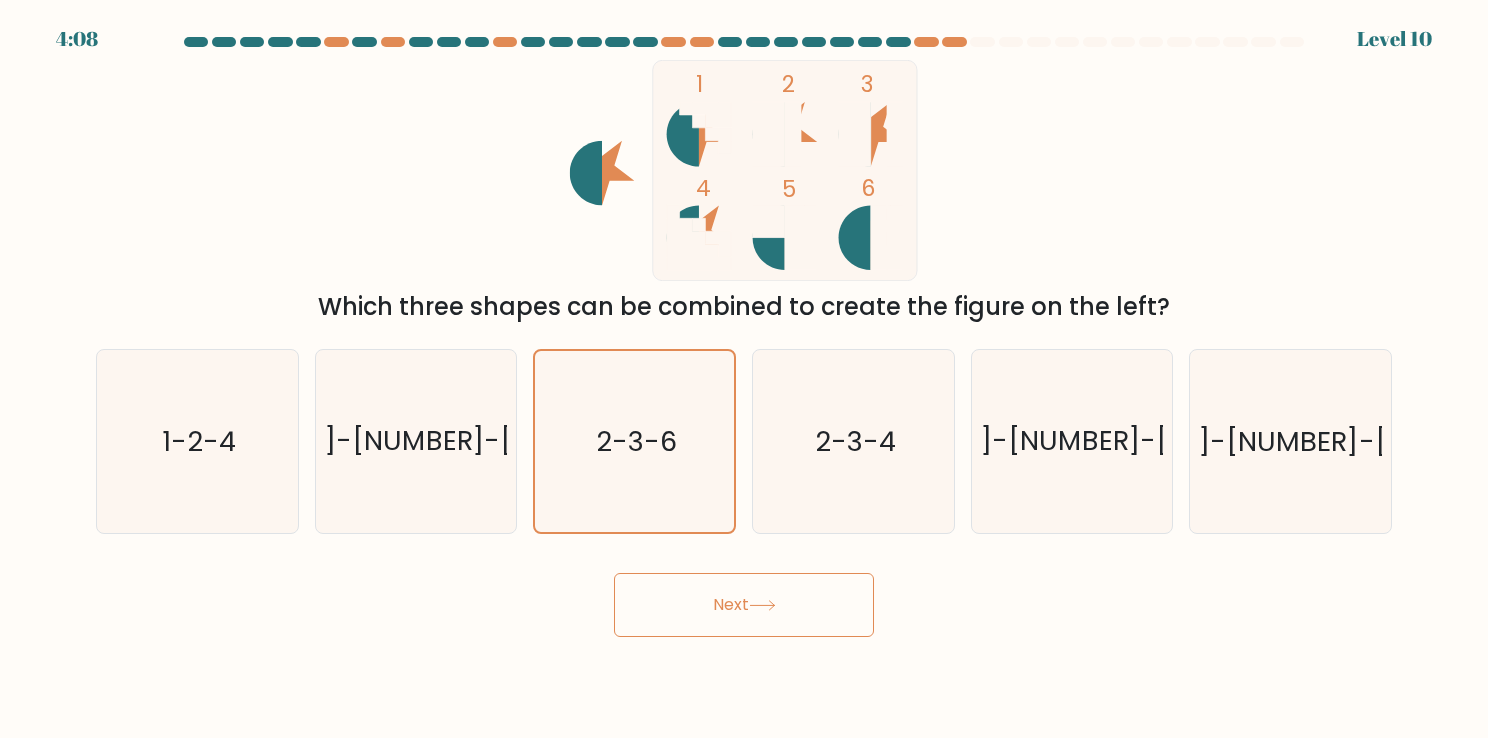 click at bounding box center [982, 42] 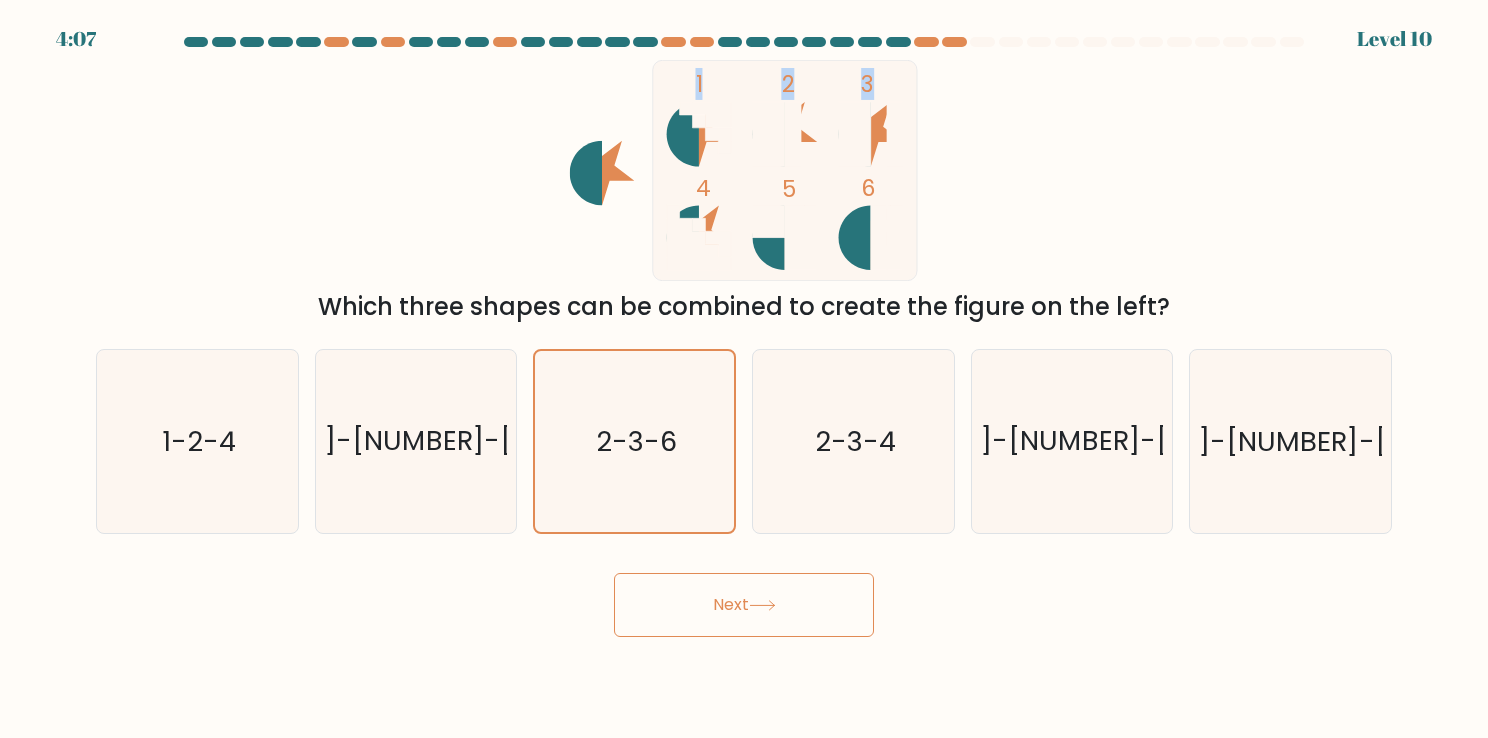 drag, startPoint x: 981, startPoint y: 42, endPoint x: 1075, endPoint y: 84, distance: 102.9563 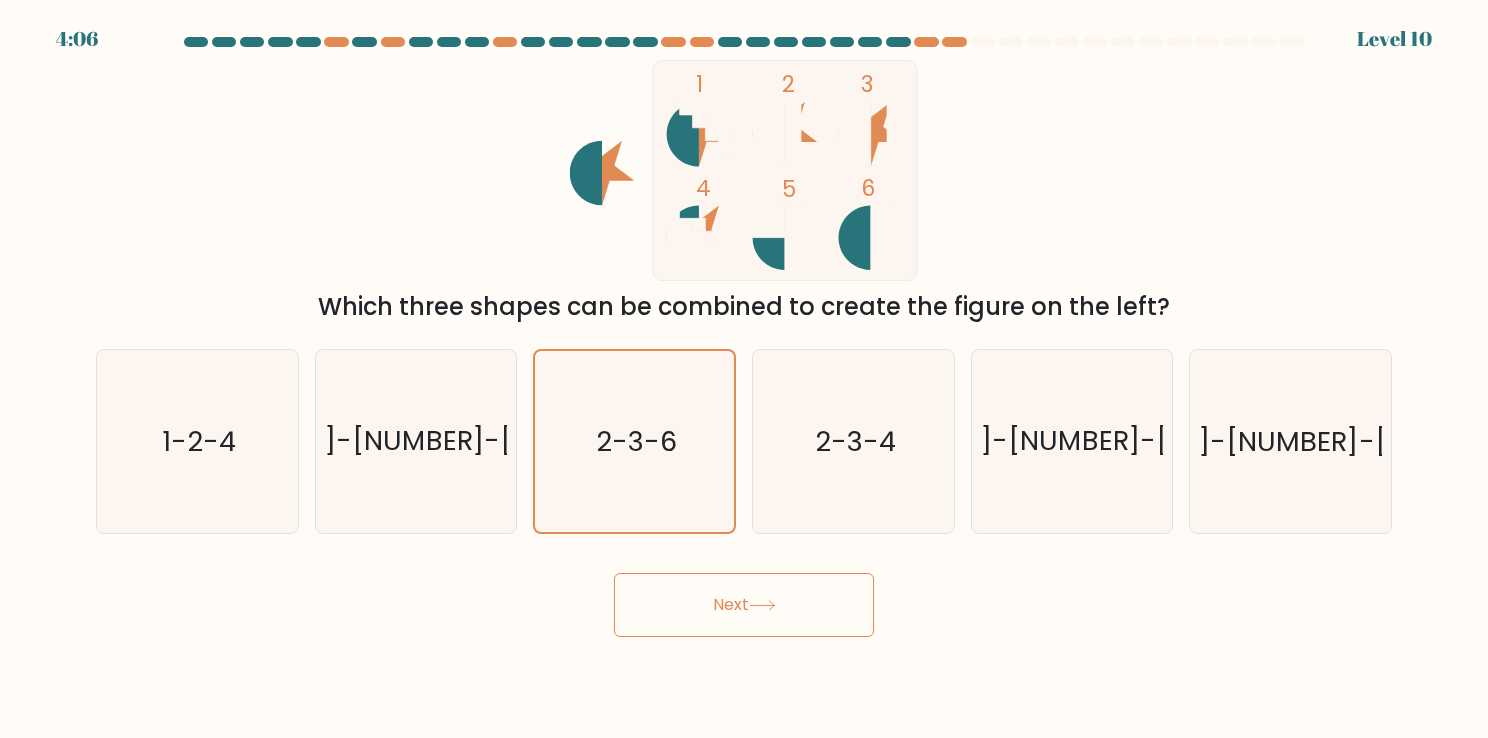 drag, startPoint x: 1075, startPoint y: 84, endPoint x: 1048, endPoint y: 166, distance: 86.33076 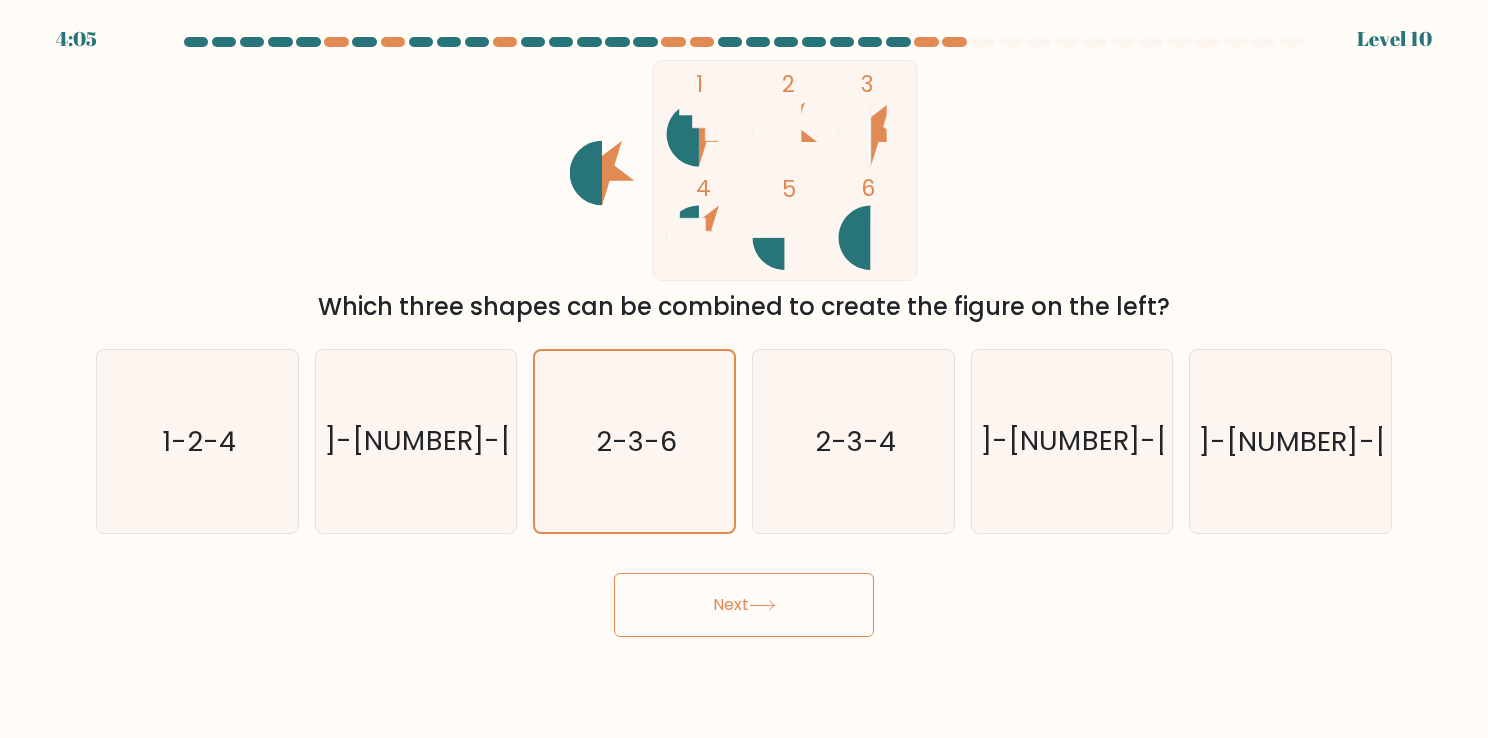 click on "Next" at bounding box center [744, 605] 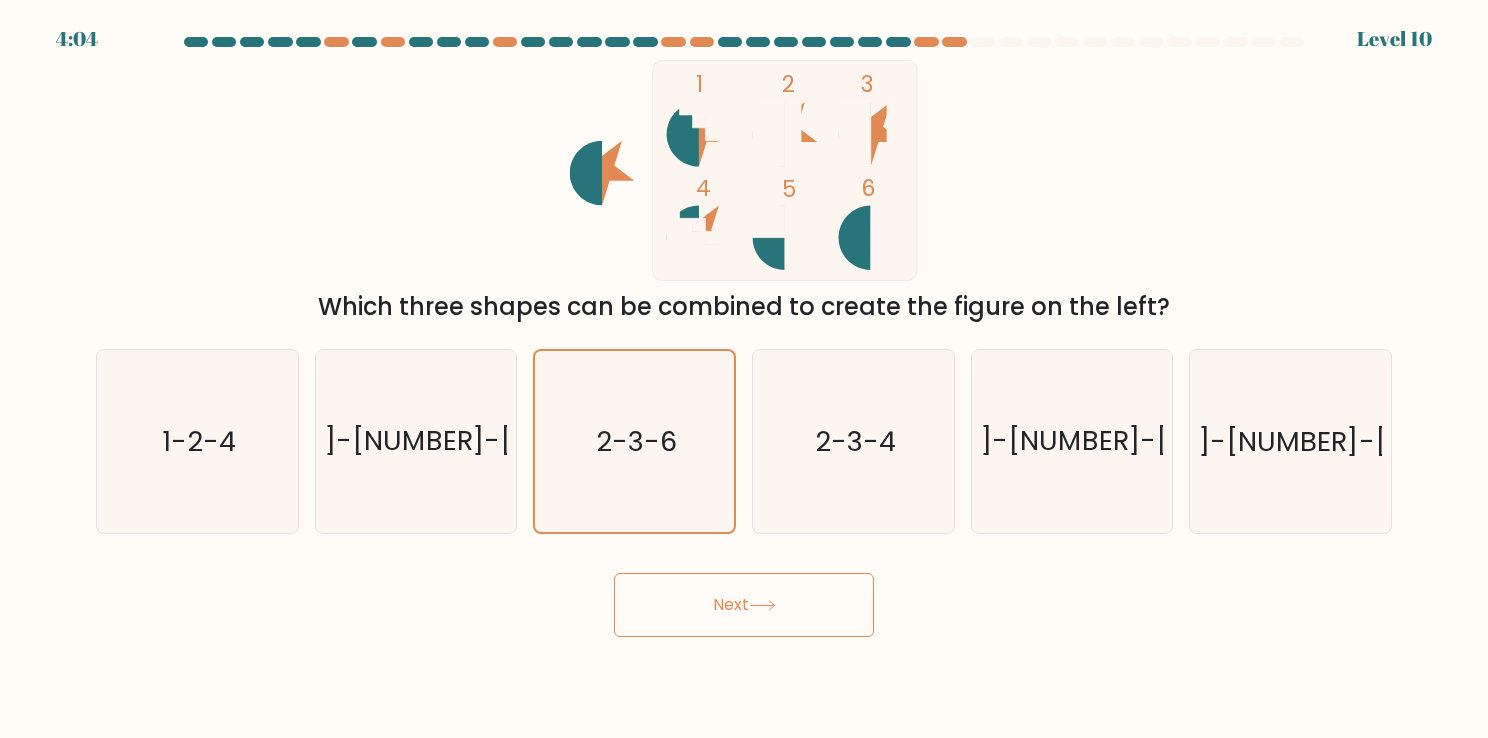 click on "Next" at bounding box center [744, 605] 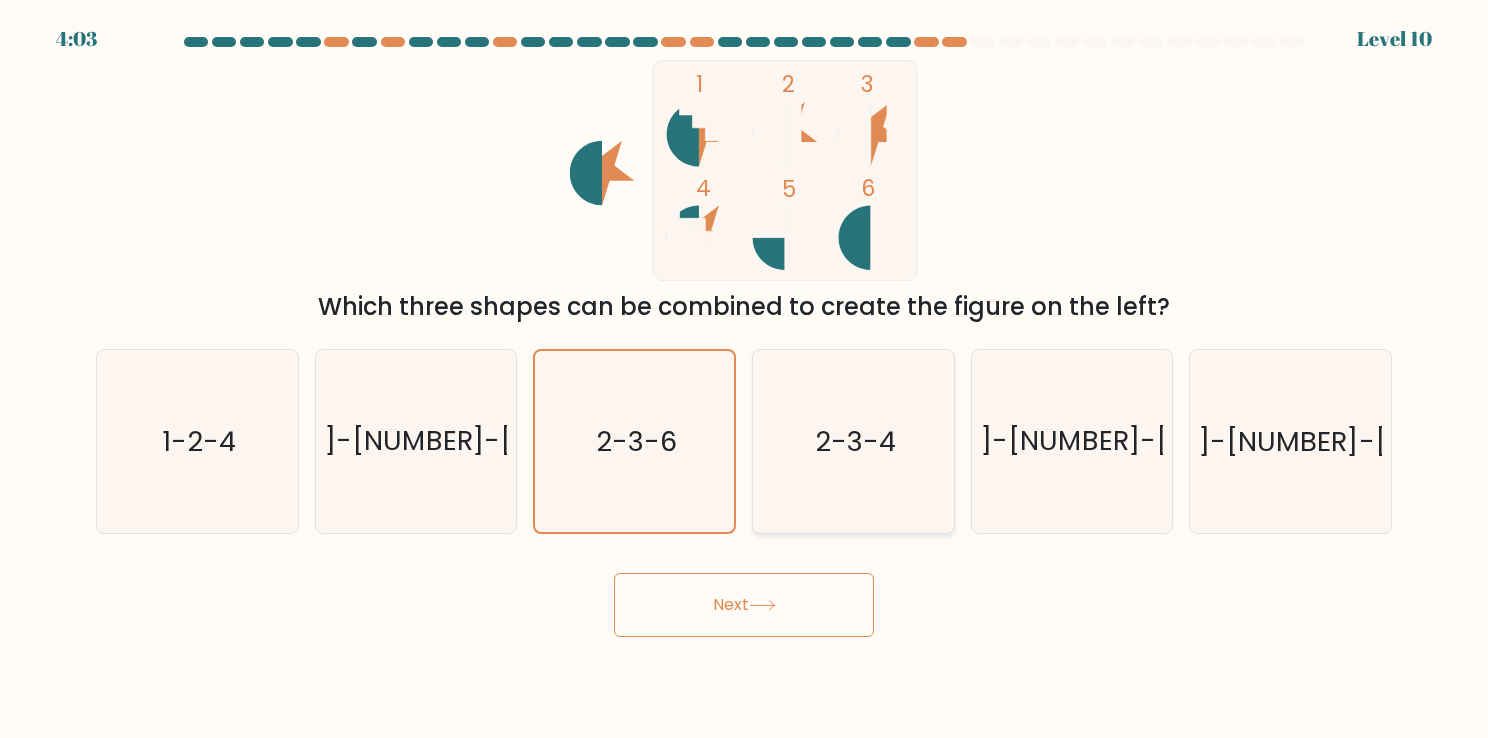 click on "2-3-4" at bounding box center (853, 441) 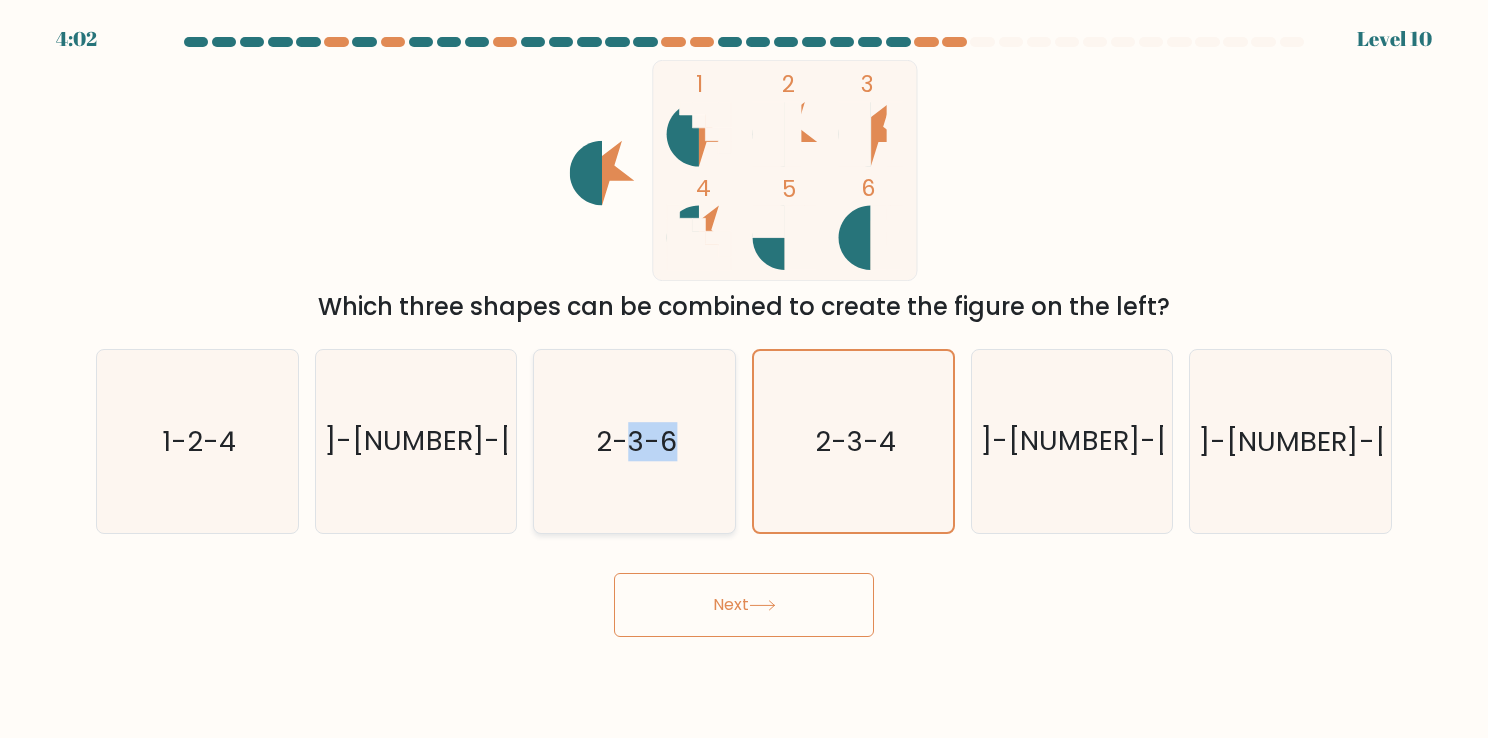 drag, startPoint x: 711, startPoint y: 450, endPoint x: 622, endPoint y: 484, distance: 95.27329 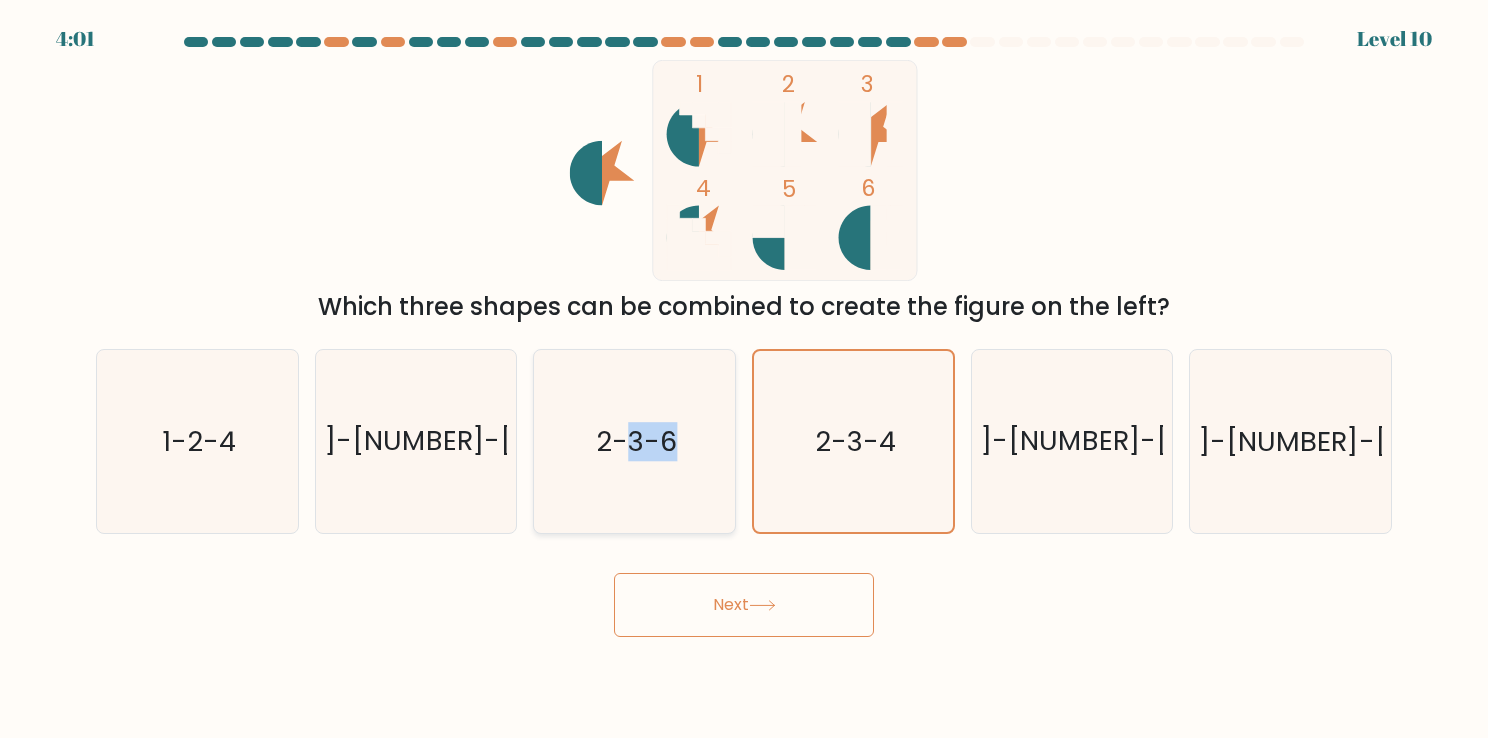 click on "2-3-6" at bounding box center (634, 441) 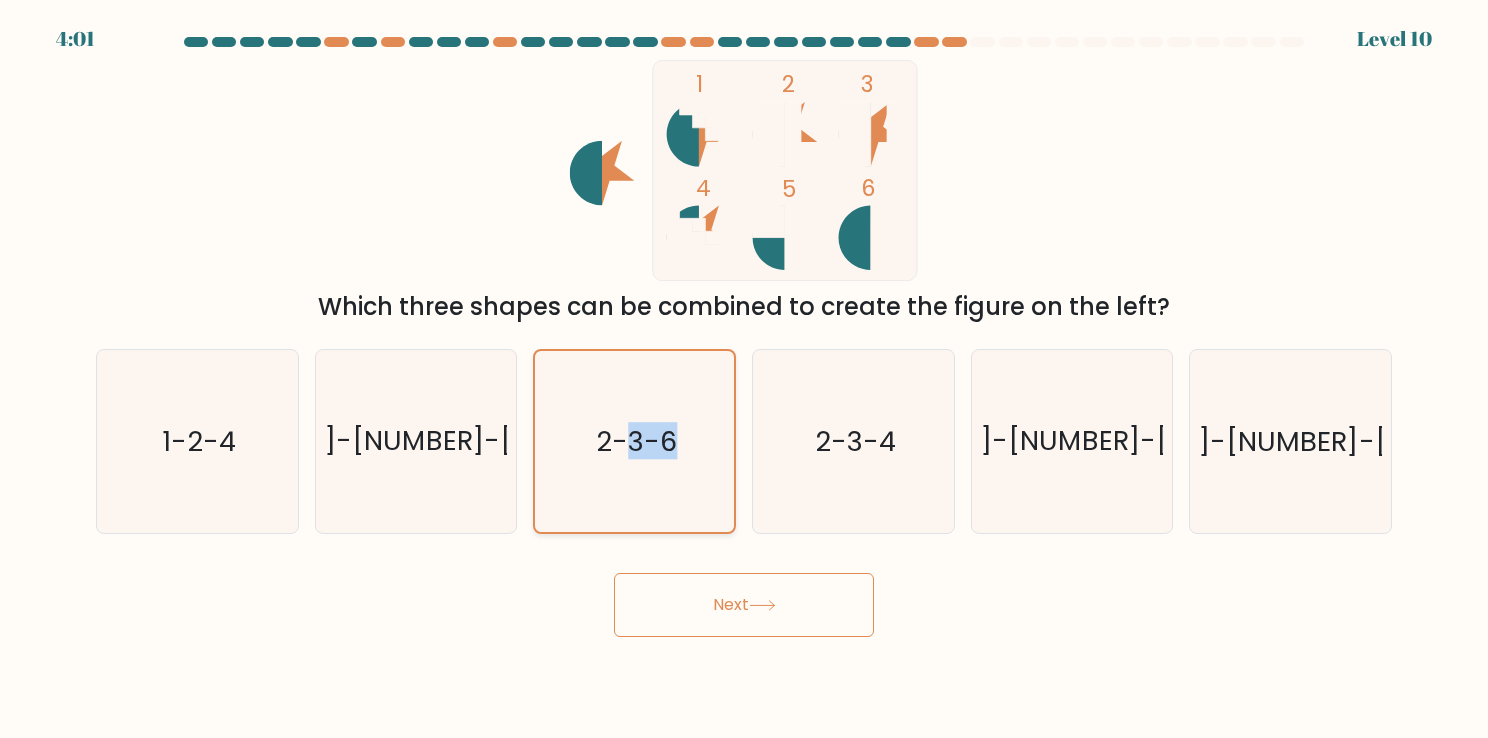 click on "2-3-6" at bounding box center (634, 441) 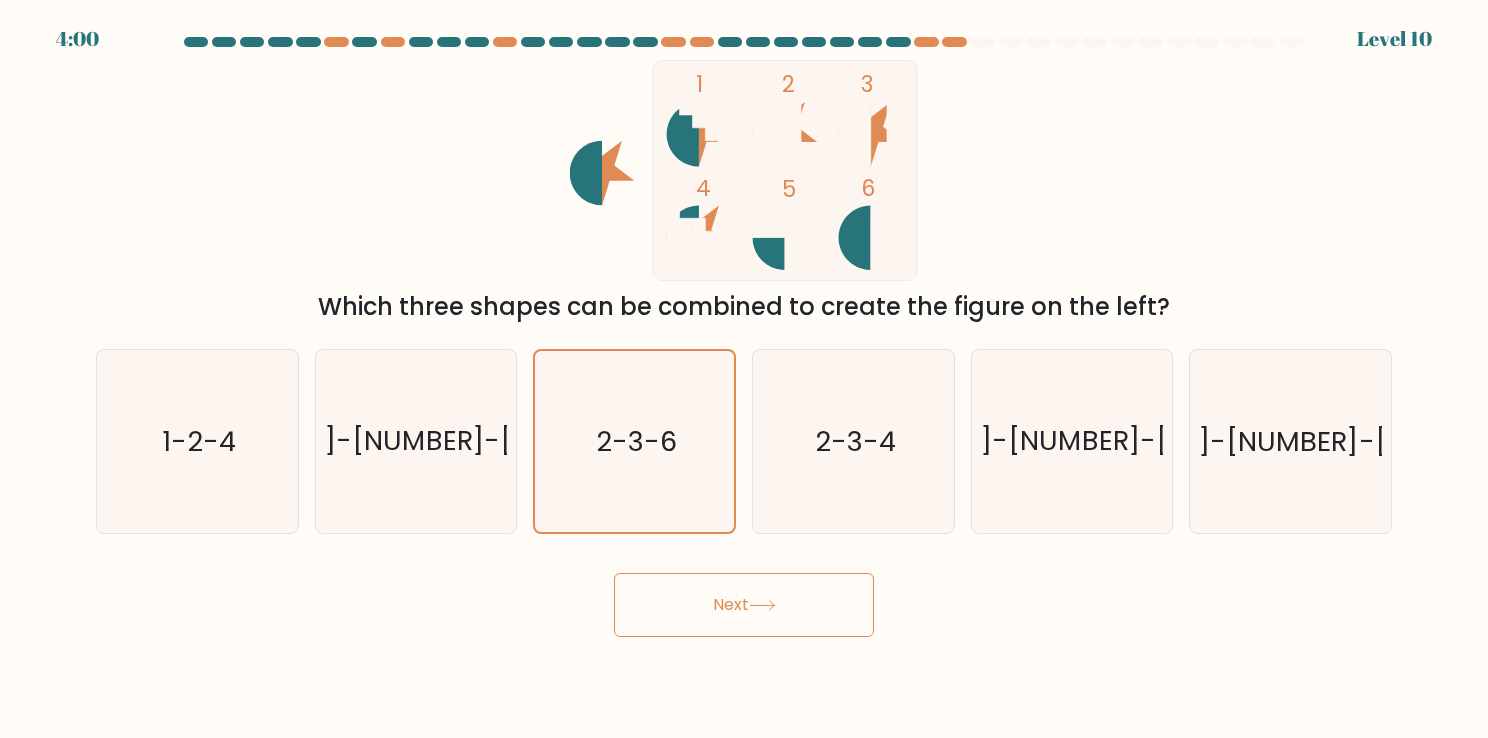 click on "Next" at bounding box center (744, 605) 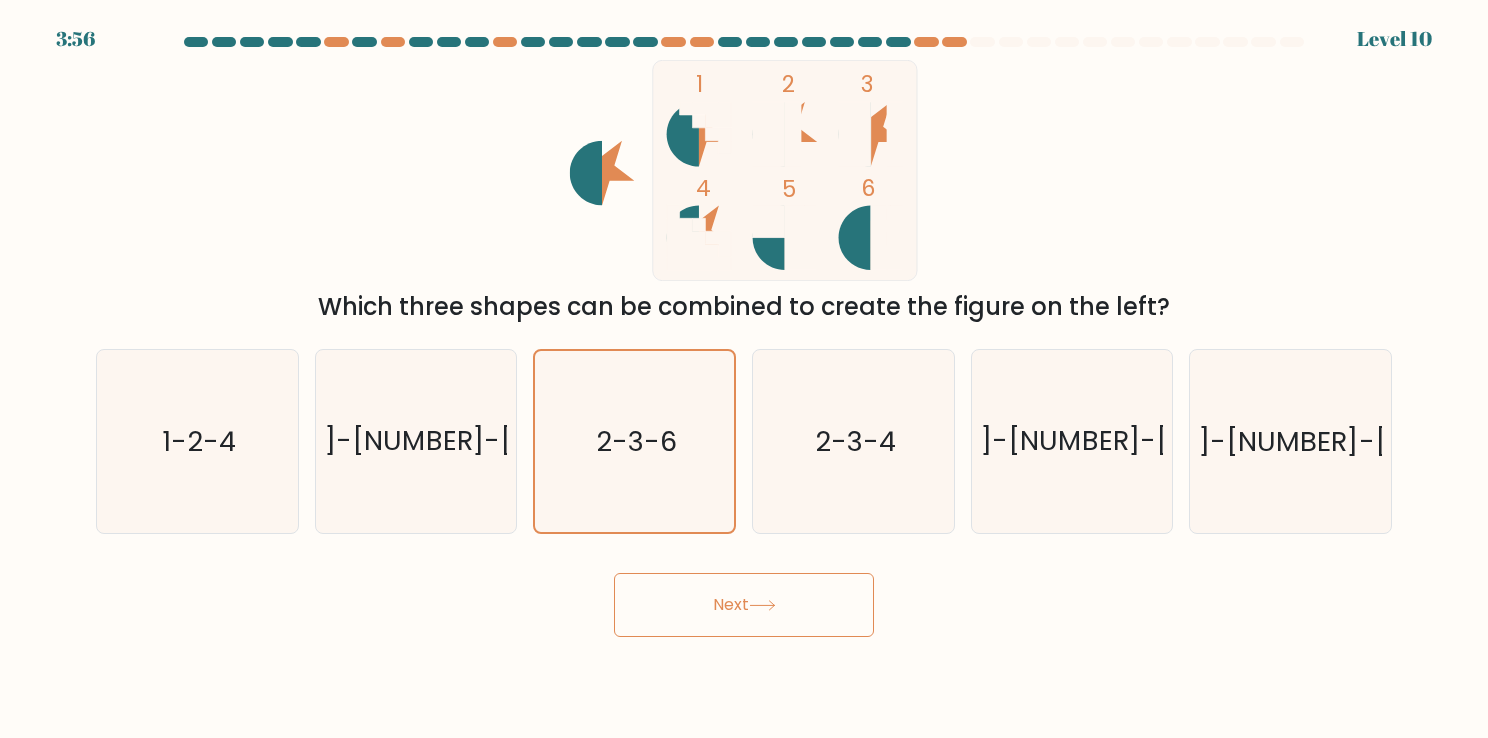 click on "Next" at bounding box center [744, 605] 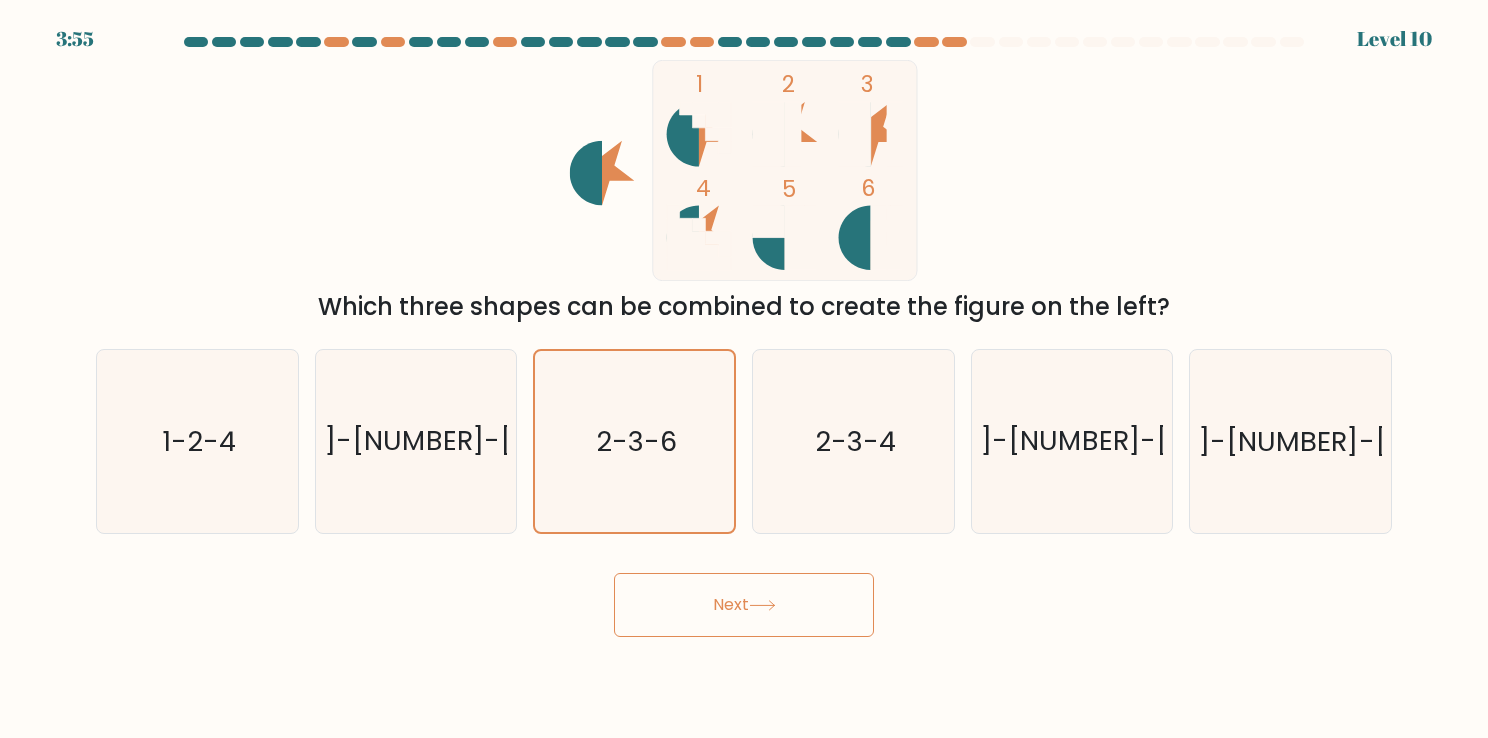 click on "Next" at bounding box center [744, 605] 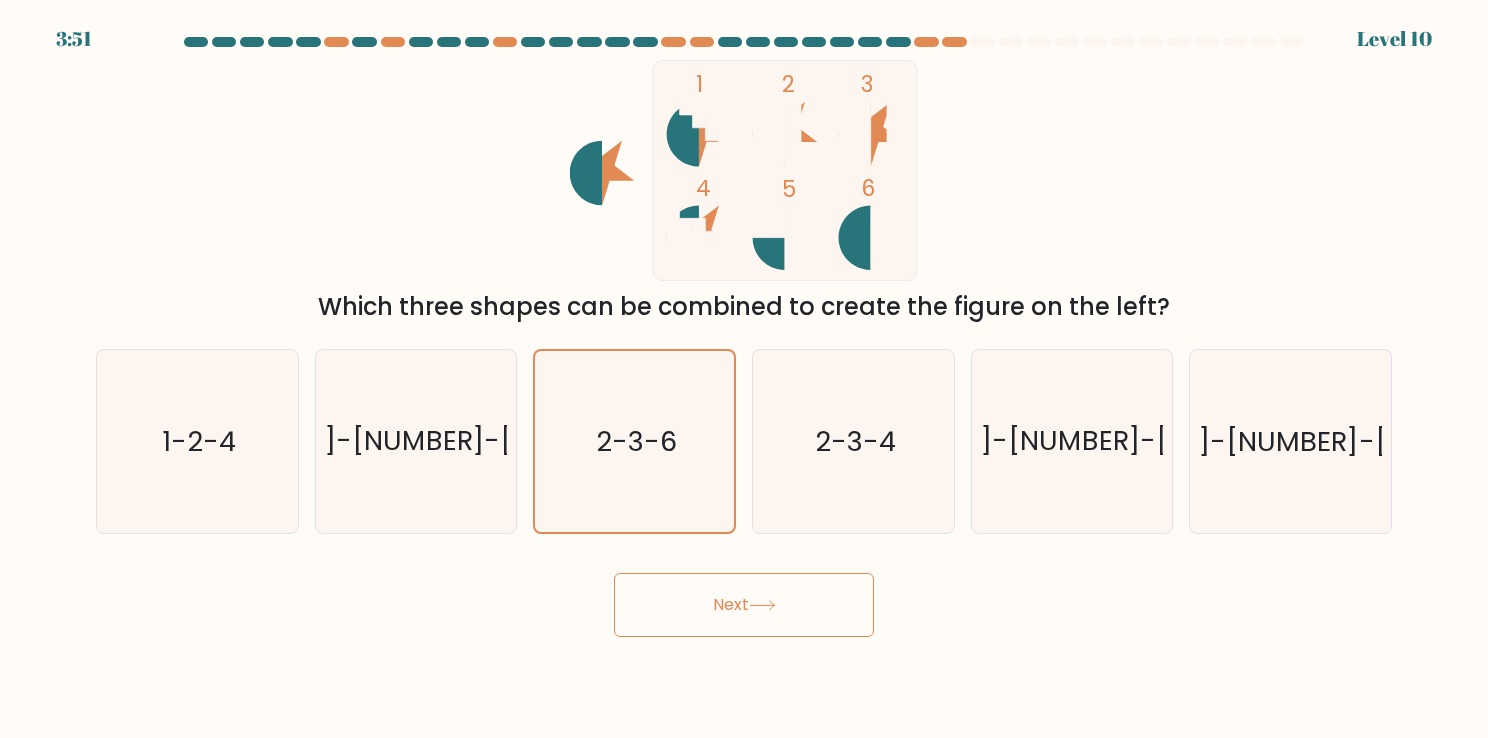 drag, startPoint x: 730, startPoint y: 607, endPoint x: 660, endPoint y: 607, distance: 70 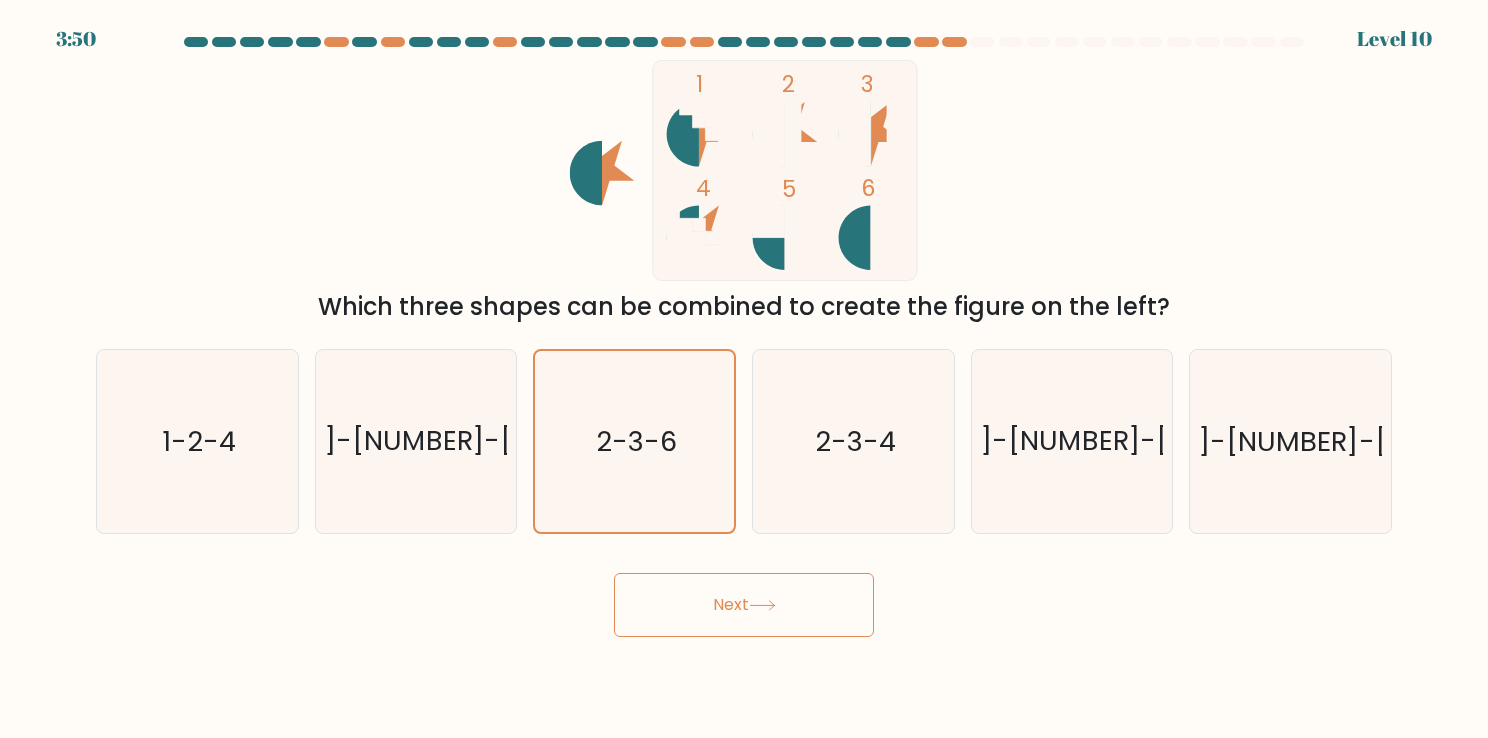 click on "Next" at bounding box center (744, 605) 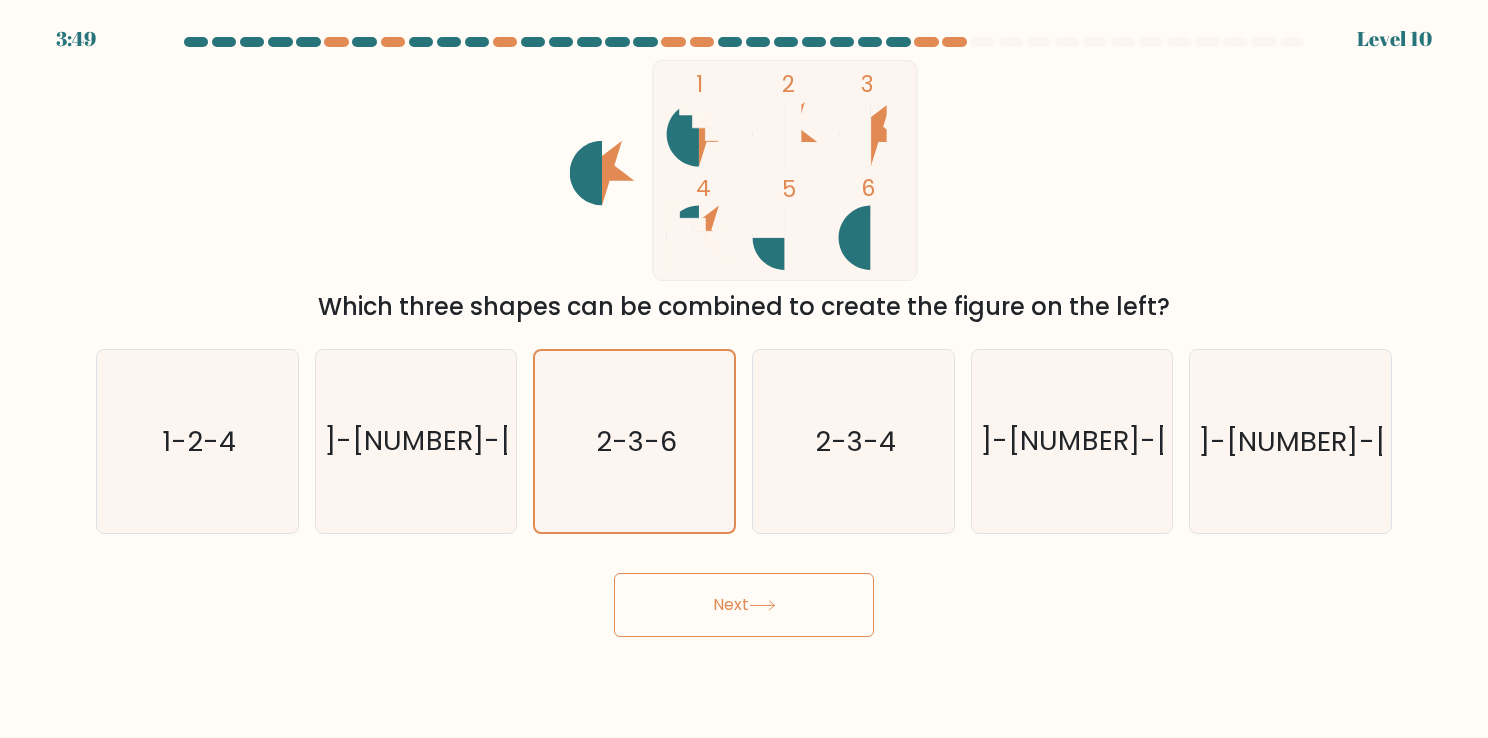 click on "Next" at bounding box center (744, 605) 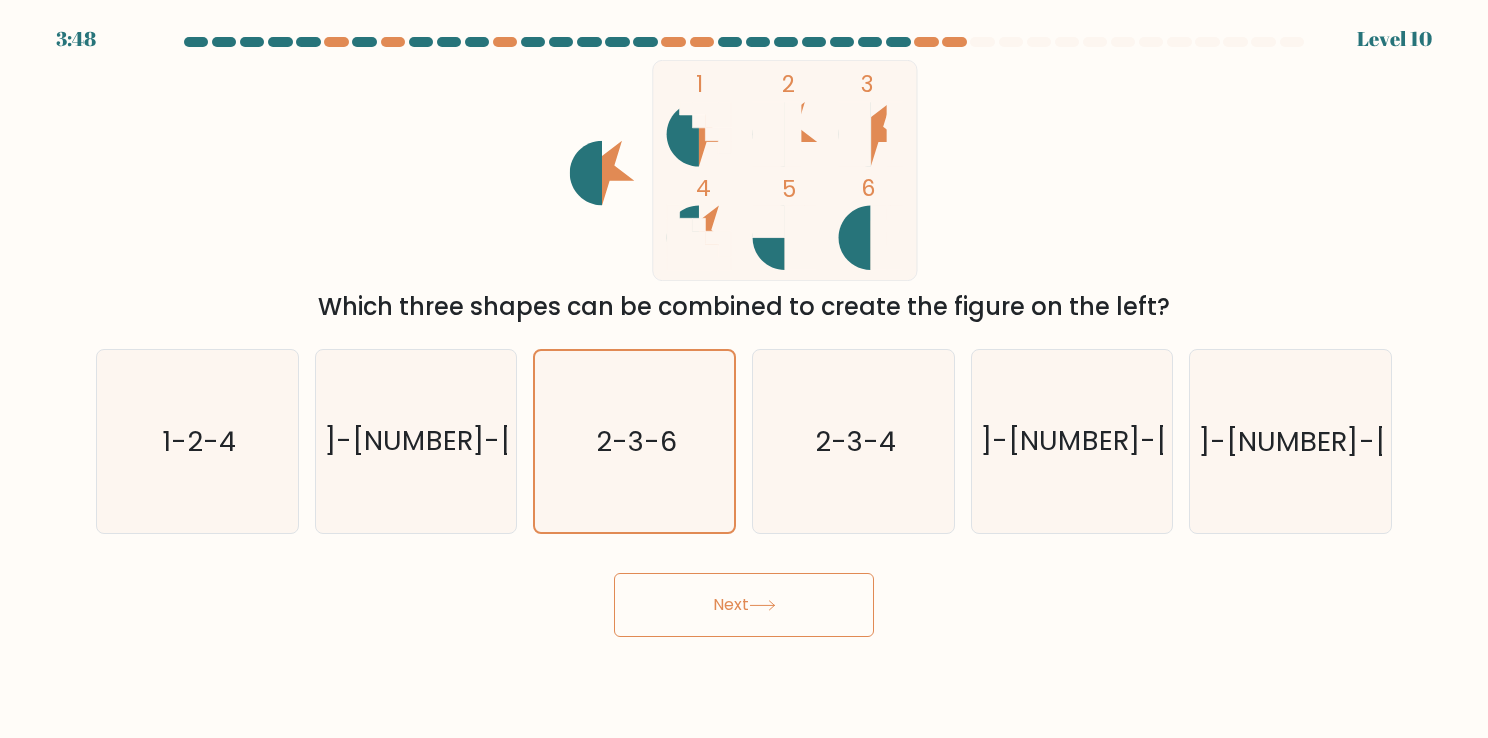 click on "Next" at bounding box center [744, 605] 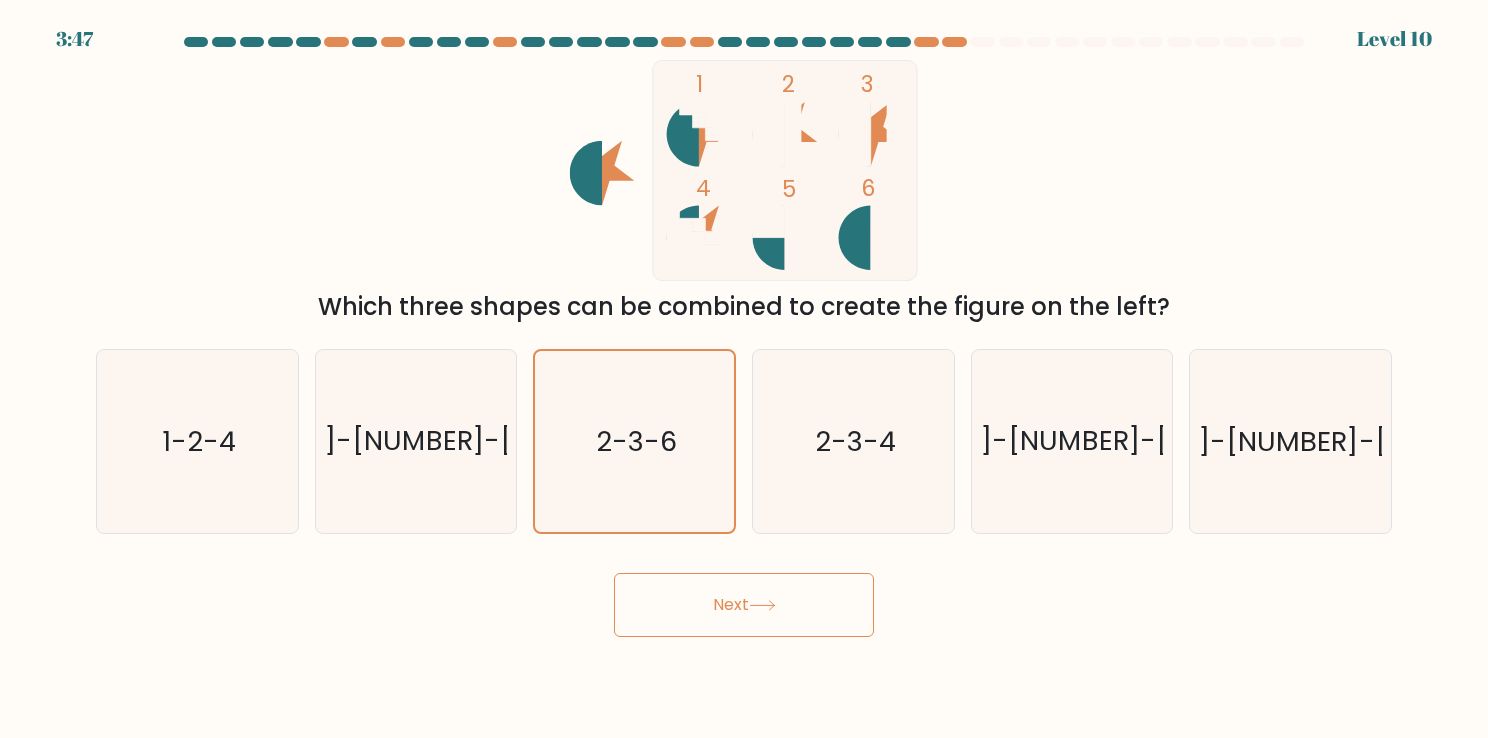 click on "Next" at bounding box center (744, 605) 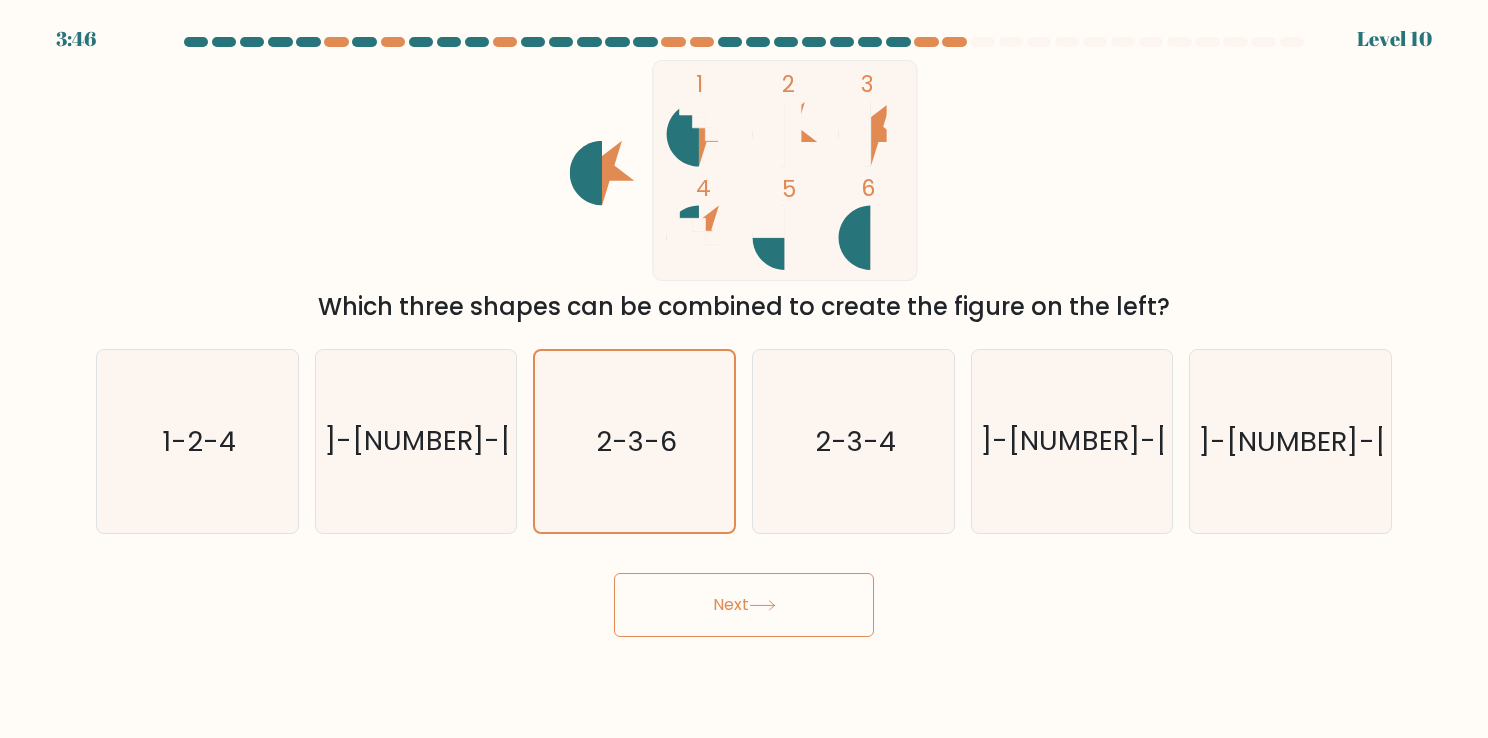 click on "Next" at bounding box center (744, 605) 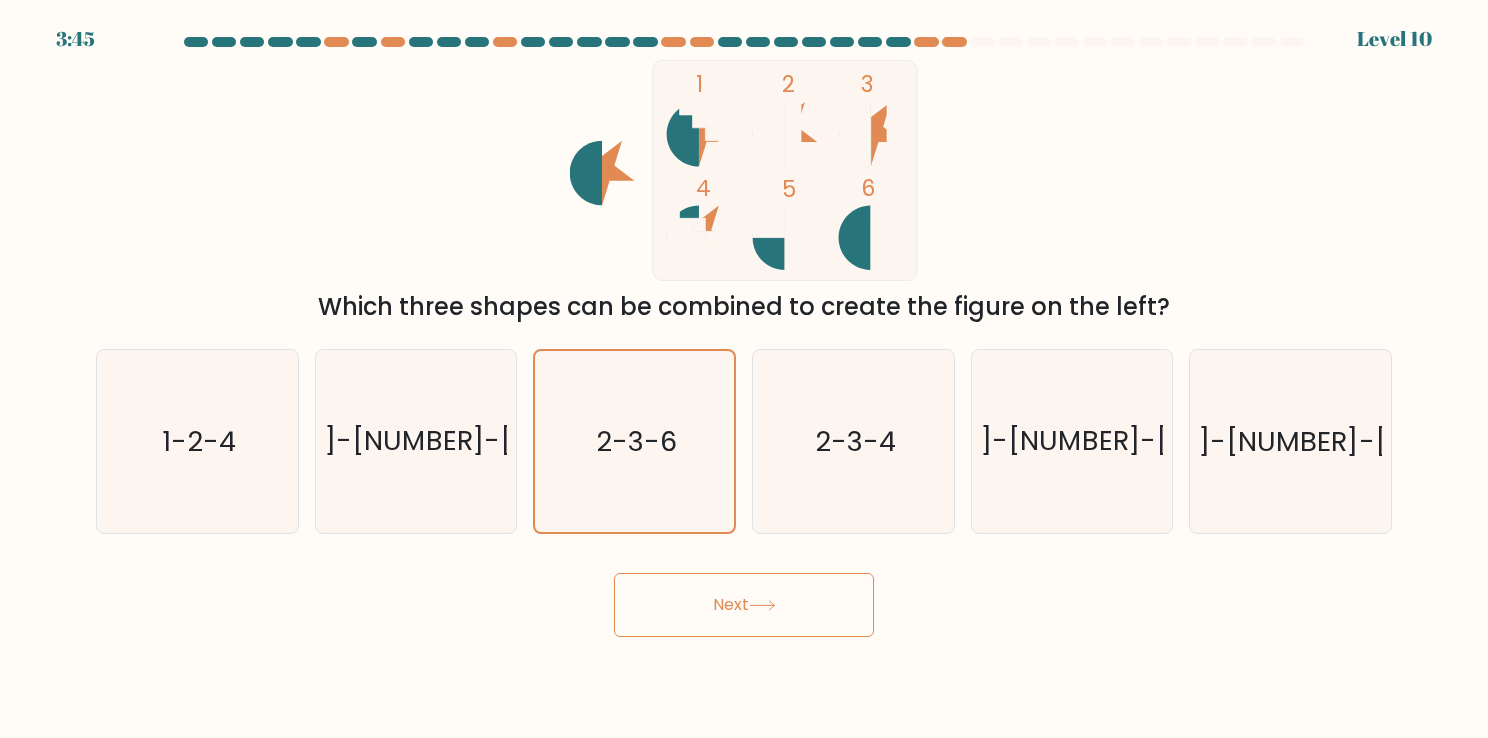 click on "Next" at bounding box center [744, 605] 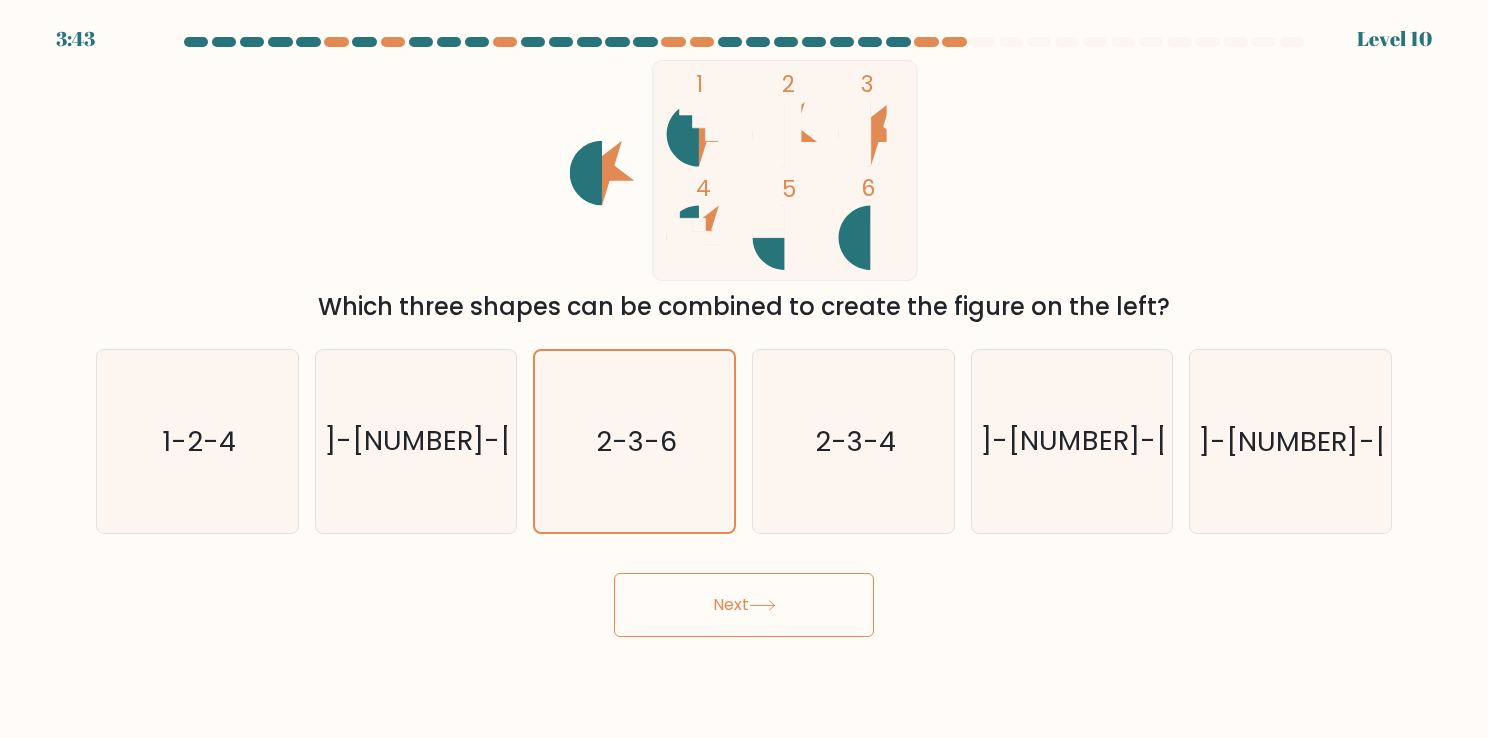 click on "Next" at bounding box center [744, 605] 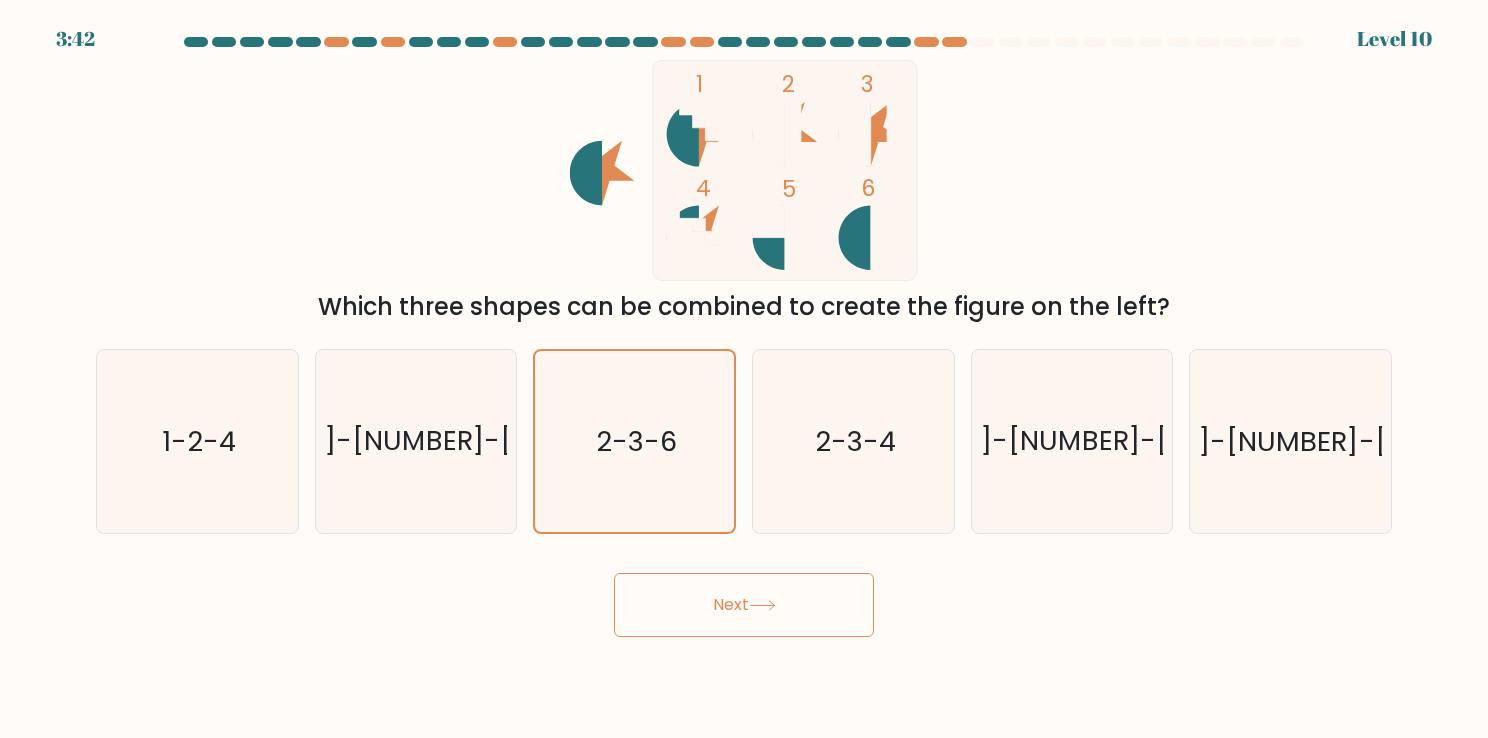 click on "Next" at bounding box center (744, 605) 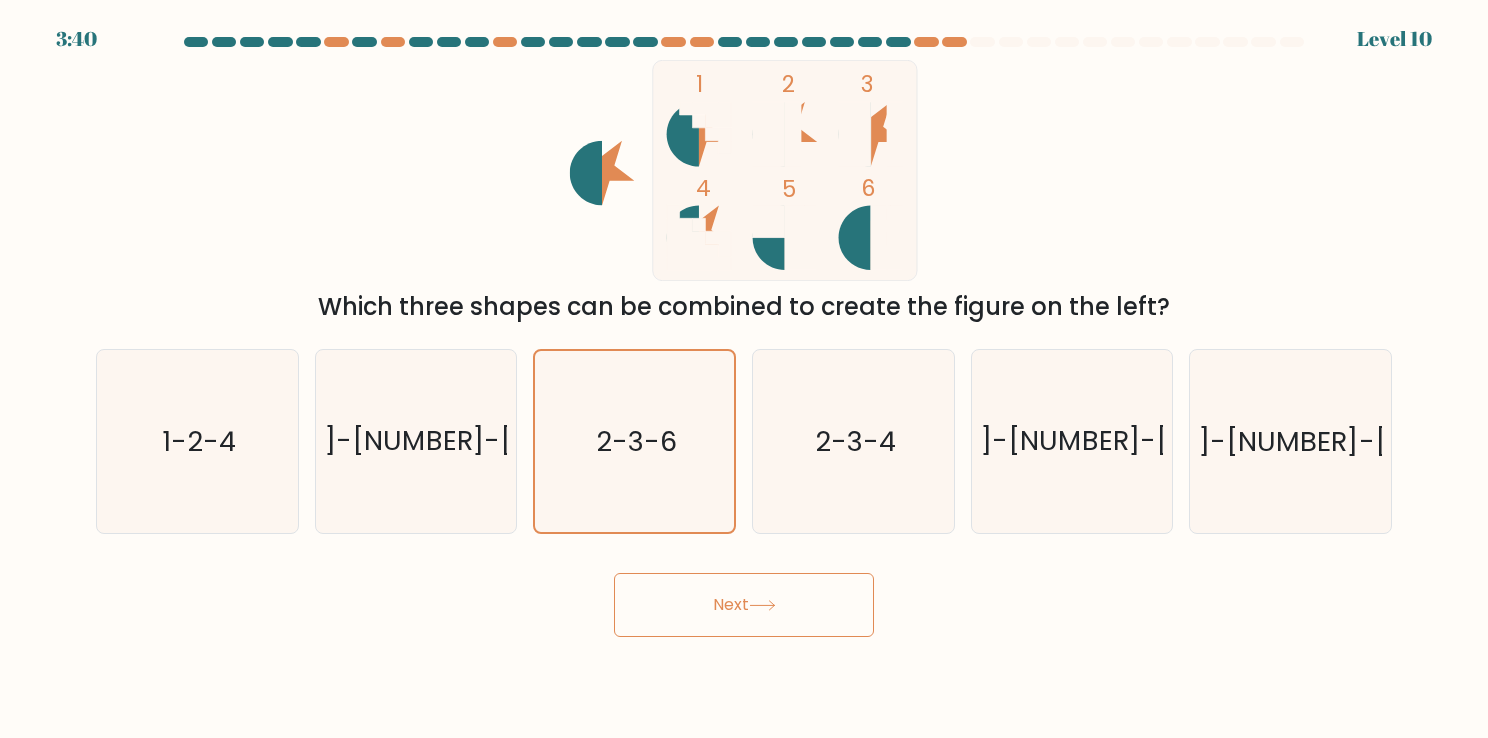 click at bounding box center [982, 42] 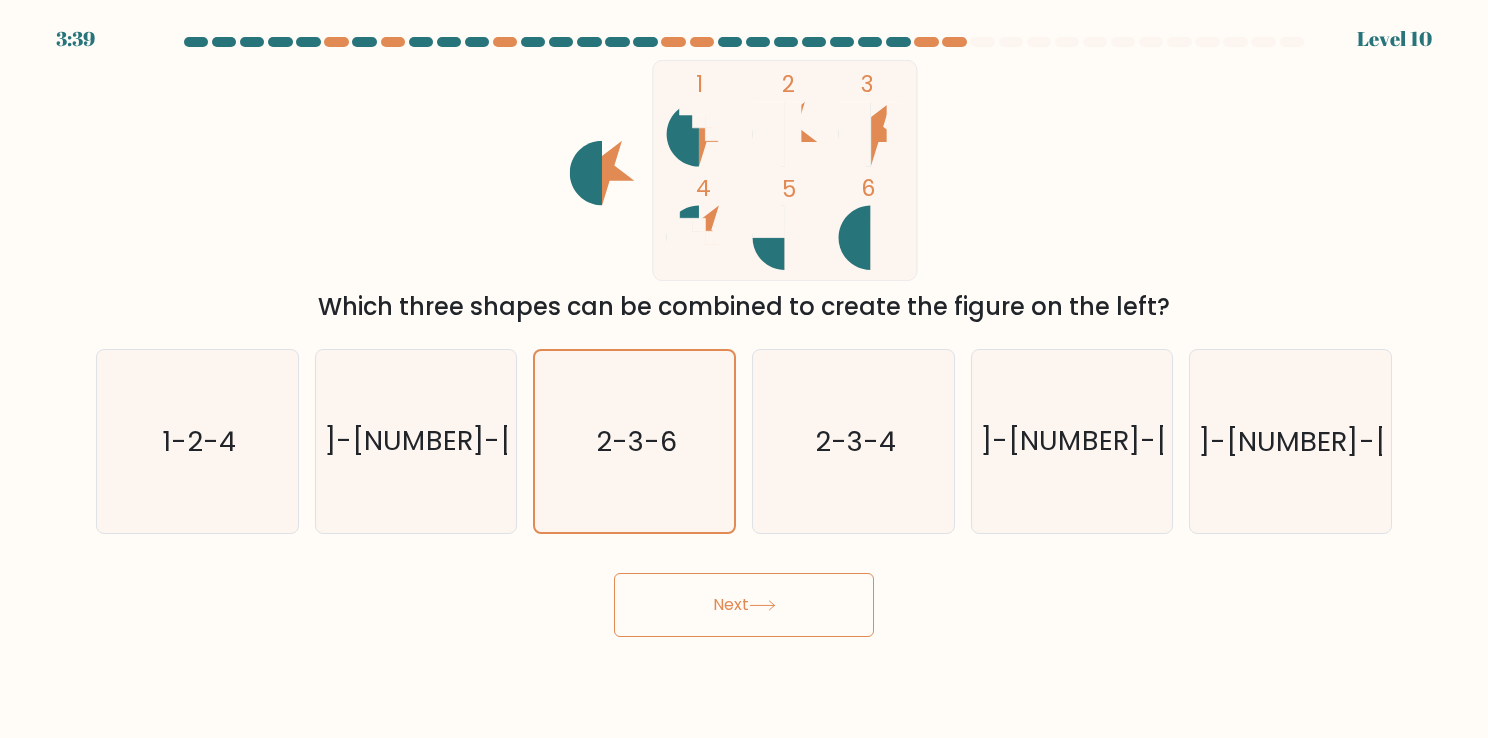 click at bounding box center [982, 42] 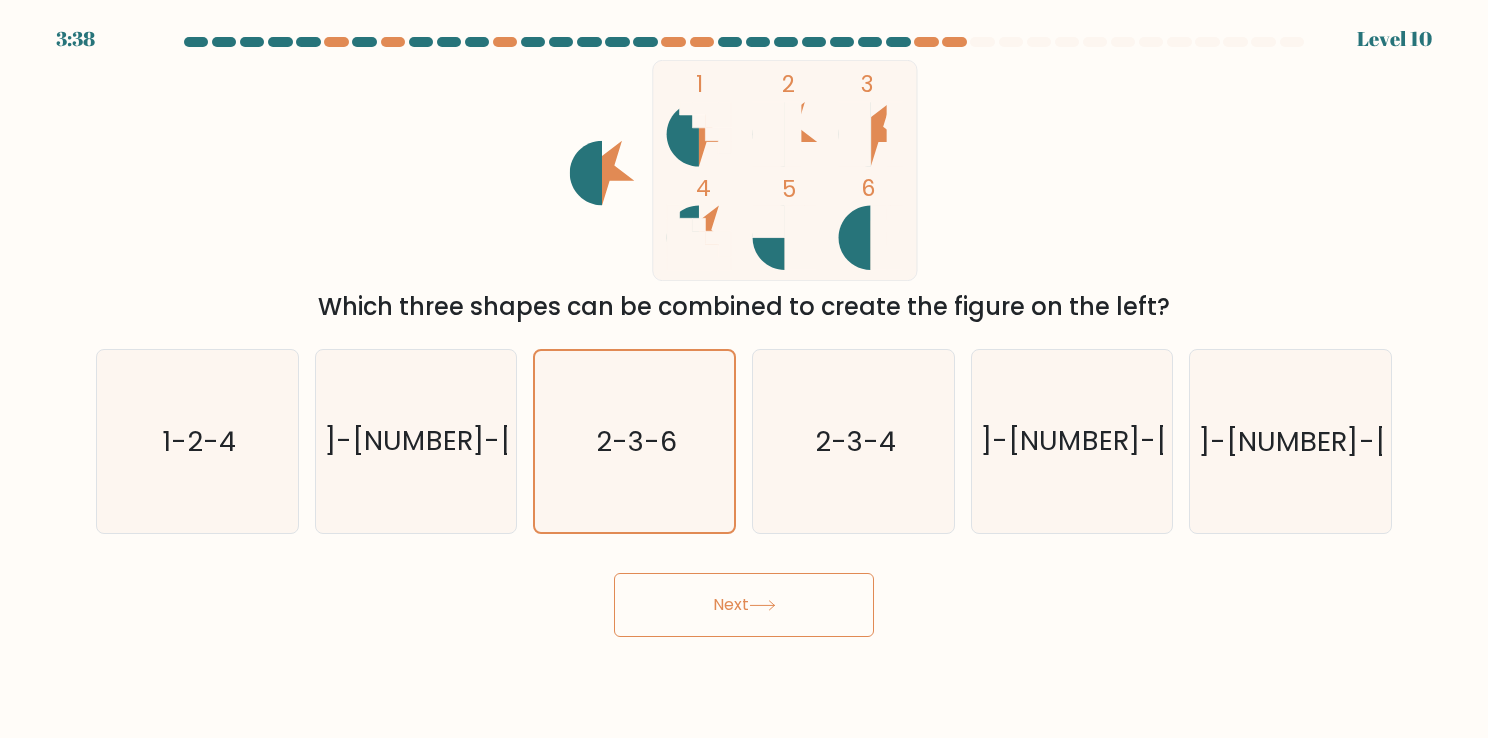 click on "Next" at bounding box center (744, 605) 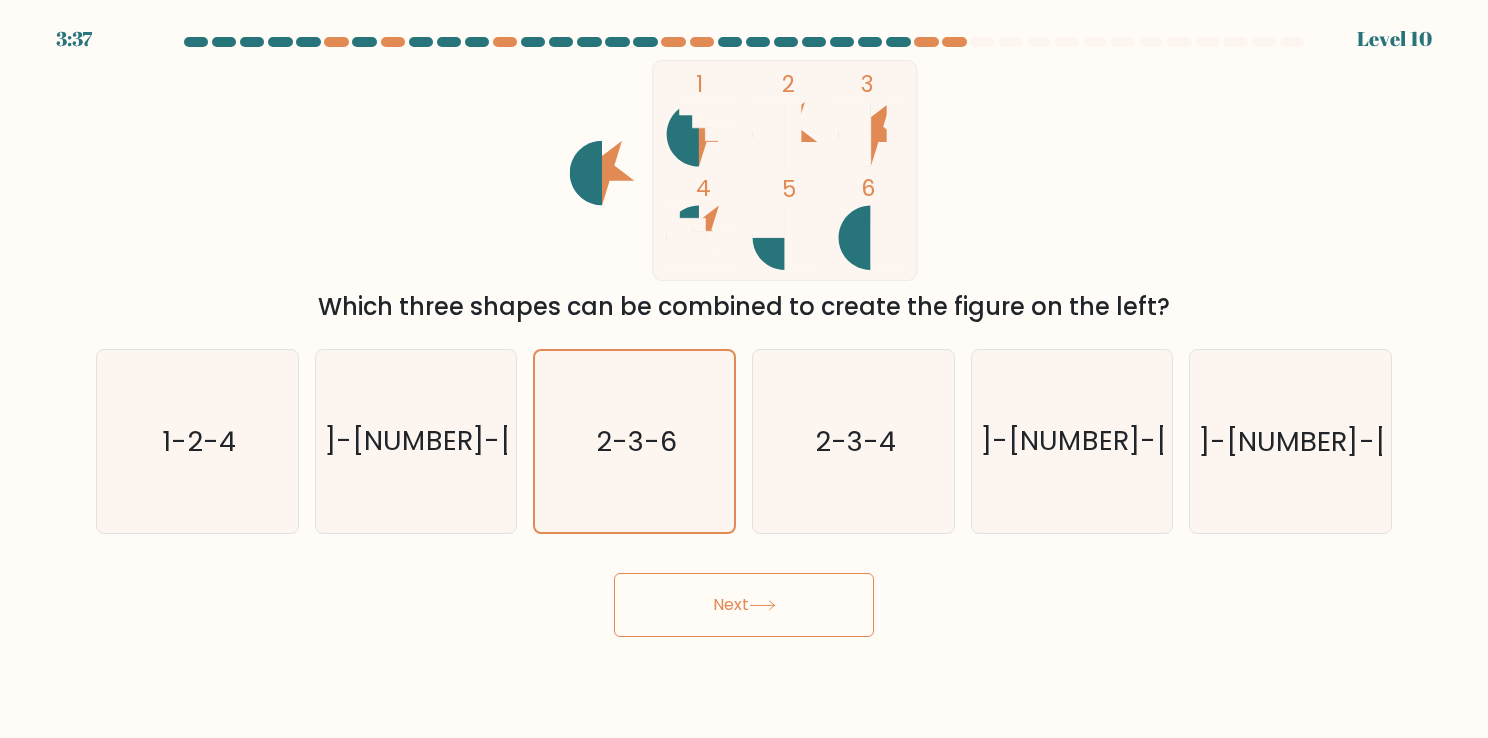 click on "Next" at bounding box center [744, 605] 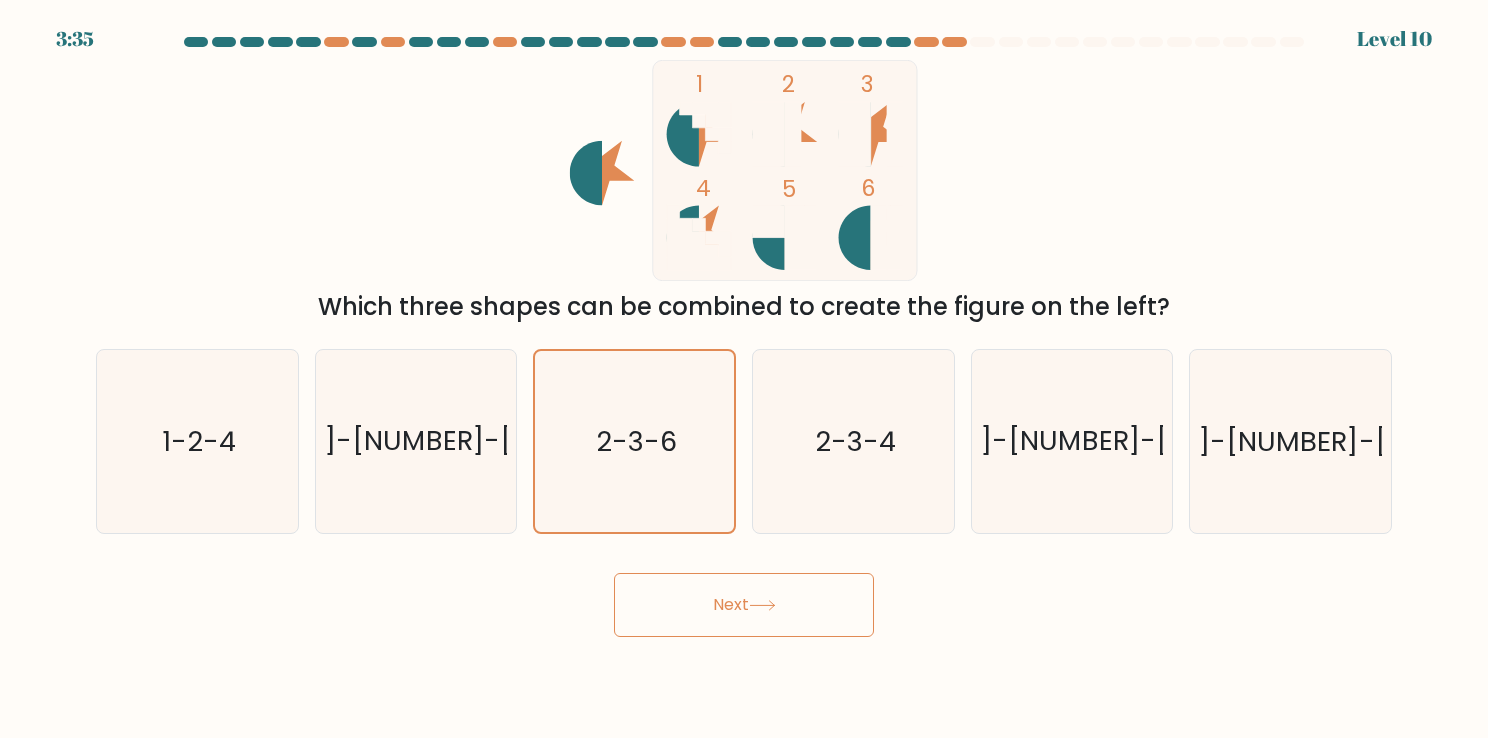 drag, startPoint x: 747, startPoint y: 595, endPoint x: 776, endPoint y: 607, distance: 31.38471 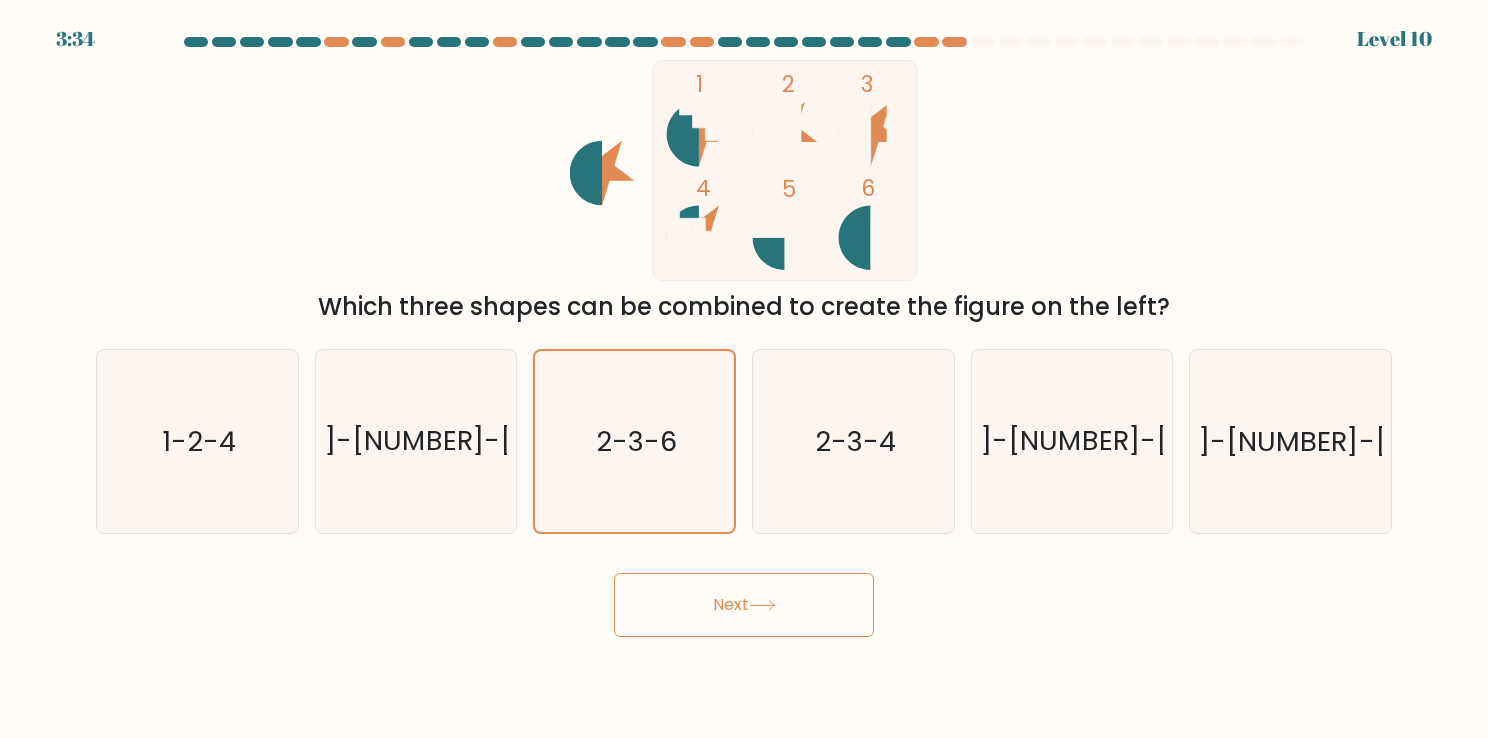 click on "Next" at bounding box center (744, 605) 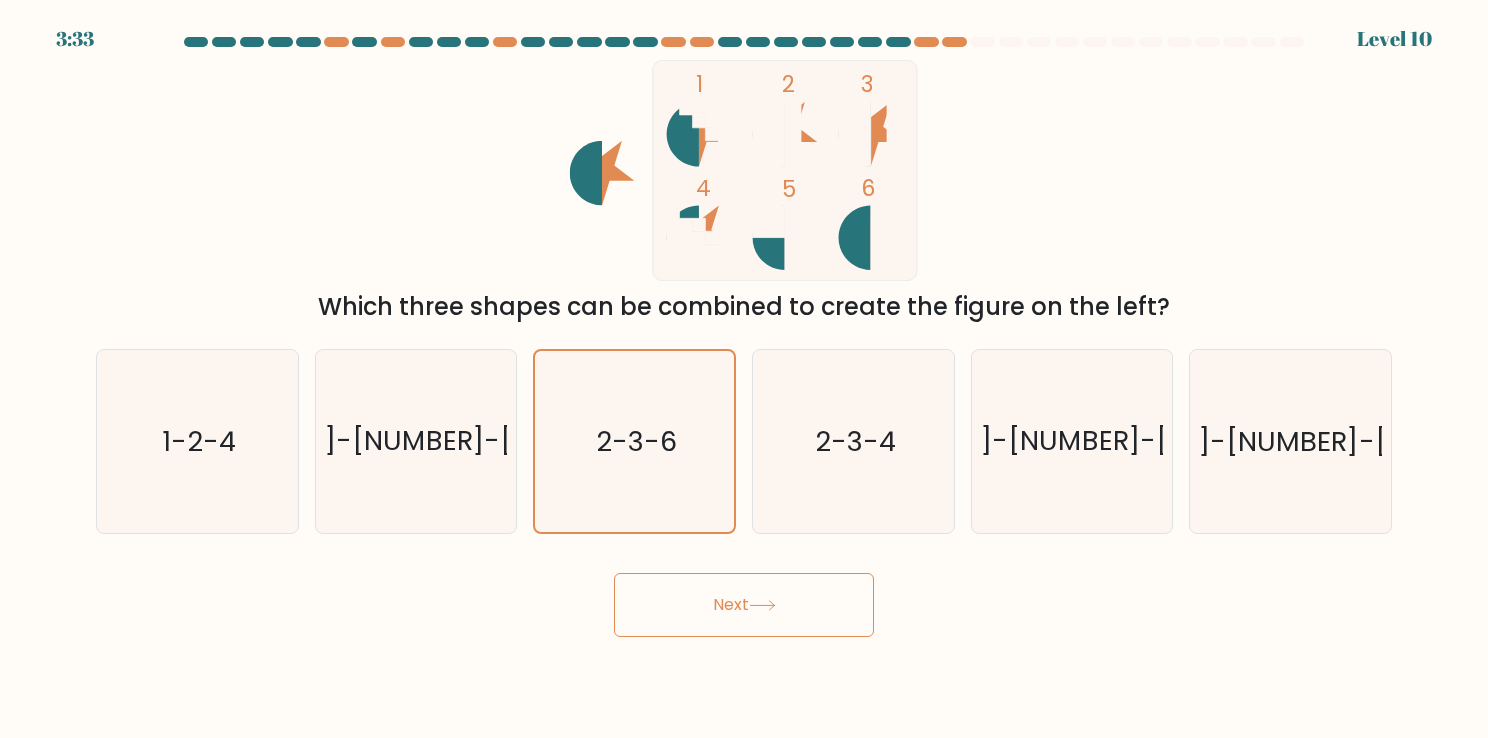 click on "Next" at bounding box center [744, 605] 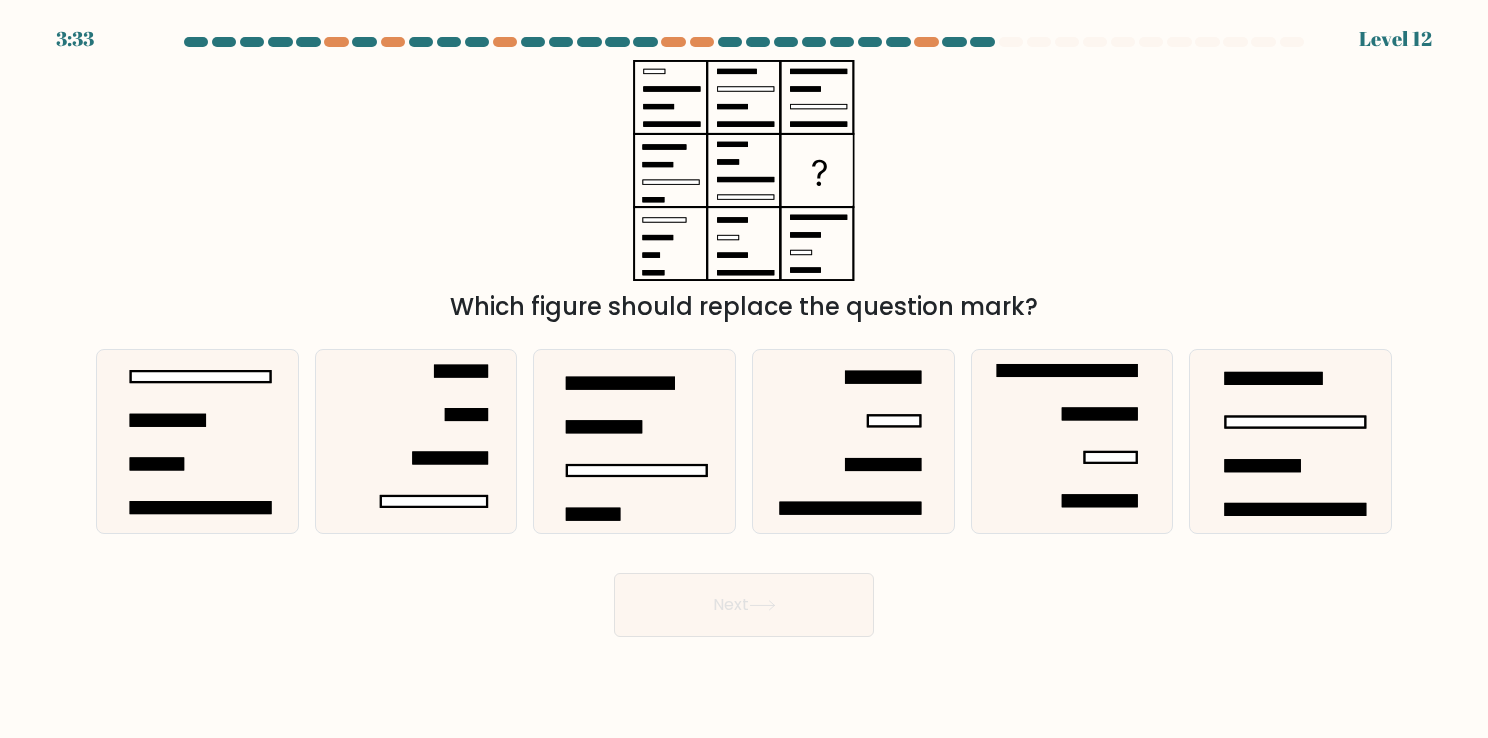 click on "Next" at bounding box center [744, 605] 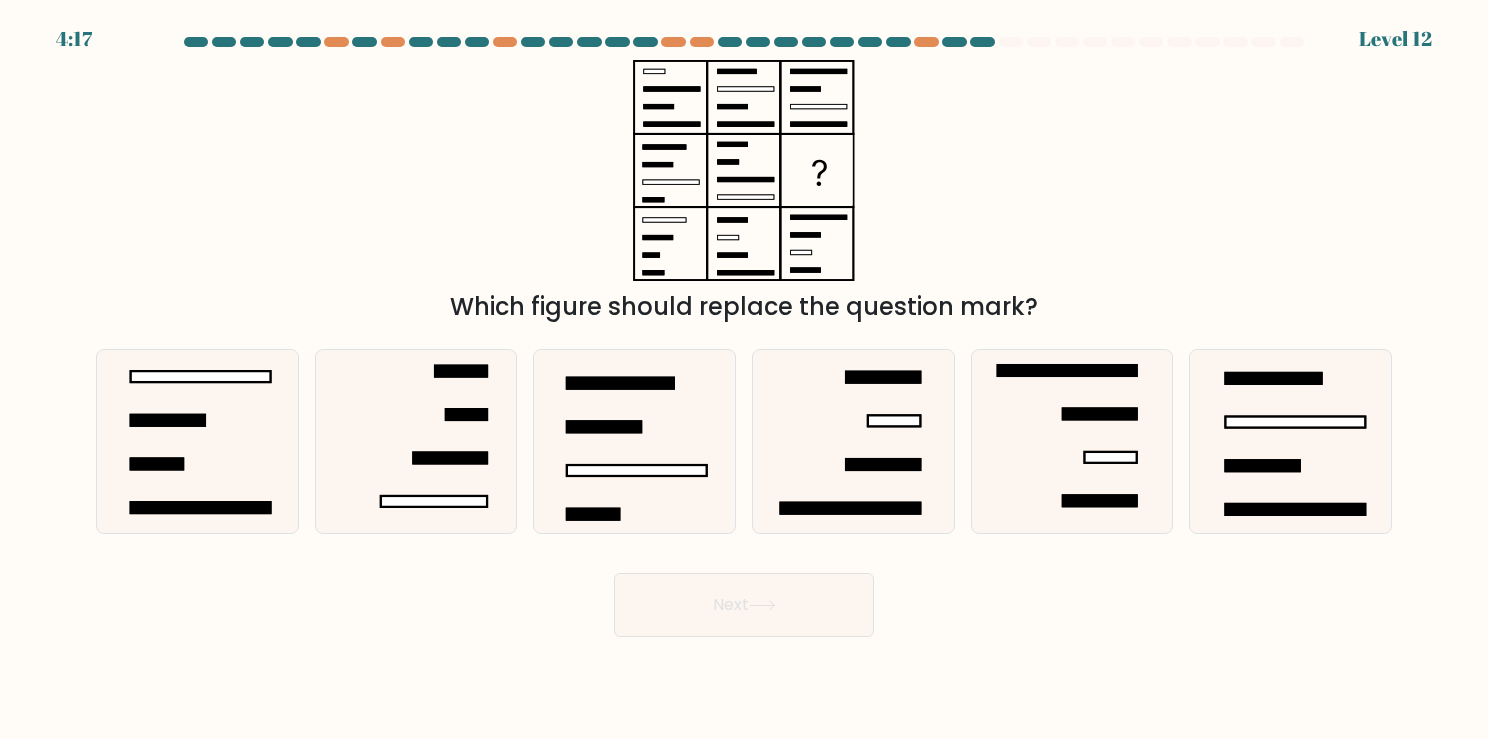 click on "Next" at bounding box center [744, 605] 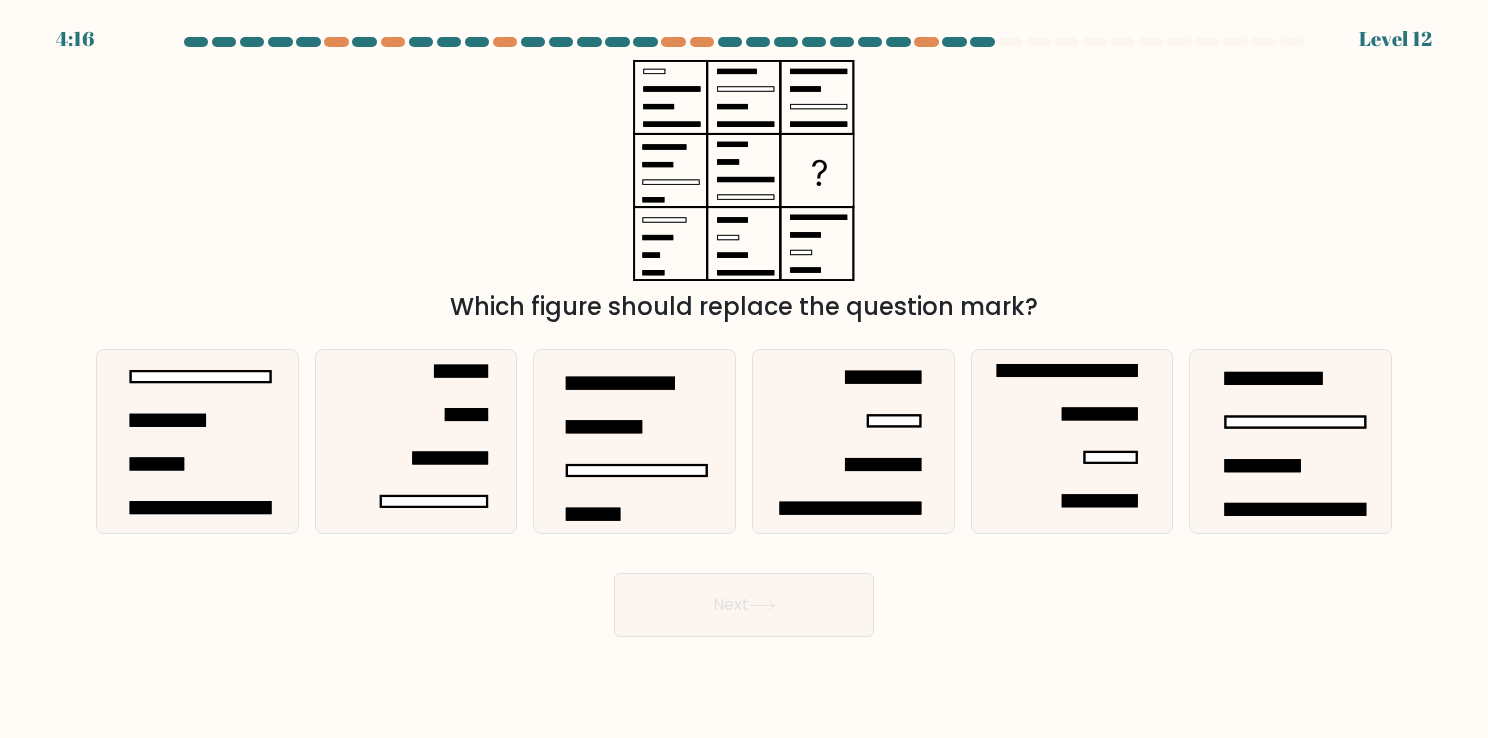 click on "4:16
Level 12" at bounding box center [744, 369] 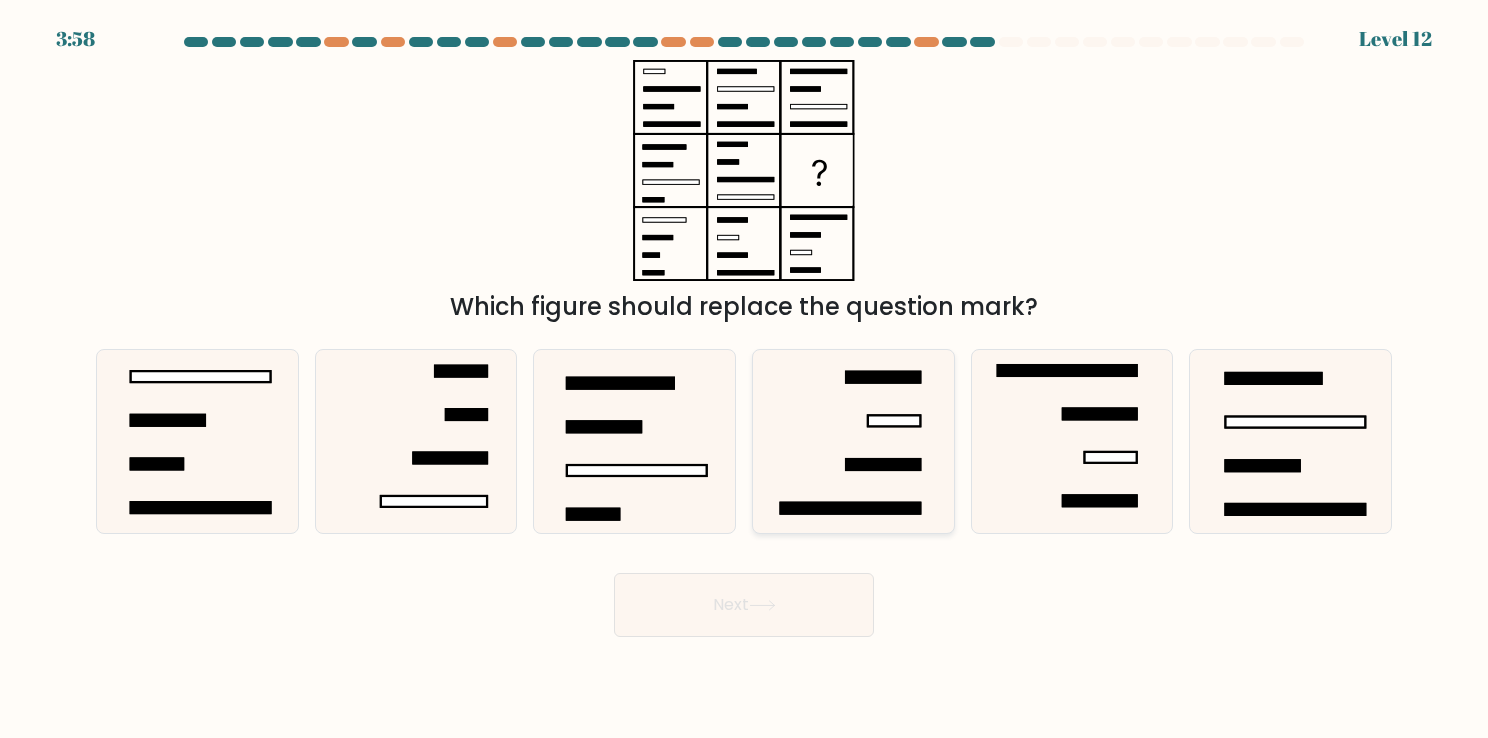 click at bounding box center [853, 441] 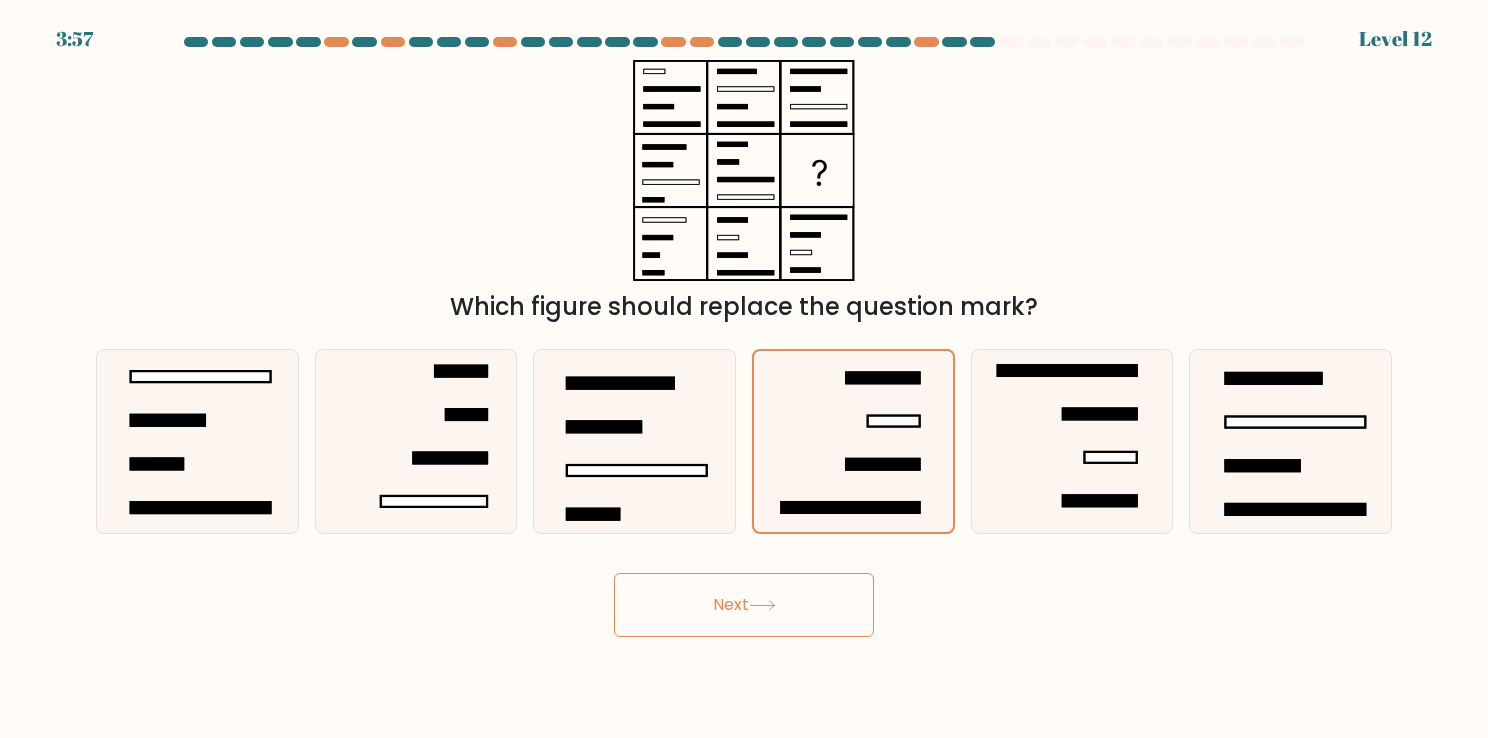 click on "Next" at bounding box center [744, 605] 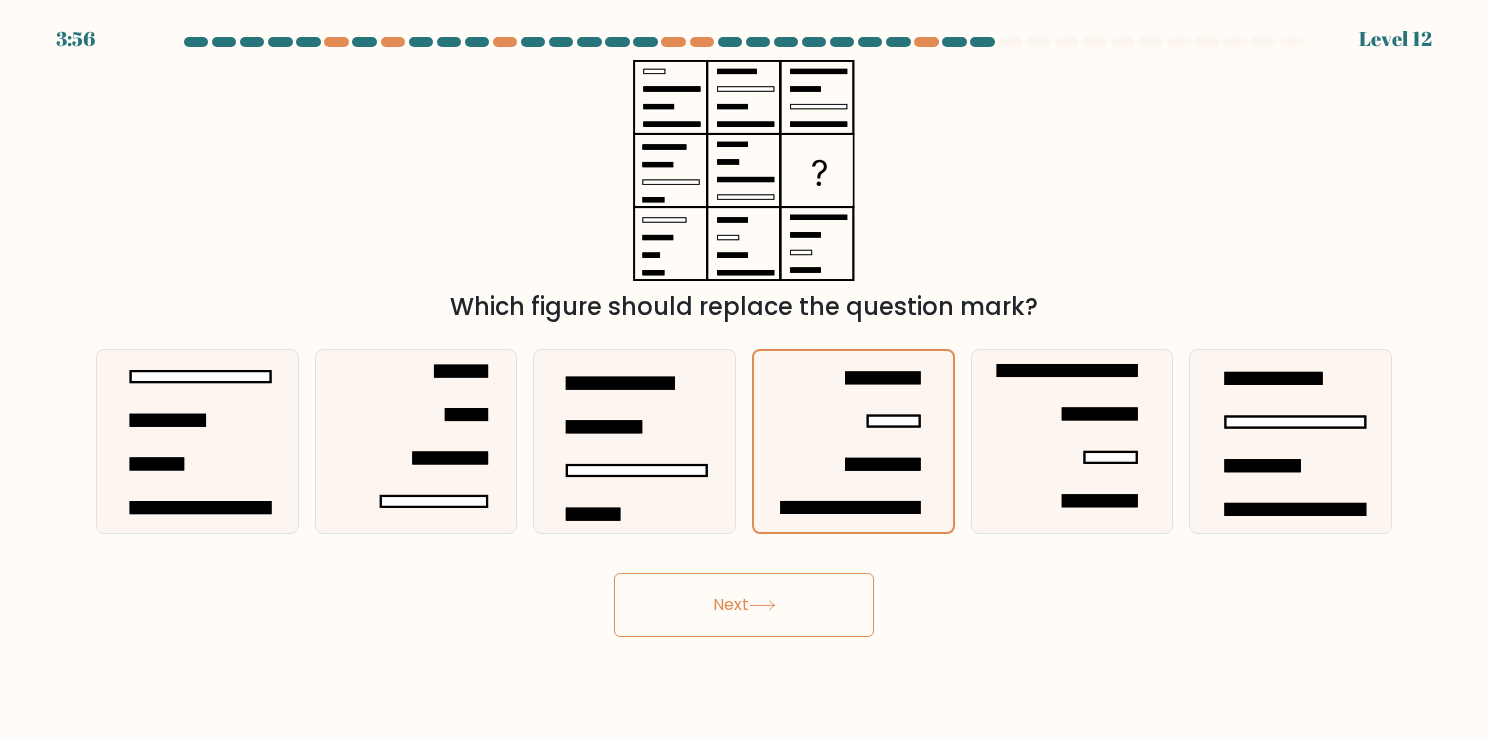 click on "Next" at bounding box center [744, 605] 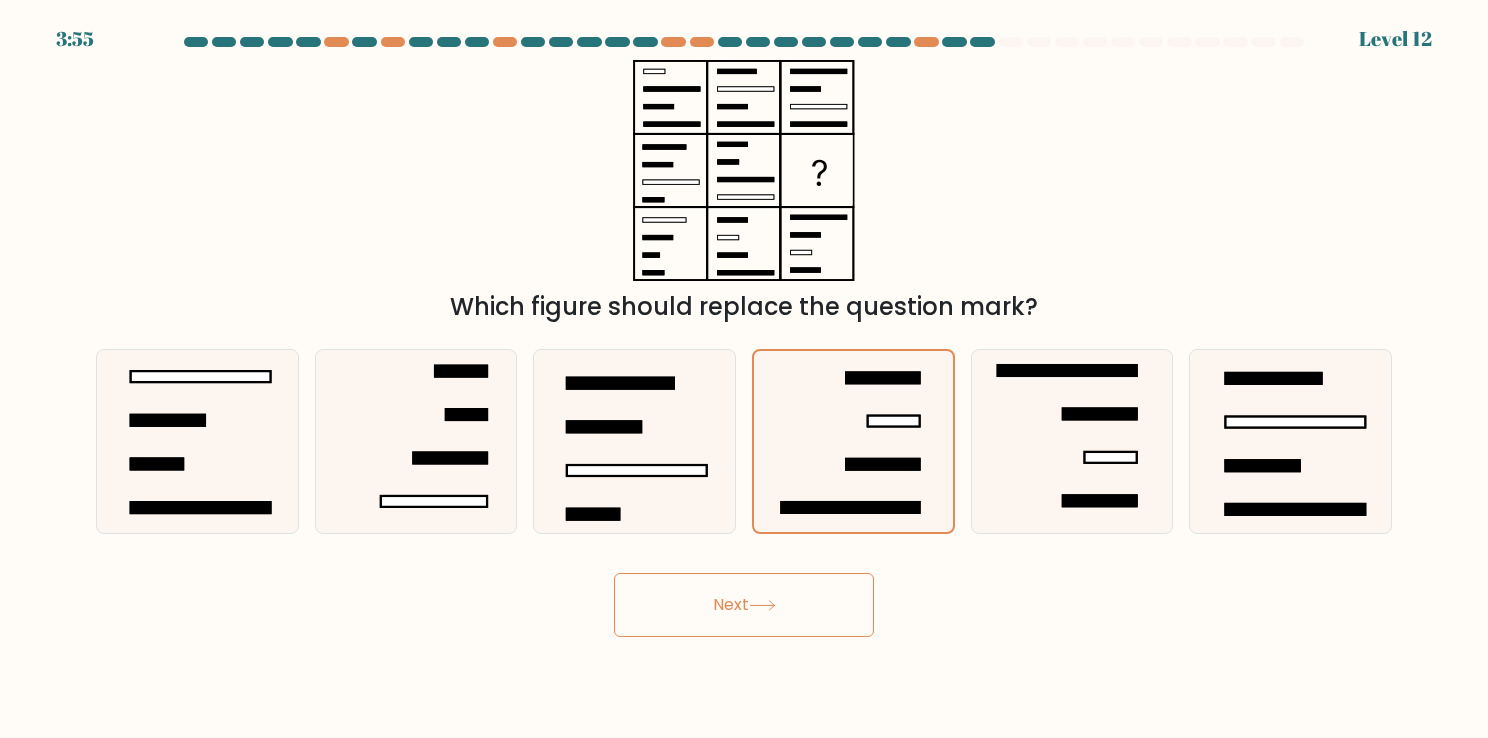 click on "Next" at bounding box center [744, 605] 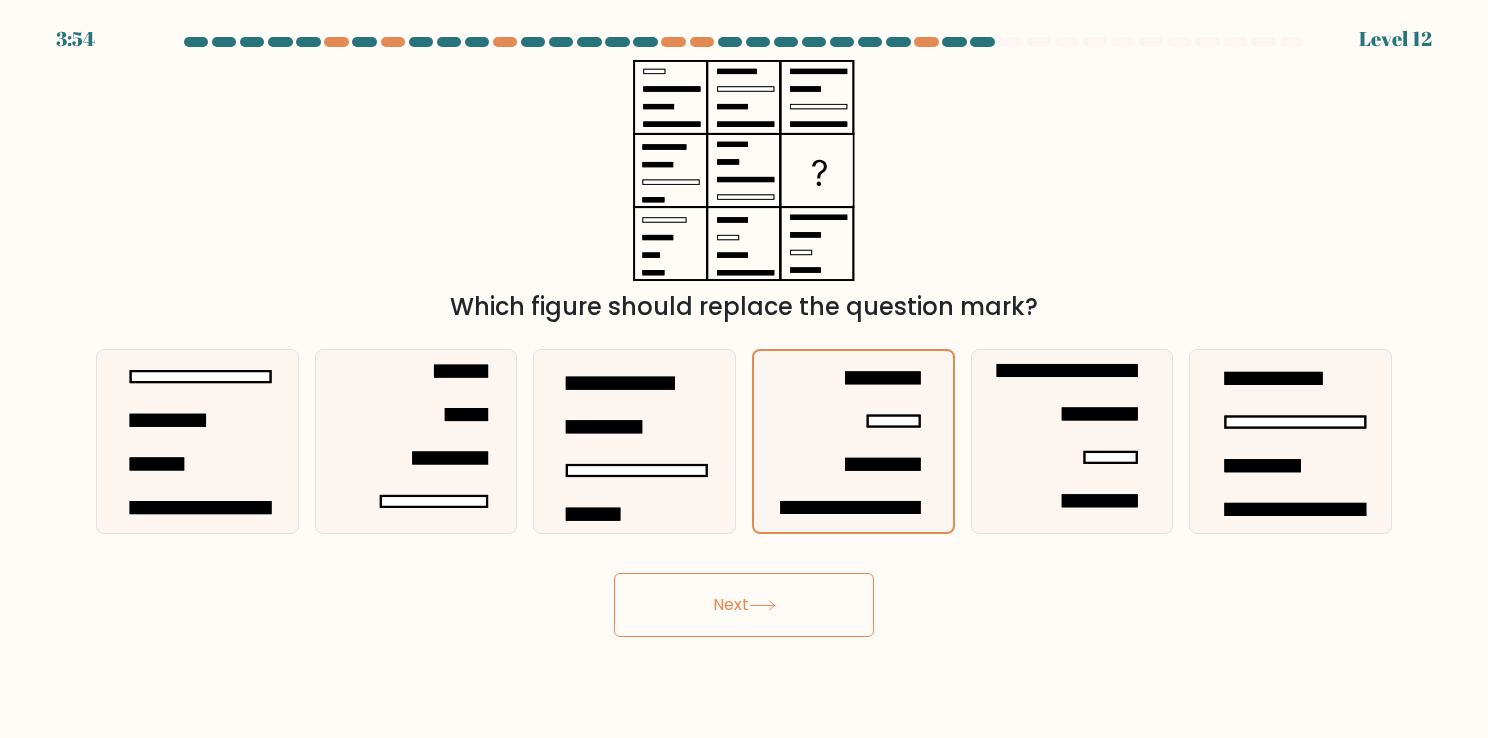 click on "Next" at bounding box center [744, 605] 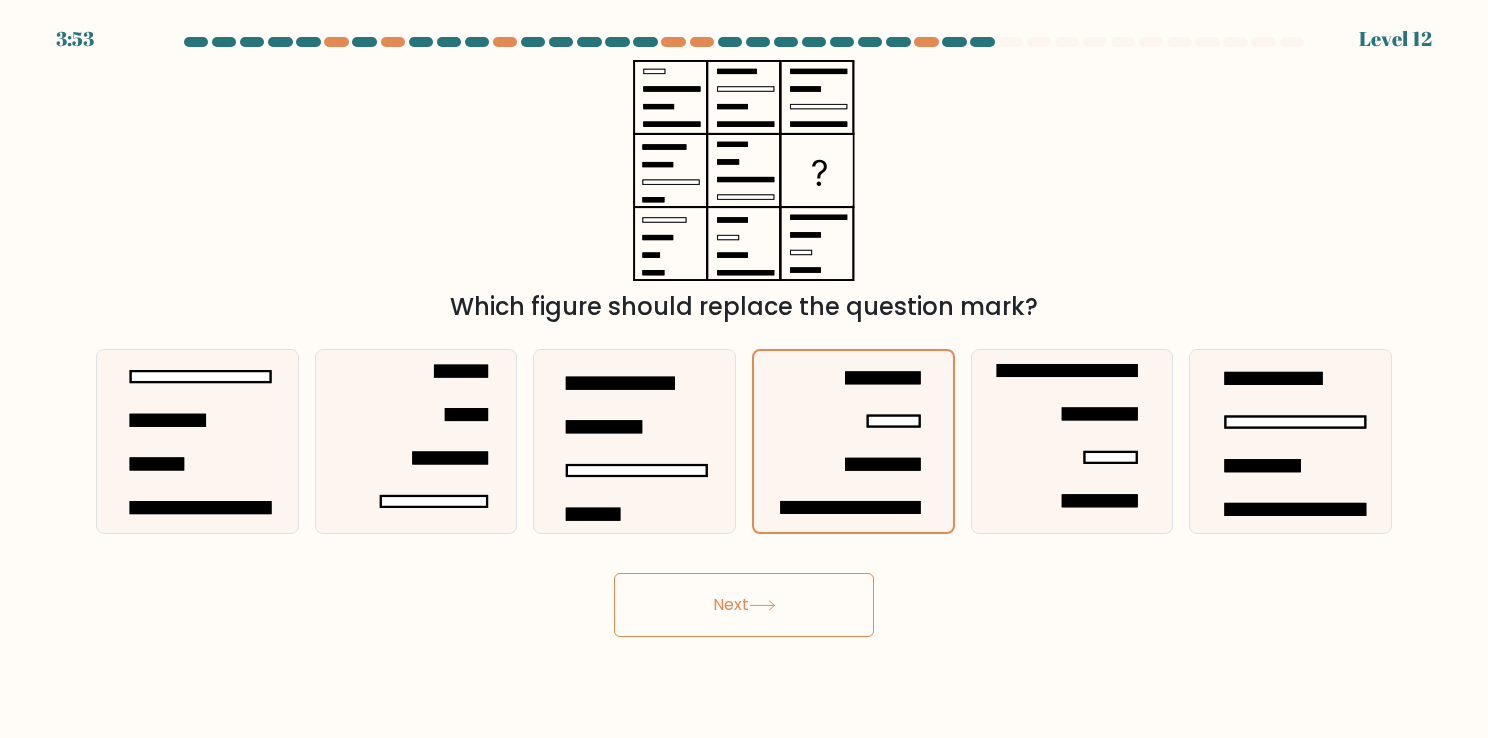 click on "Next" at bounding box center [744, 605] 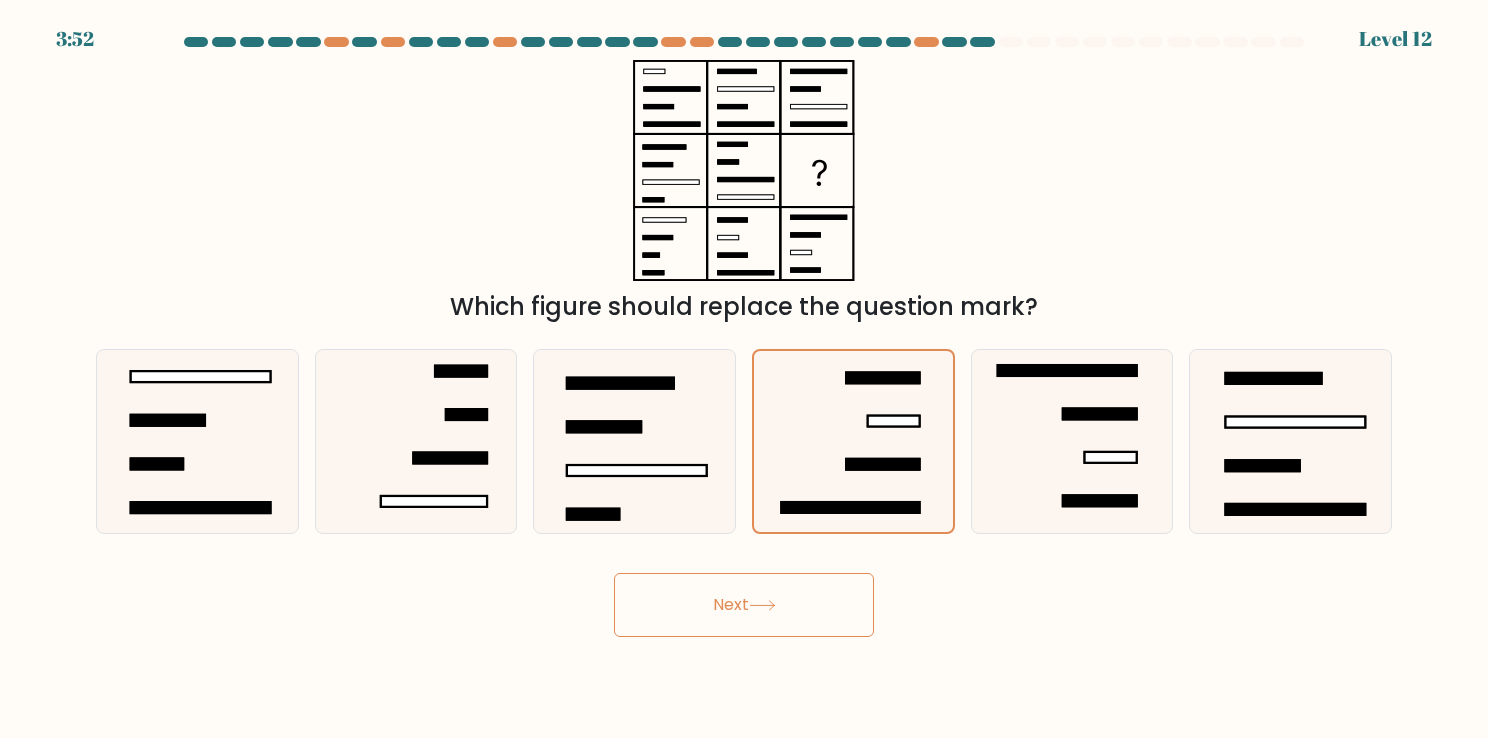 click on "Next" at bounding box center [744, 605] 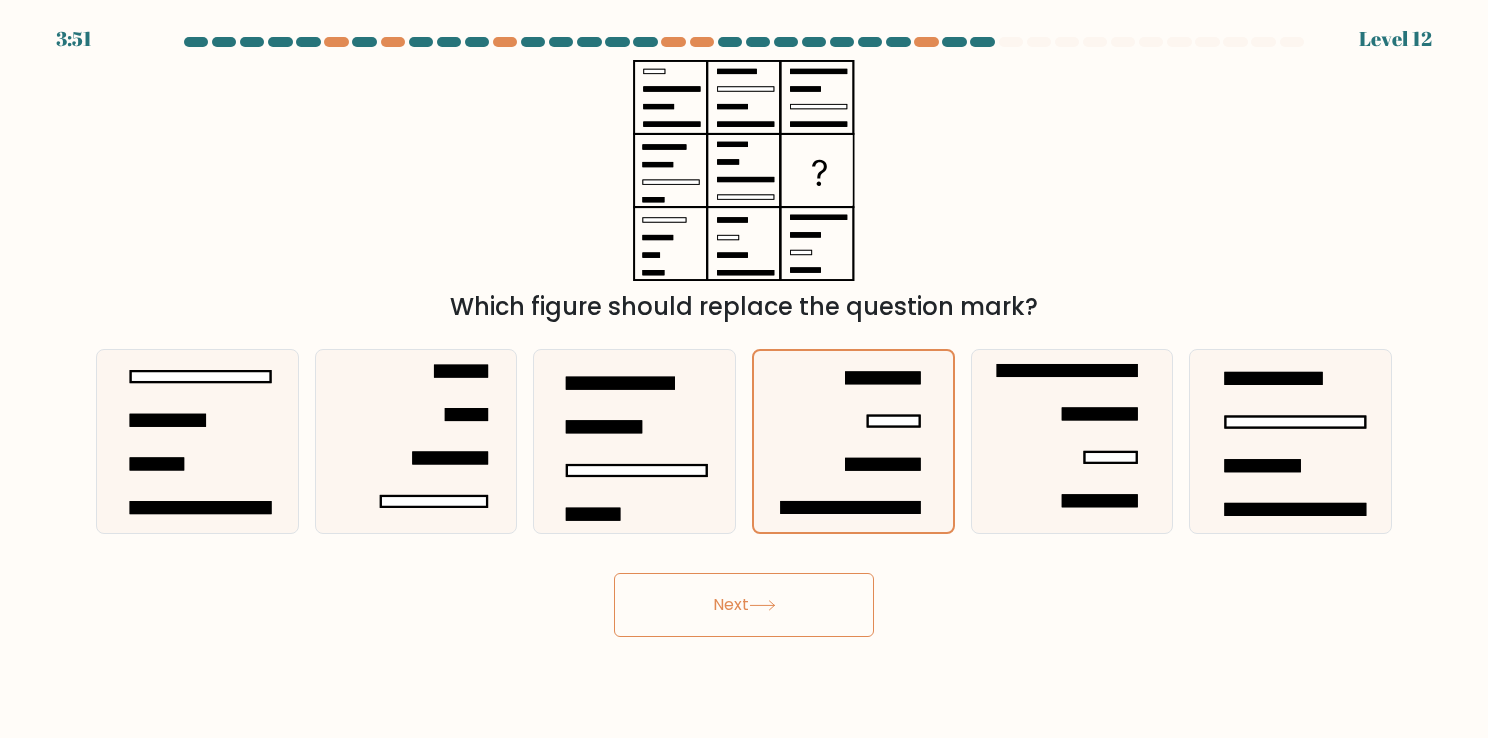 click on "Next" at bounding box center [744, 605] 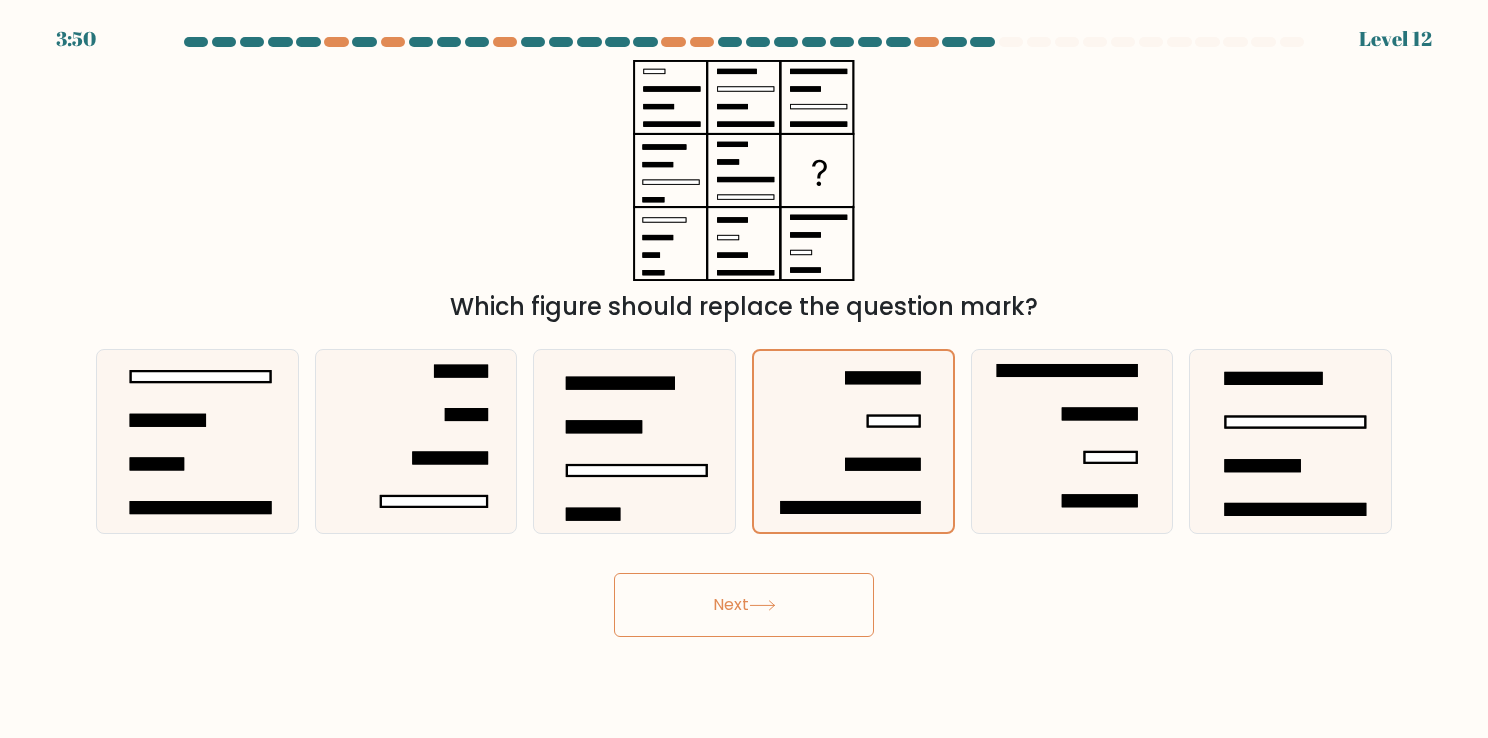 click on "Next" at bounding box center (744, 605) 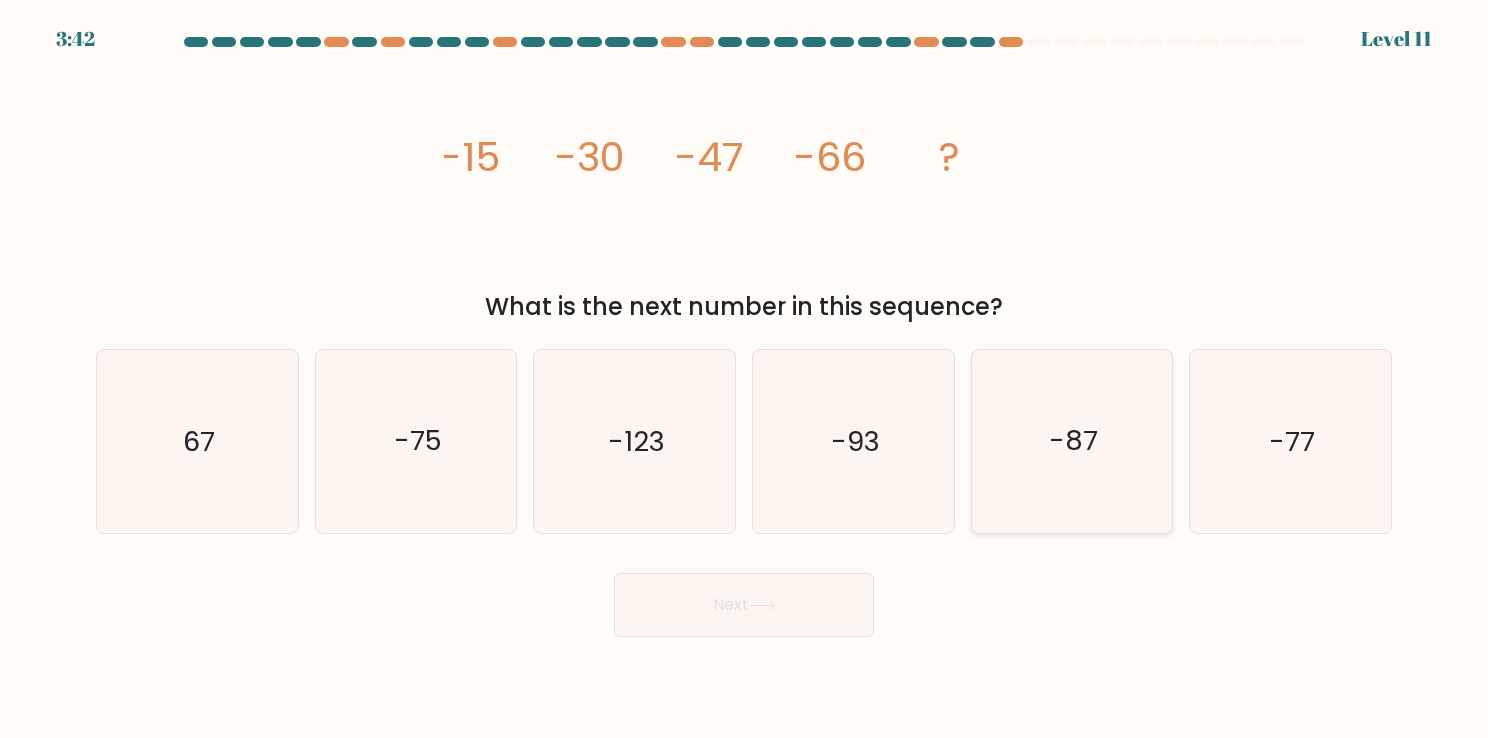 click on "-87" at bounding box center (1073, 441) 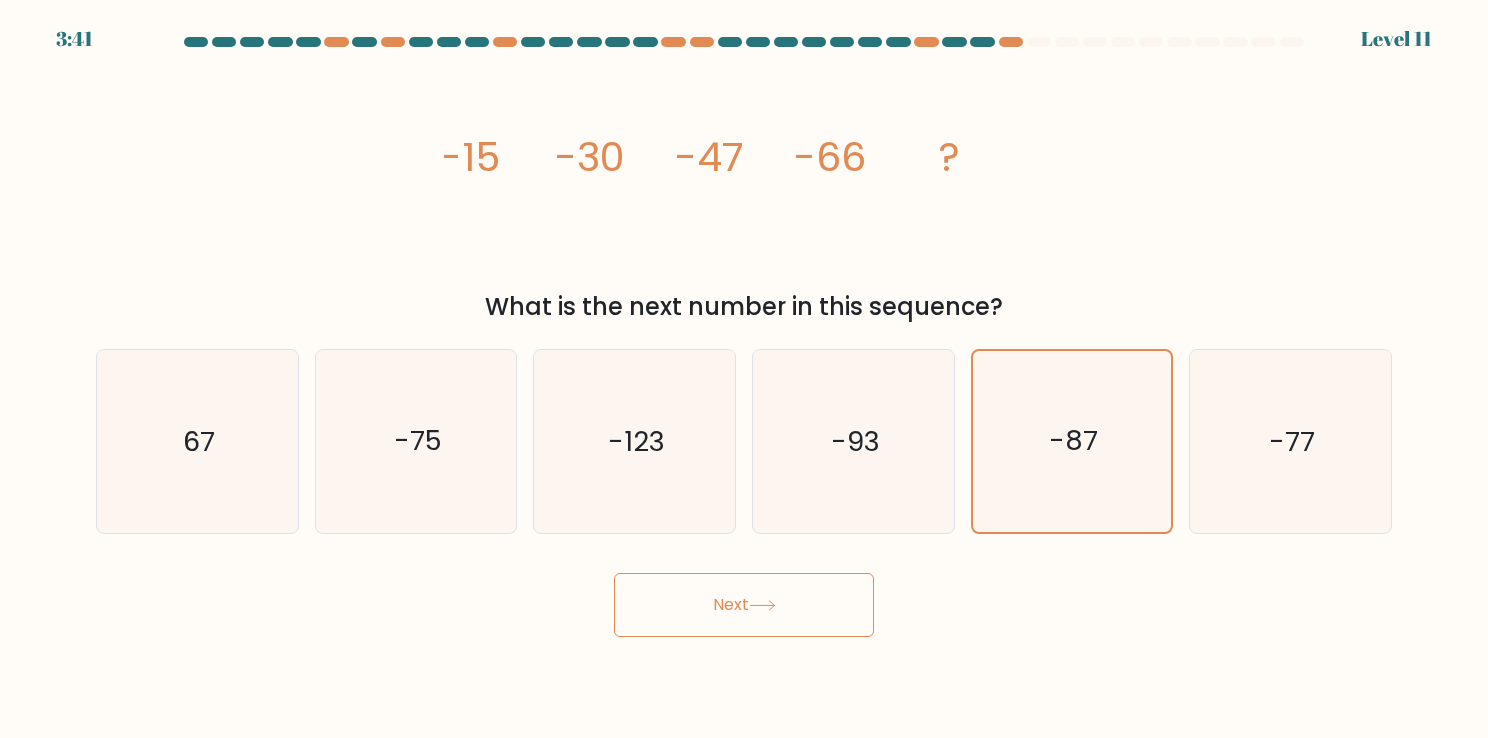 click on "Next" at bounding box center (744, 605) 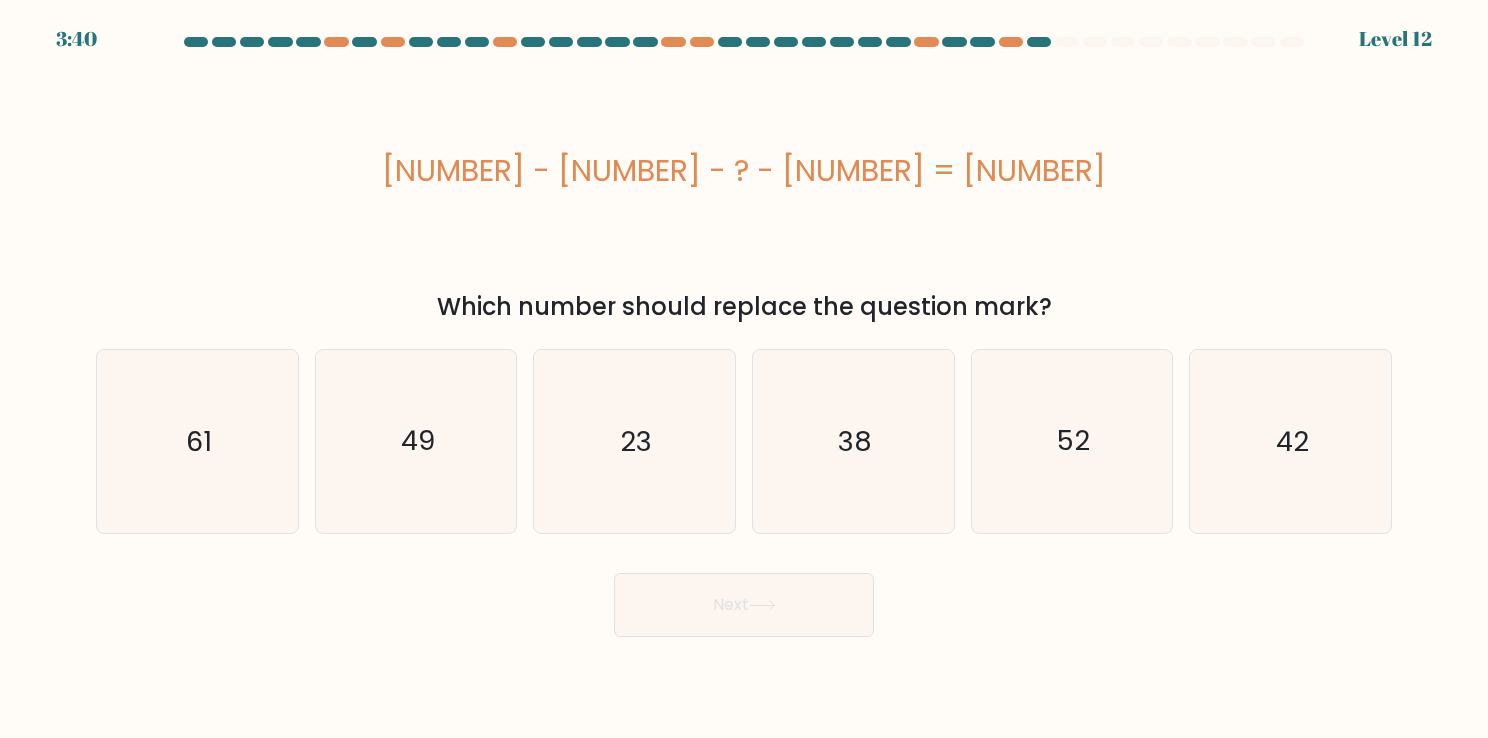 click on "Next" at bounding box center [744, 605] 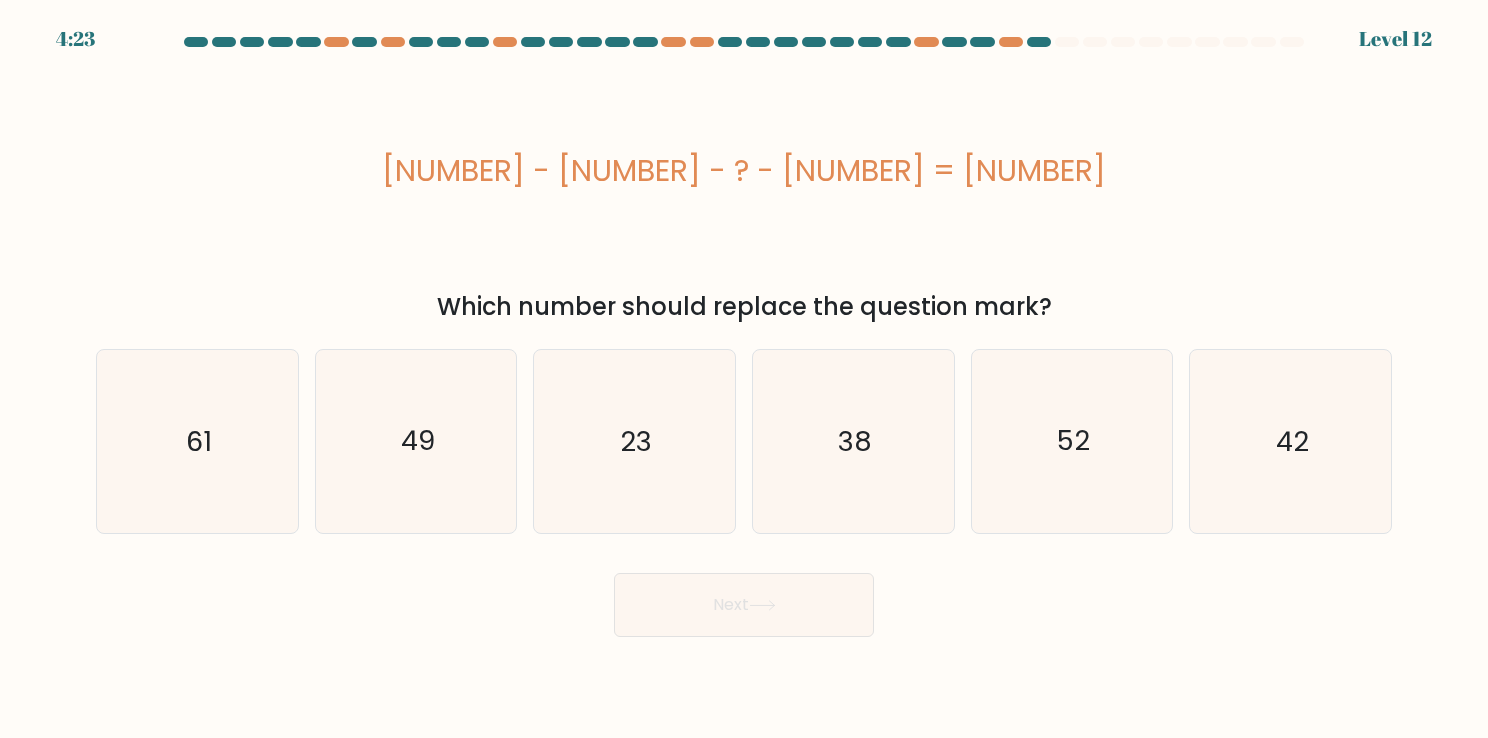 click on "19 - 8 - ? - 38 = -69" at bounding box center (744, 170) 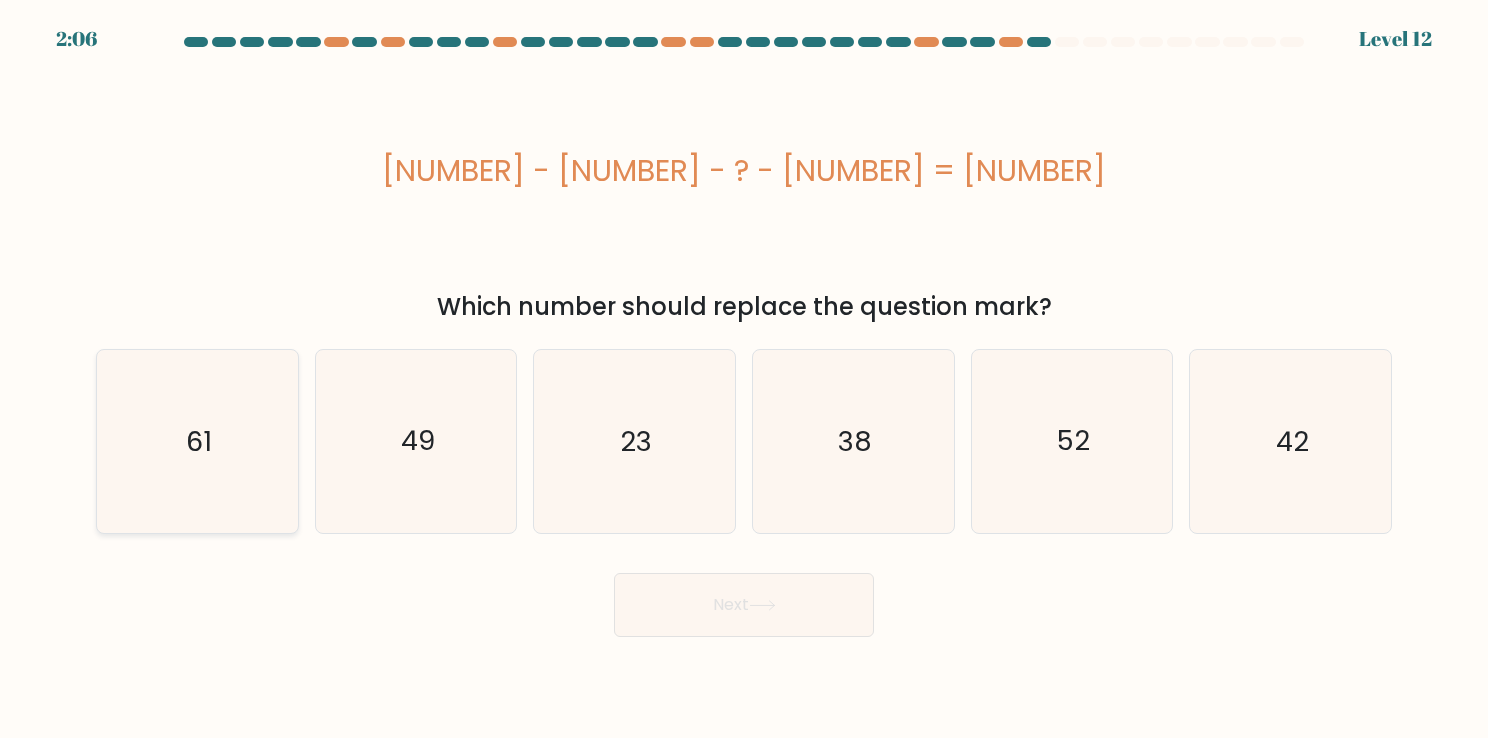 click on "61" at bounding box center [197, 441] 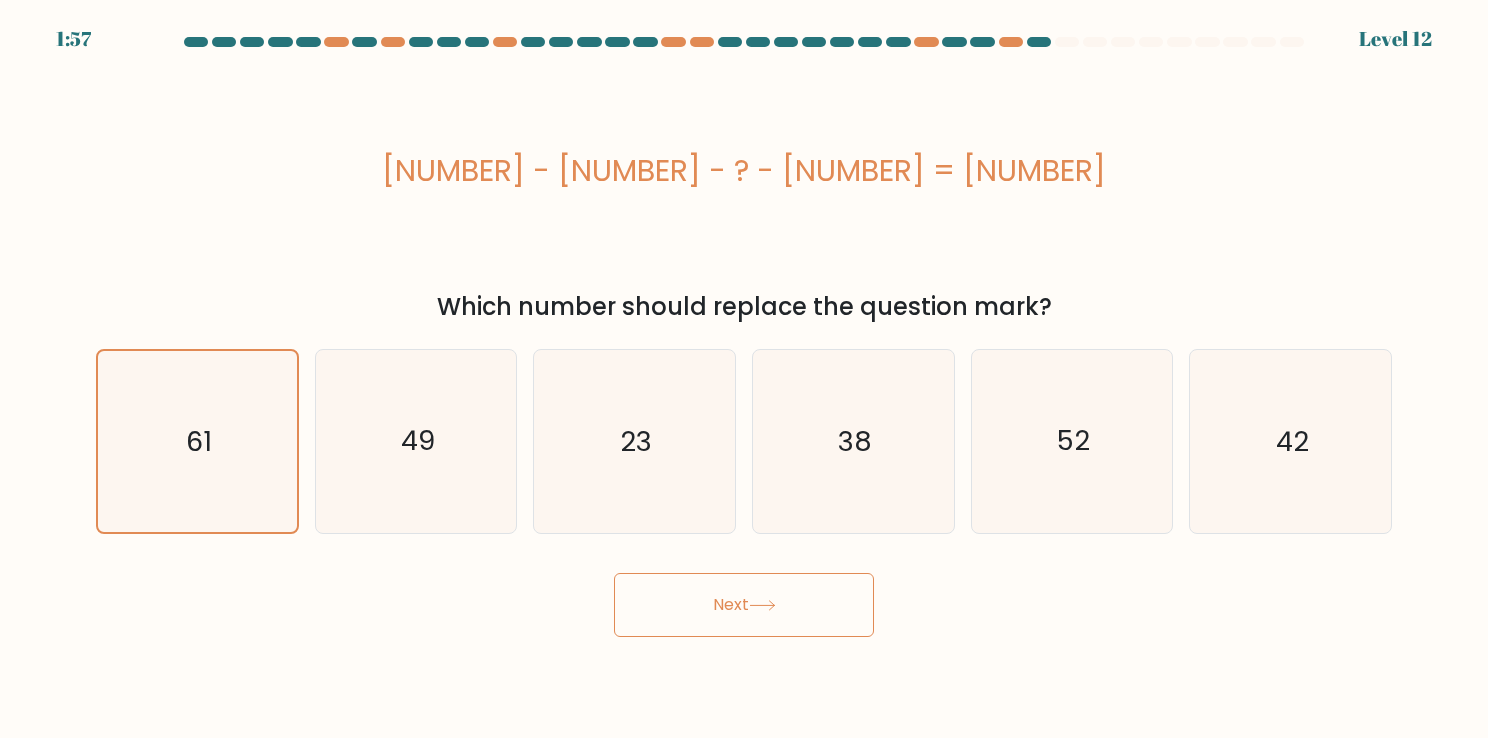 click on "Next" at bounding box center [744, 605] 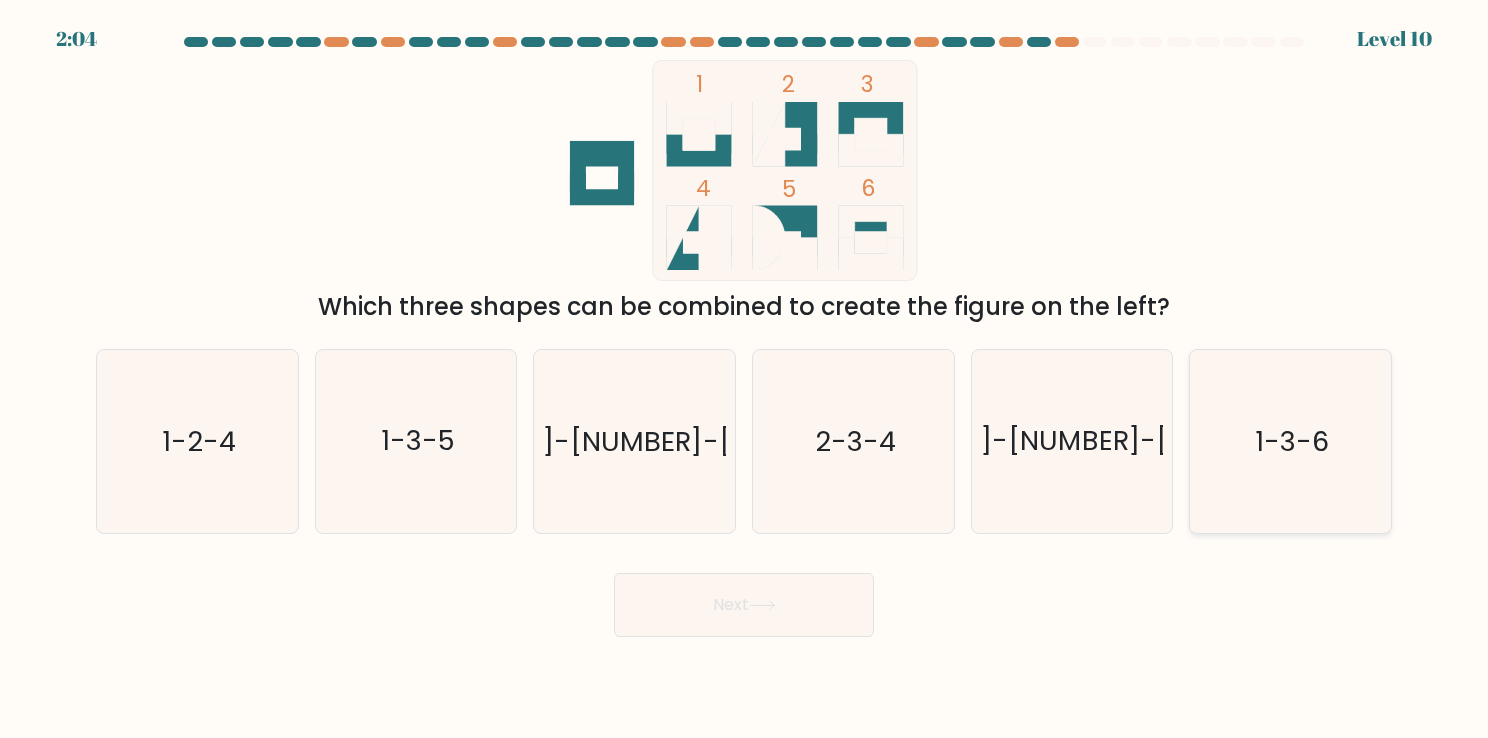 click on "1-3-6" at bounding box center (1290, 441) 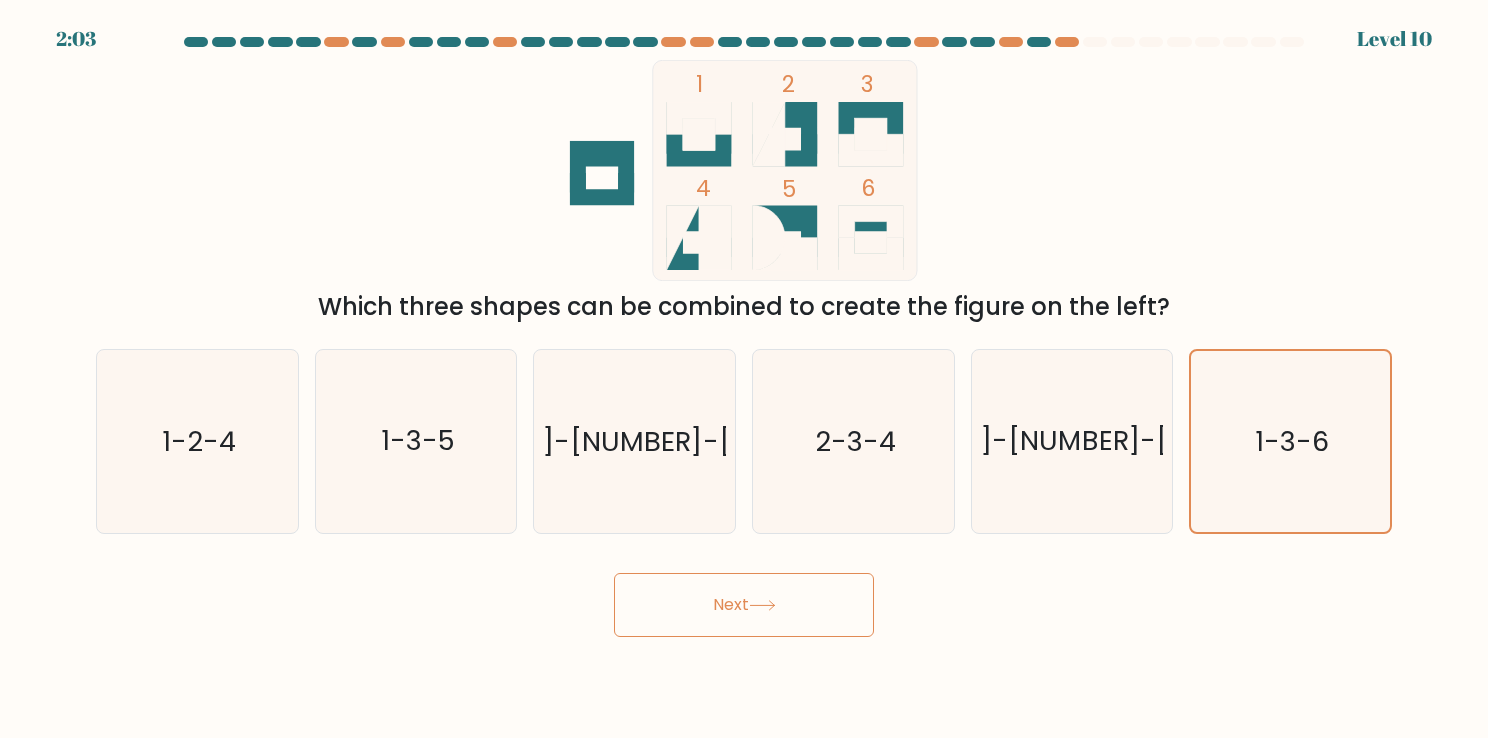 click on "Next" at bounding box center (744, 605) 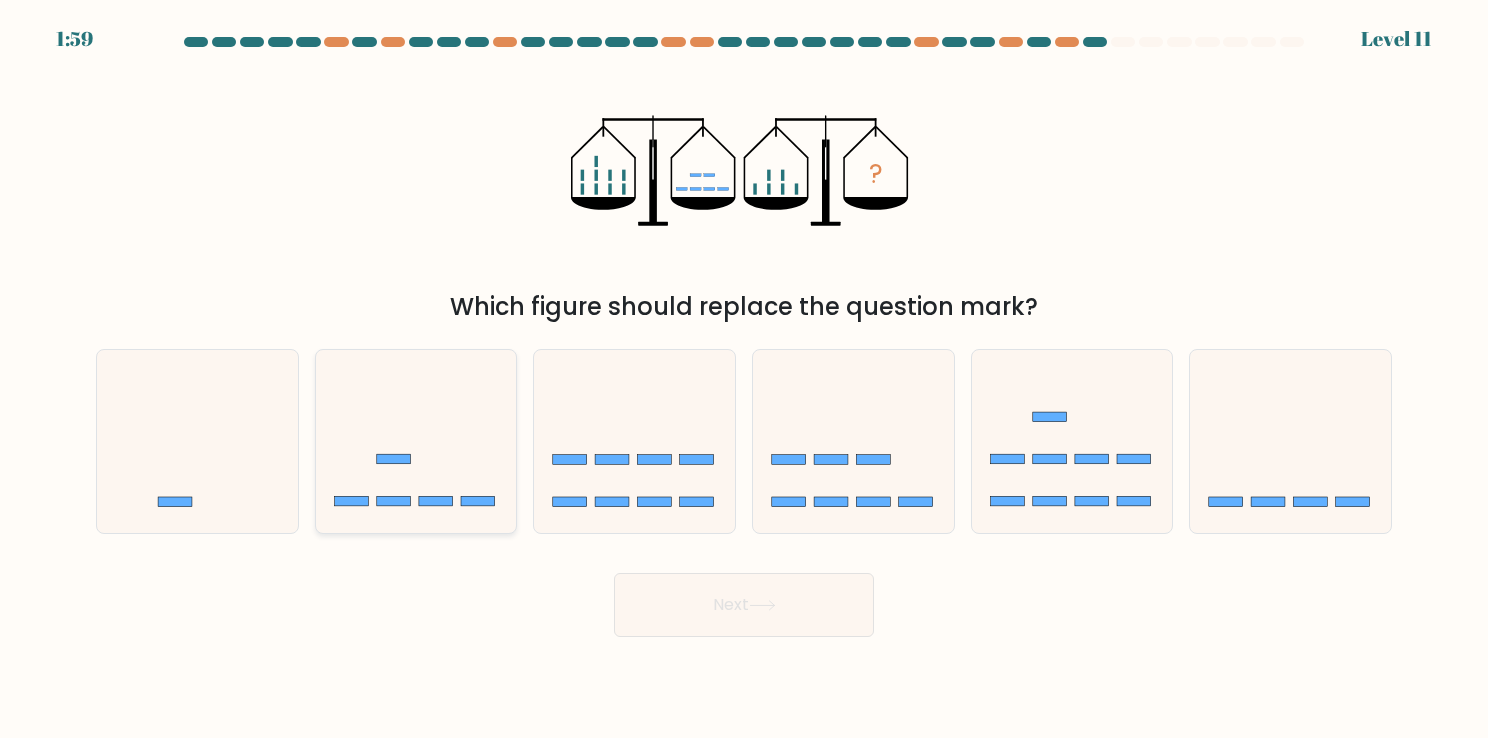 click at bounding box center (416, 441) 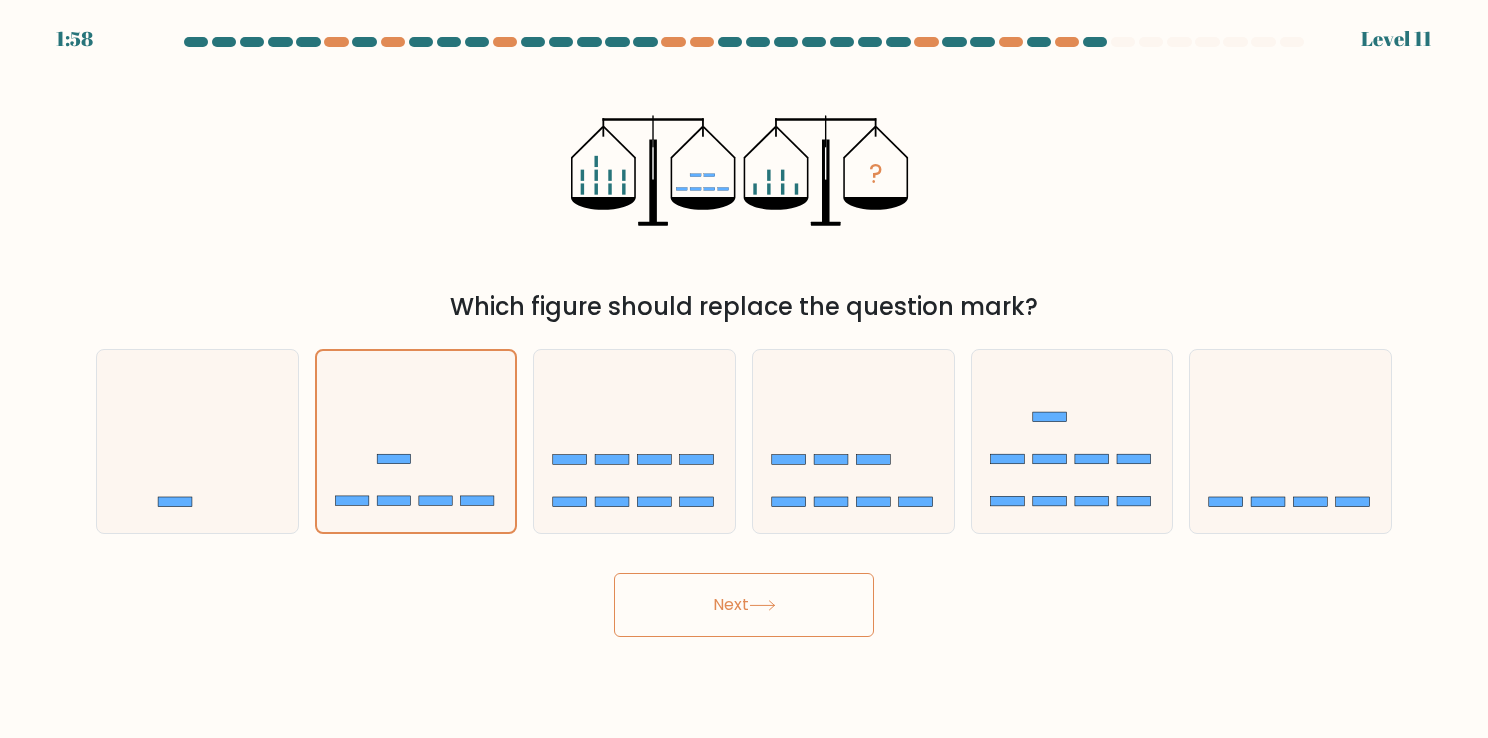 click on "Next" at bounding box center (744, 605) 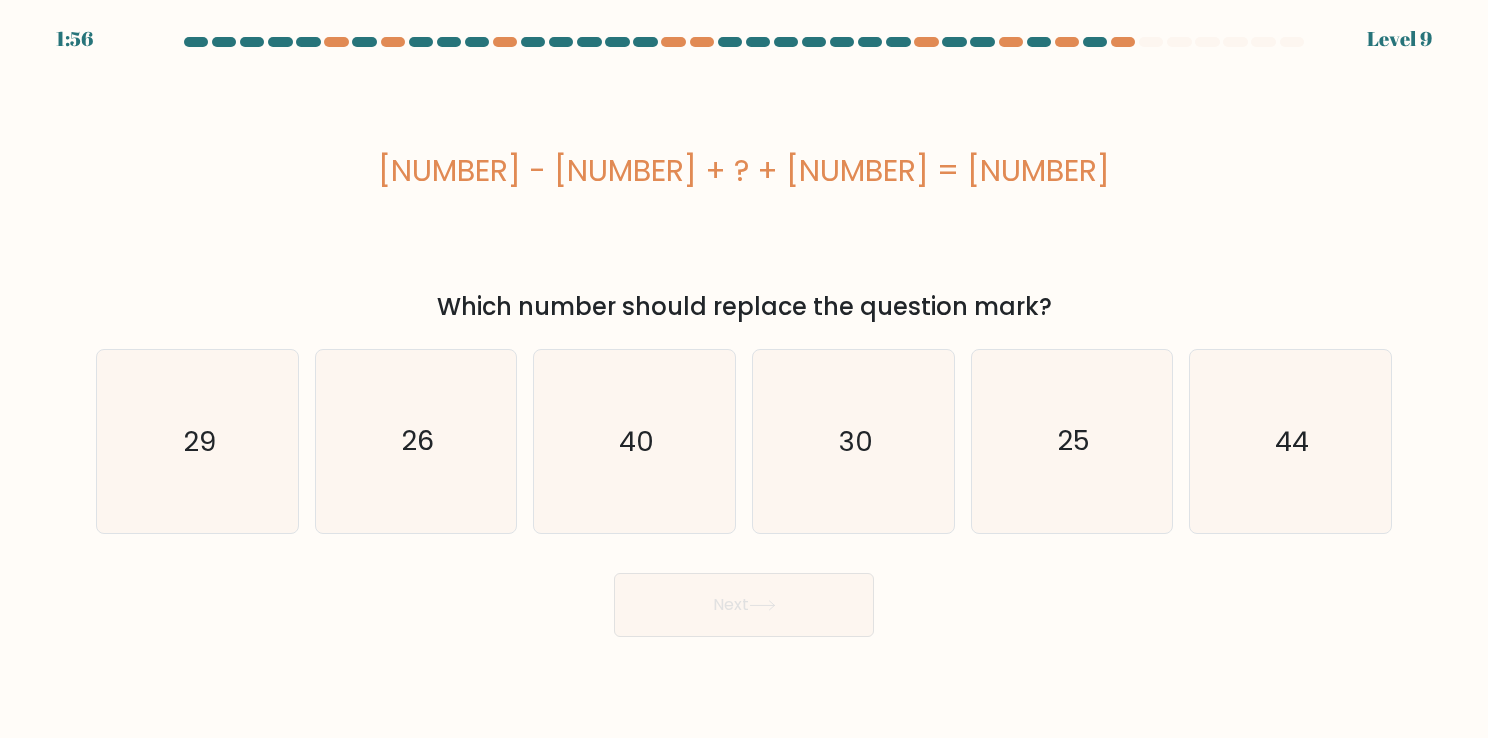 click at bounding box center [762, 605] 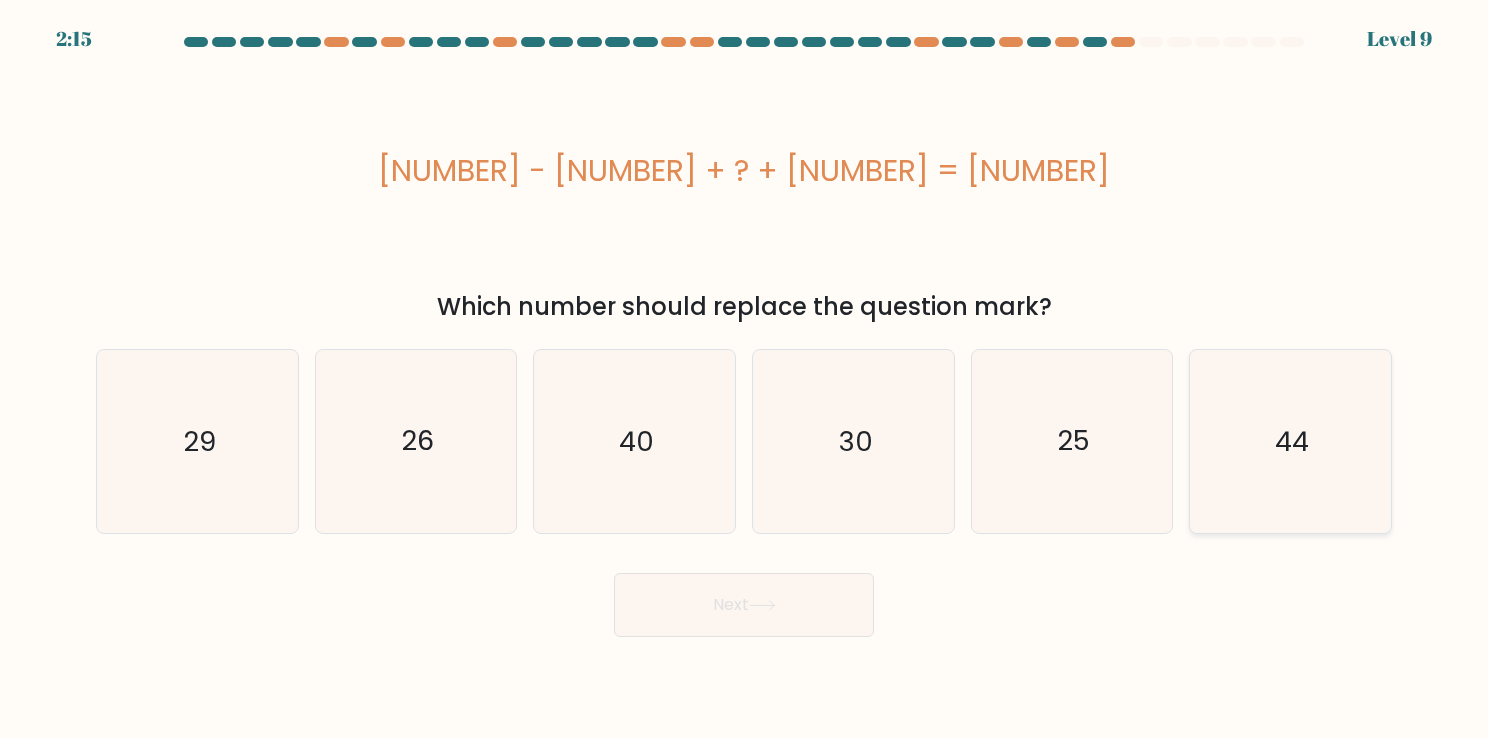 click on "44" at bounding box center (1290, 441) 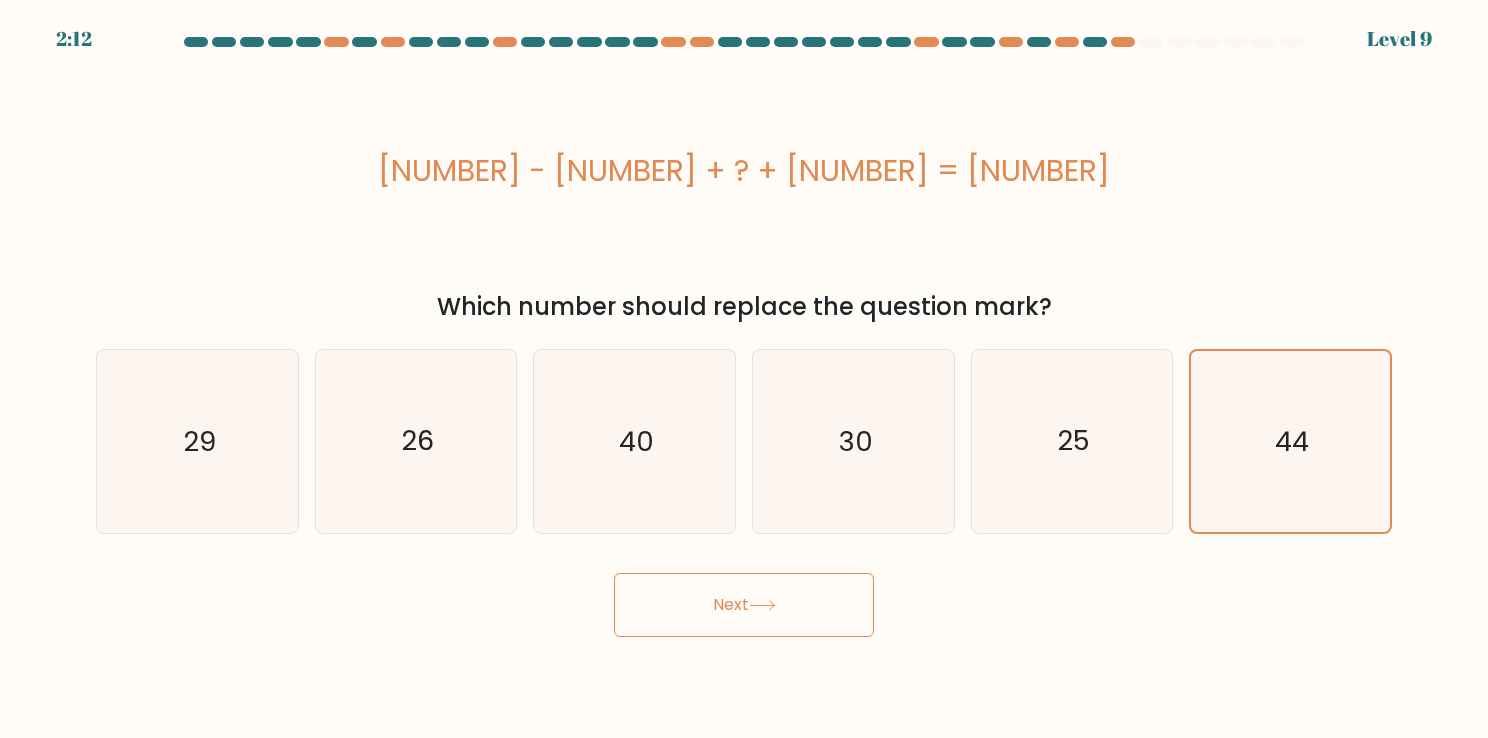 click on "Next" at bounding box center [744, 605] 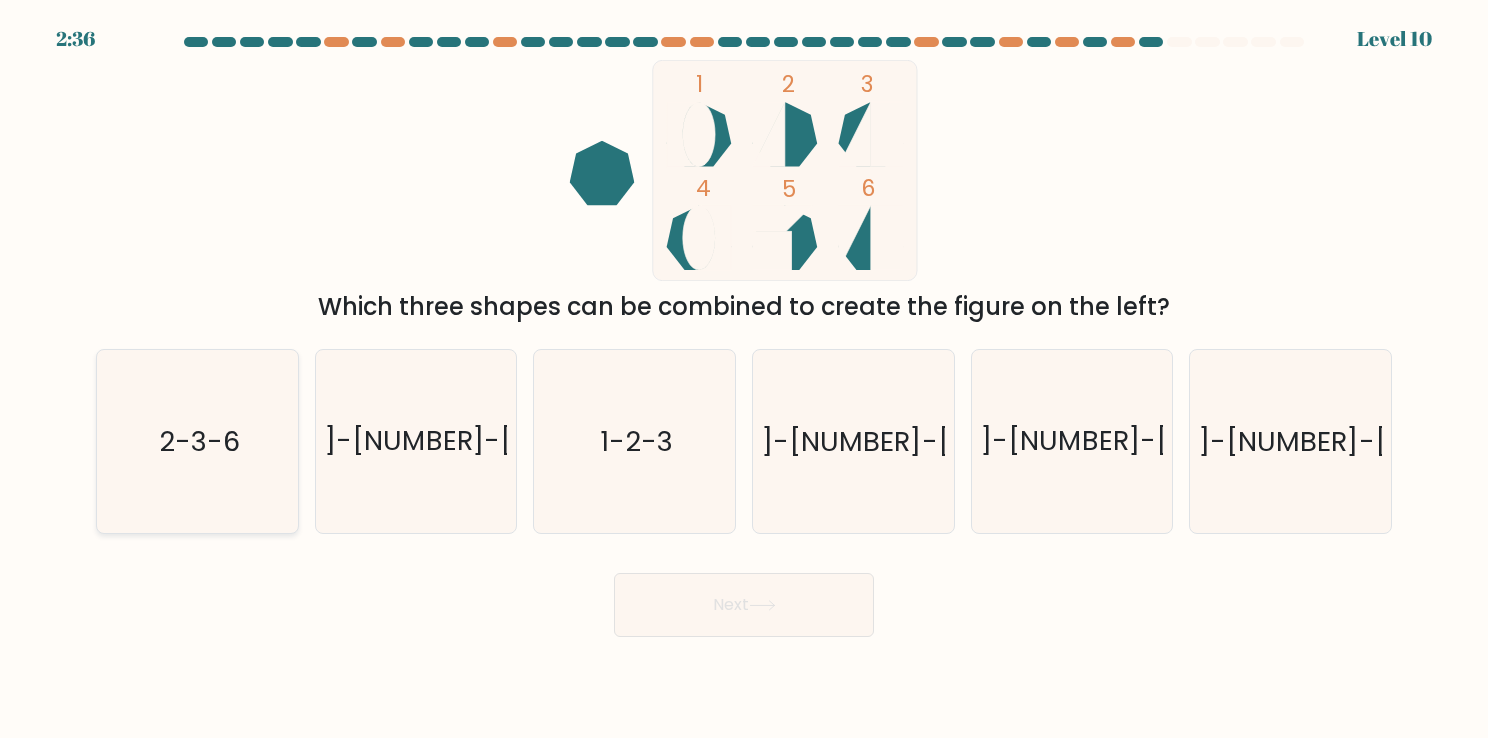 click on "2-3-6" at bounding box center (199, 441) 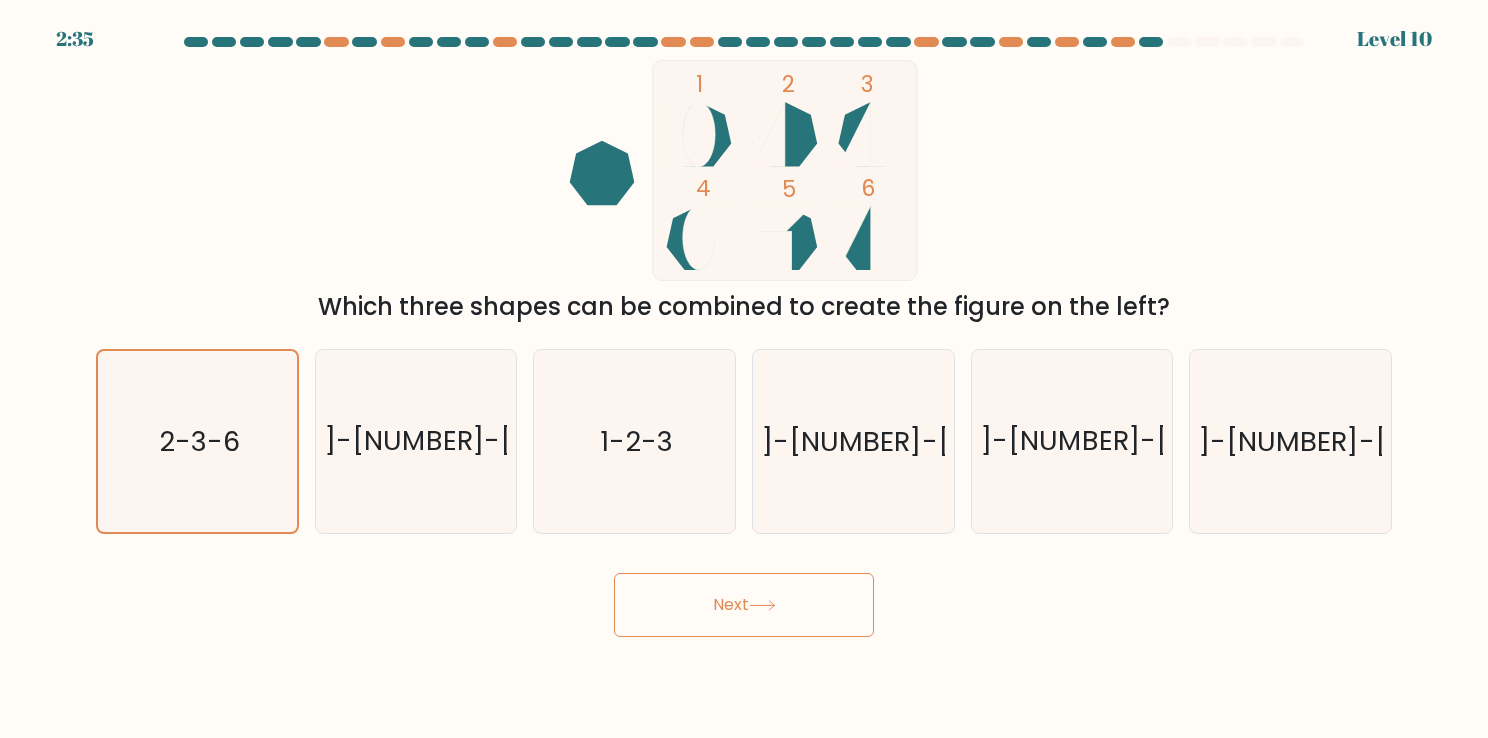 click on "Next" at bounding box center (744, 605) 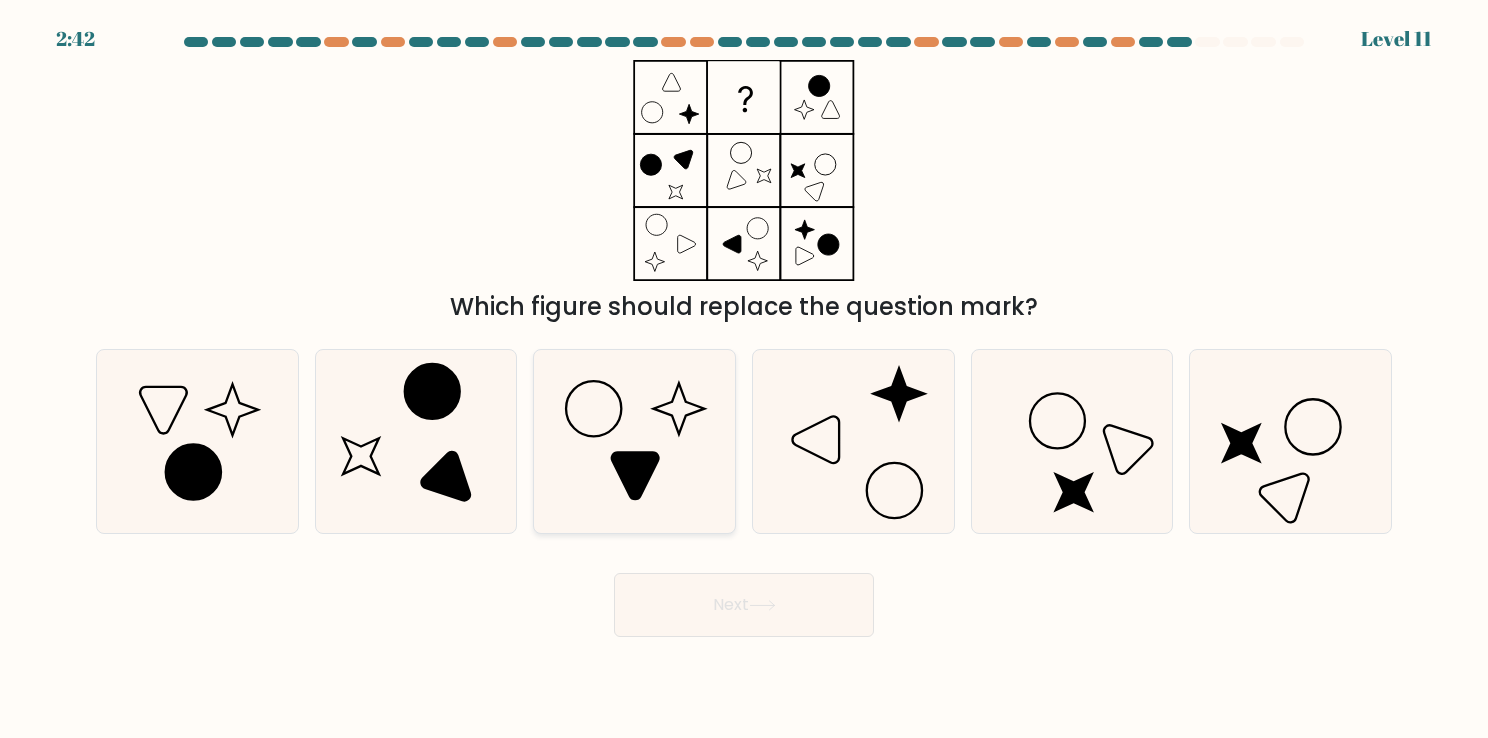 click at bounding box center [634, 441] 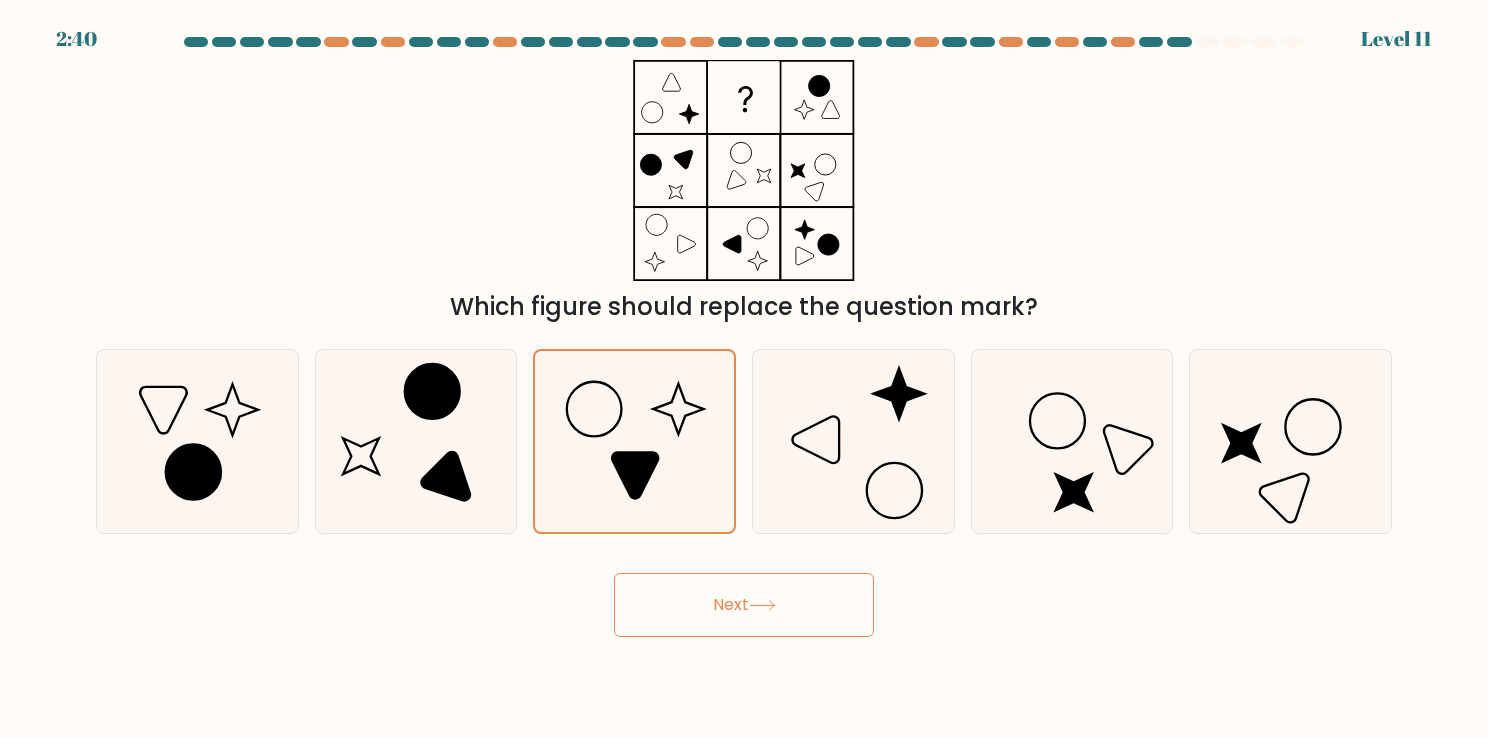 click on "Next" at bounding box center (744, 605) 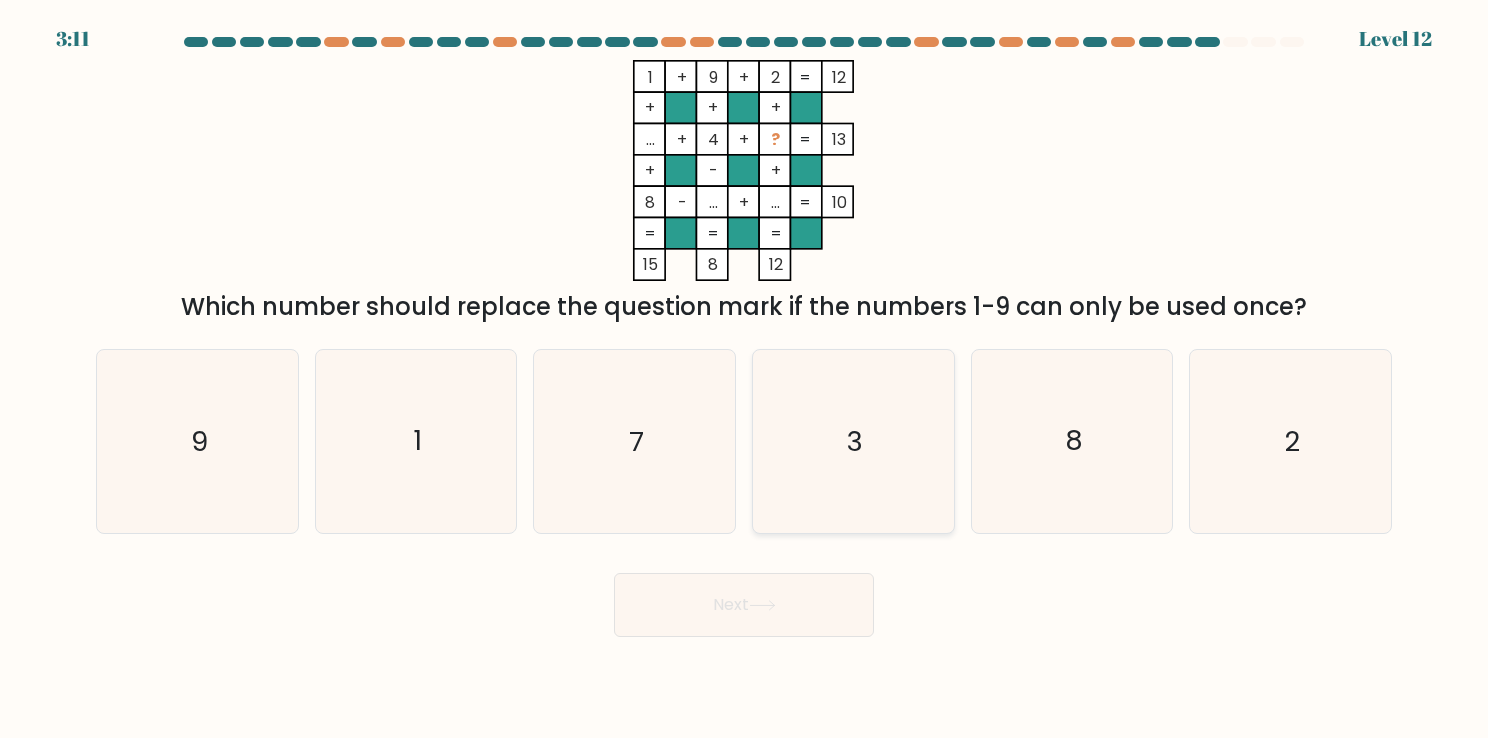 click on "3" at bounding box center (853, 441) 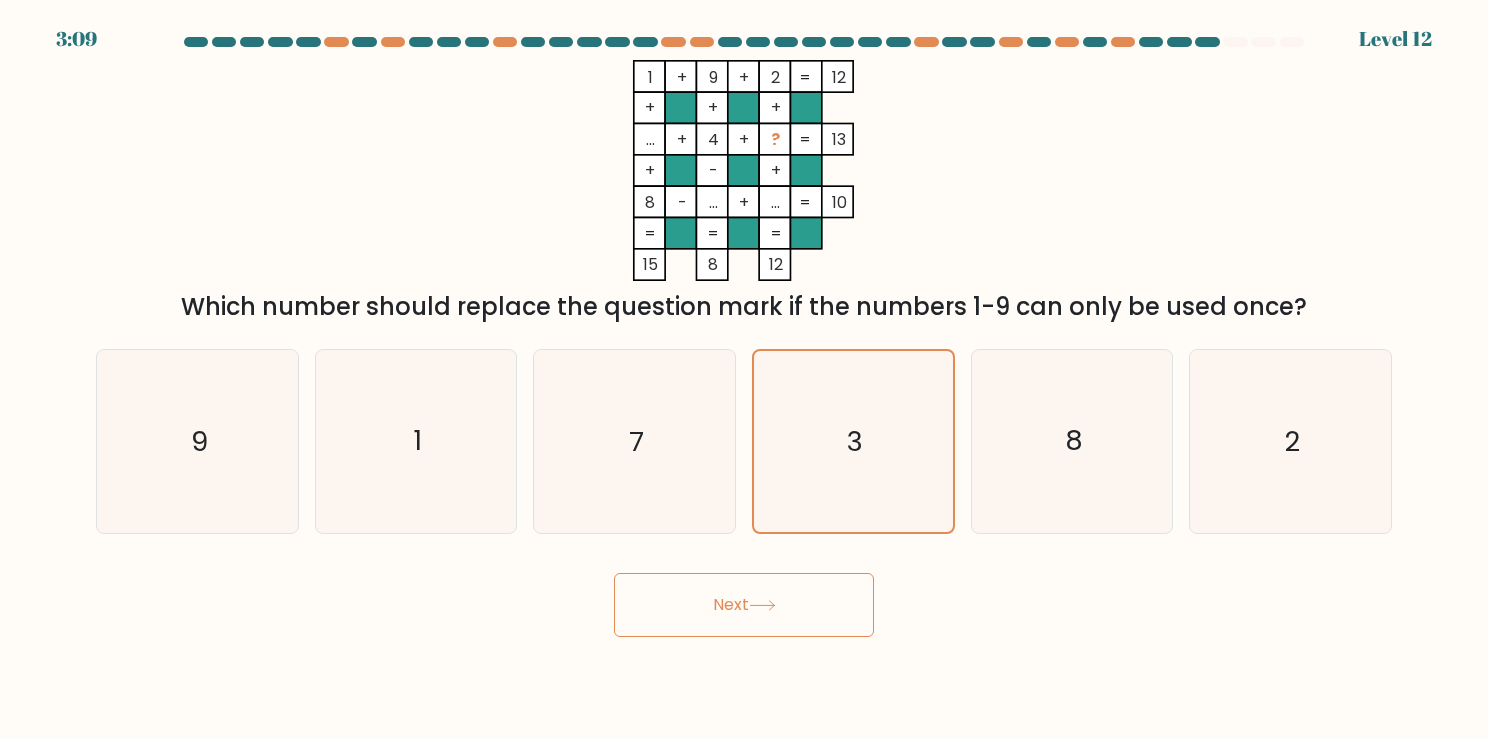 click on "Next" at bounding box center (744, 605) 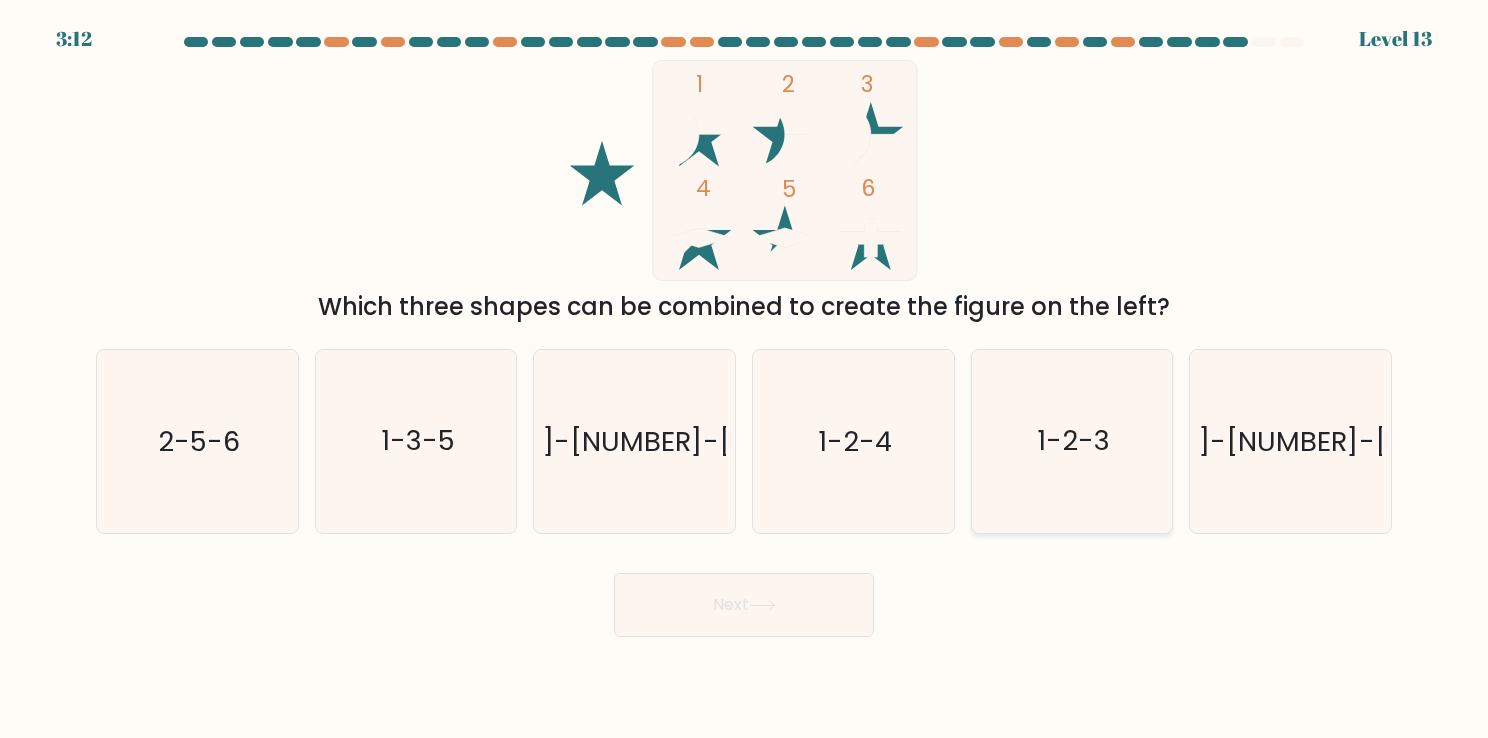 click on "1-2-3" at bounding box center [1072, 441] 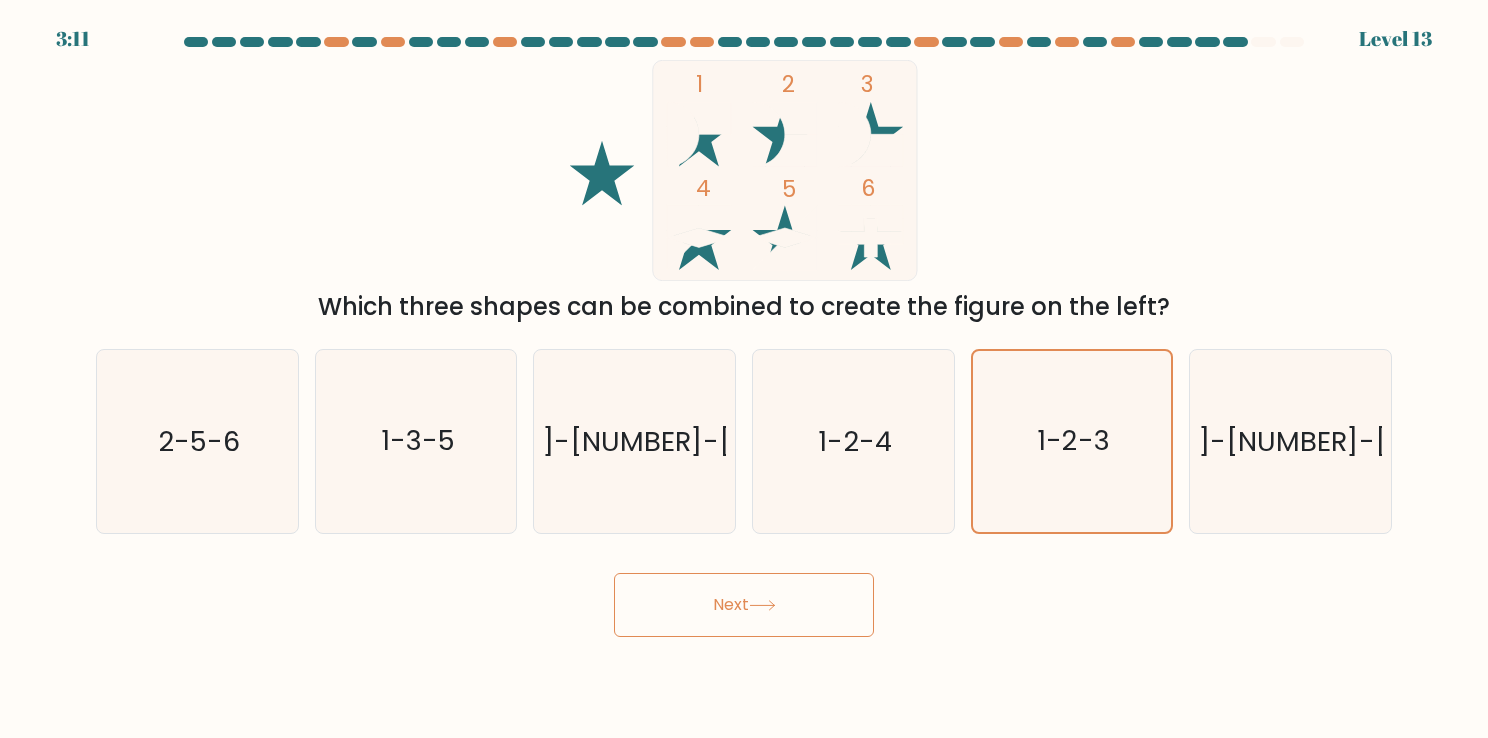 click on "Next" at bounding box center [744, 605] 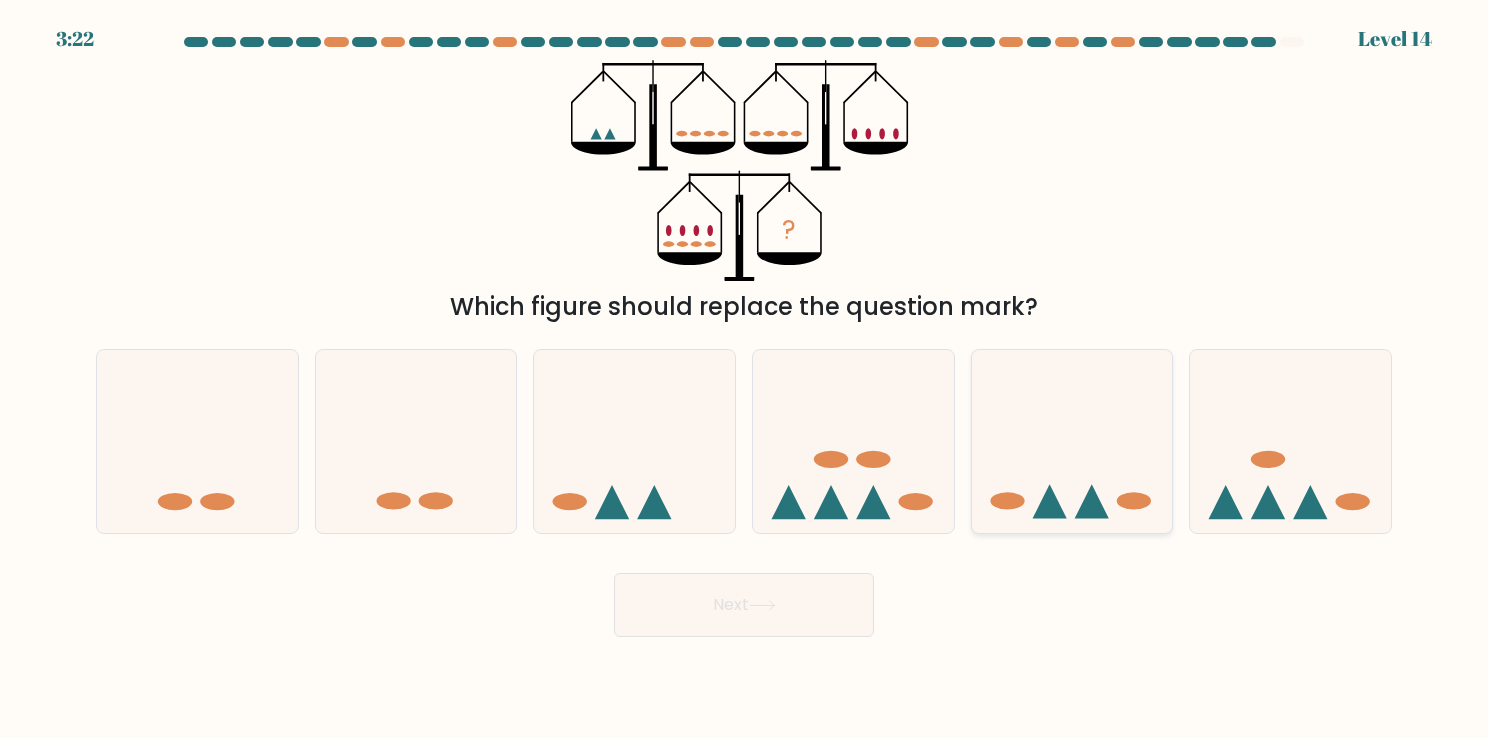 click at bounding box center [1072, 441] 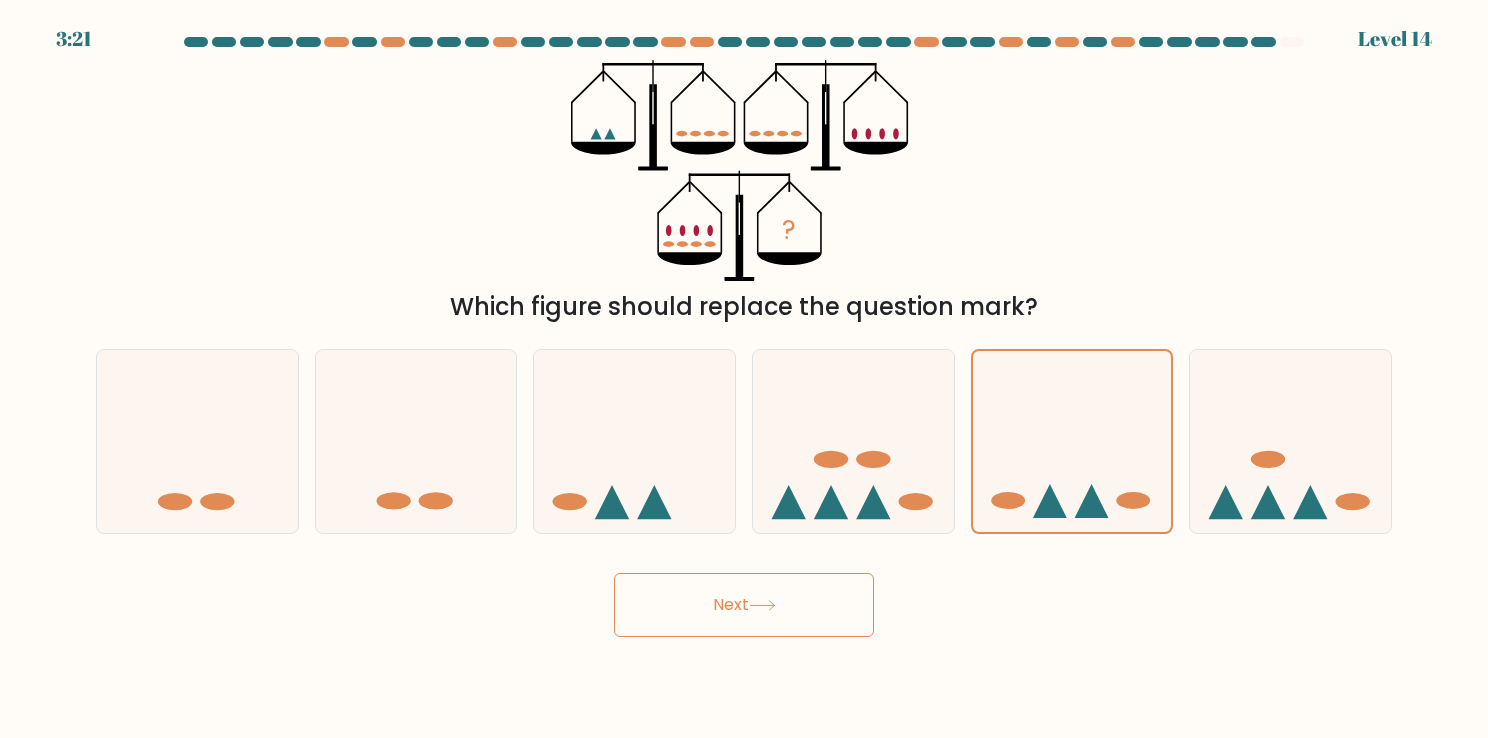 click on "Next" at bounding box center (744, 605) 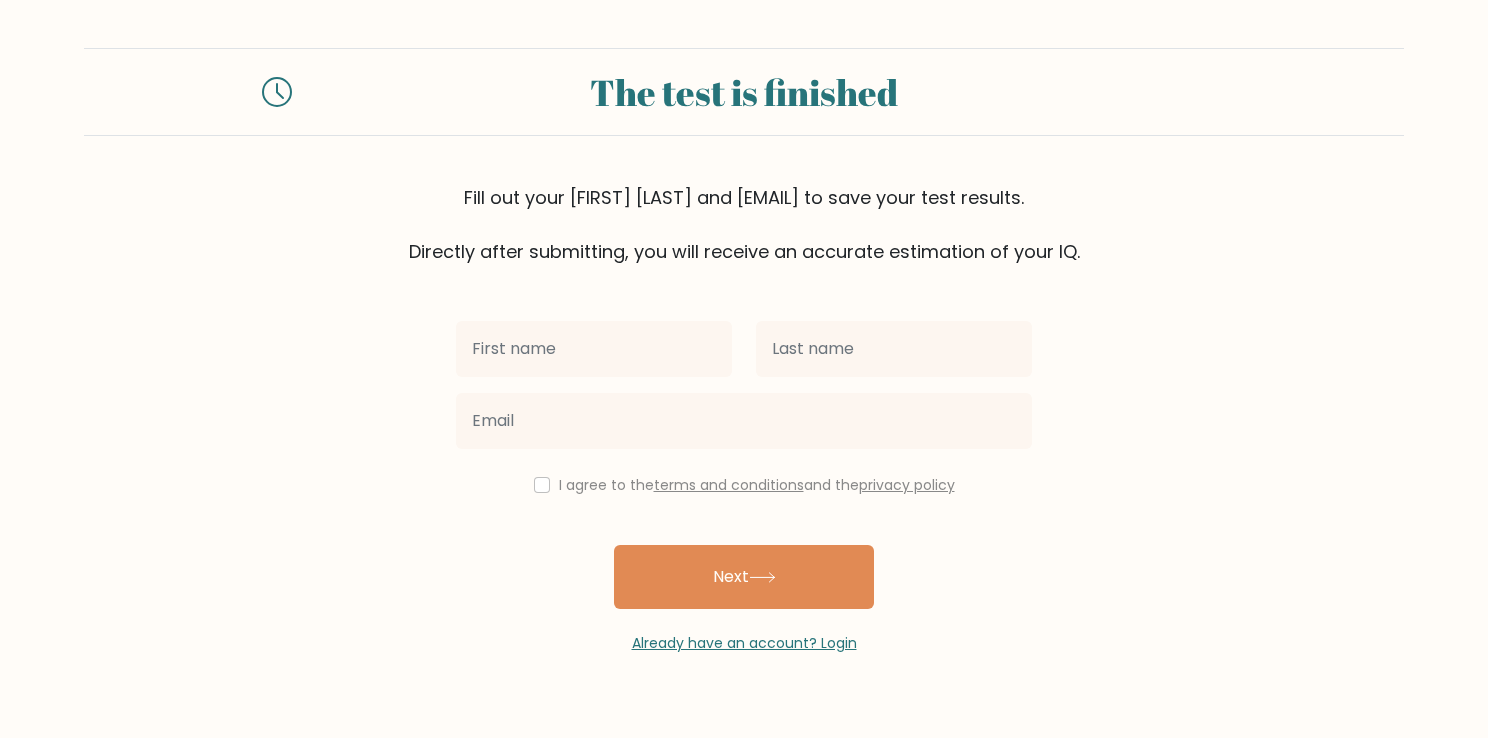 scroll, scrollTop: 0, scrollLeft: 0, axis: both 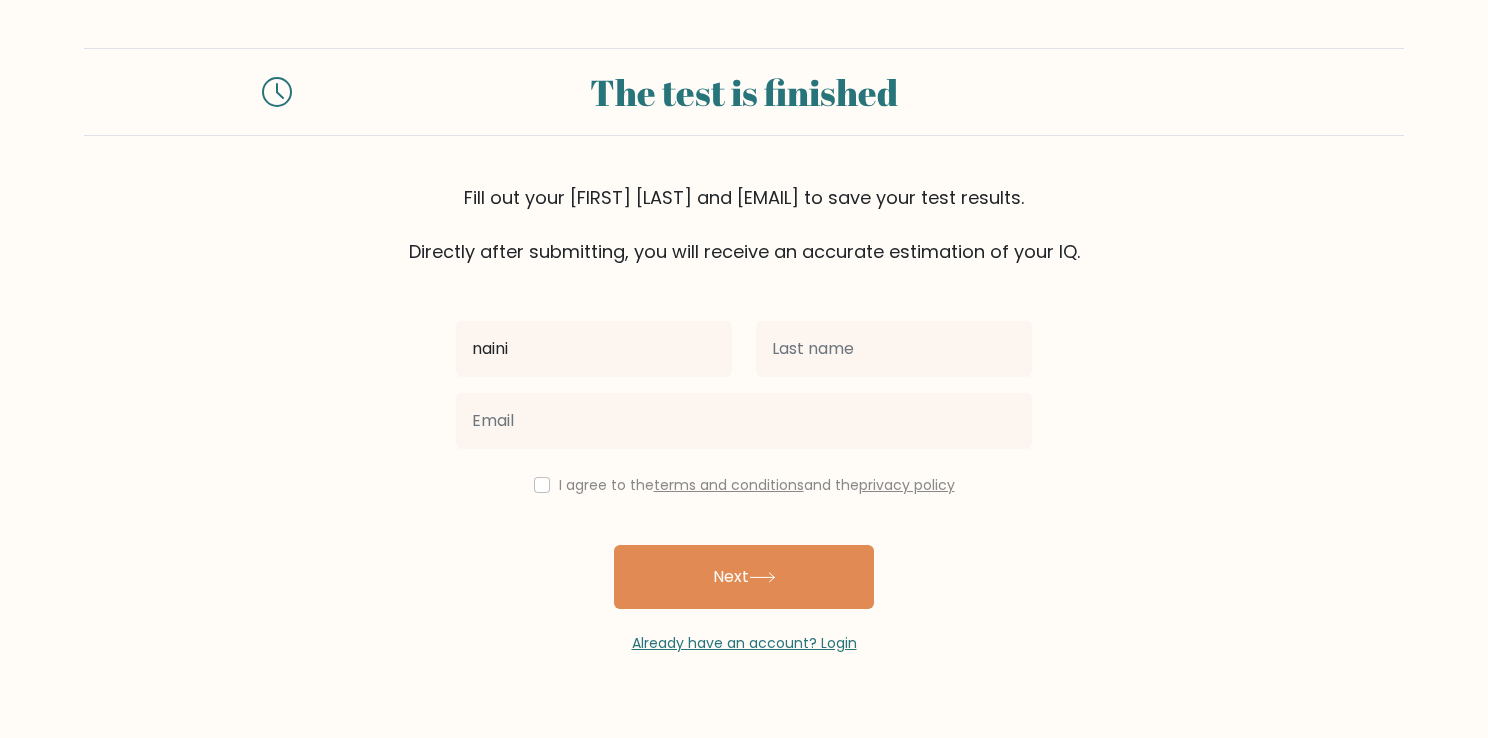 type on "naini" 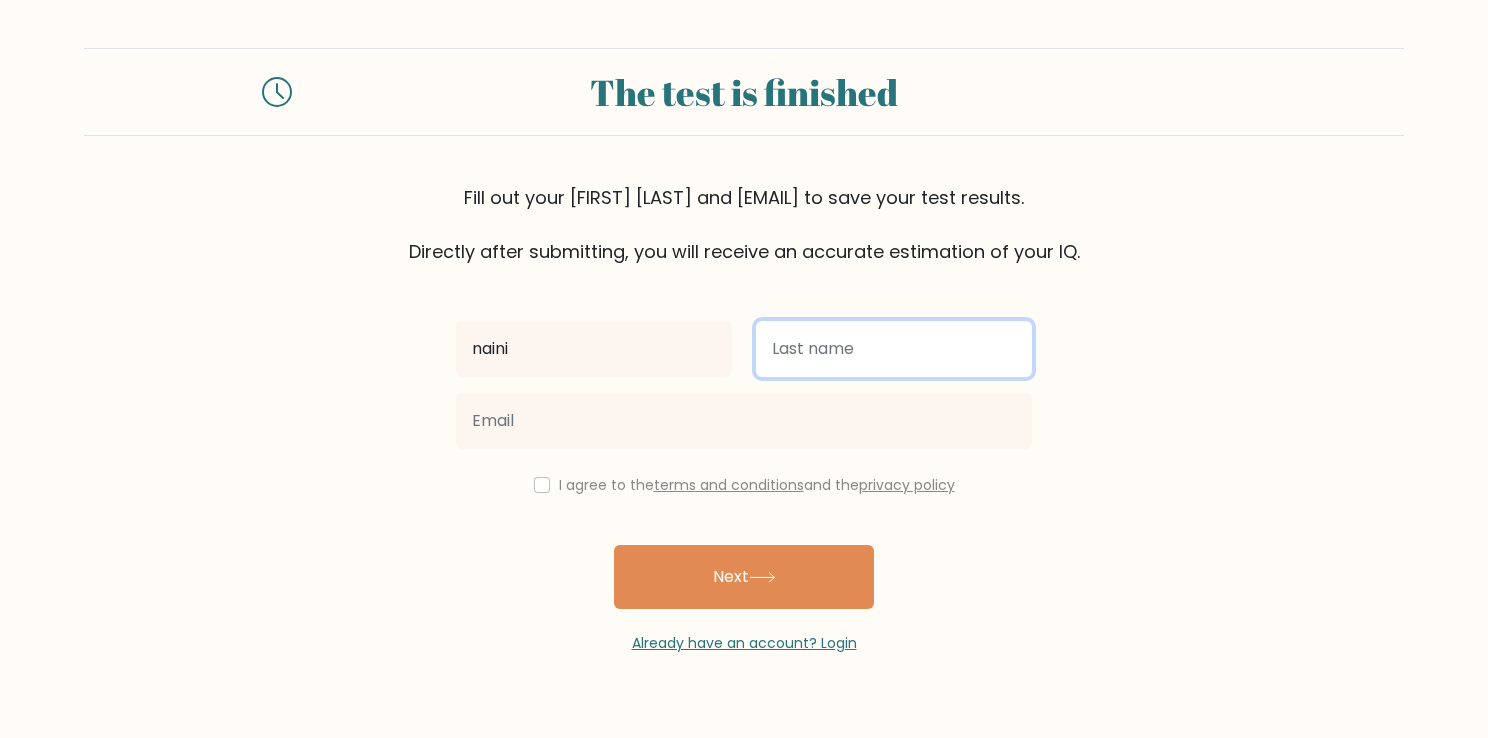 click at bounding box center [894, 349] 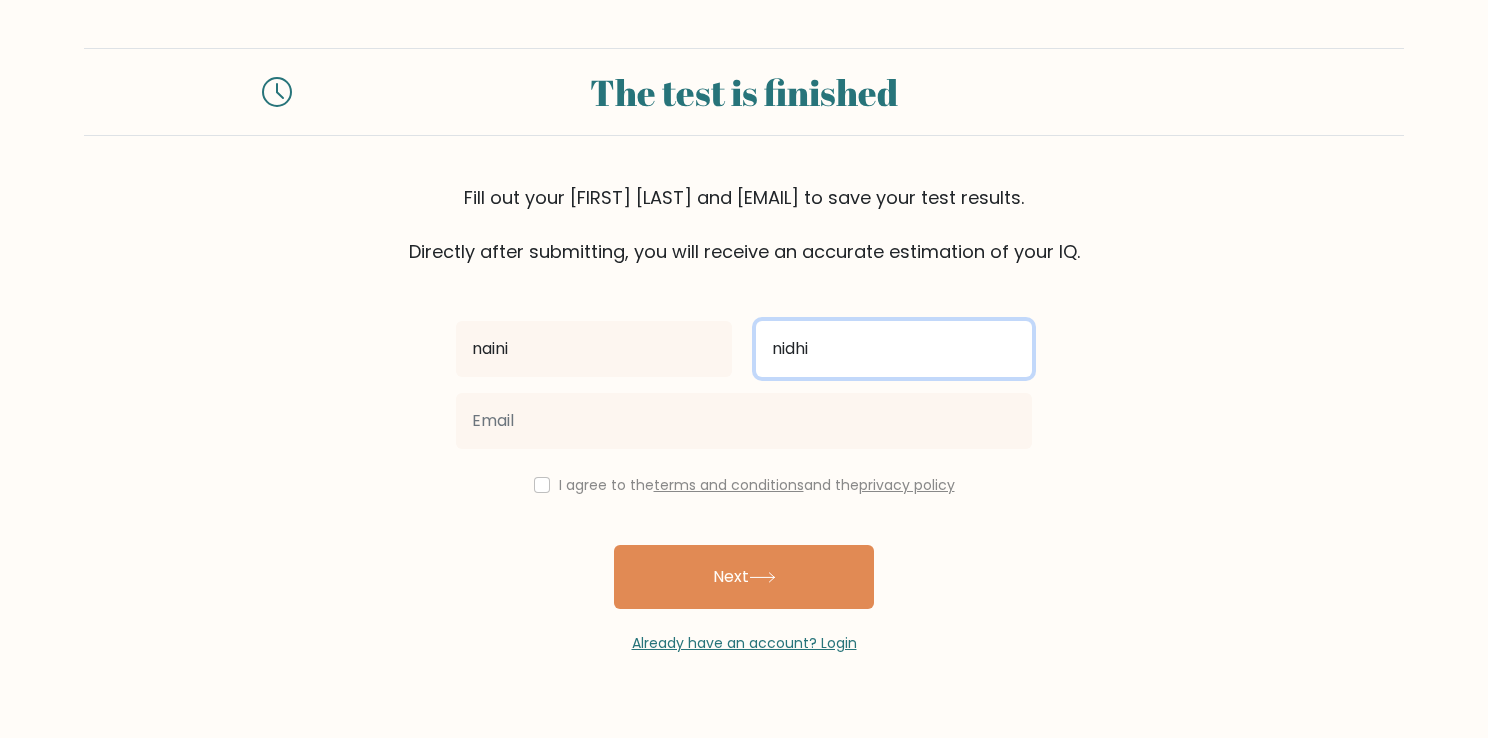 type on "nidhi" 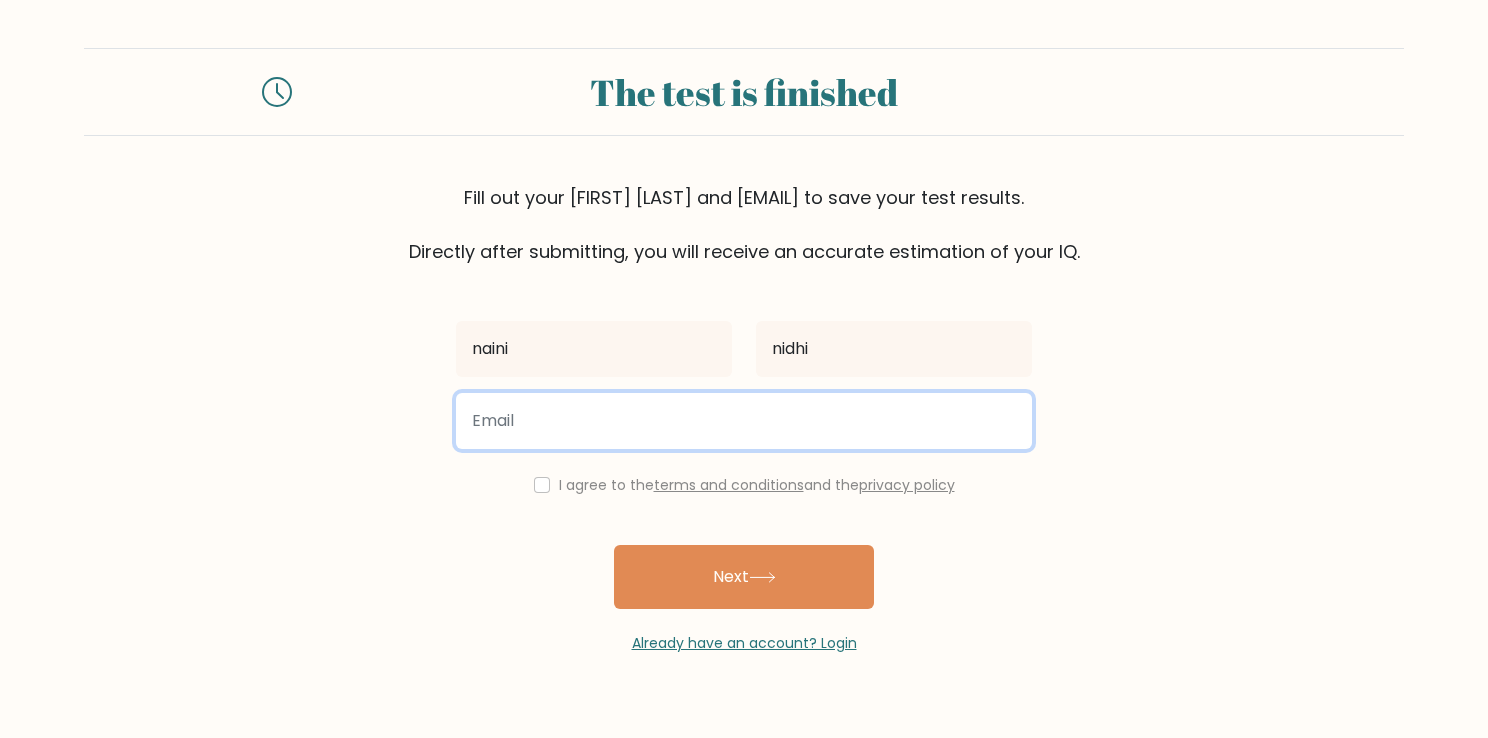 click at bounding box center [744, 421] 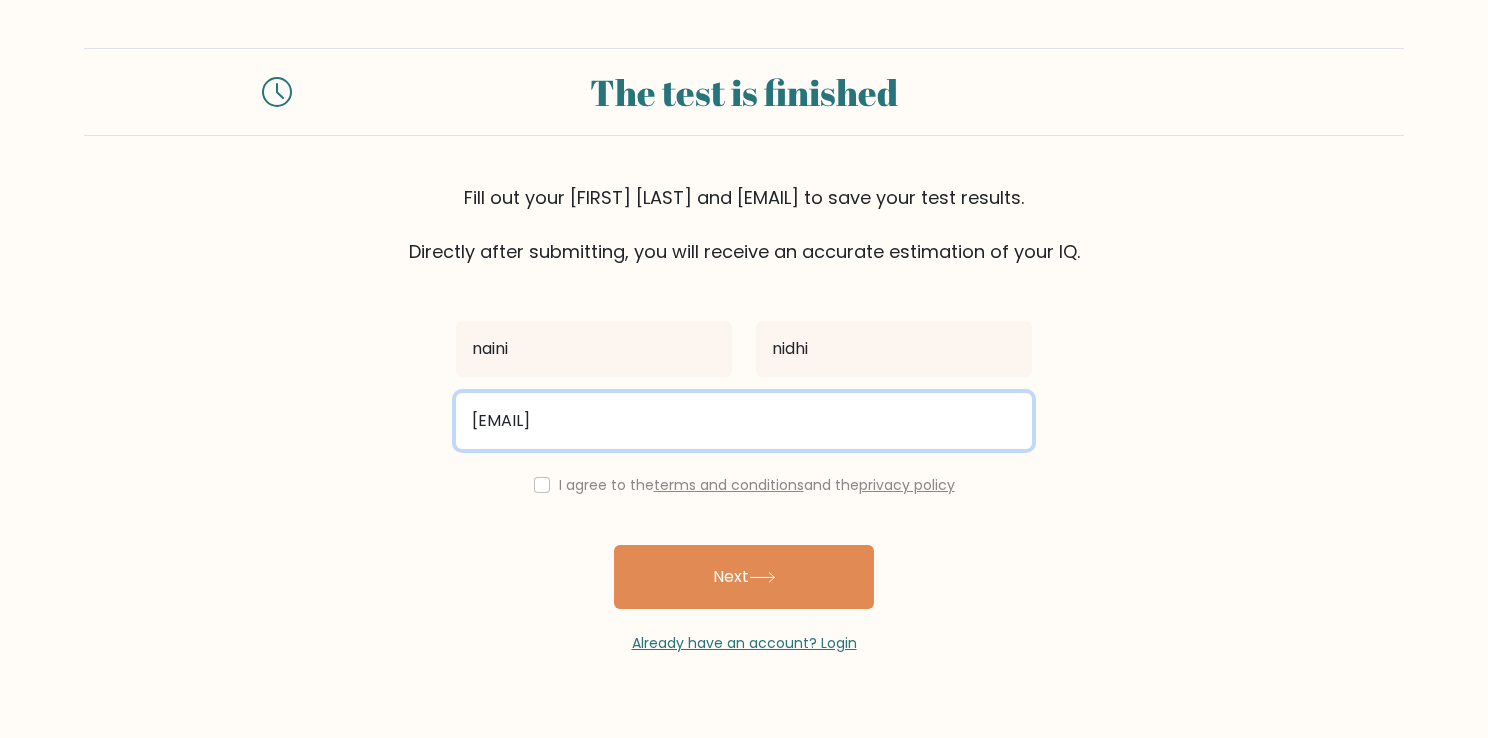 type on "naininidhi1@gmail.com" 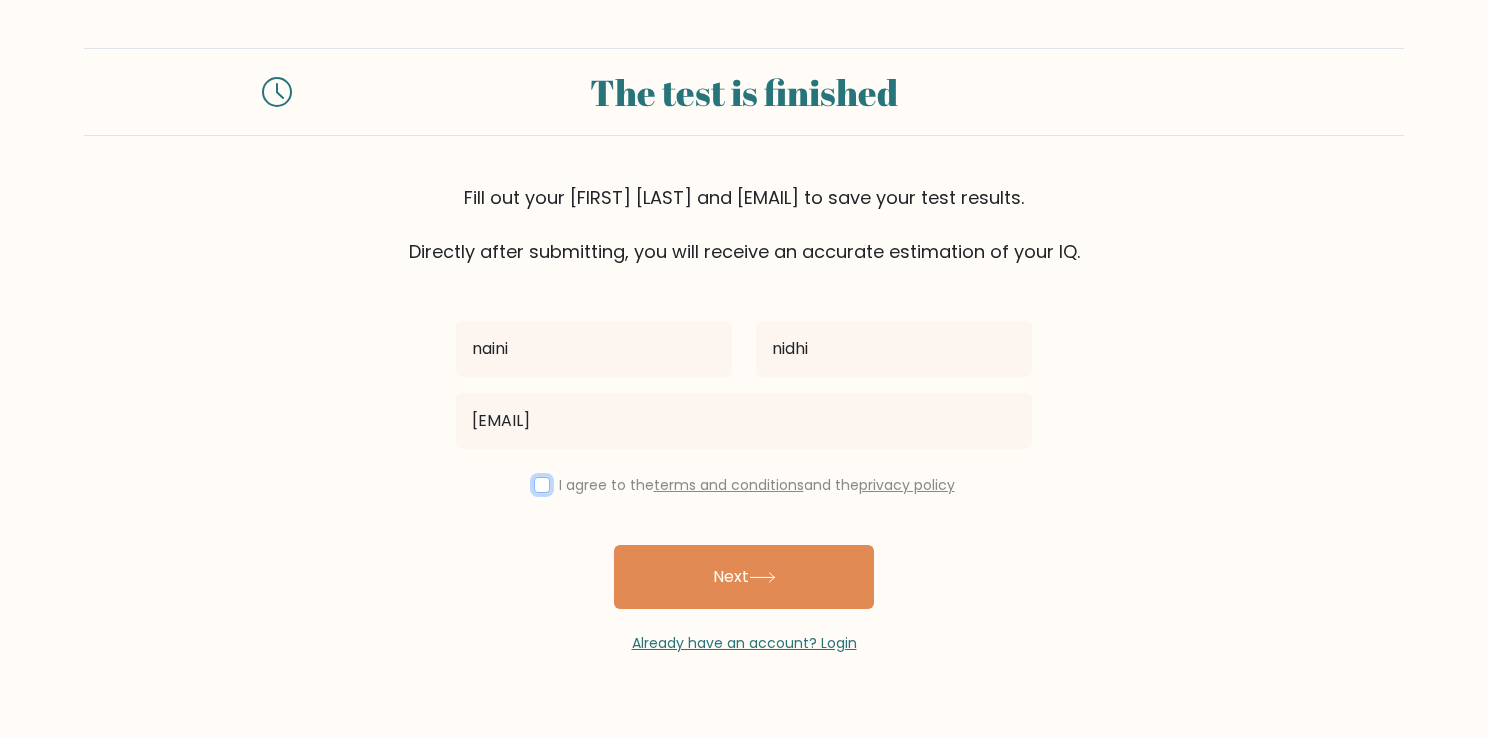 click at bounding box center (542, 485) 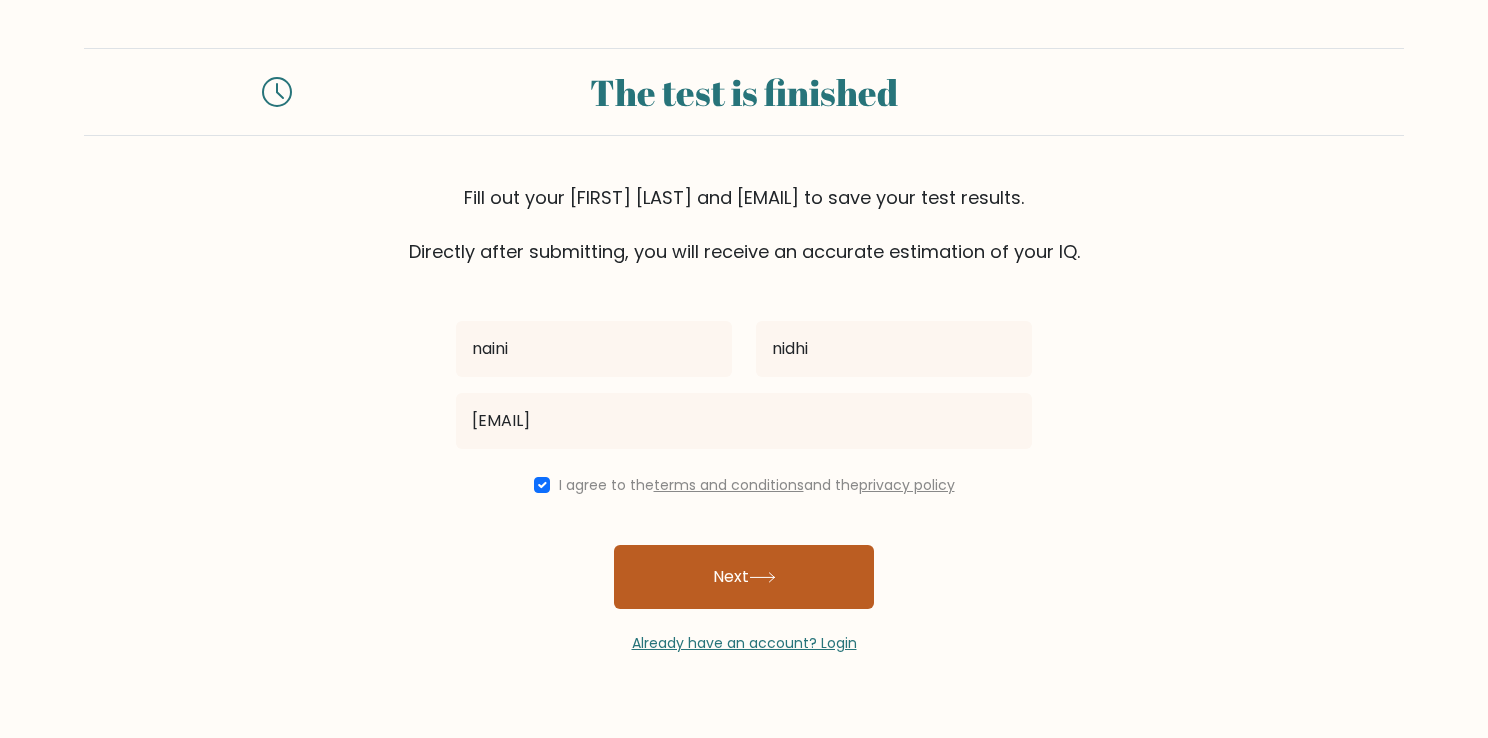 click on "Next" at bounding box center (744, 577) 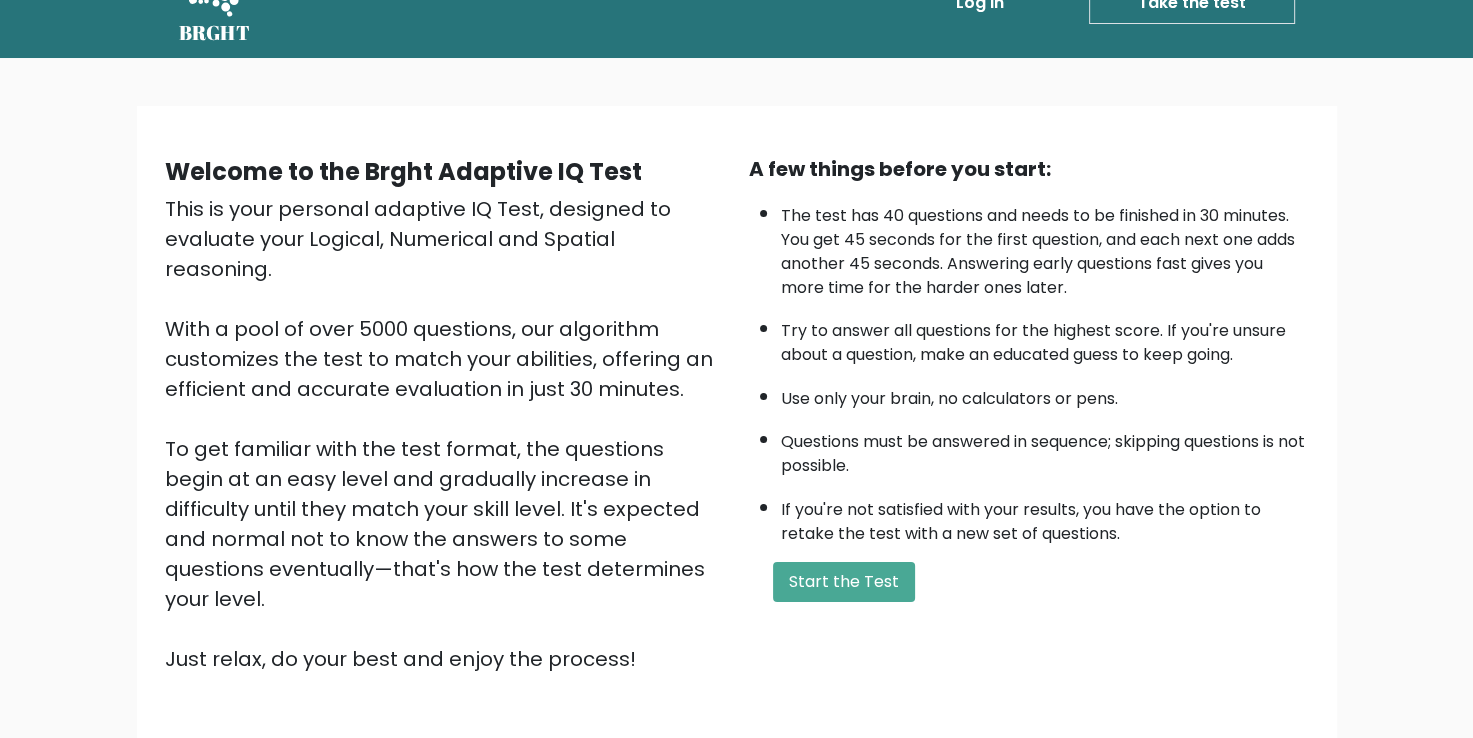 scroll, scrollTop: 177, scrollLeft: 0, axis: vertical 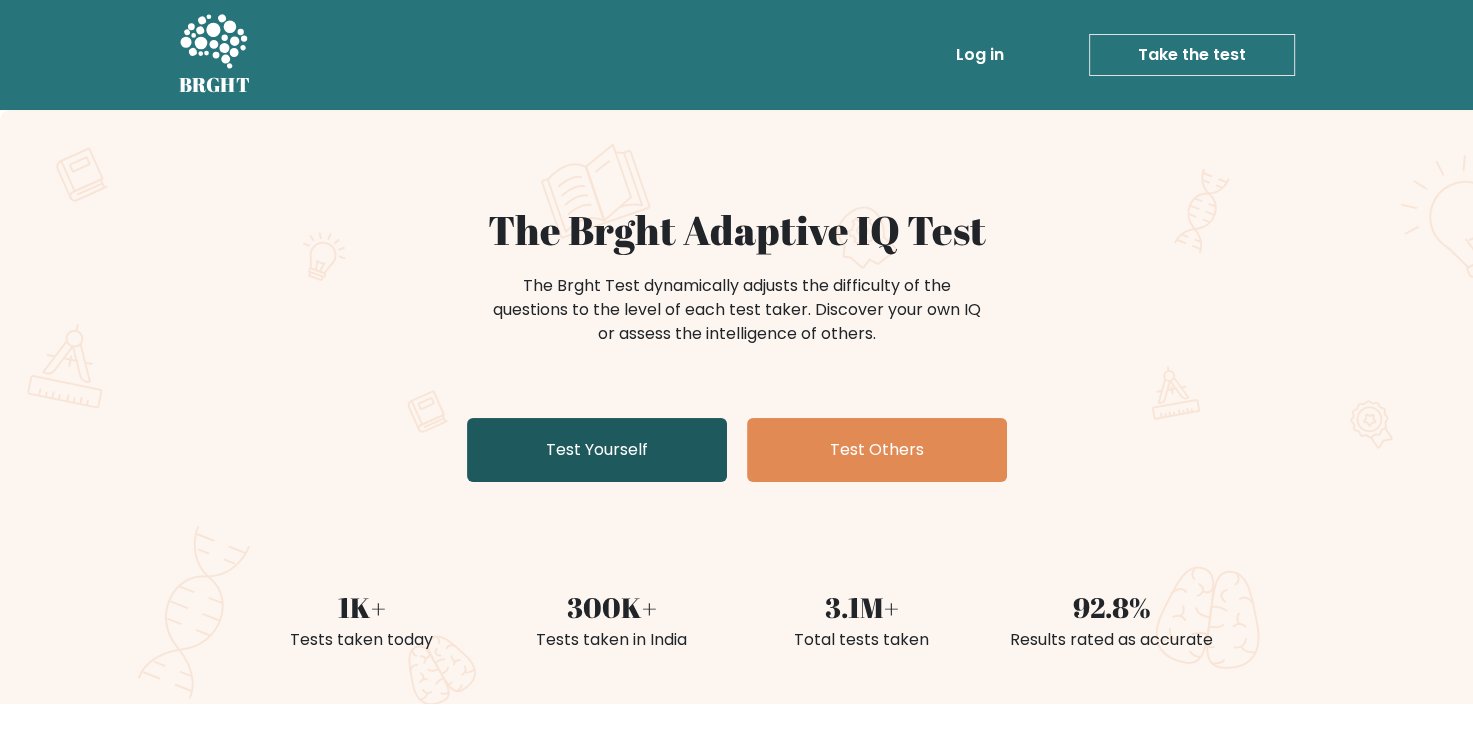 drag, startPoint x: 0, startPoint y: 0, endPoint x: 632, endPoint y: 433, distance: 766.1025 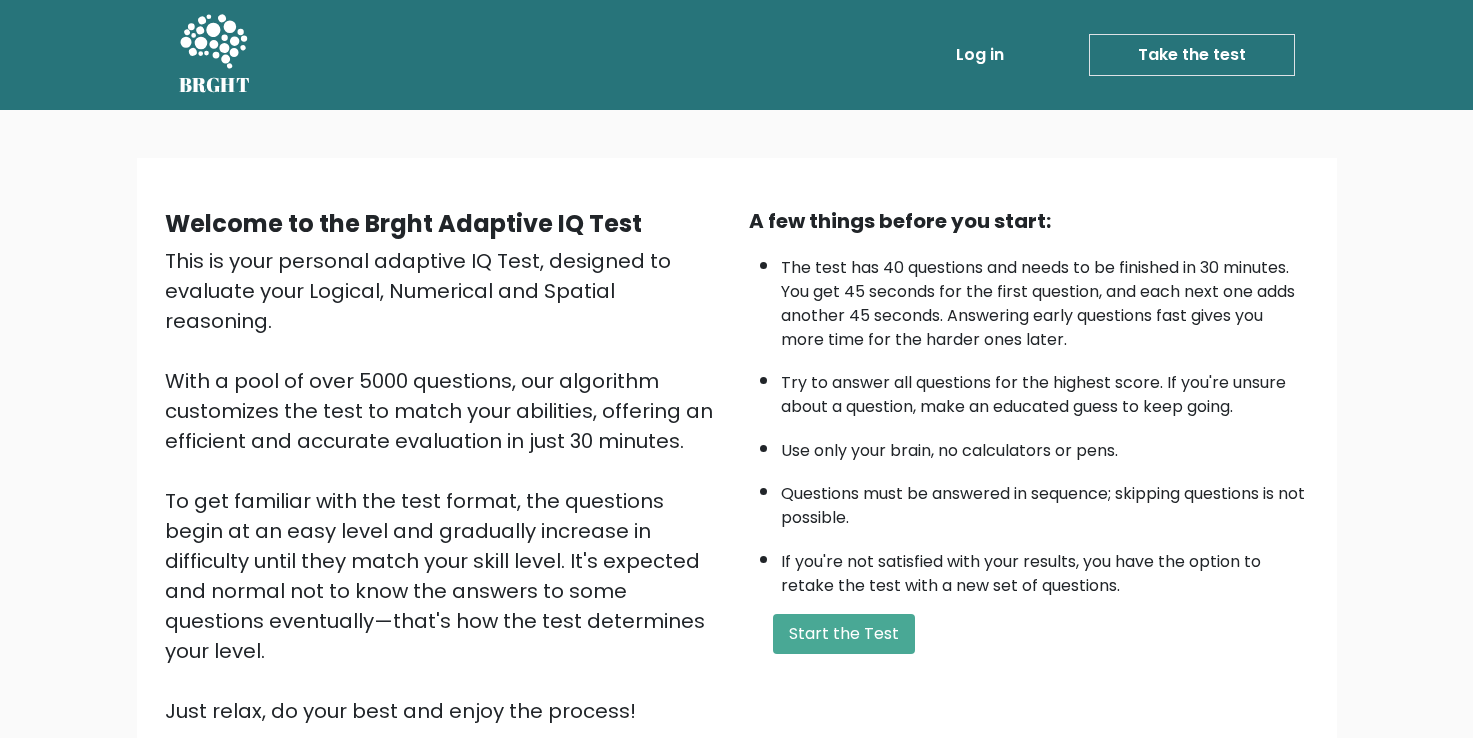 scroll, scrollTop: 0, scrollLeft: 0, axis: both 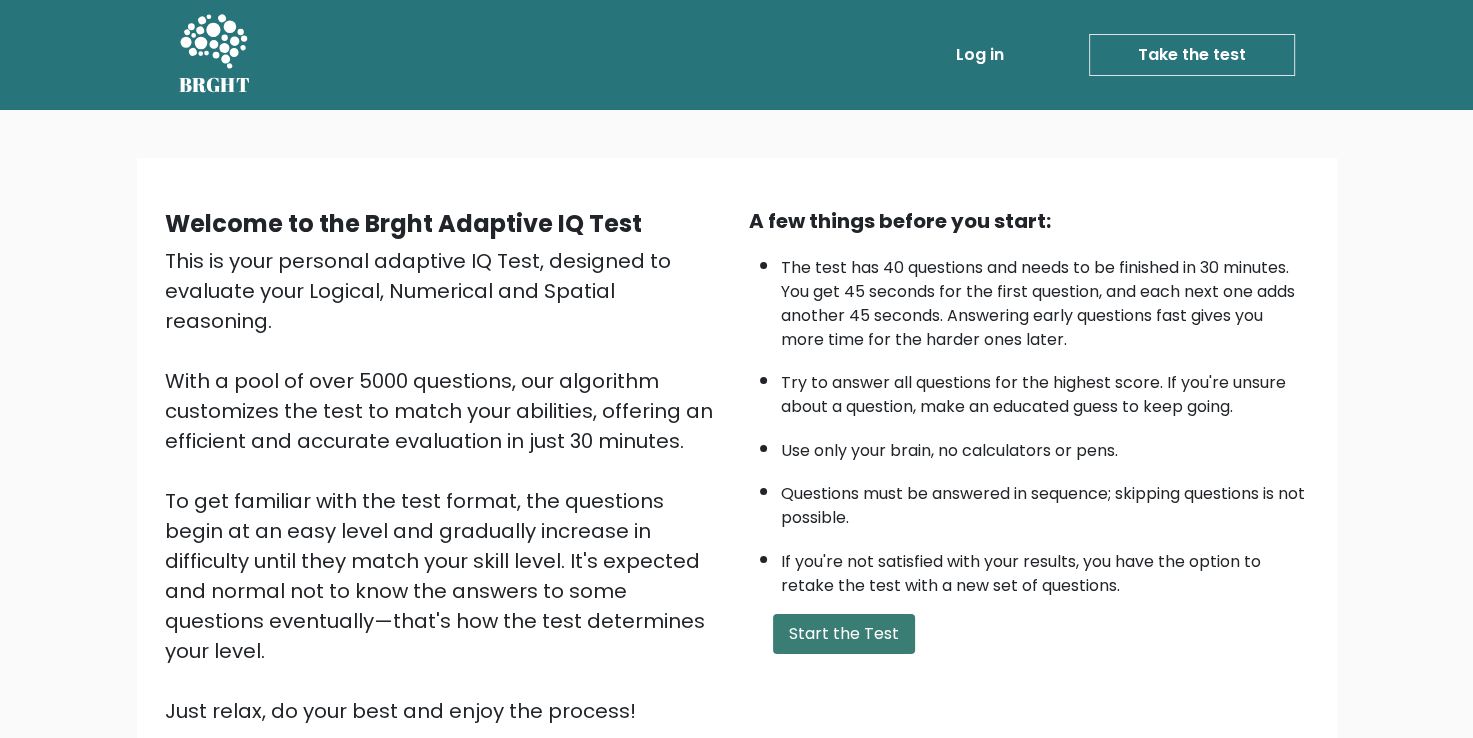 click on "Start the Test" at bounding box center (844, 634) 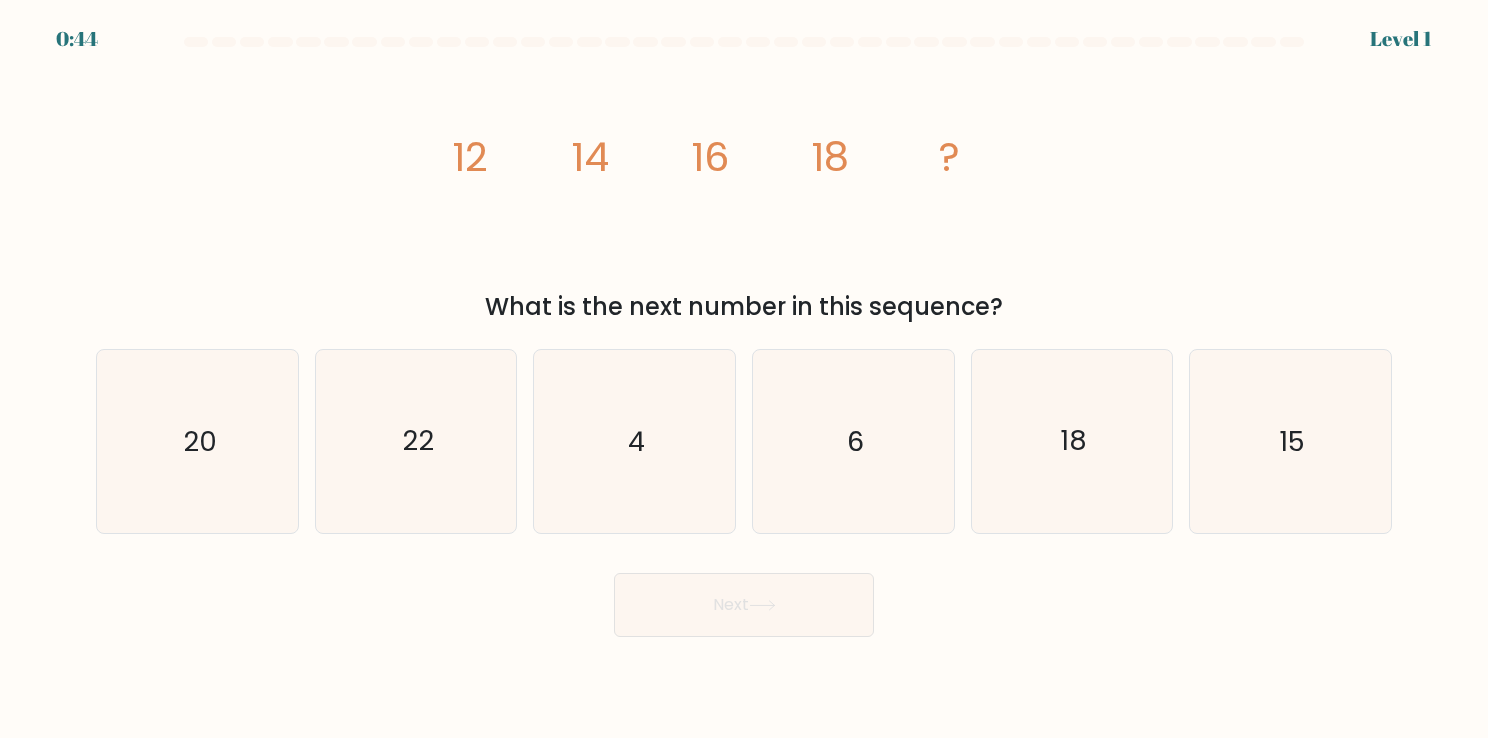 scroll, scrollTop: 0, scrollLeft: 0, axis: both 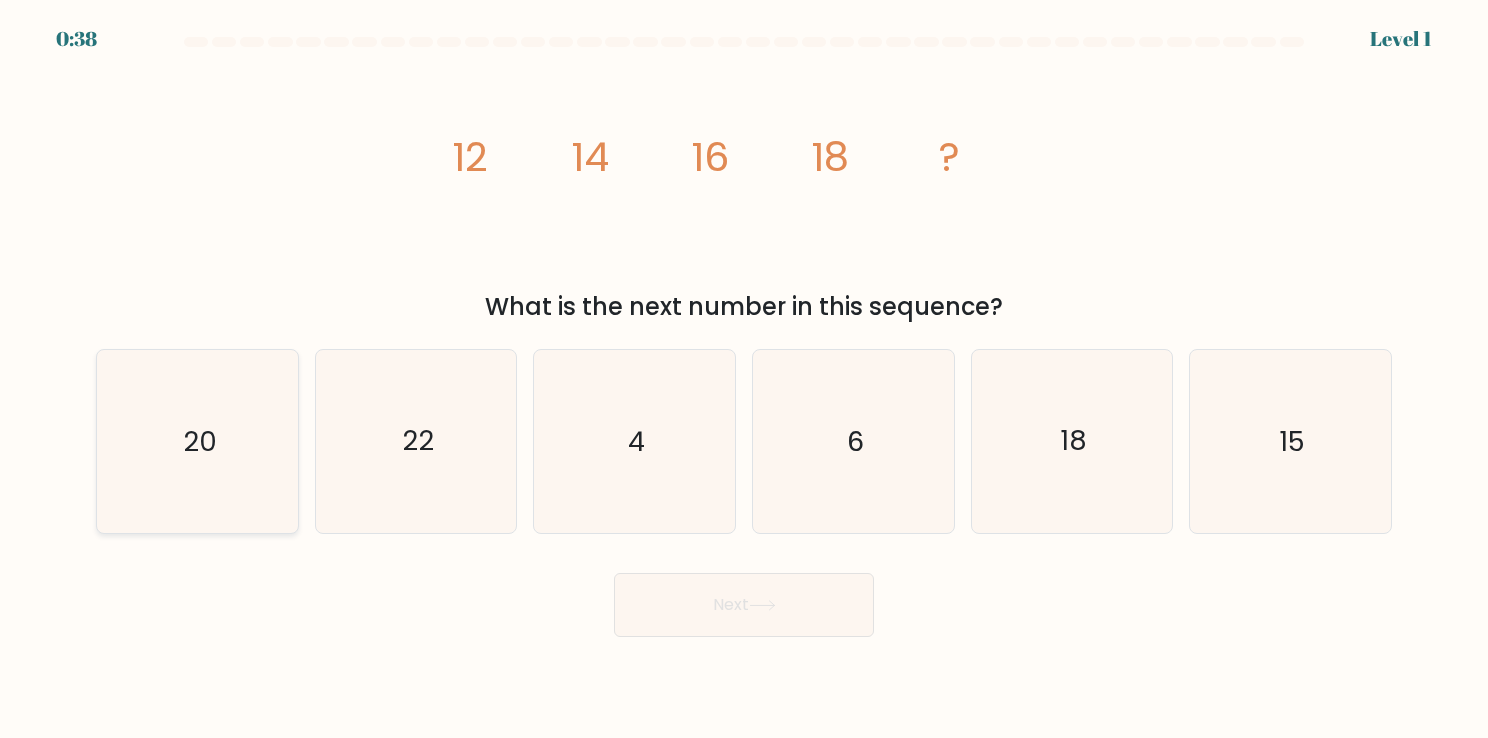 click on "20" at bounding box center [197, 441] 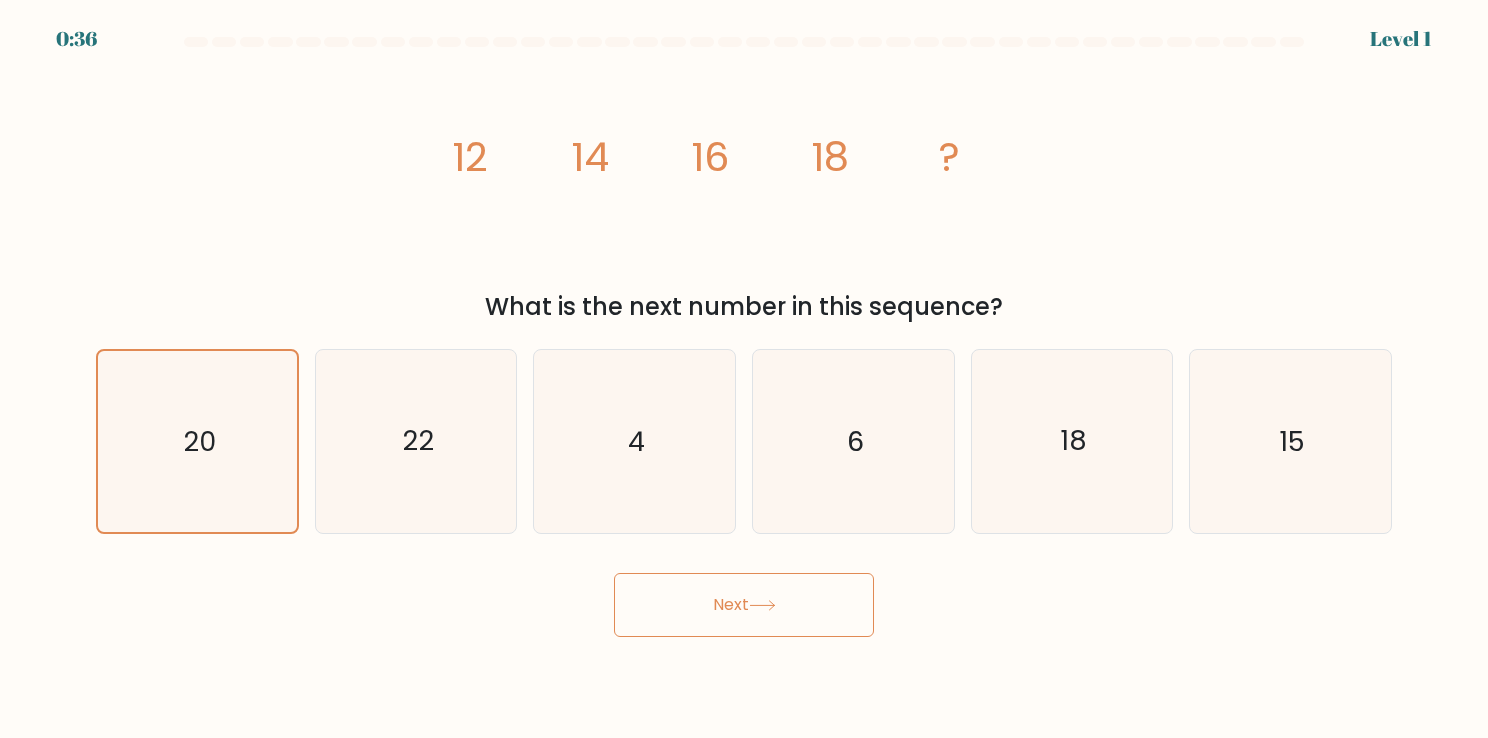 click on "Next" at bounding box center [744, 605] 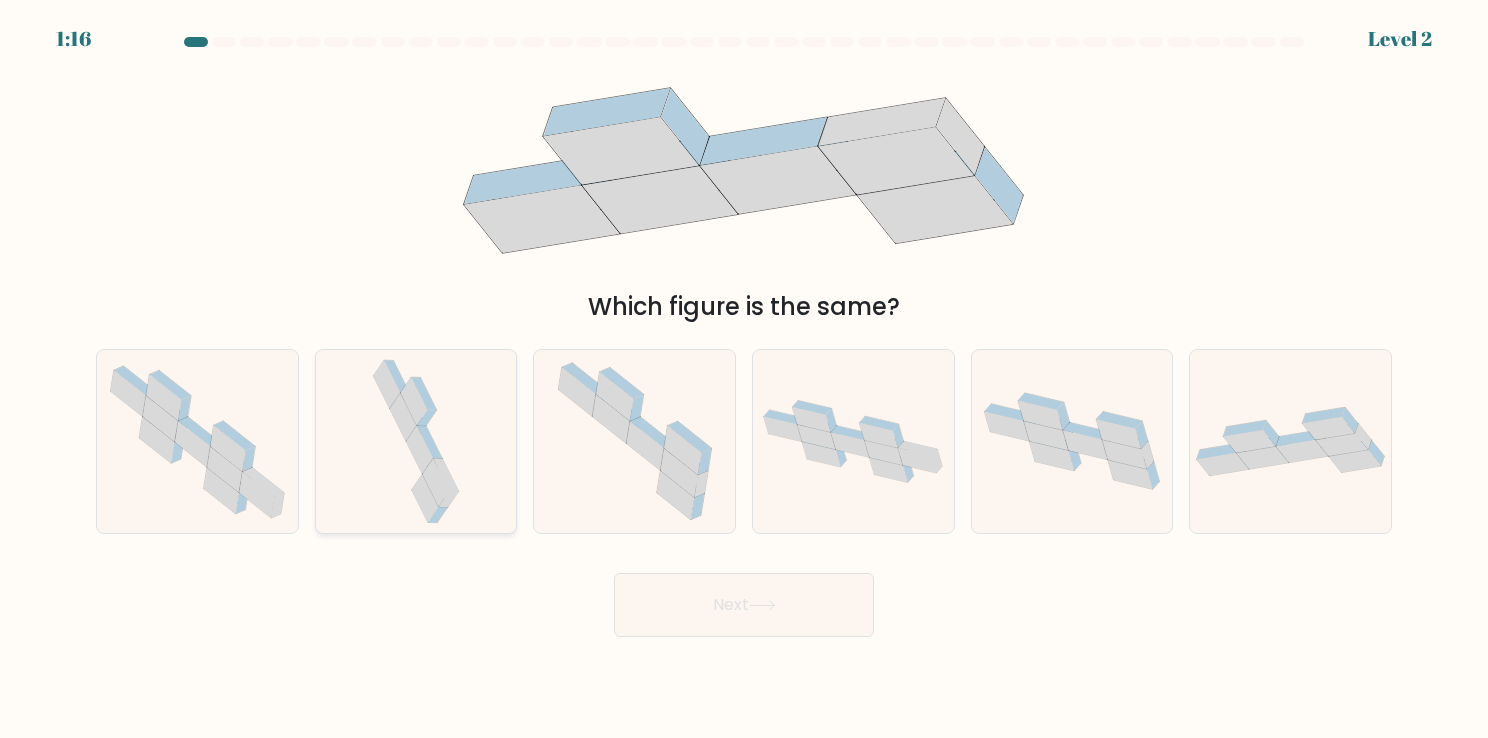 click at bounding box center (403, 417) 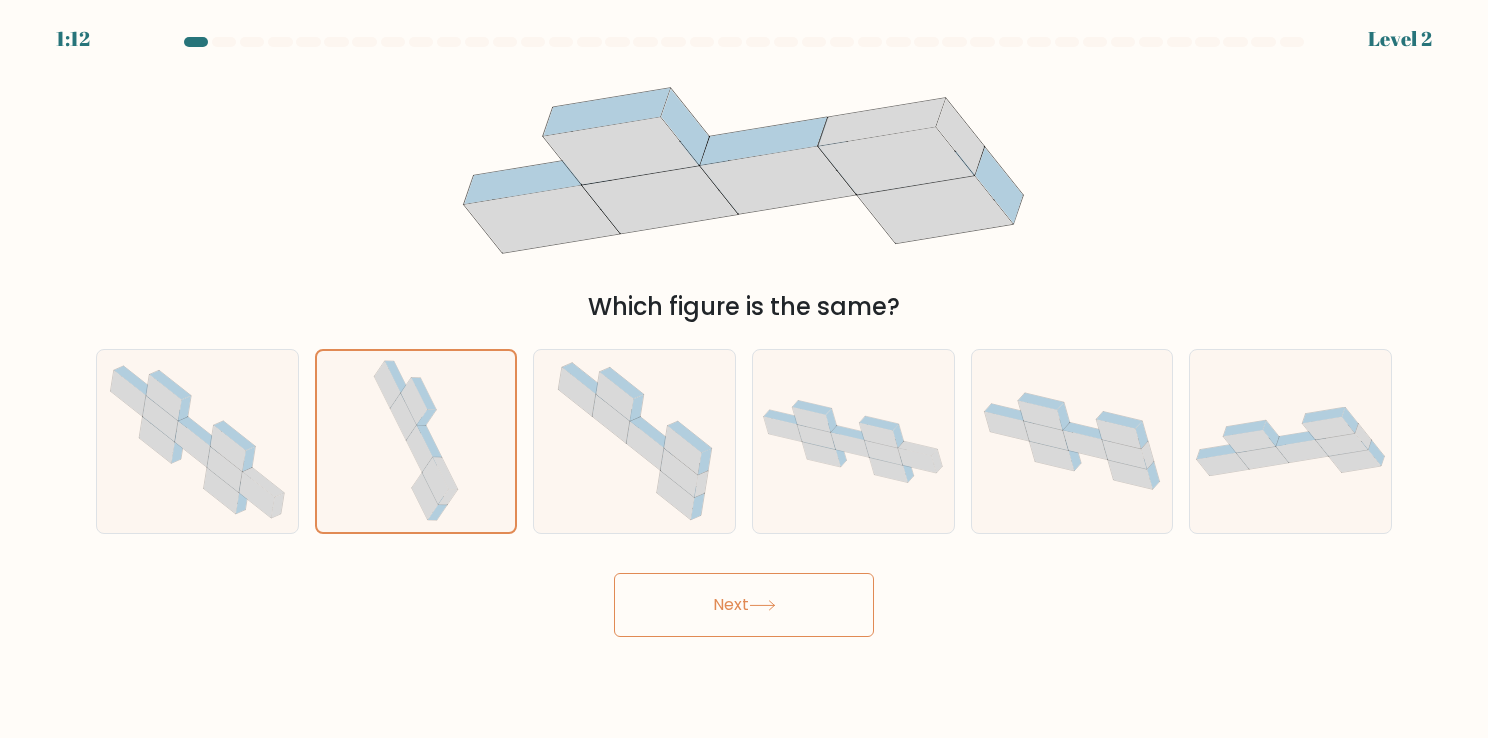 click on "Next" at bounding box center [744, 605] 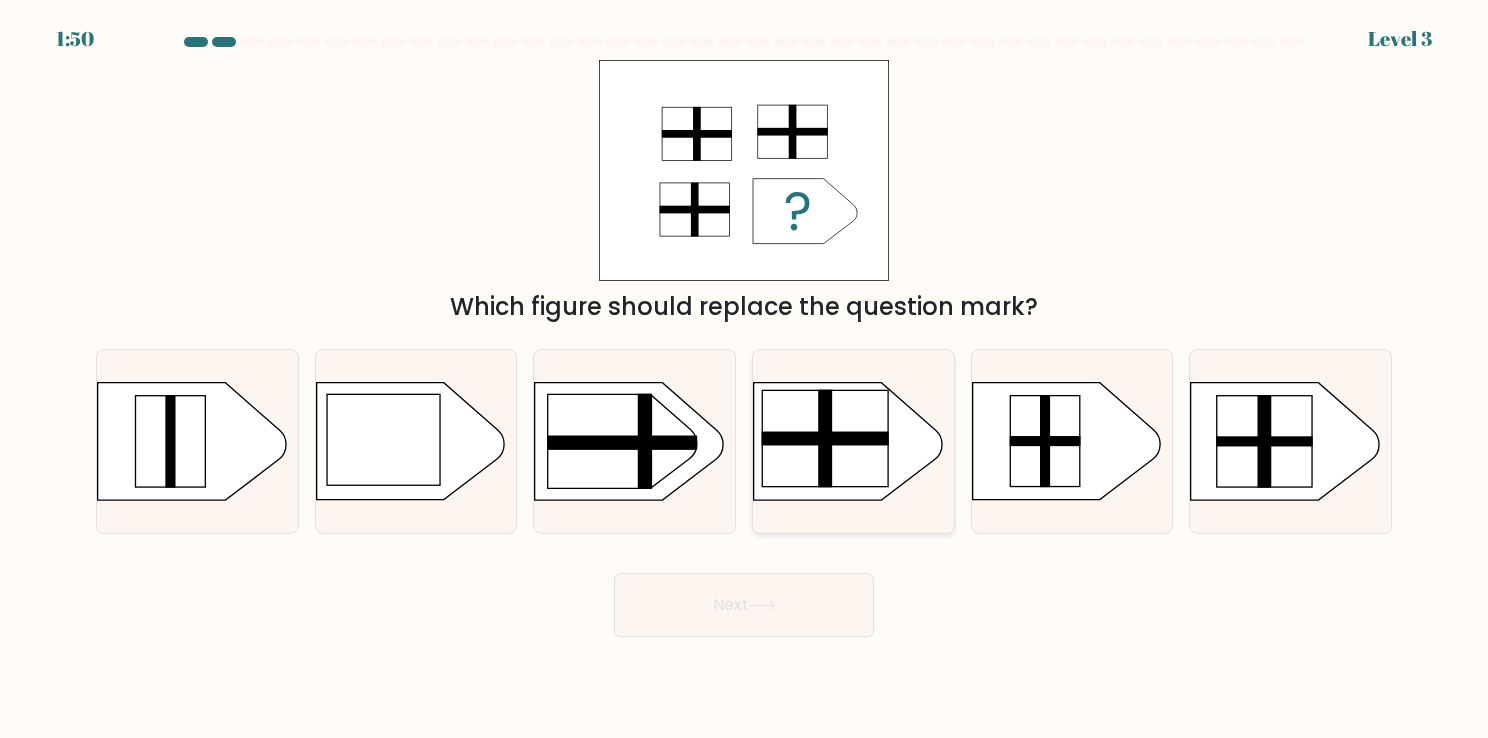click at bounding box center (825, 439) 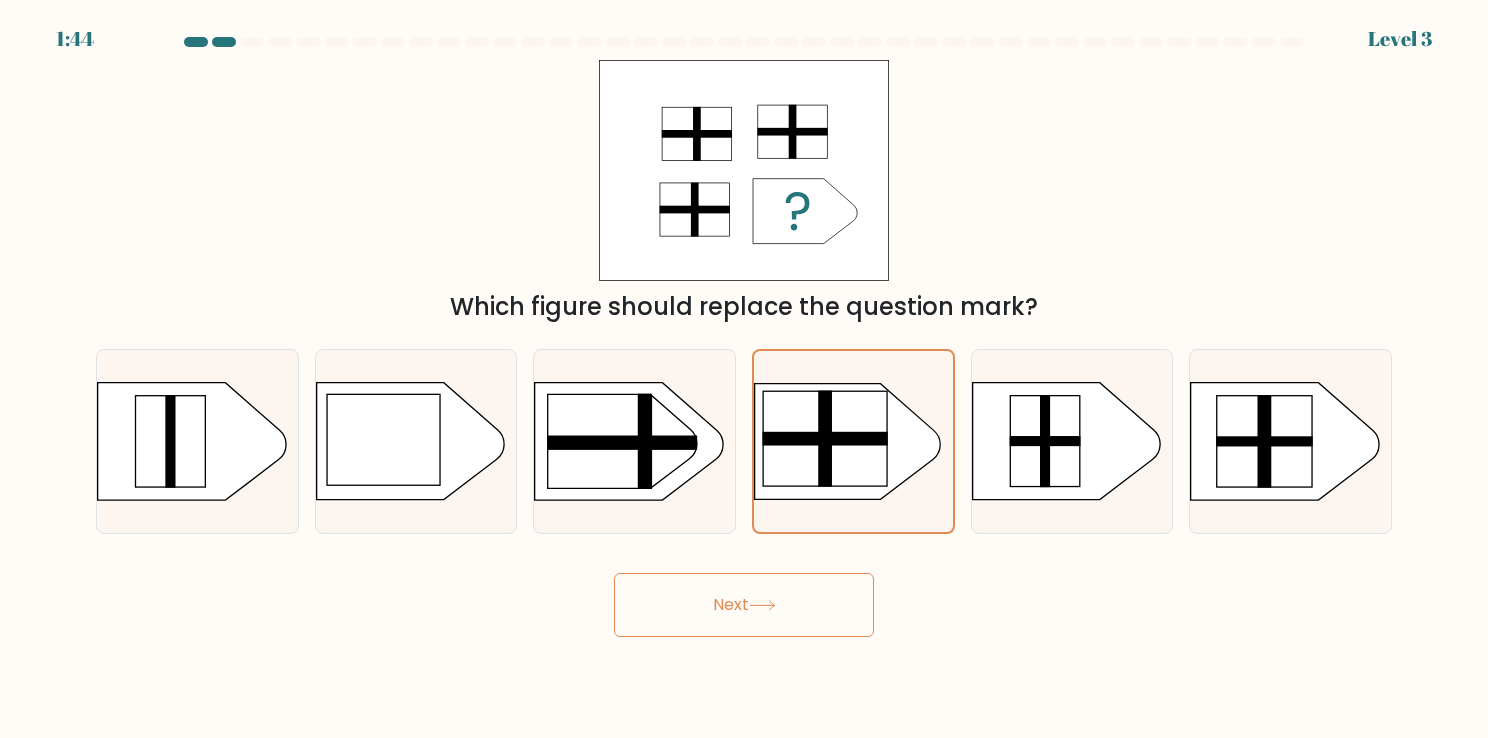 click on "Next" at bounding box center (744, 605) 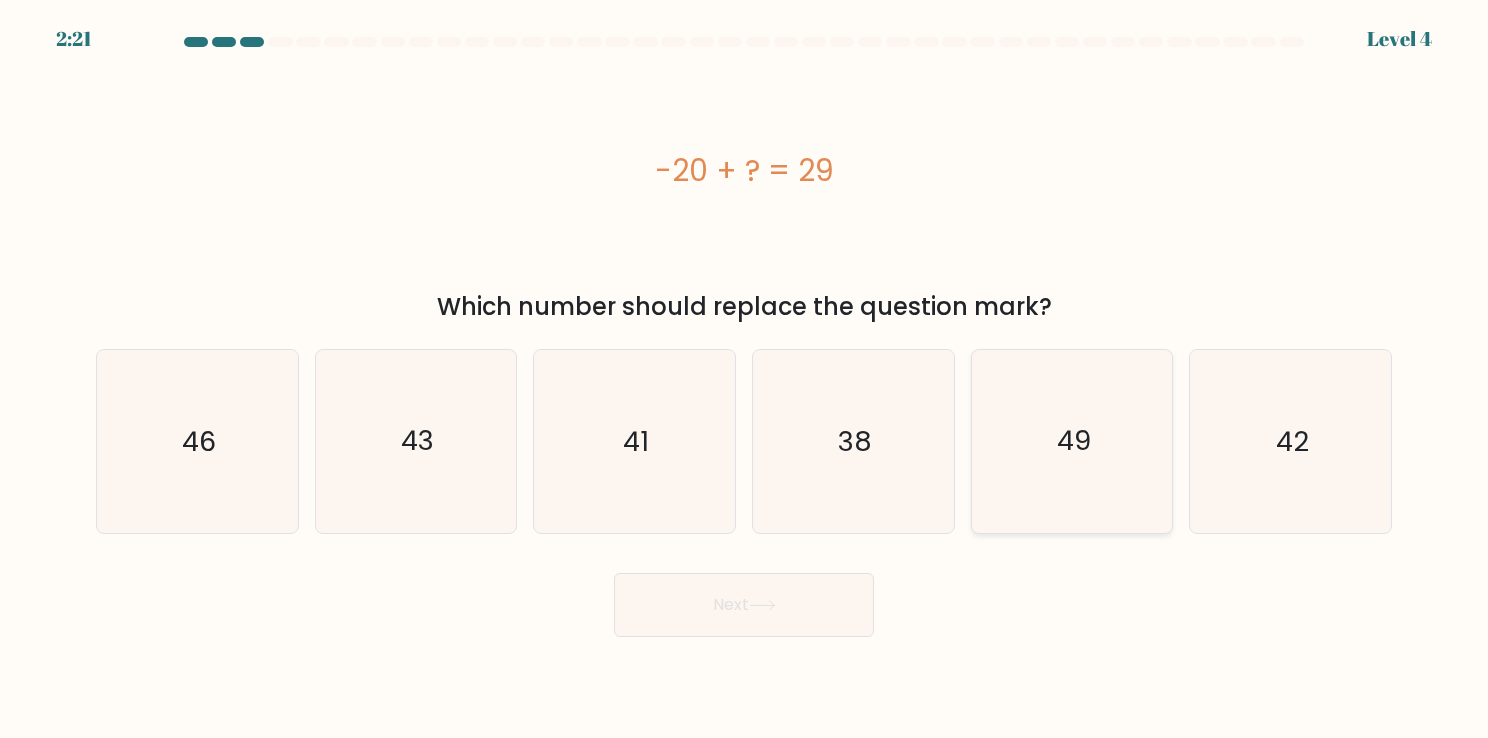 click on "49" at bounding box center [1072, 441] 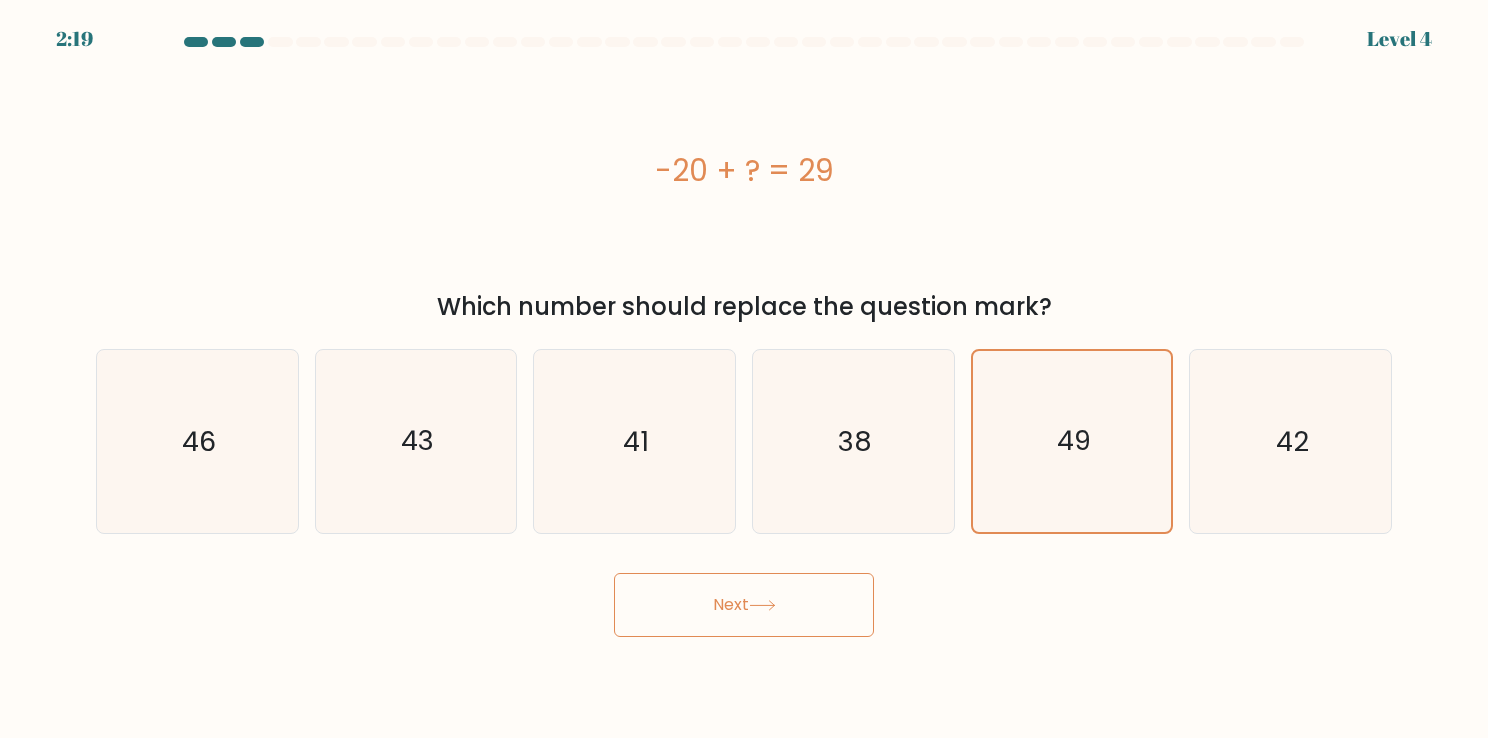click on "Next" at bounding box center [744, 605] 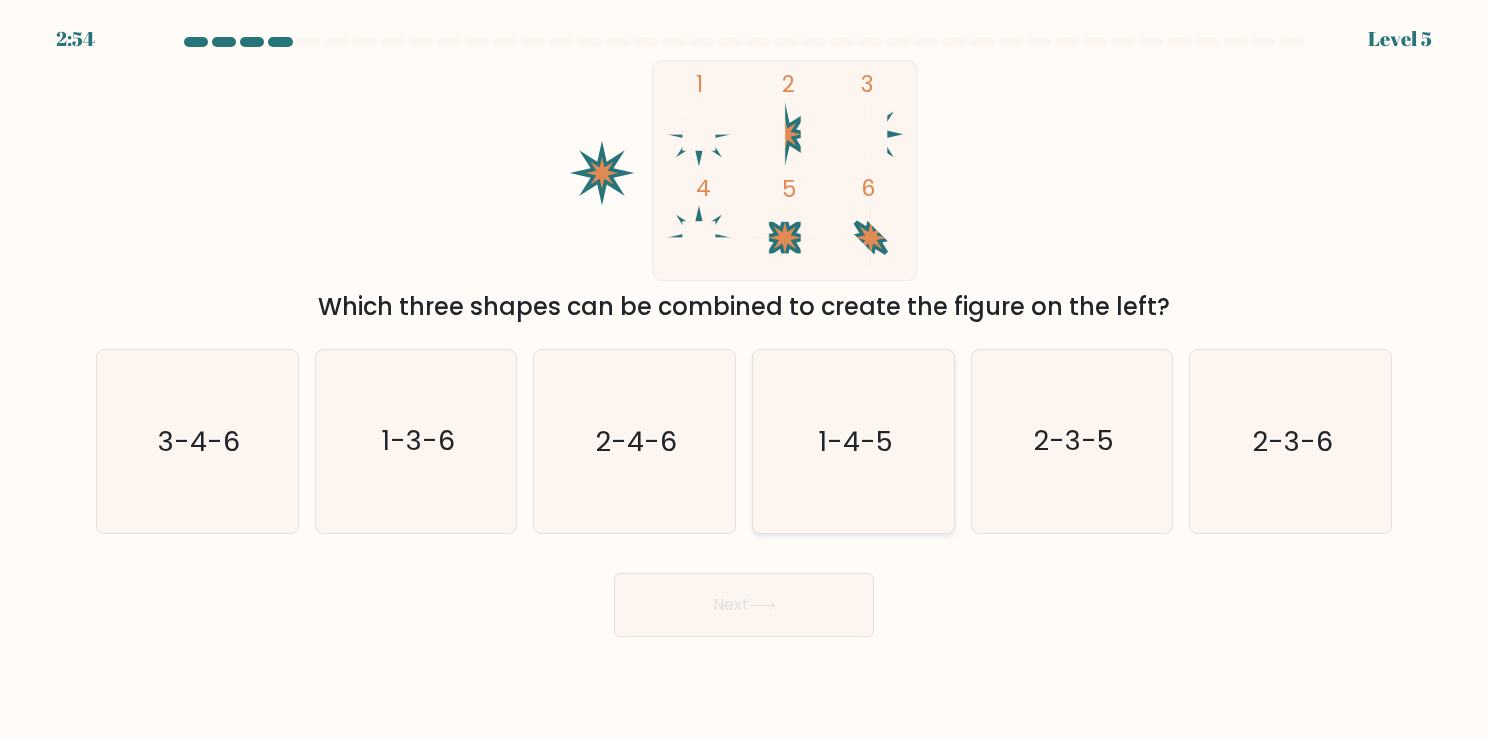click on "1-4-5" at bounding box center [853, 441] 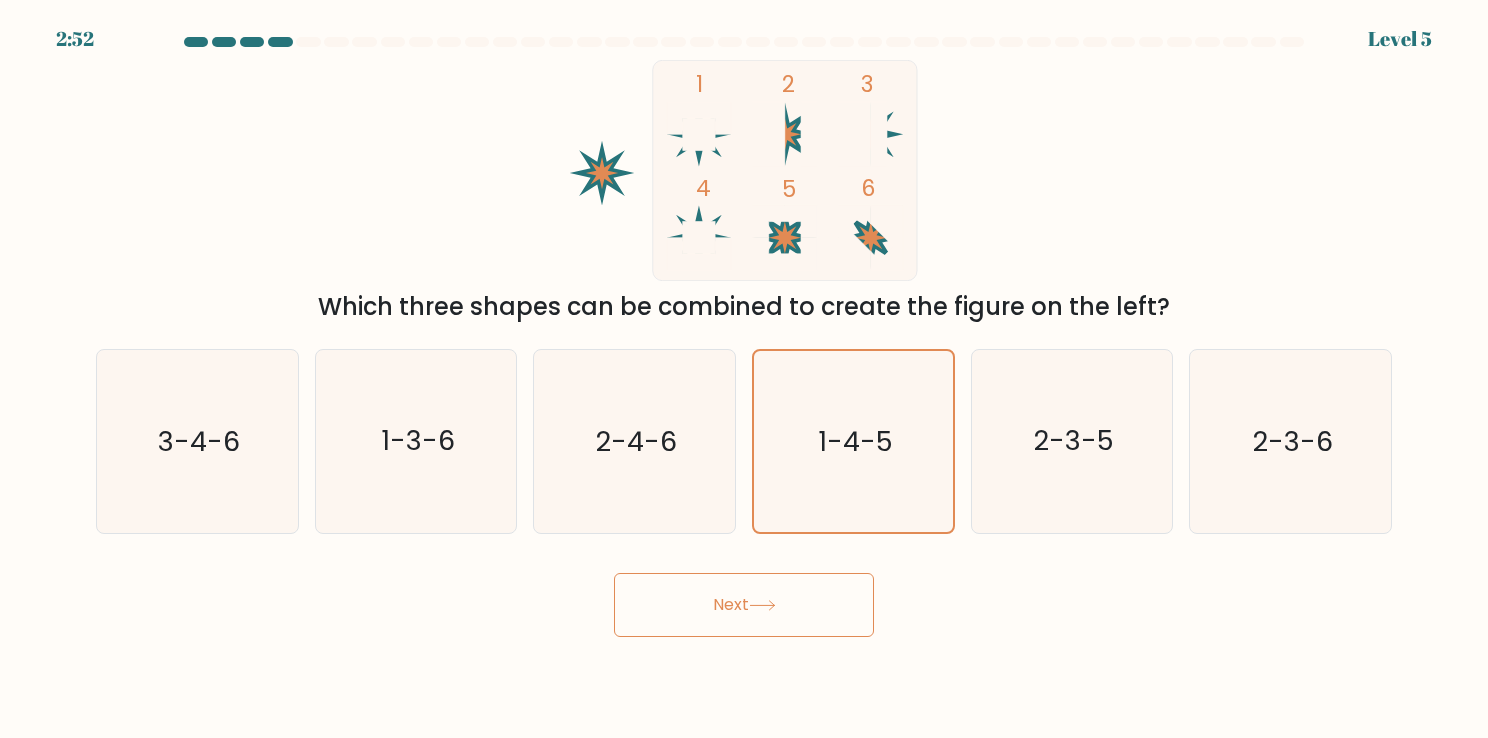 click on "Next" at bounding box center [744, 605] 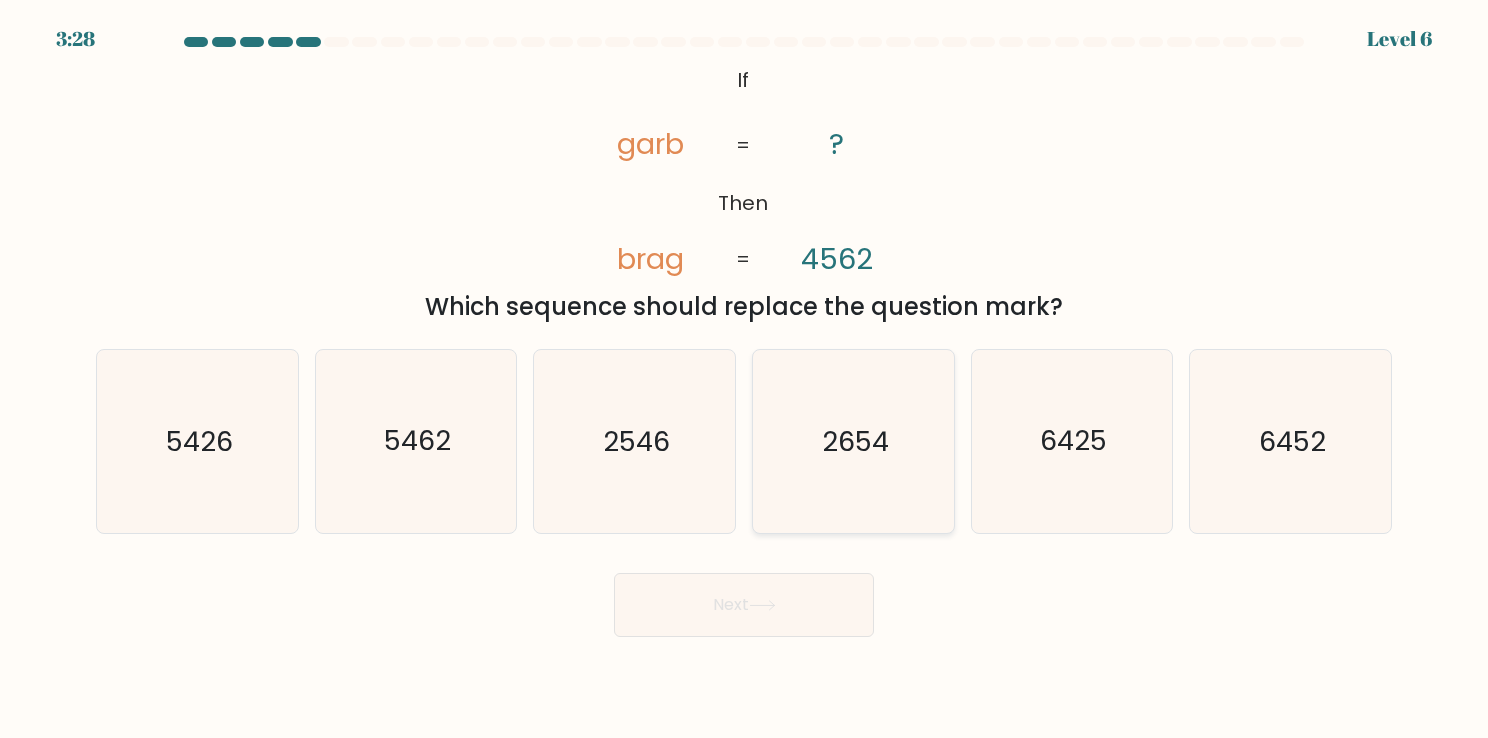 click on "2654" at bounding box center [853, 441] 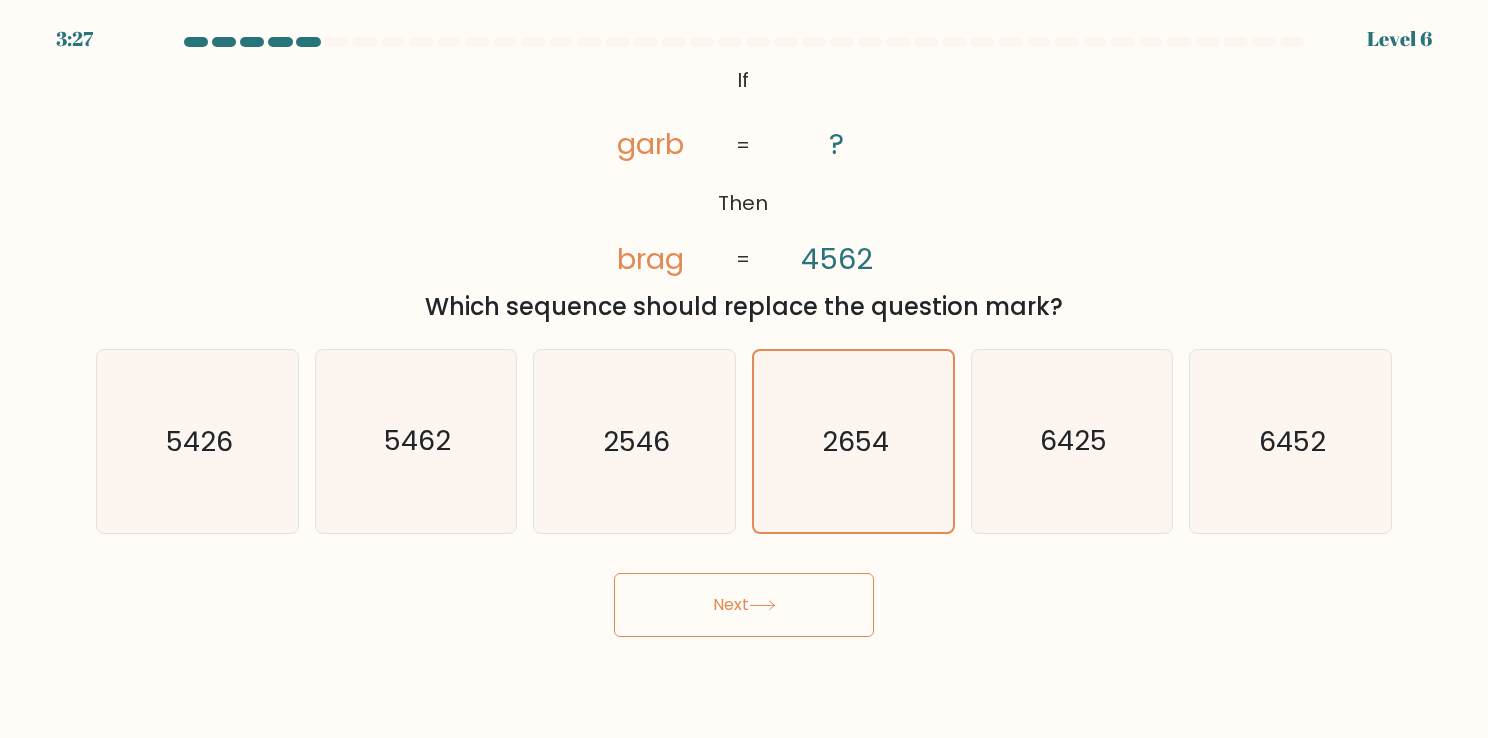 click at bounding box center (762, 605) 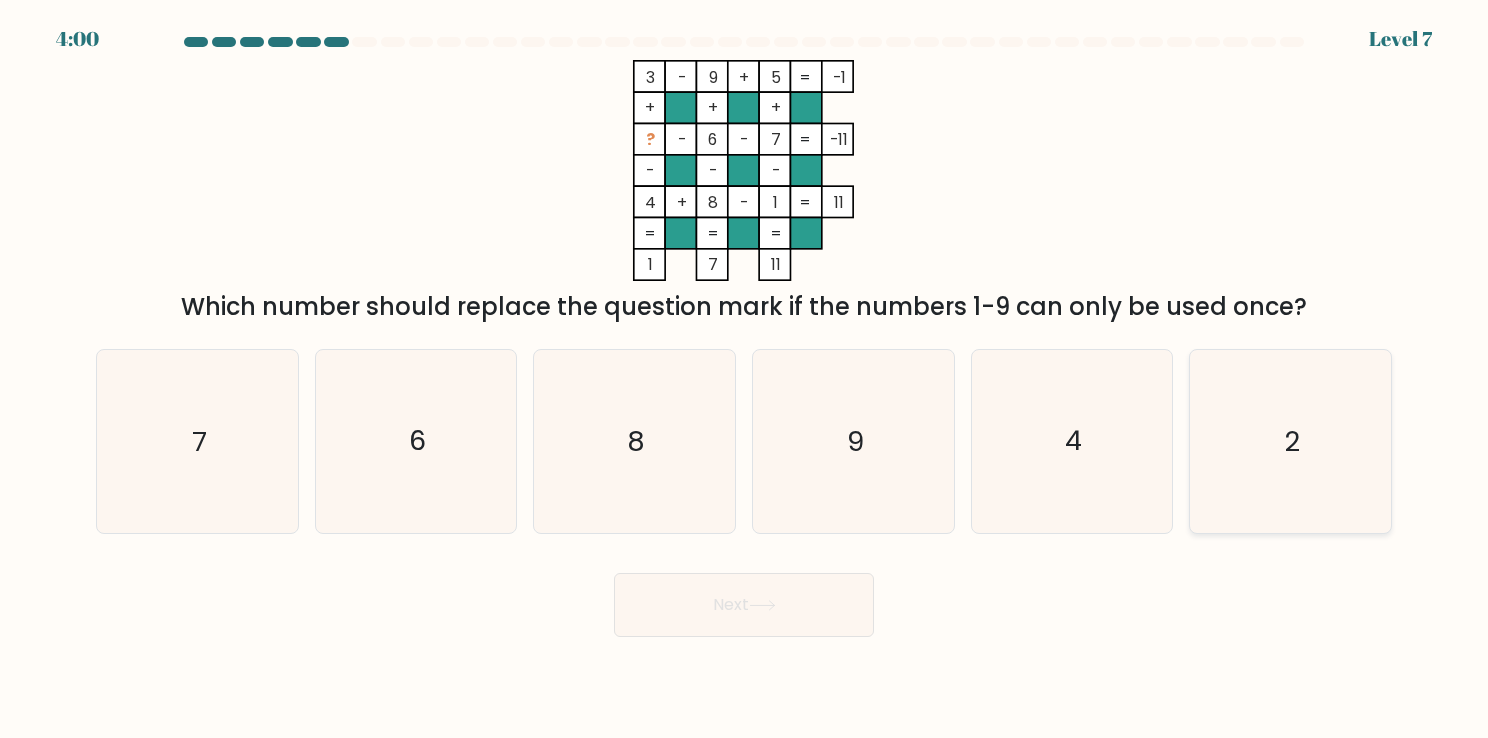 click on "2" at bounding box center [1290, 441] 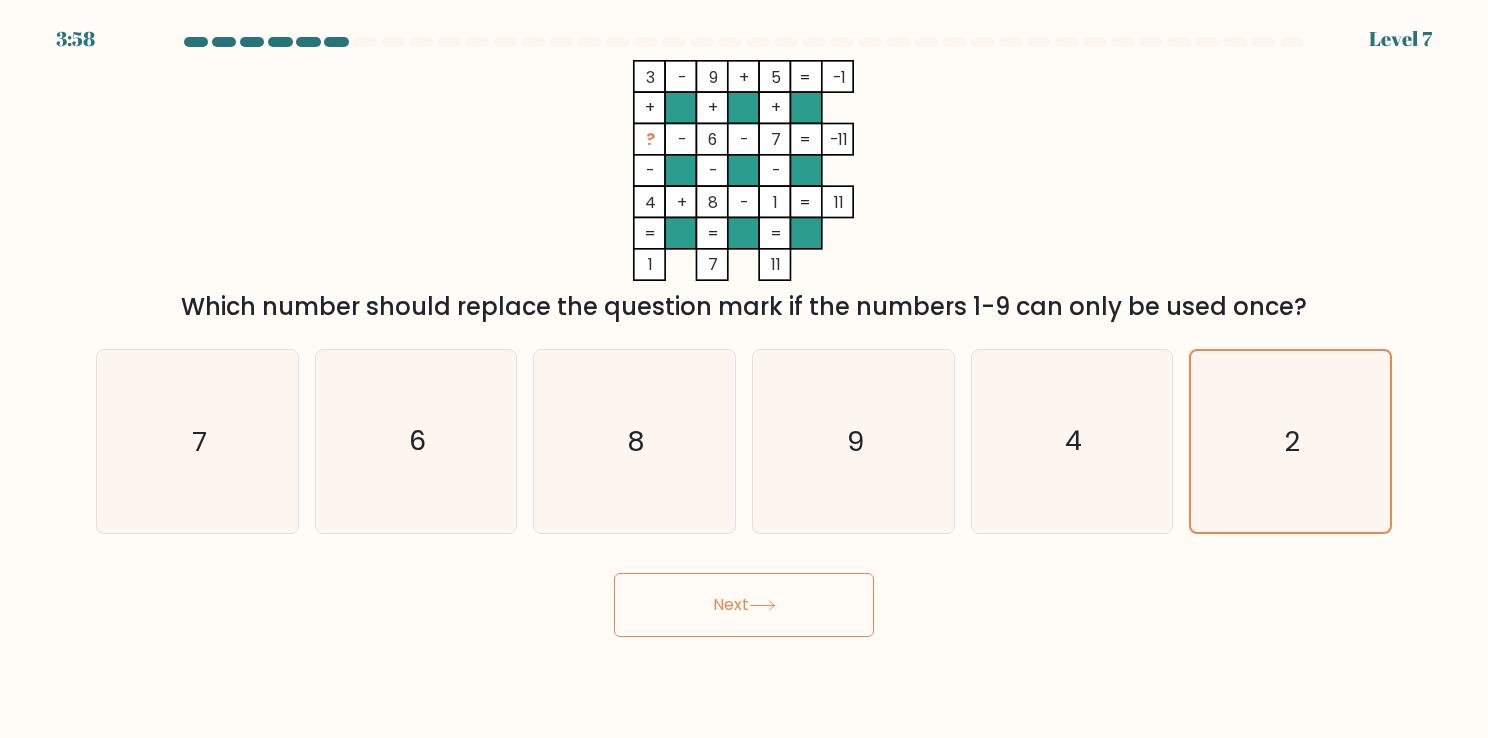 click on "Next" at bounding box center (744, 605) 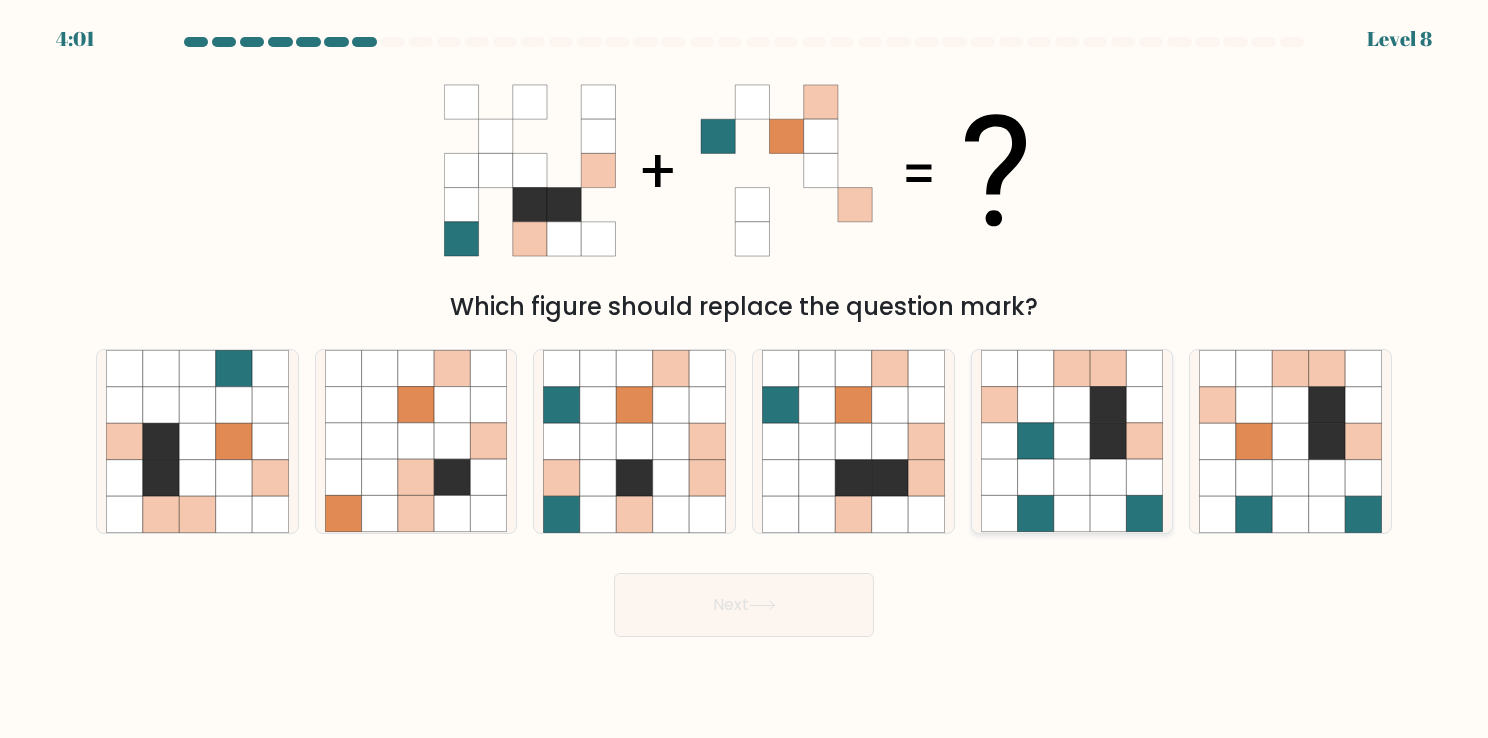 click at bounding box center (1072, 441) 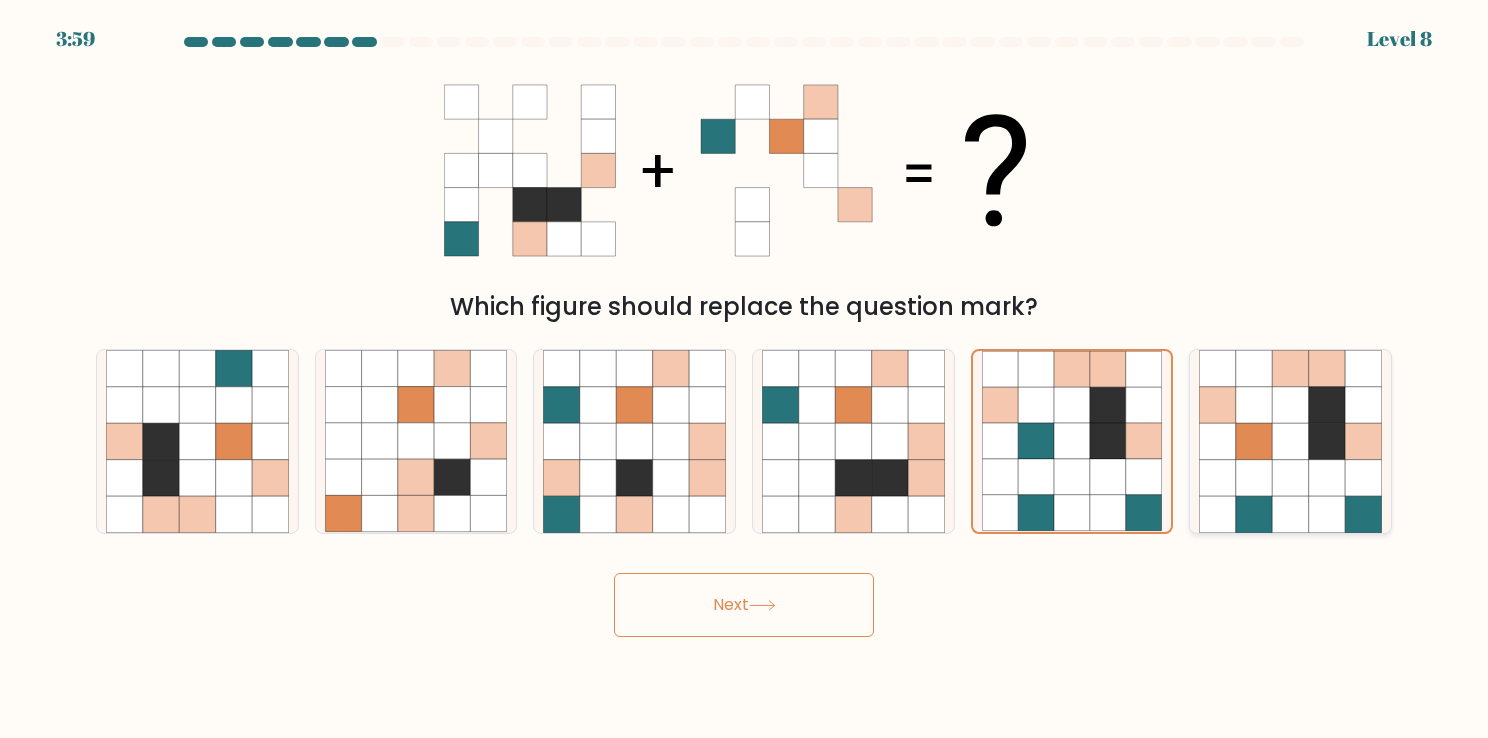 click at bounding box center [1327, 478] 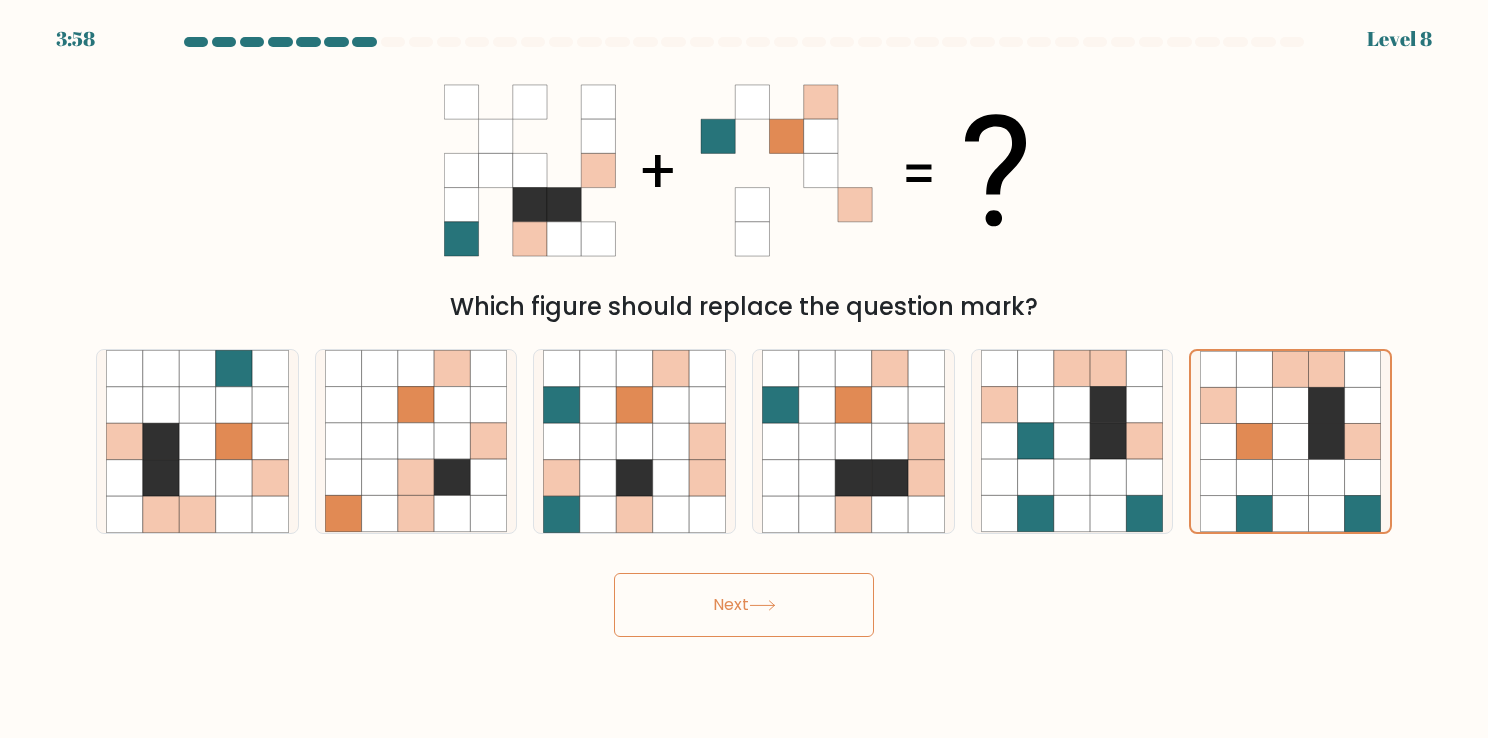 click on "Next" at bounding box center (744, 605) 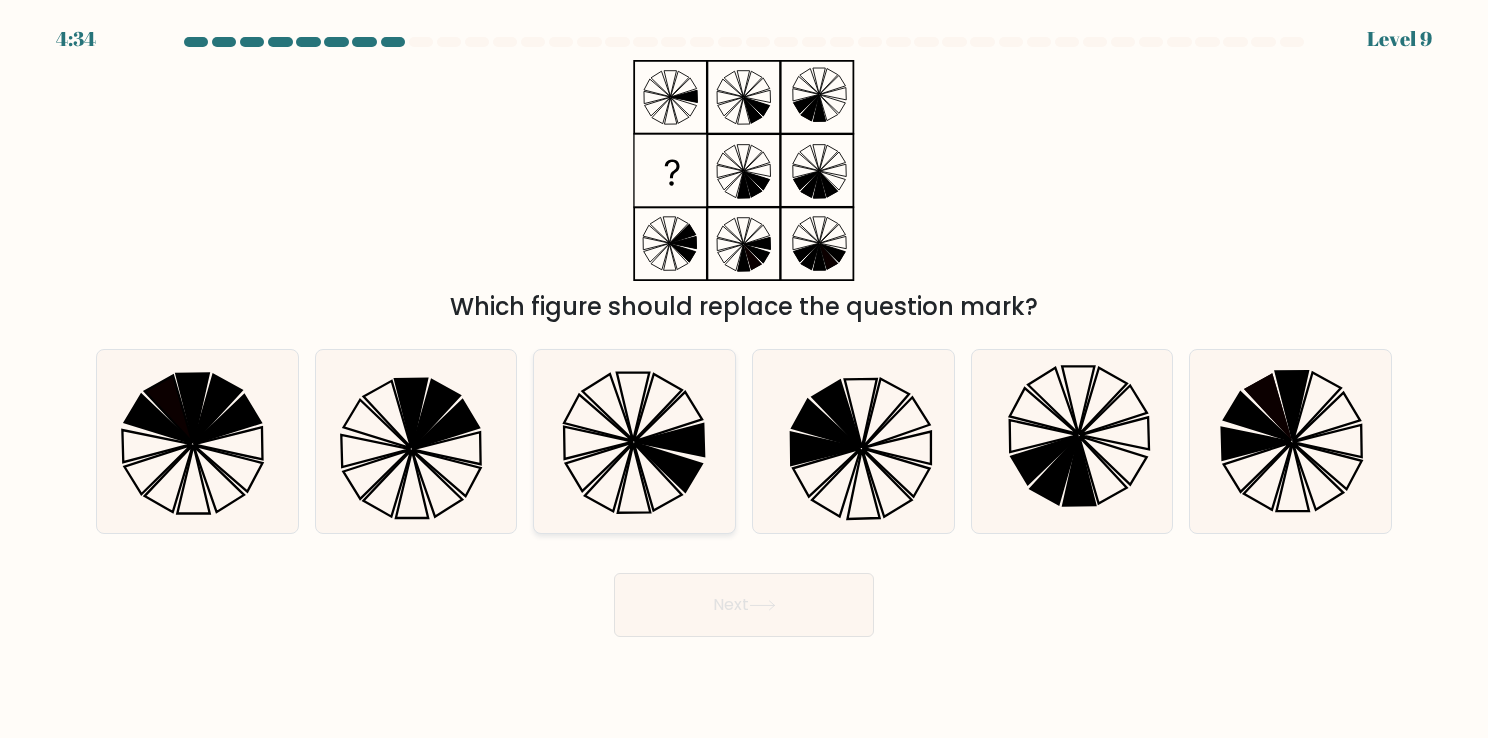 click at bounding box center (634, 441) 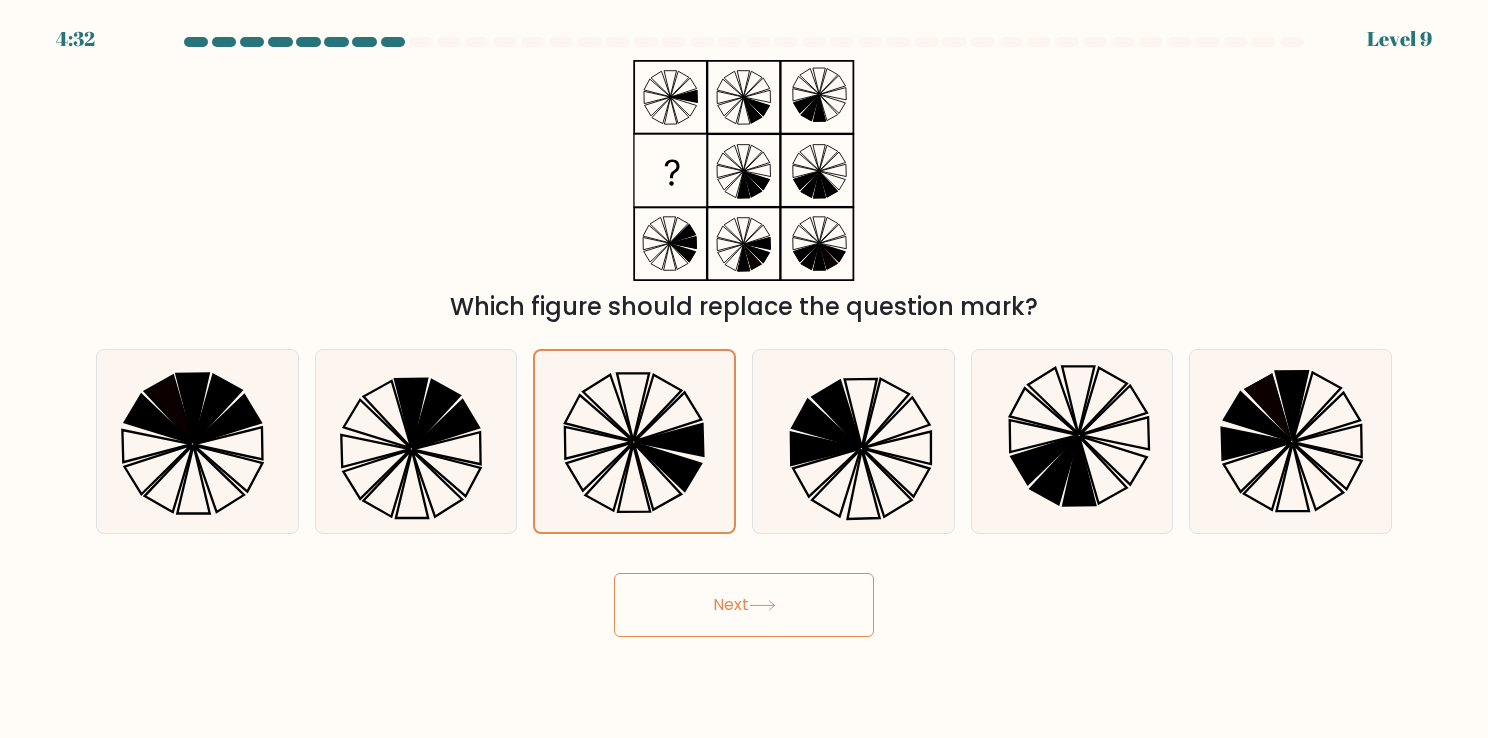 click on "Next" at bounding box center [744, 605] 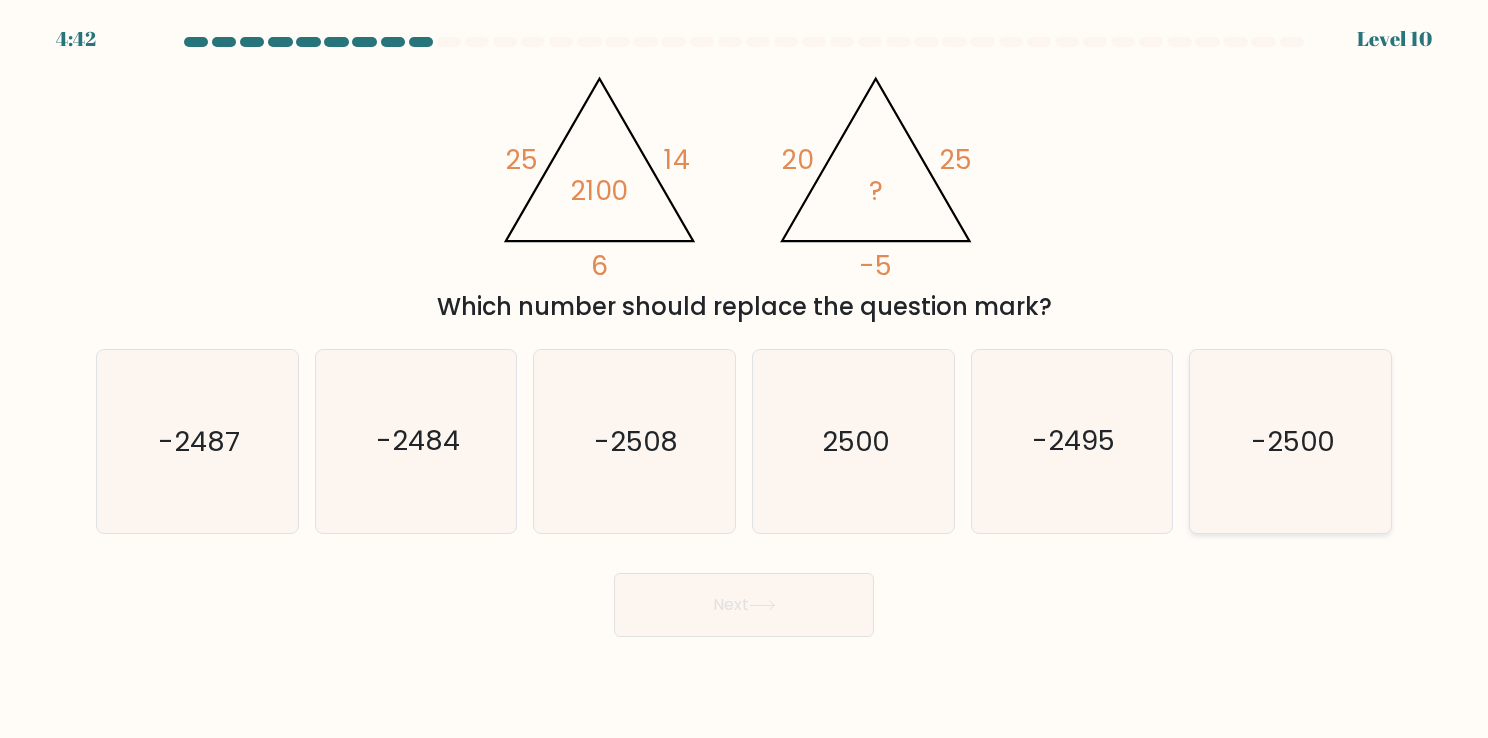 click on "-2500" at bounding box center (1292, 441) 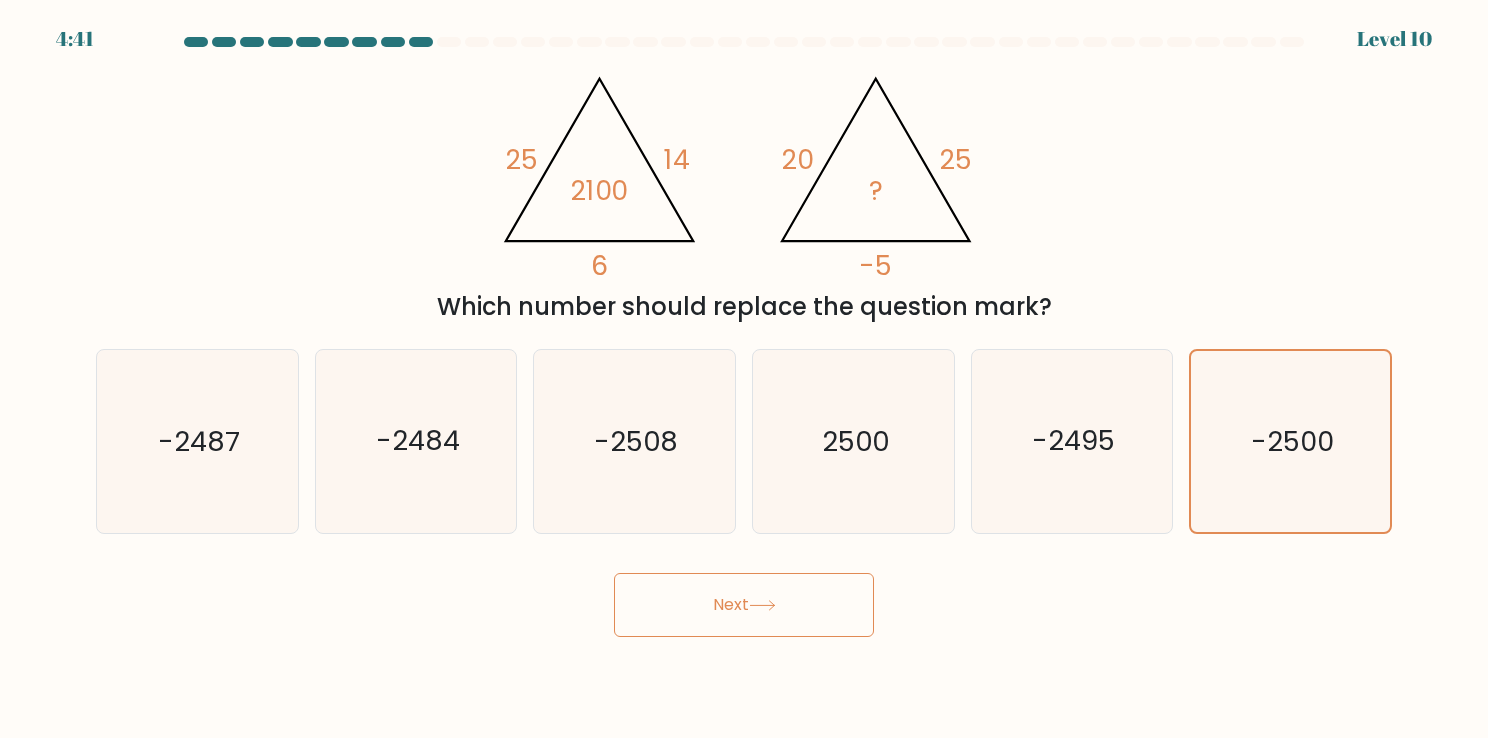 click on "Next" at bounding box center (744, 605) 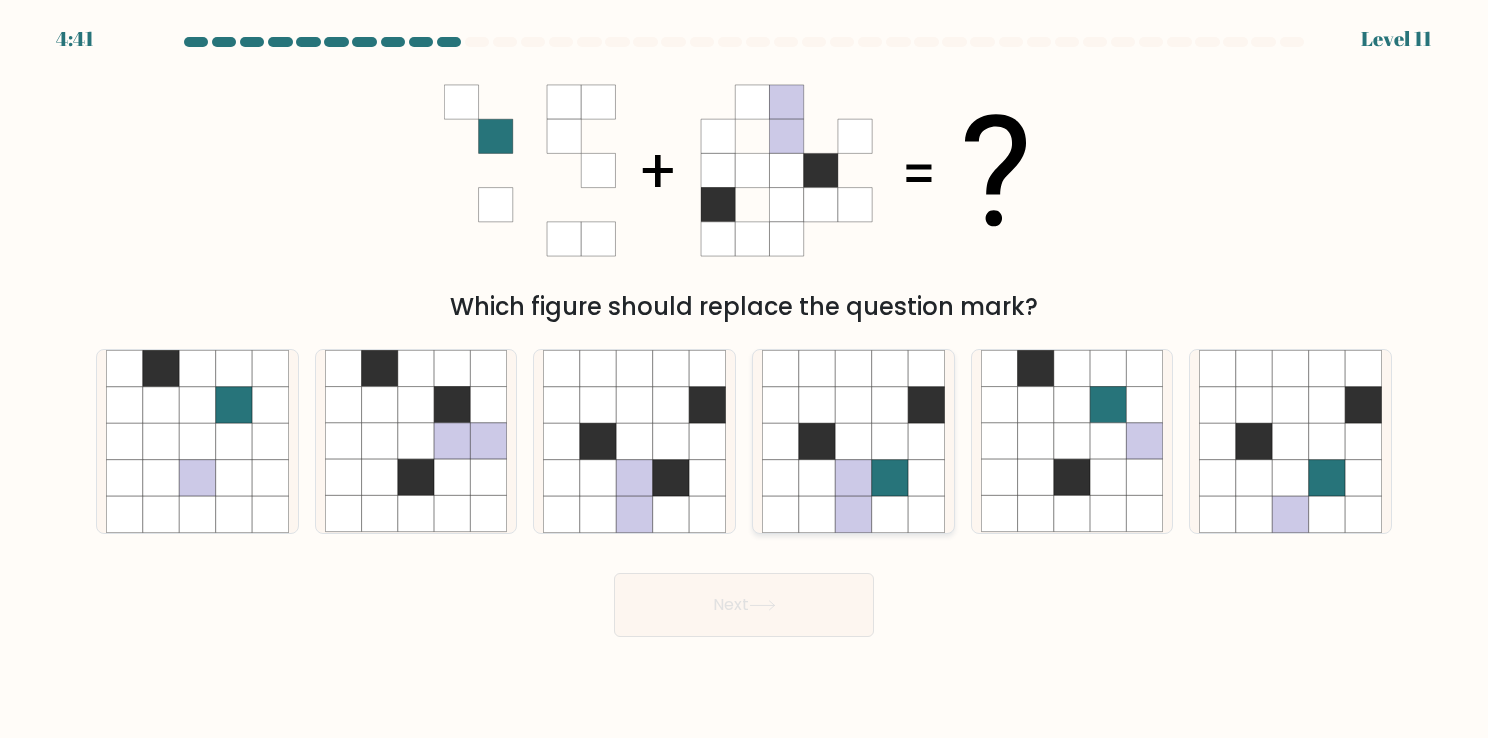 click at bounding box center (853, 478) 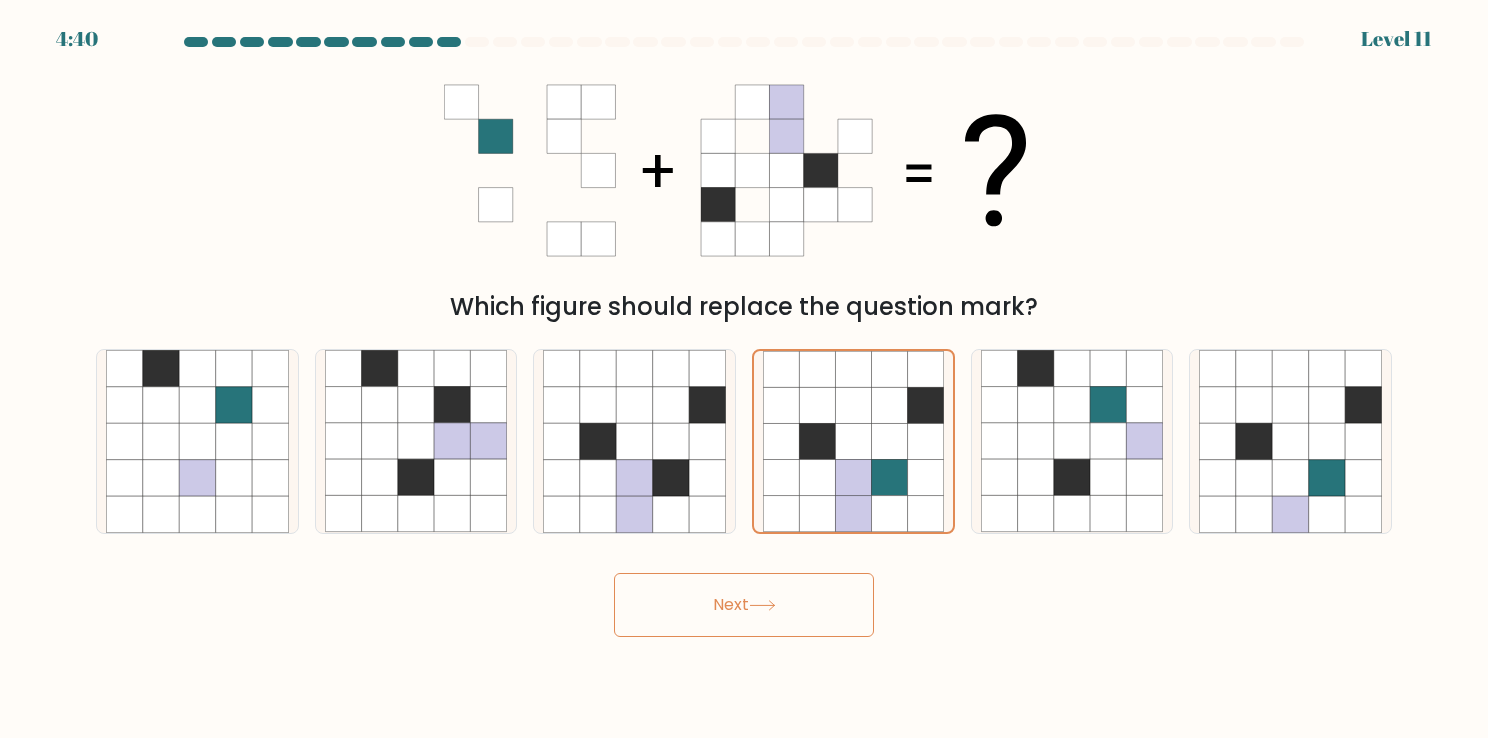 click on "Next" at bounding box center (744, 605) 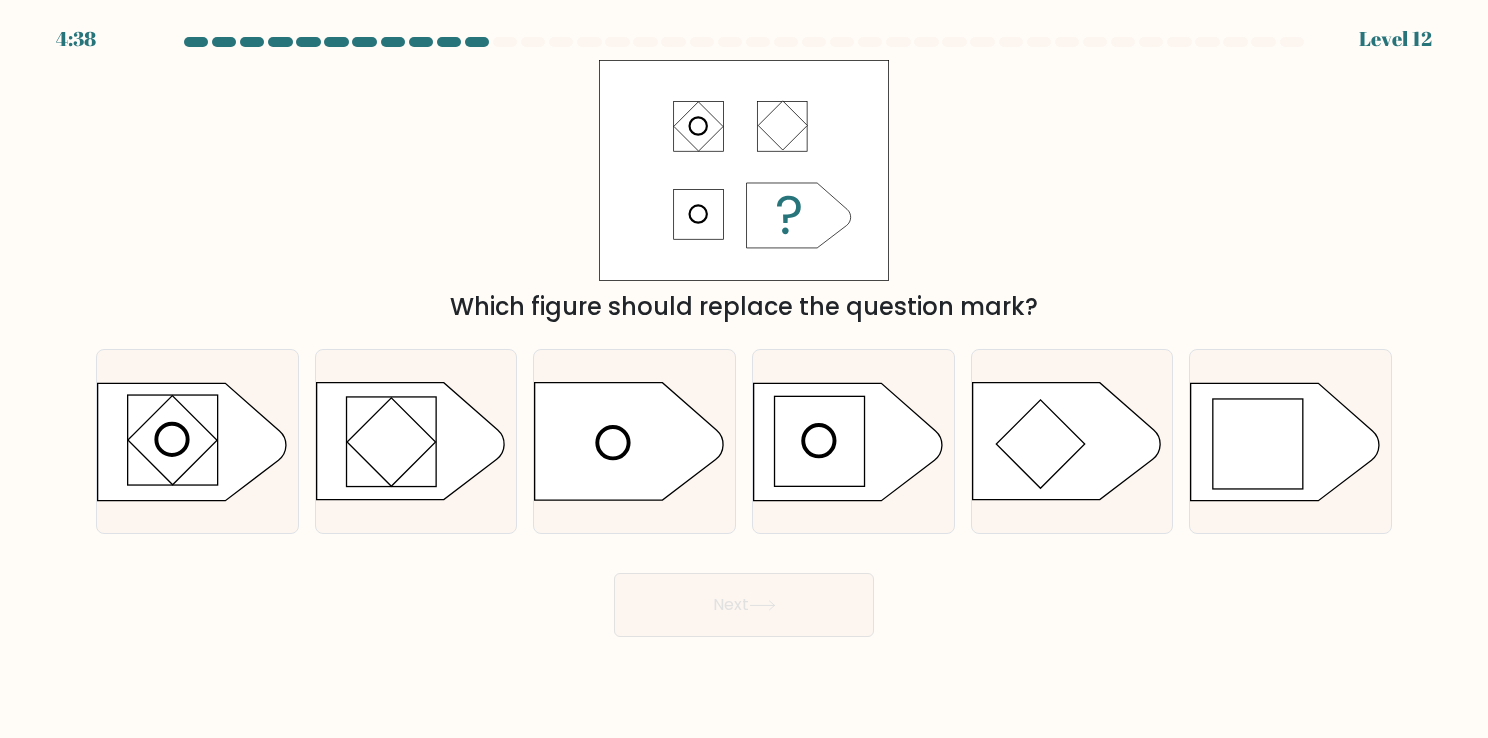 click on "Next" at bounding box center [744, 605] 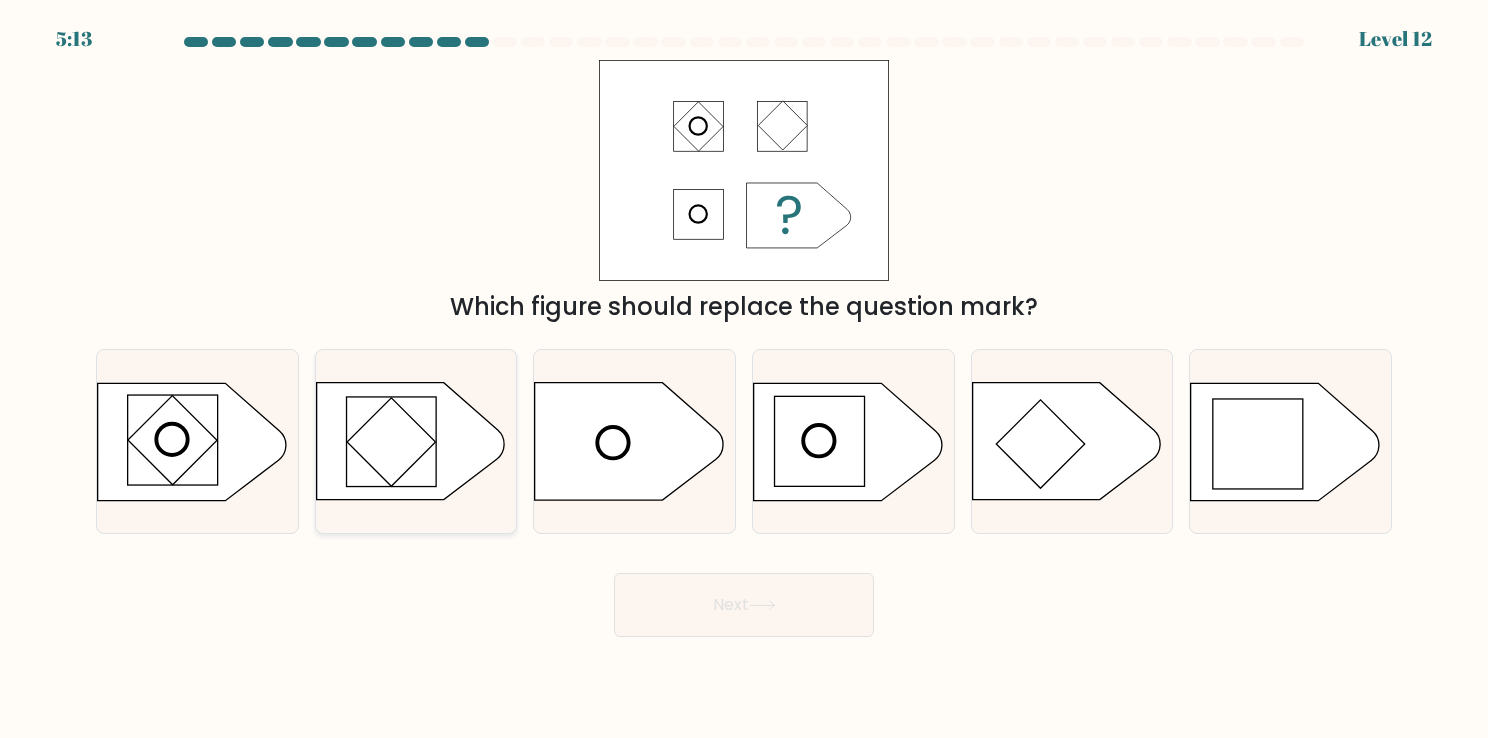 click at bounding box center [410, 441] 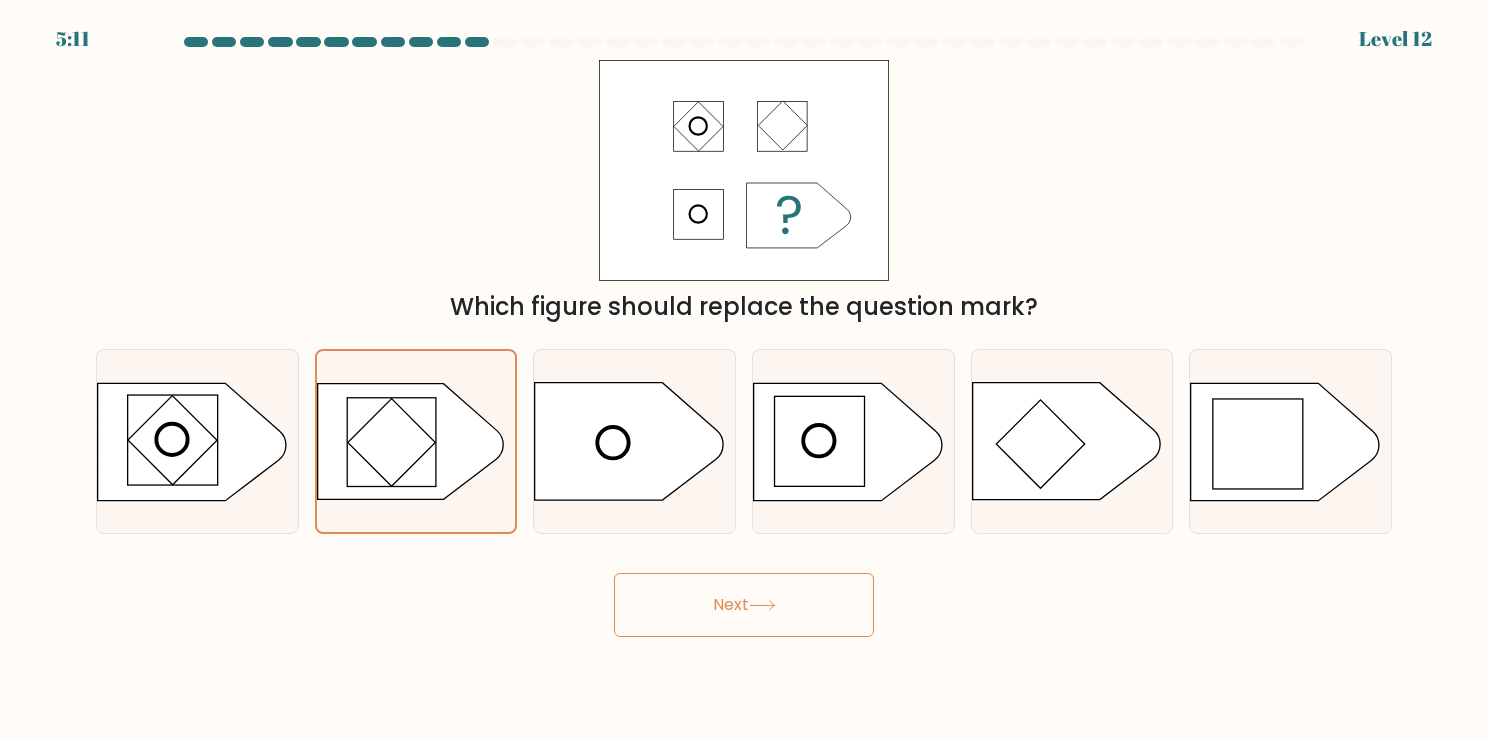 click at bounding box center [762, 605] 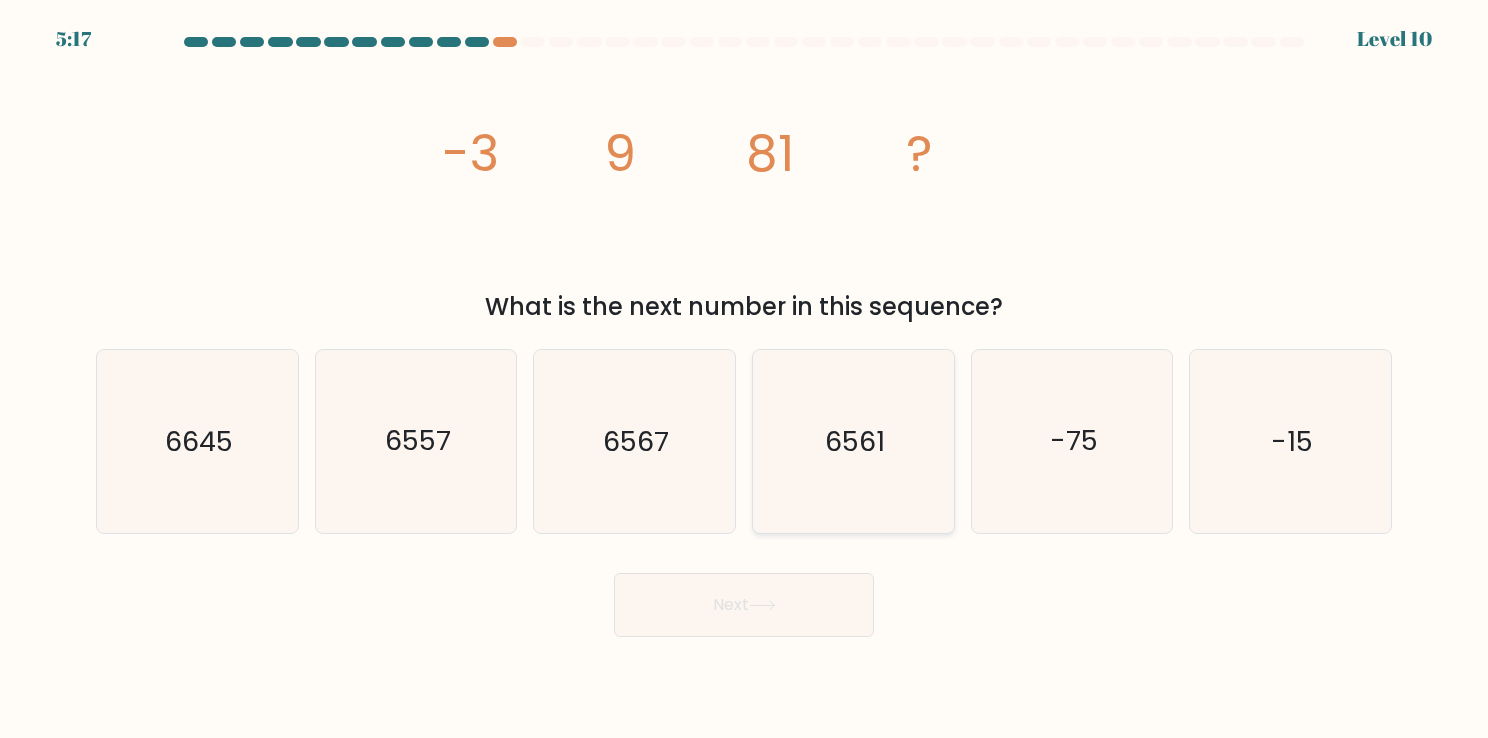 click on "6561" at bounding box center [853, 441] 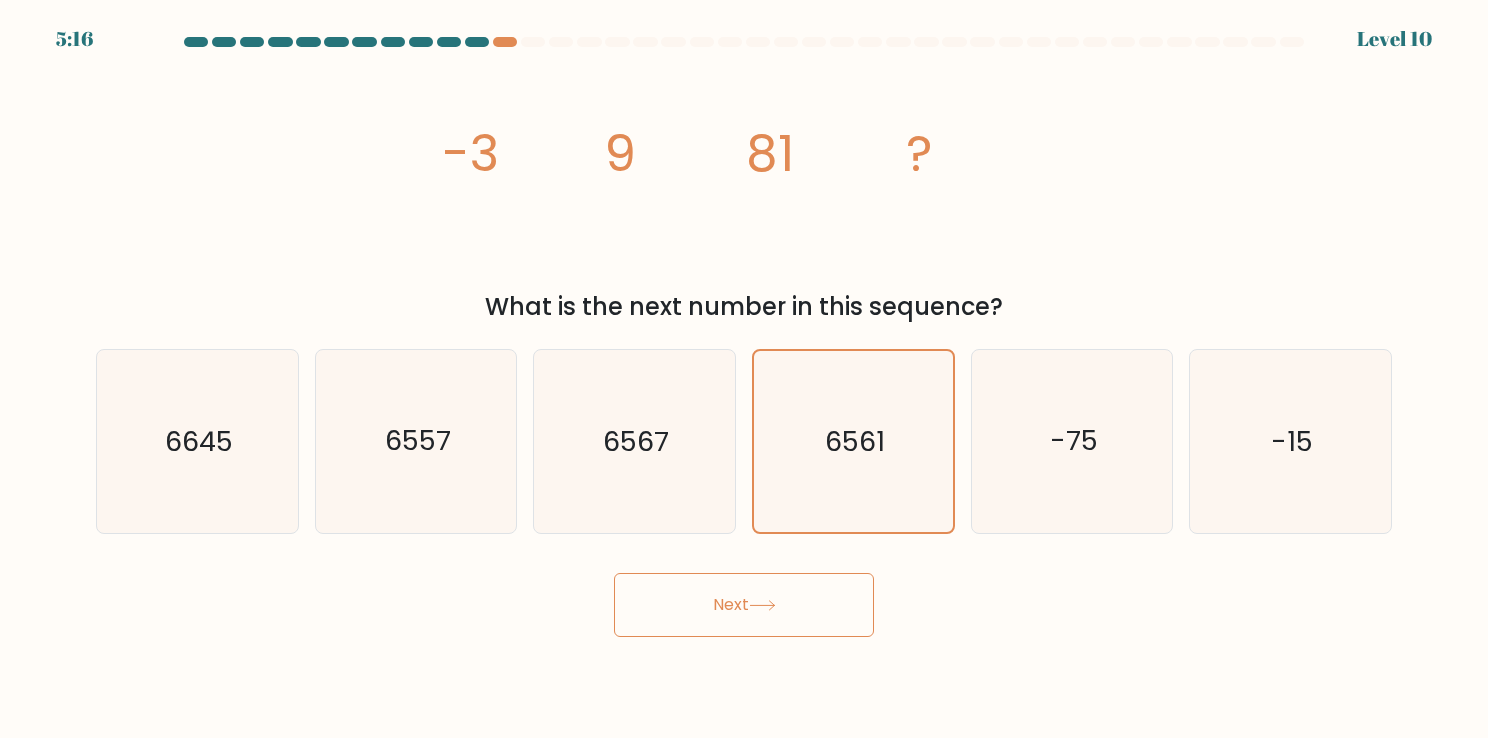 click at bounding box center (762, 605) 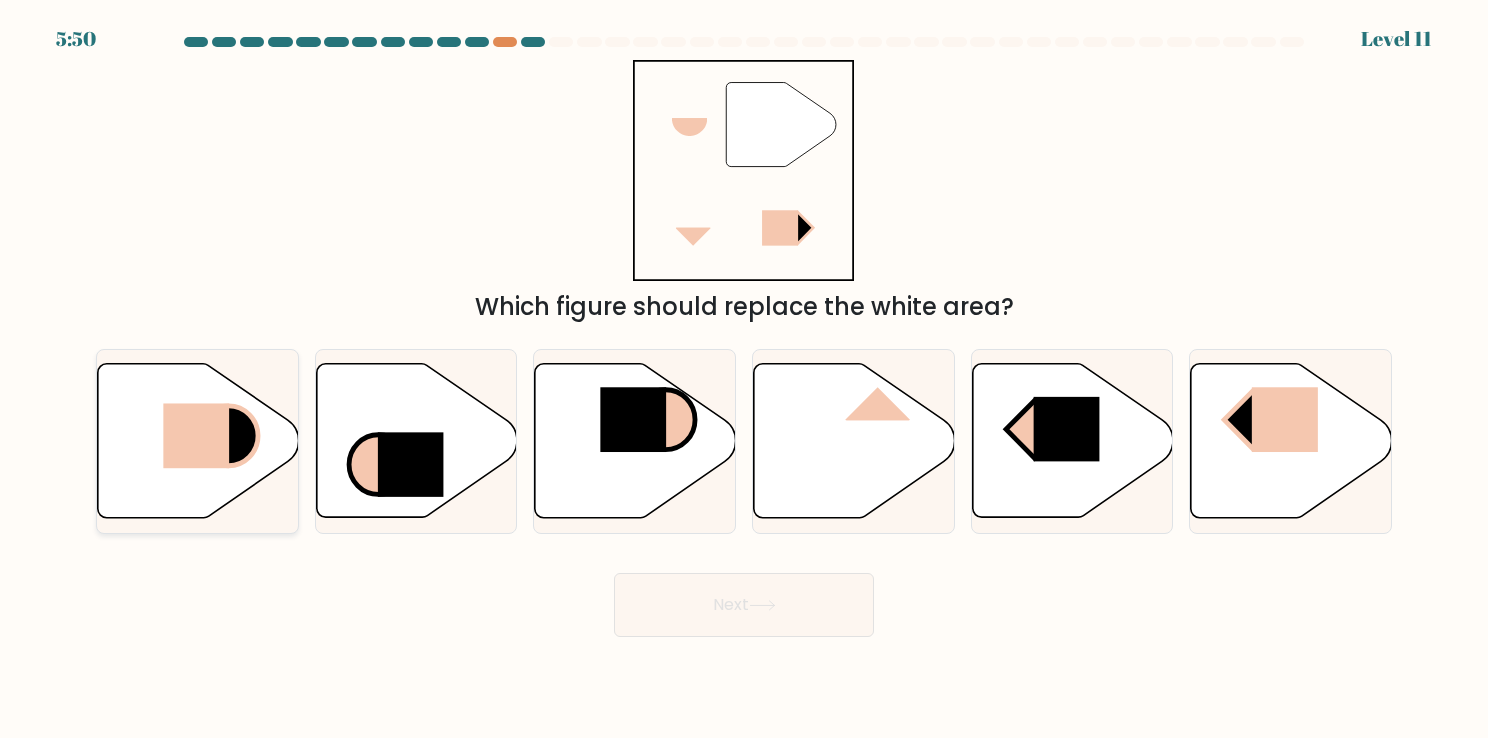 click at bounding box center (196, 436) 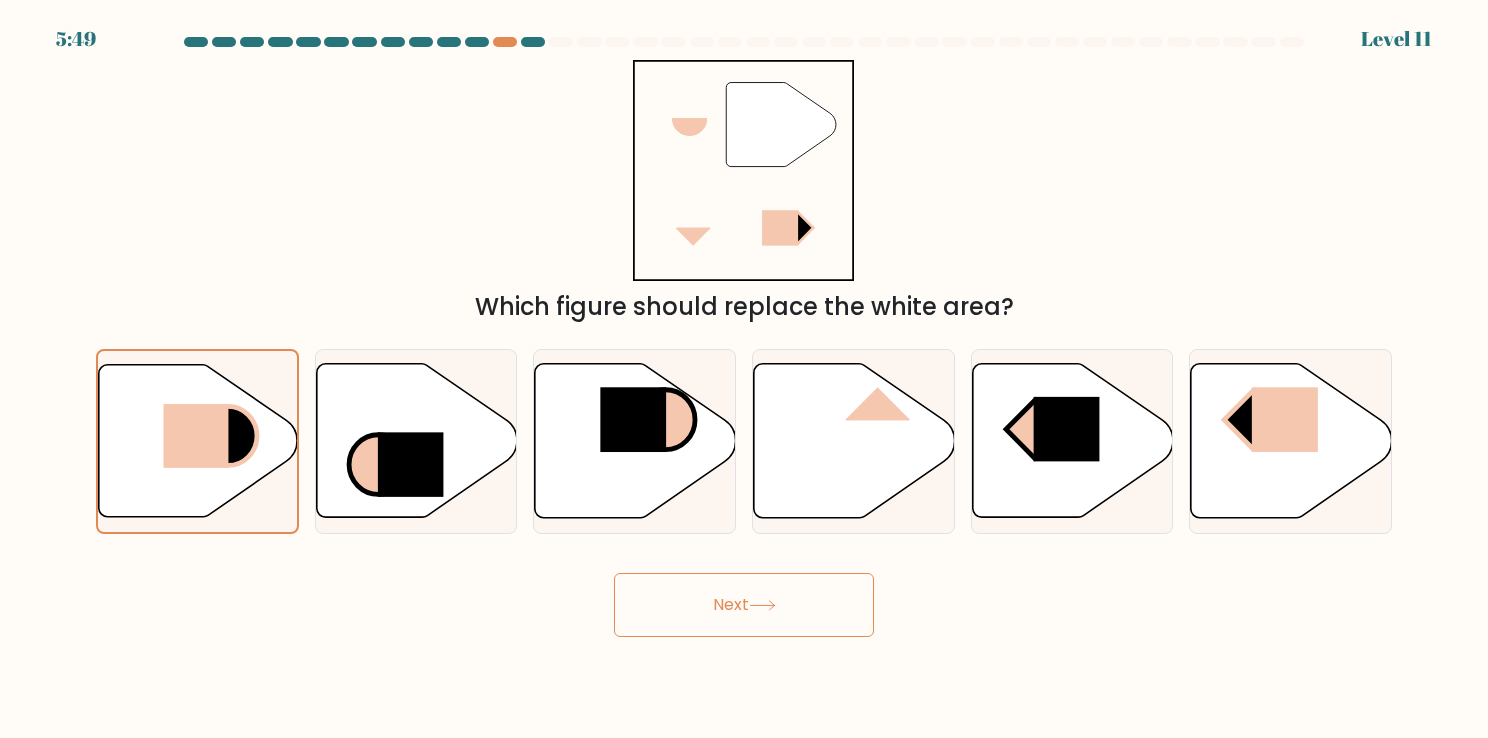 click on "Next" at bounding box center [744, 605] 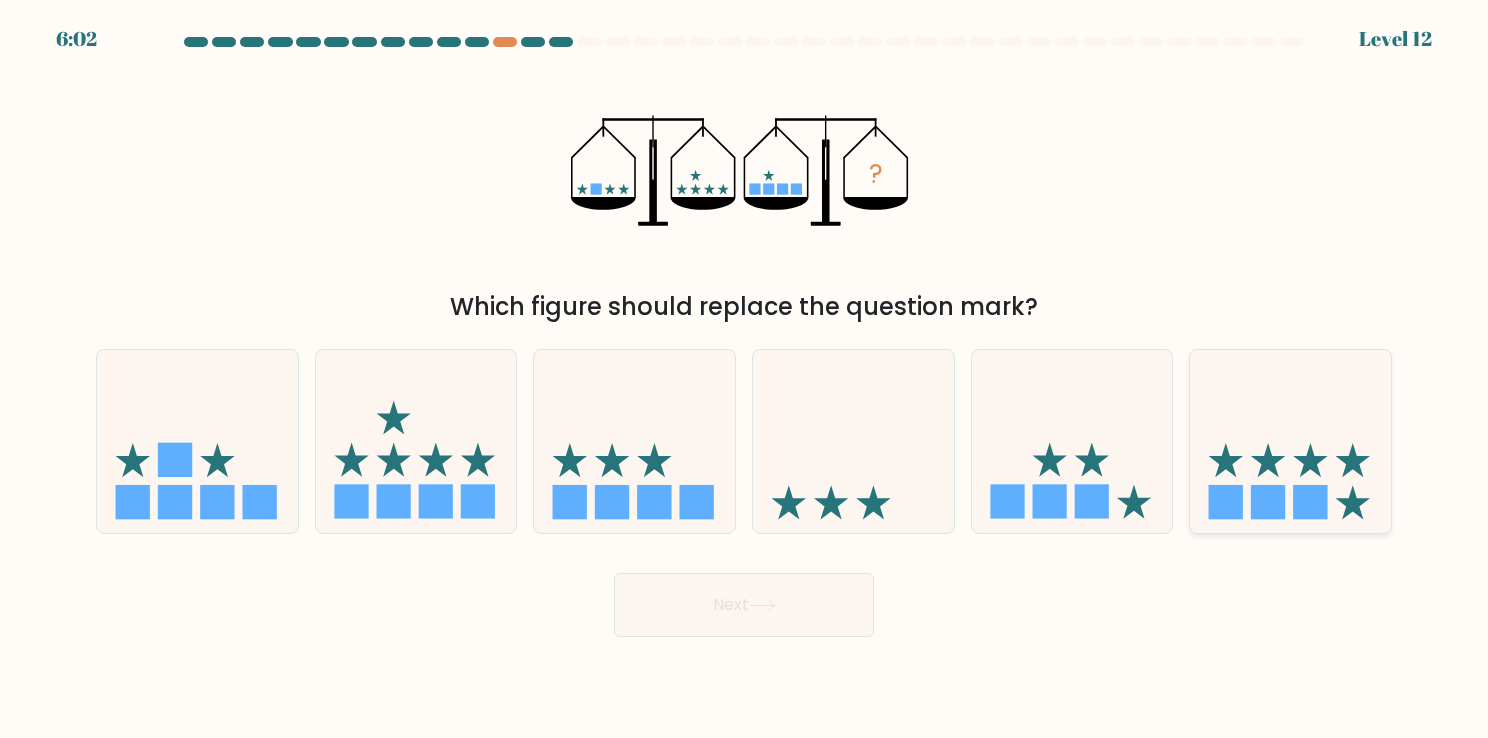click at bounding box center [1290, 441] 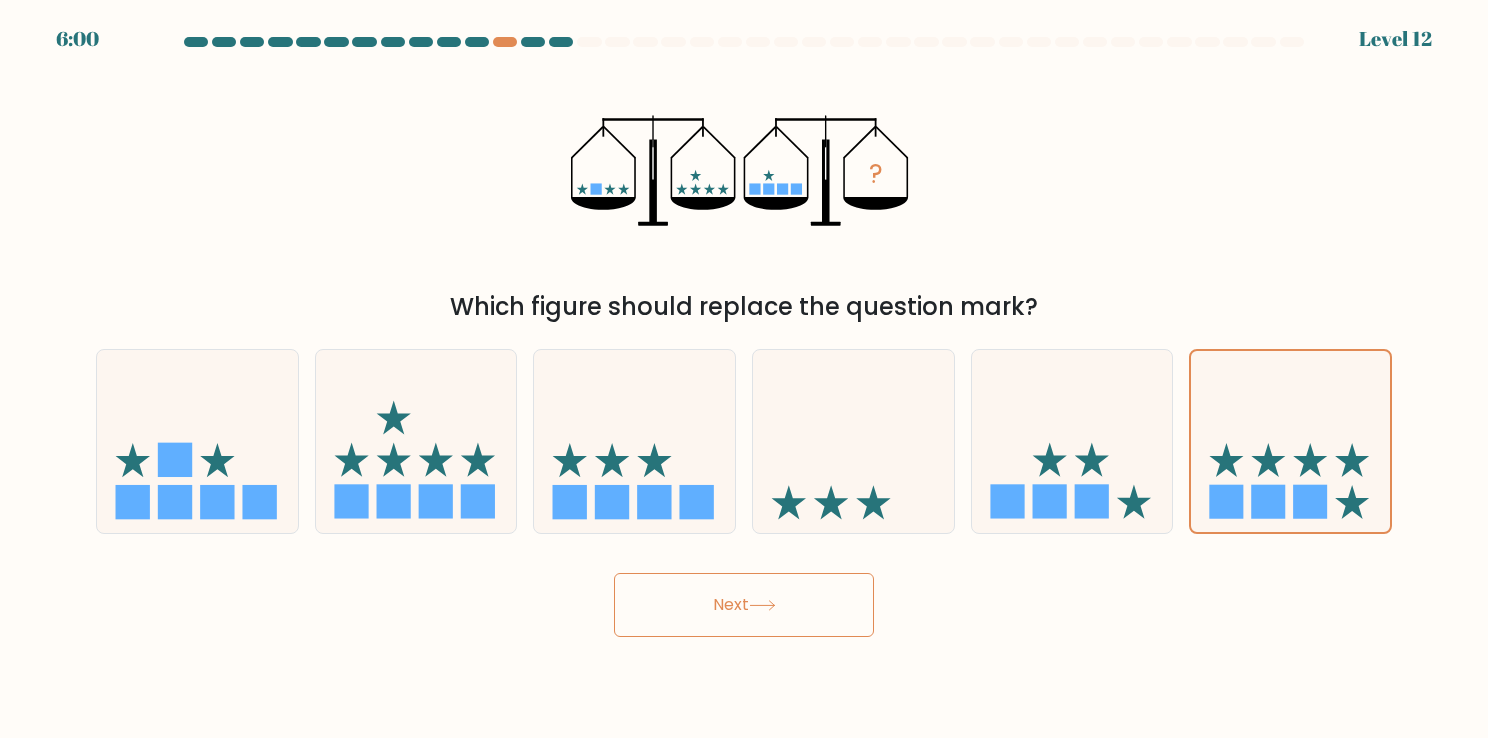 click on "Next" at bounding box center [744, 605] 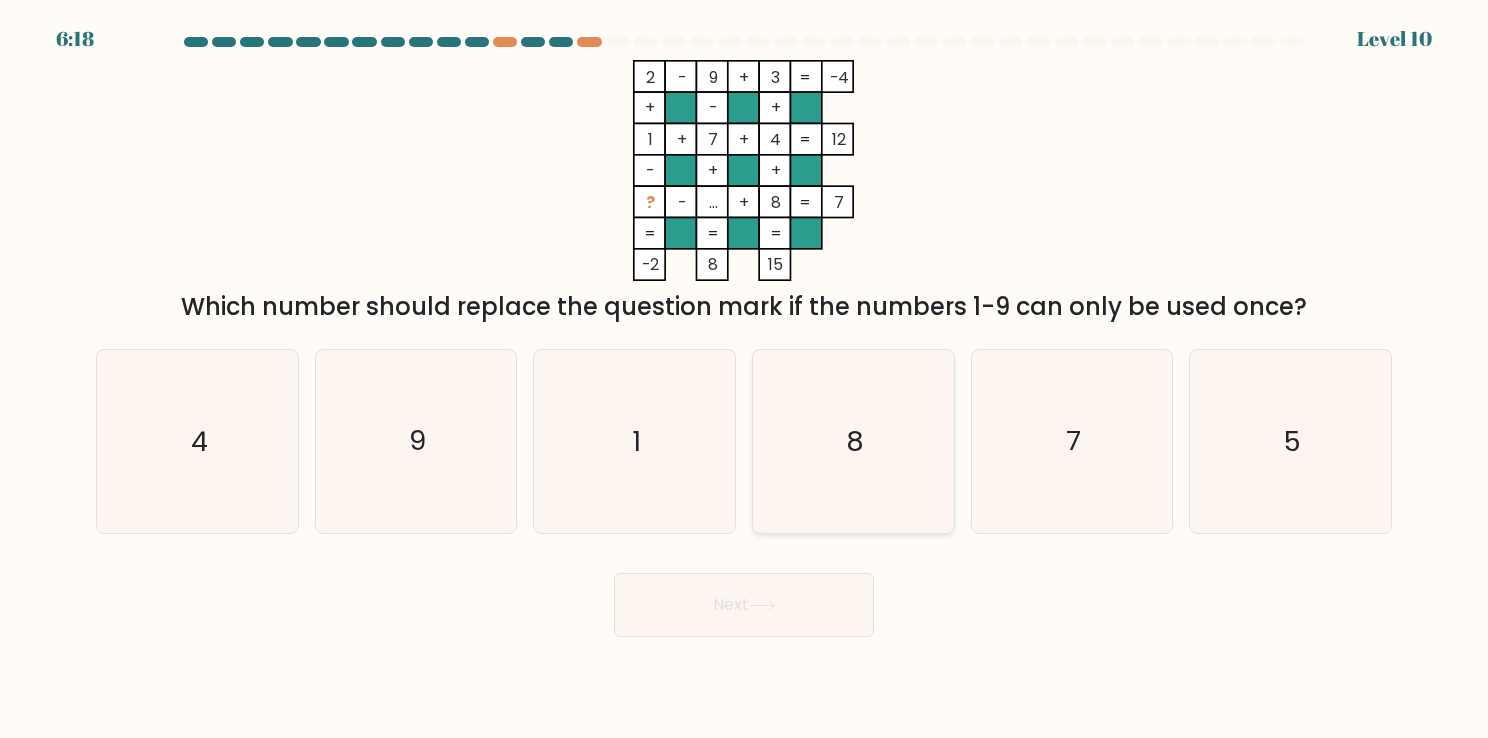 click on "8" at bounding box center (853, 441) 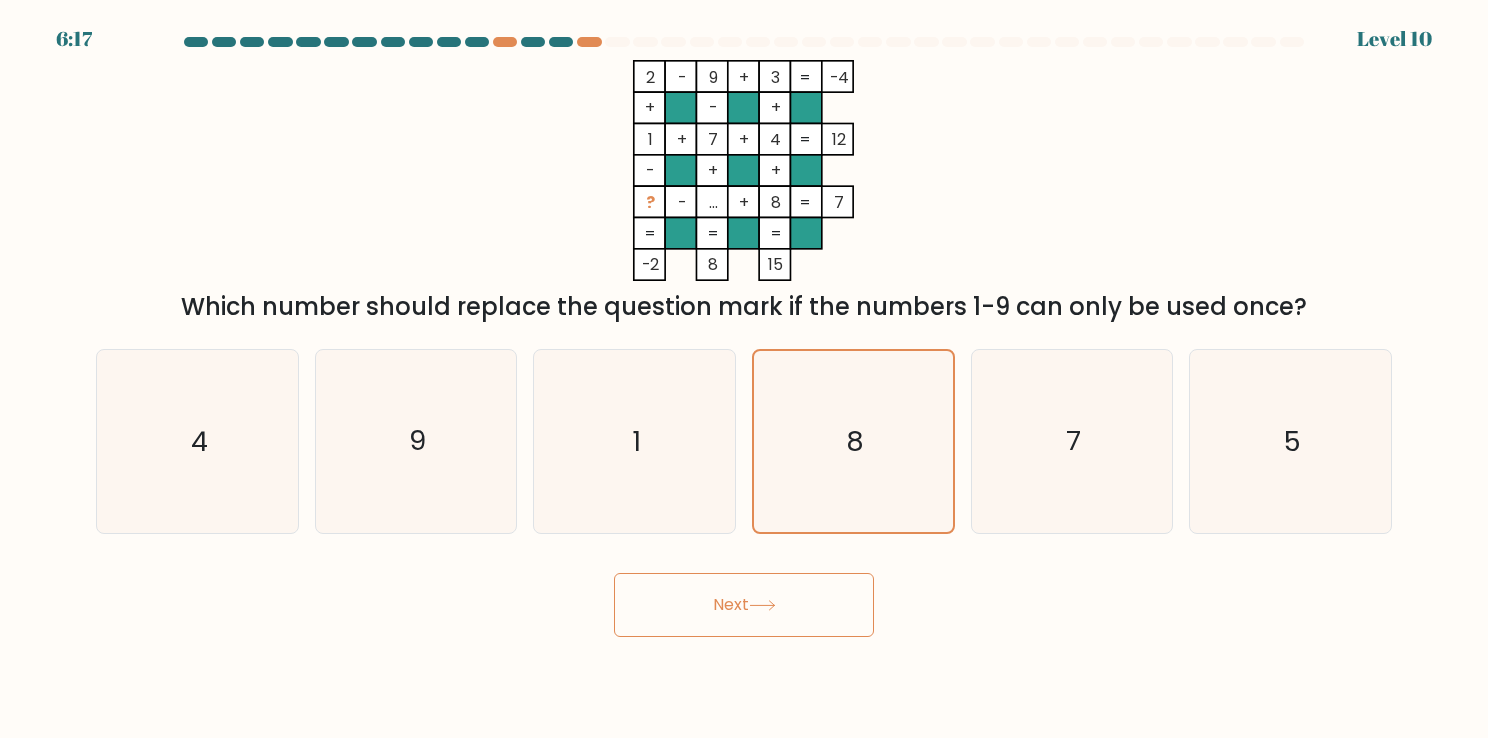 click on "Next" at bounding box center [744, 605] 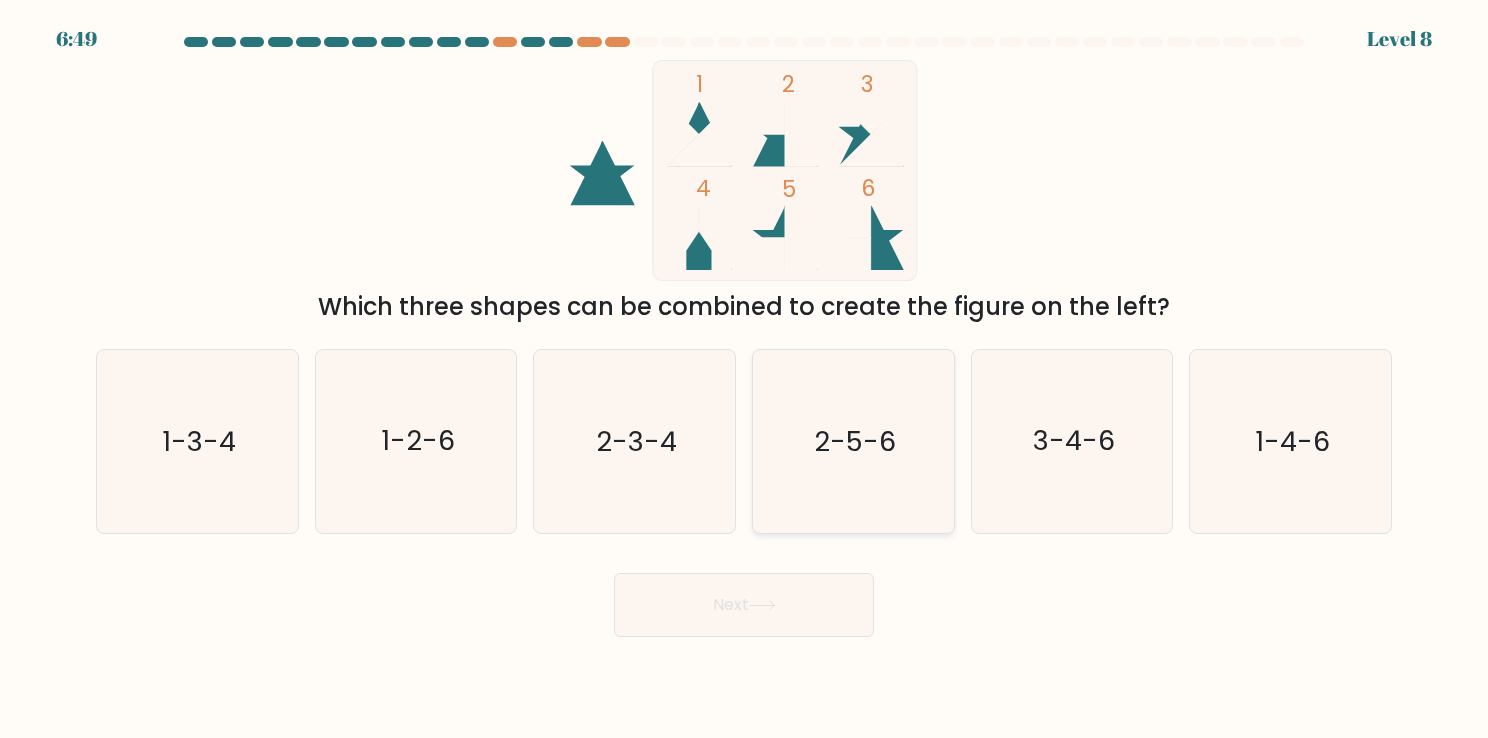 click on "2-5-6" at bounding box center [855, 441] 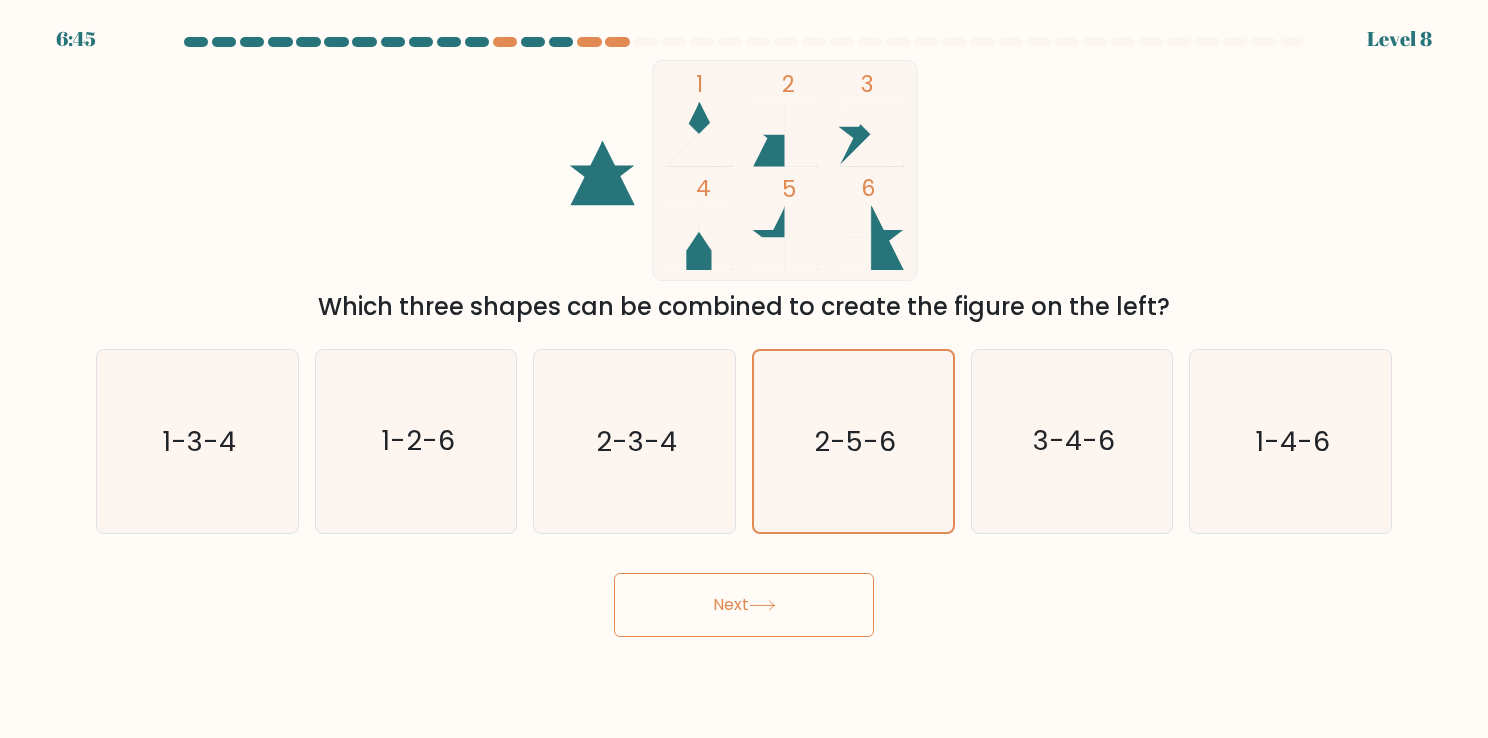 click on "Next" at bounding box center [744, 605] 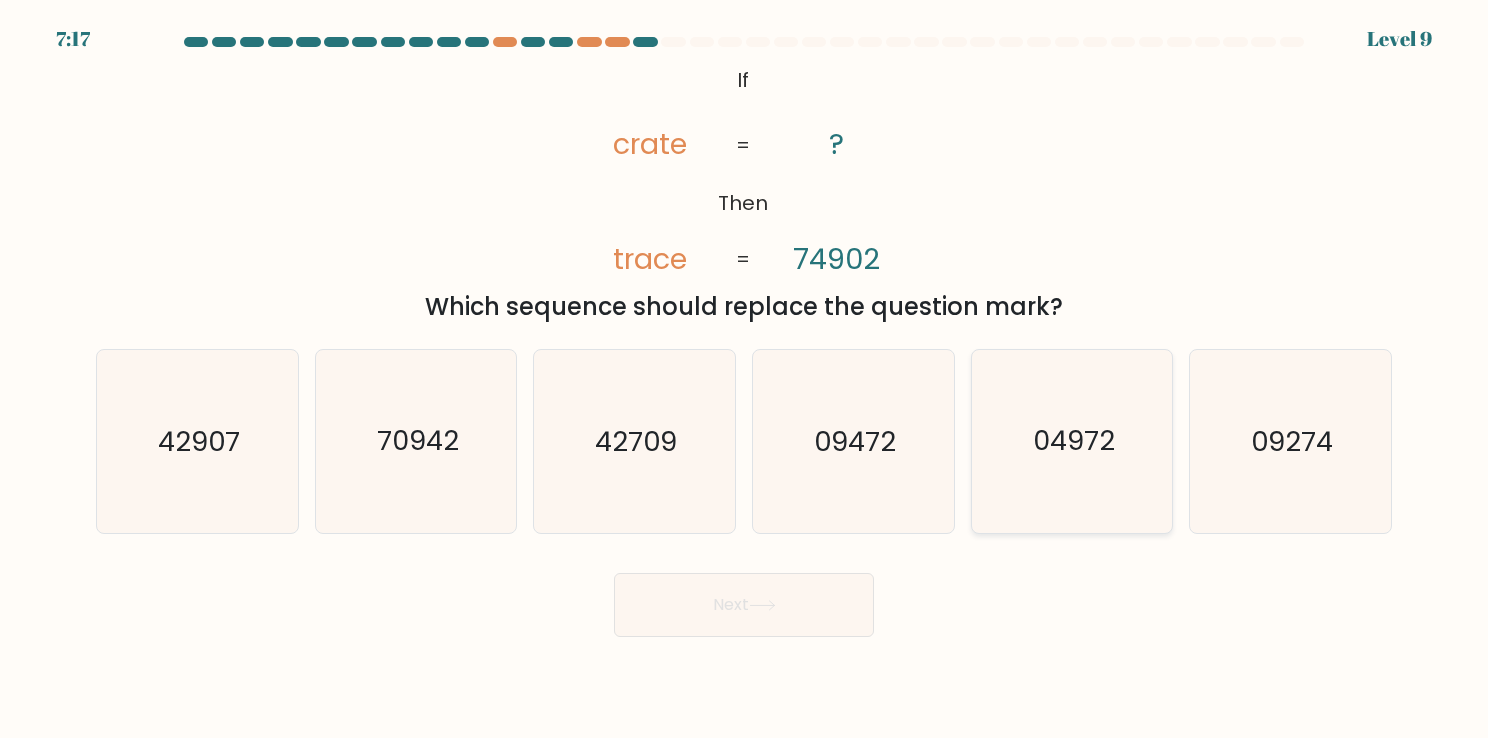 click on "04972" at bounding box center (1072, 441) 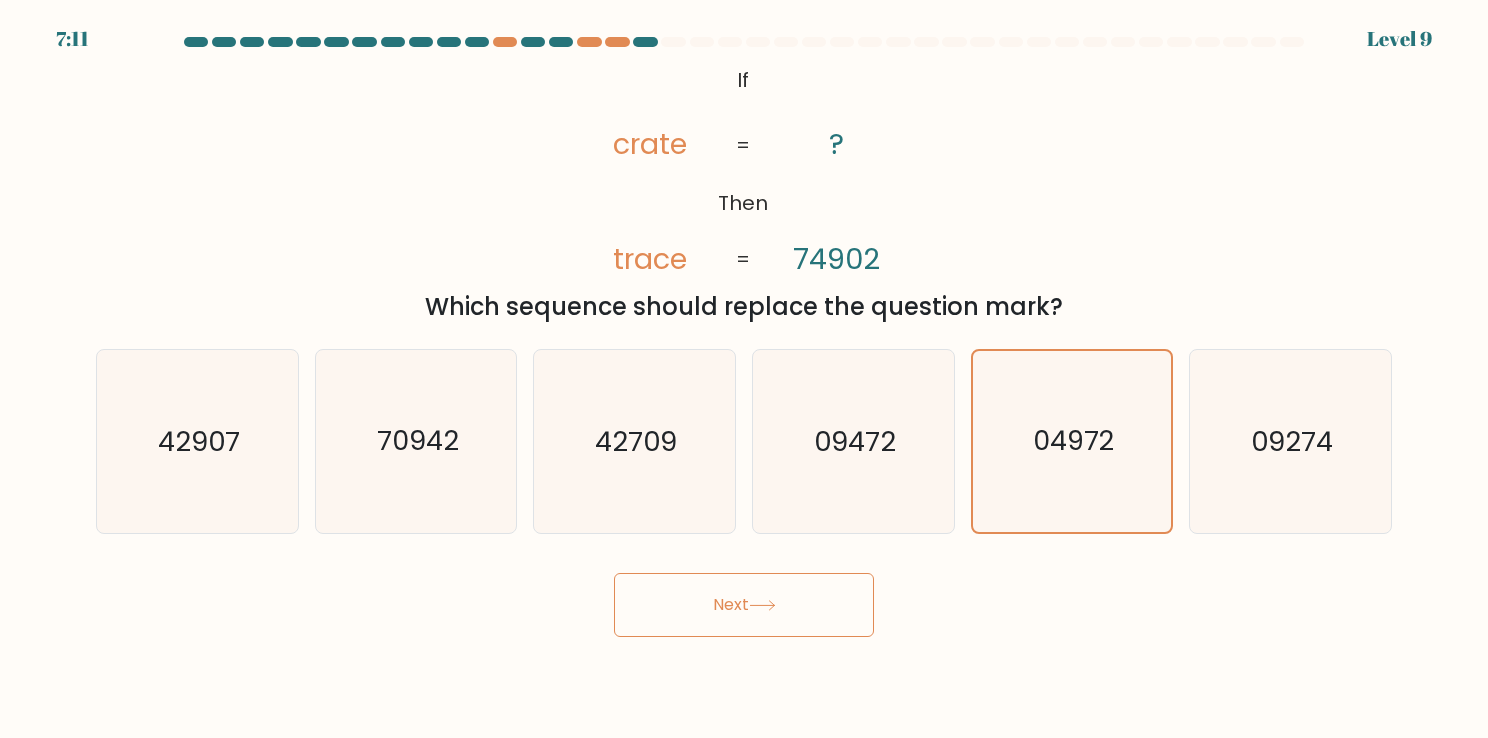 click on "Next" at bounding box center [744, 605] 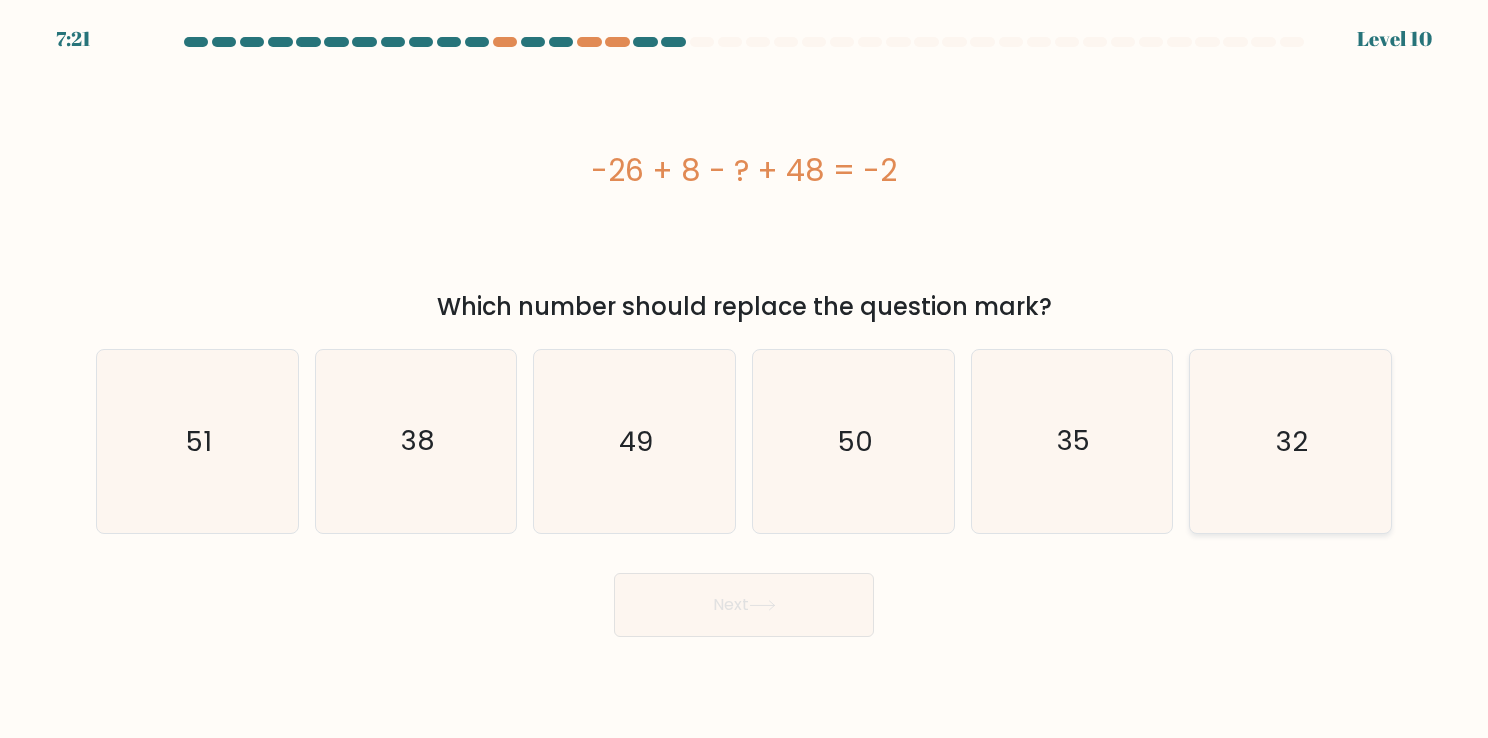 click on "32" at bounding box center [1290, 441] 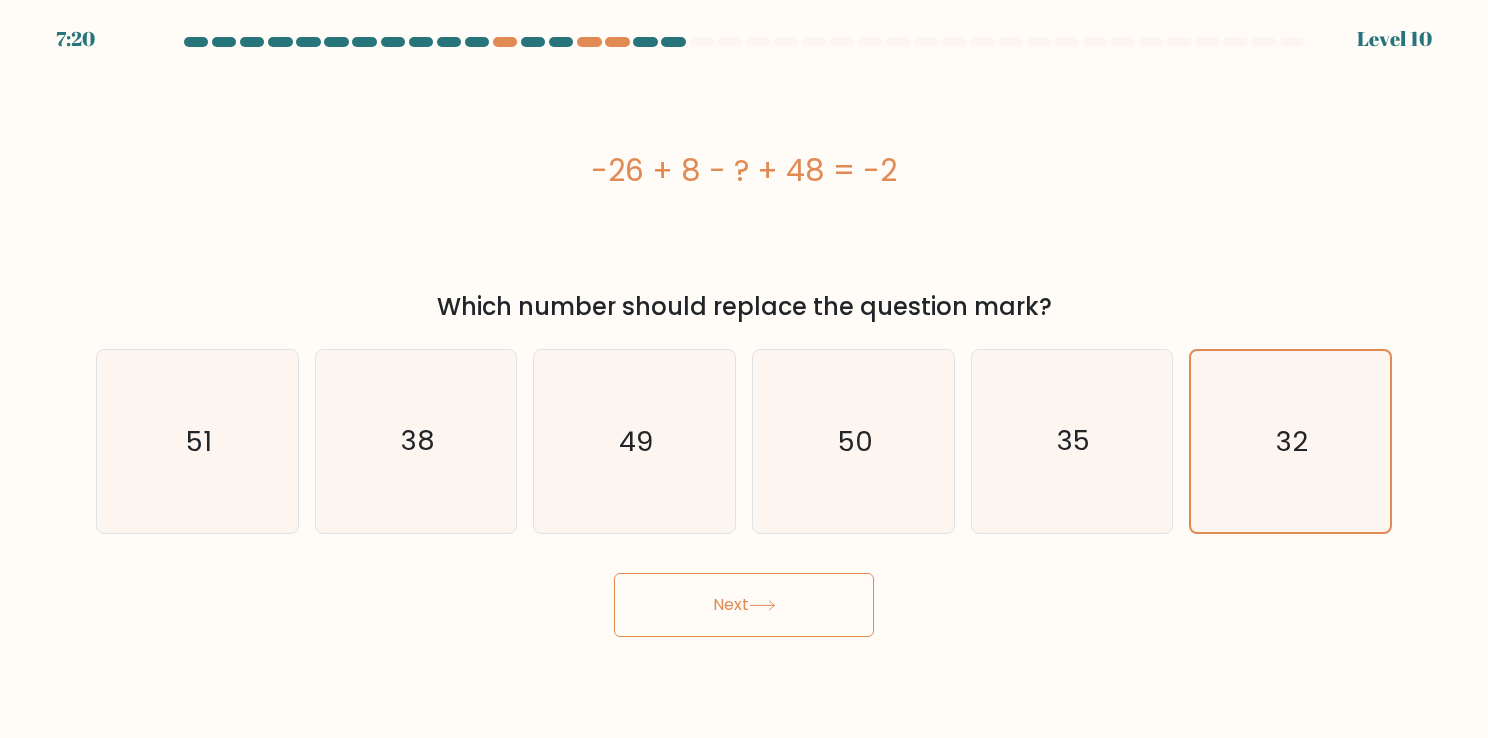 click on "Next" at bounding box center [744, 605] 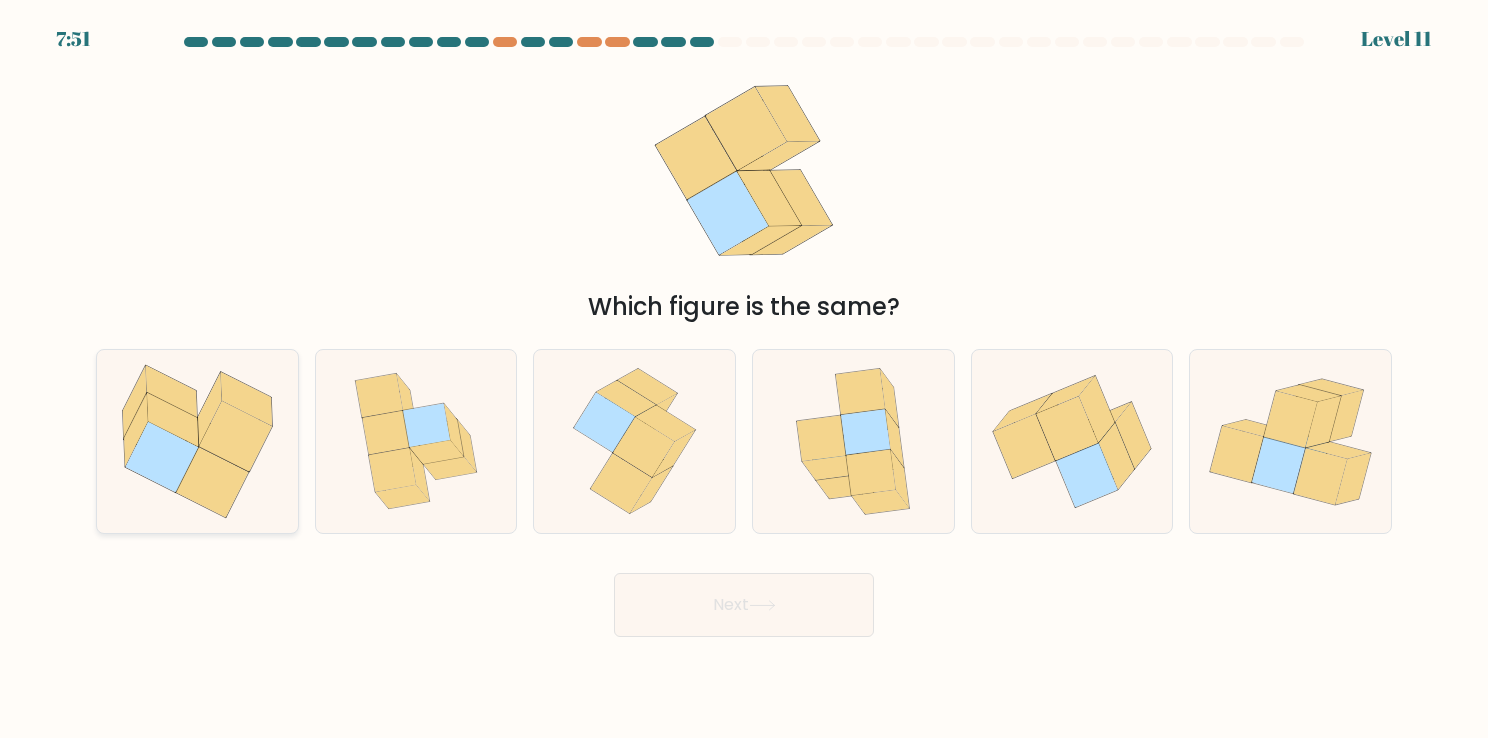 click at bounding box center [161, 457] 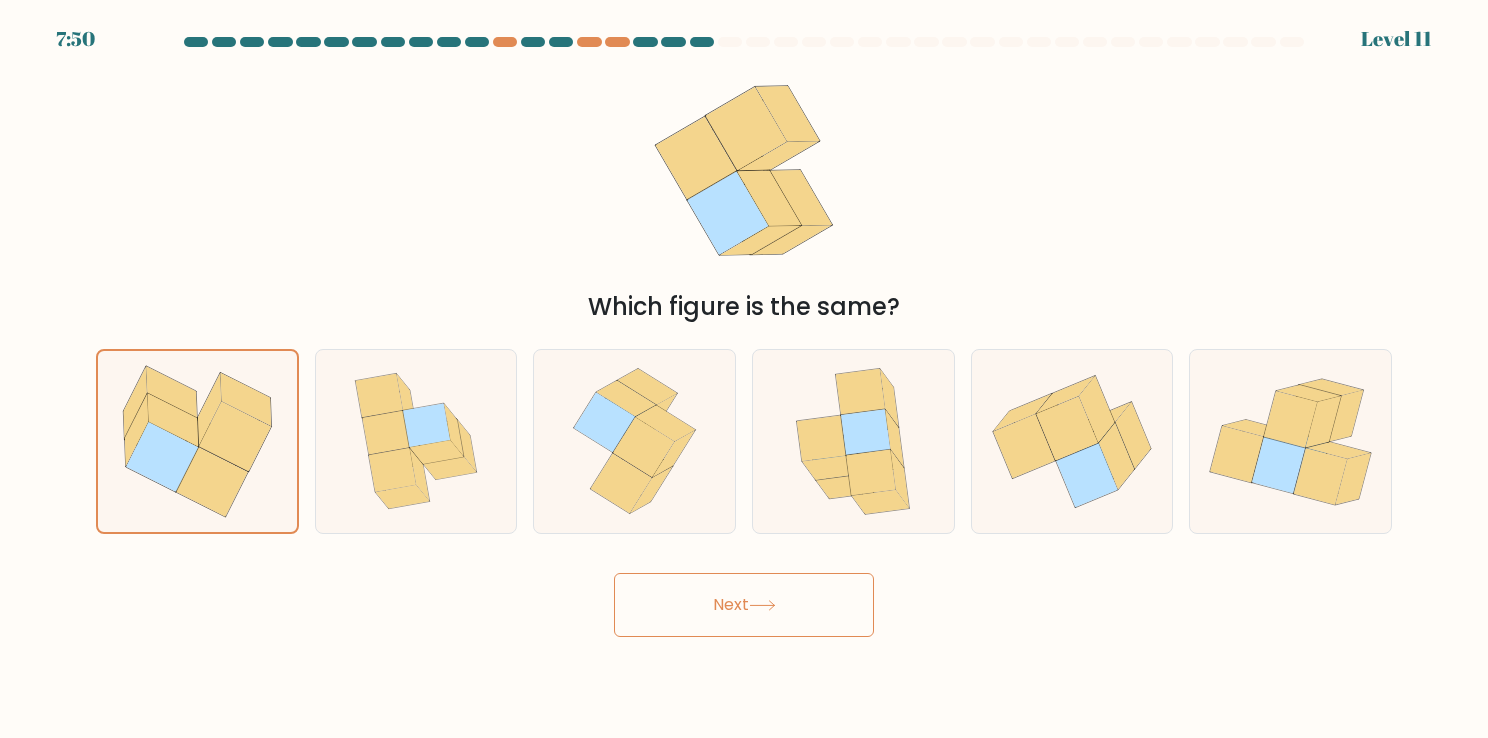 click on "Next" at bounding box center (744, 605) 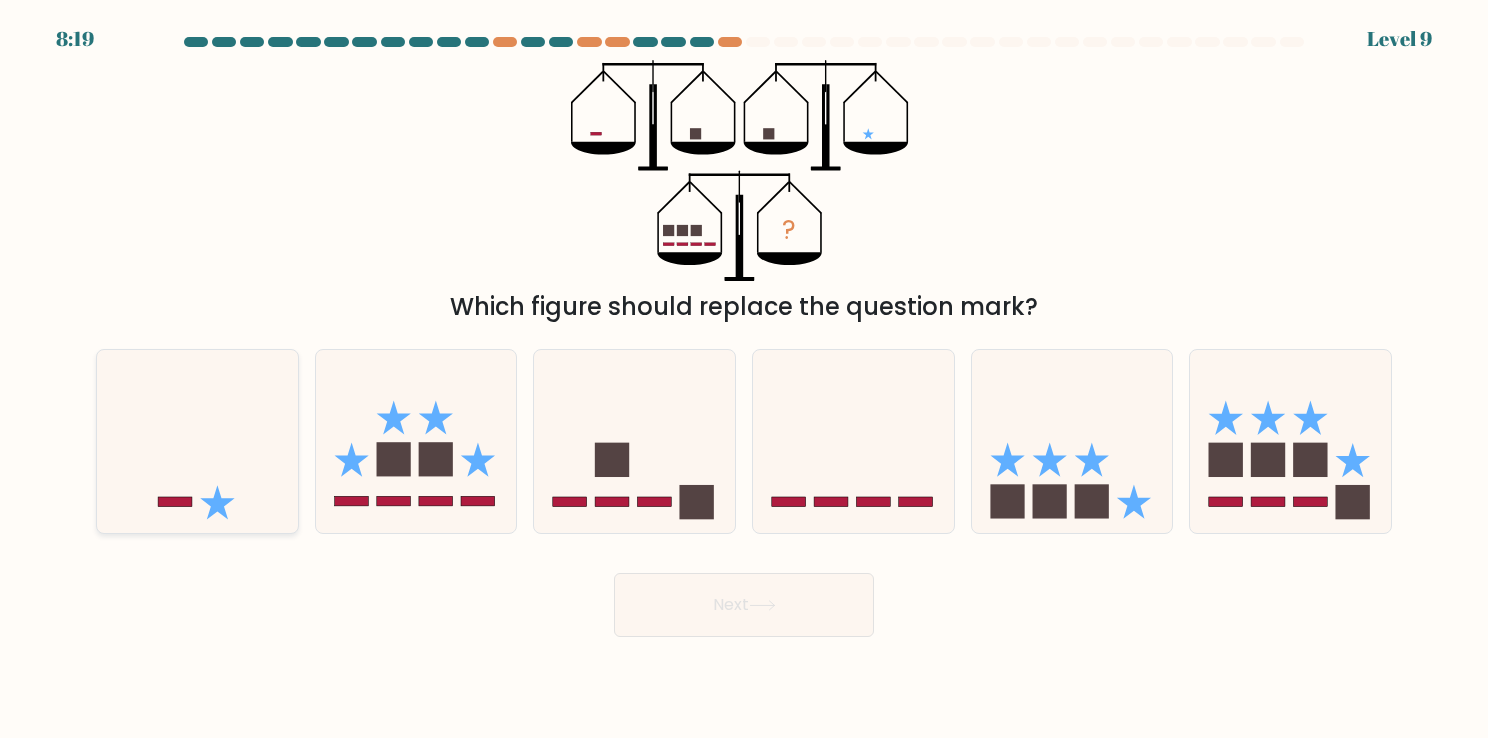 click at bounding box center [197, 441] 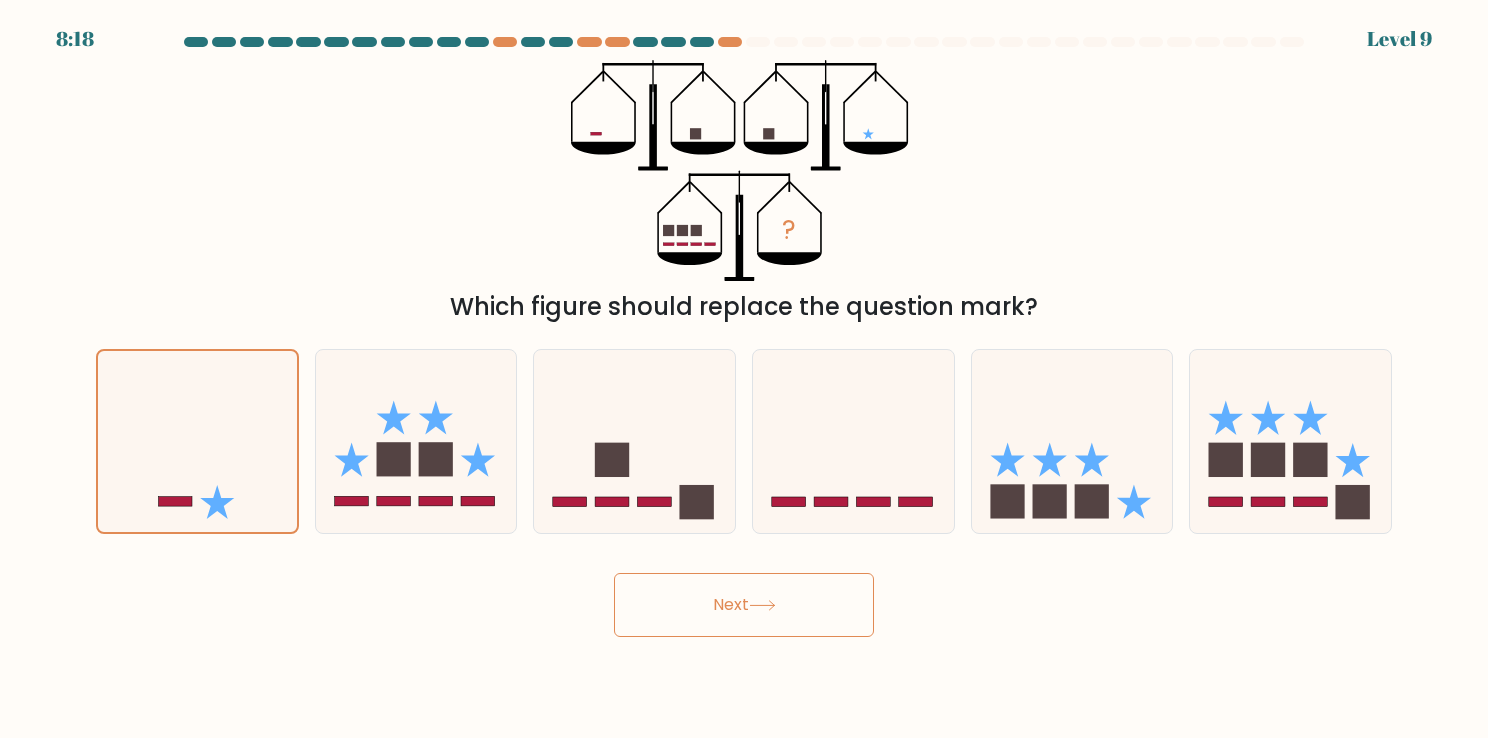 click on "Next" at bounding box center (744, 605) 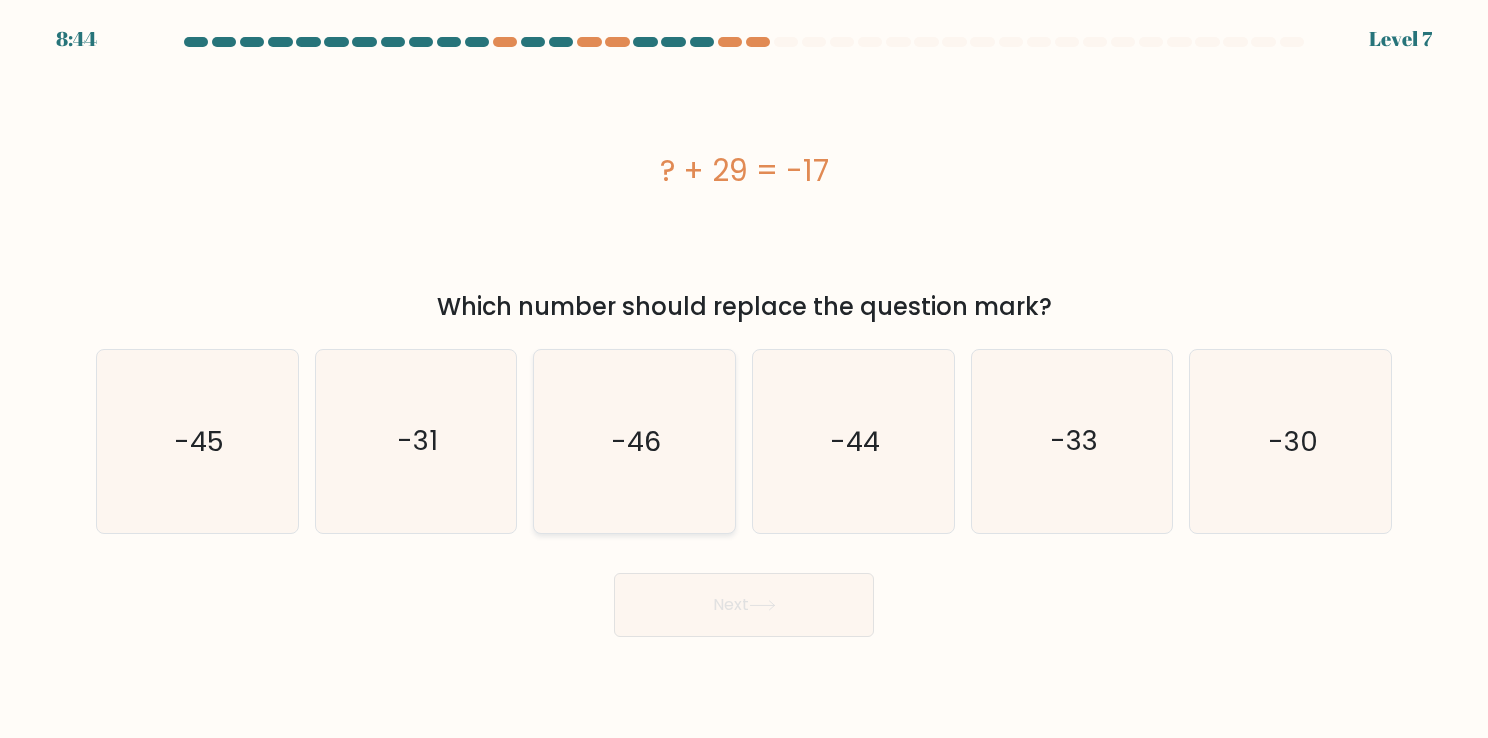 click on "-46" at bounding box center [634, 441] 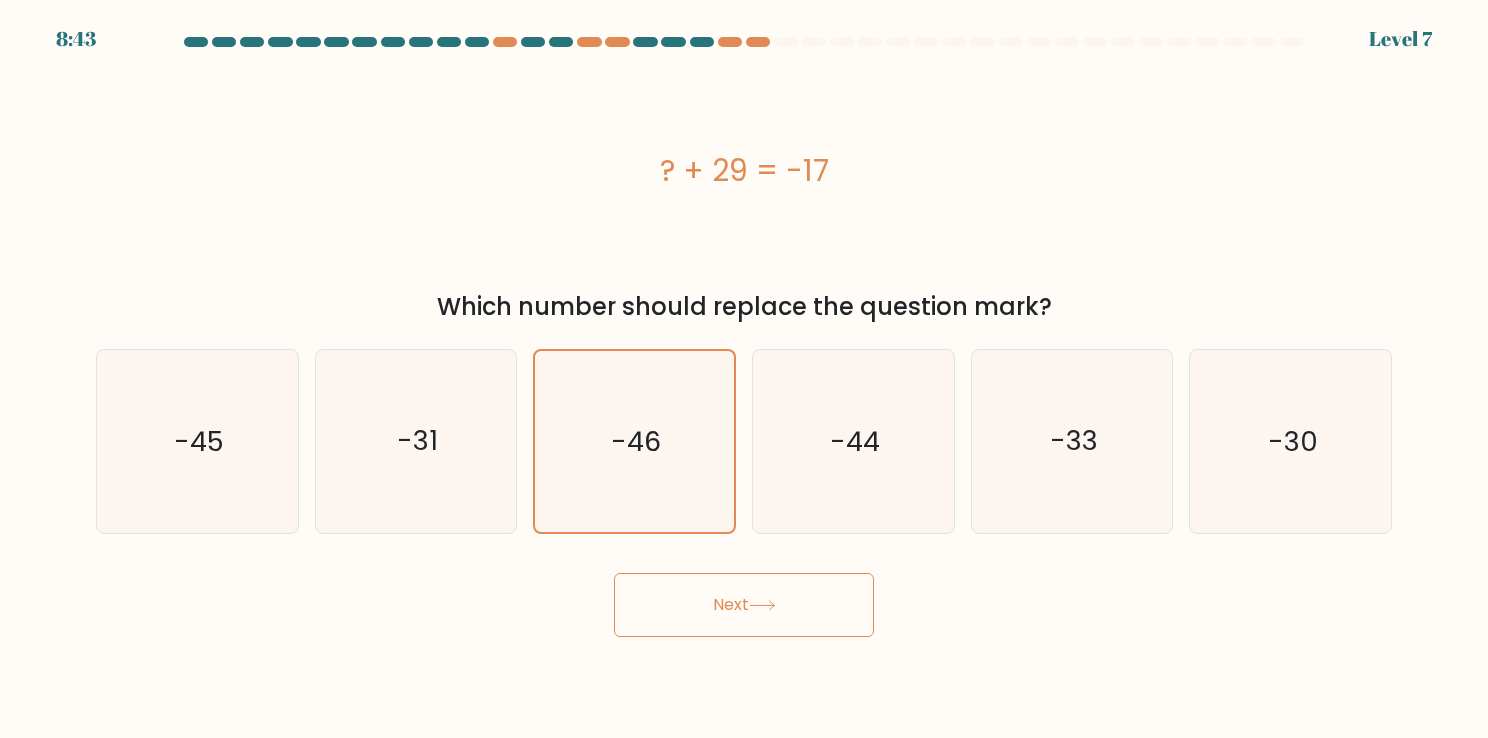 click at bounding box center (762, 605) 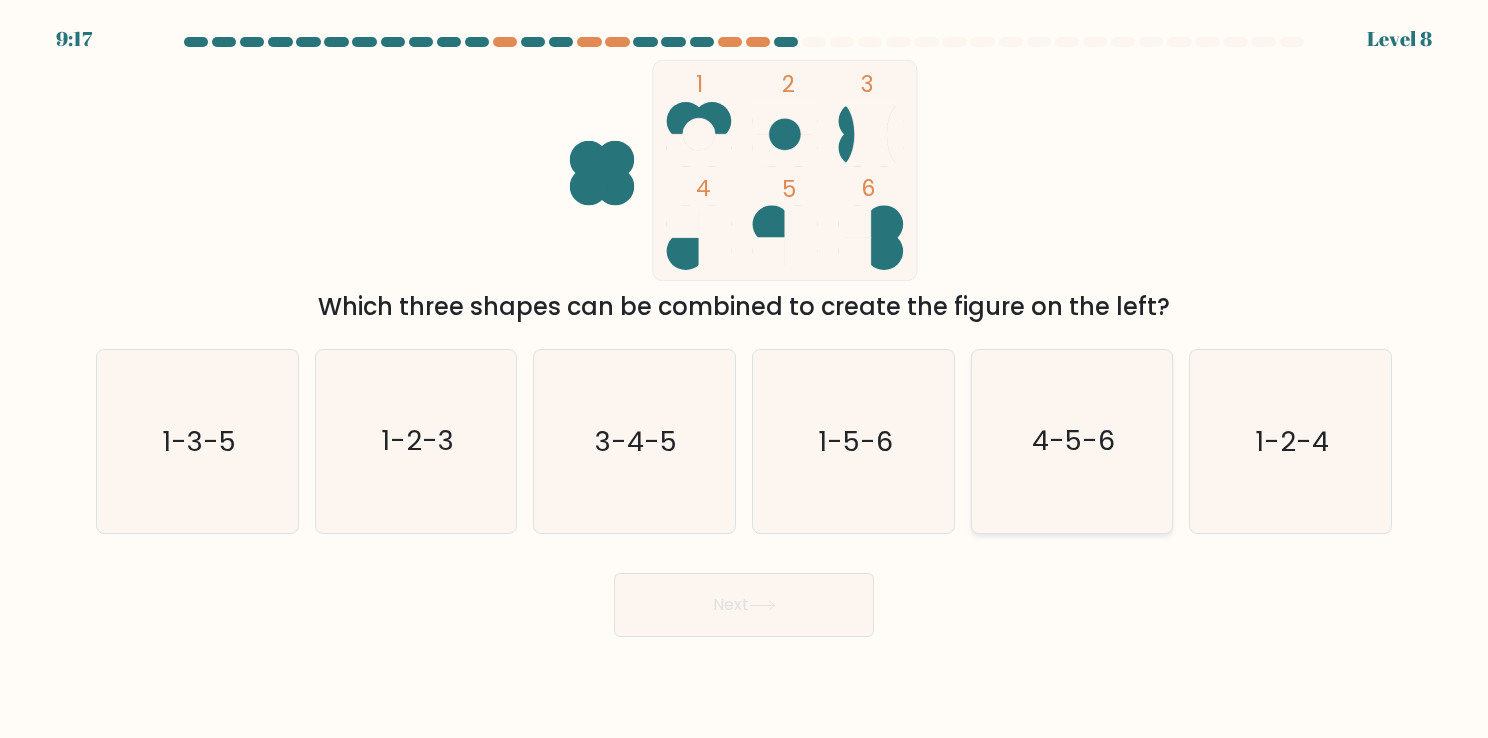 click on "4-5-6" at bounding box center [1073, 441] 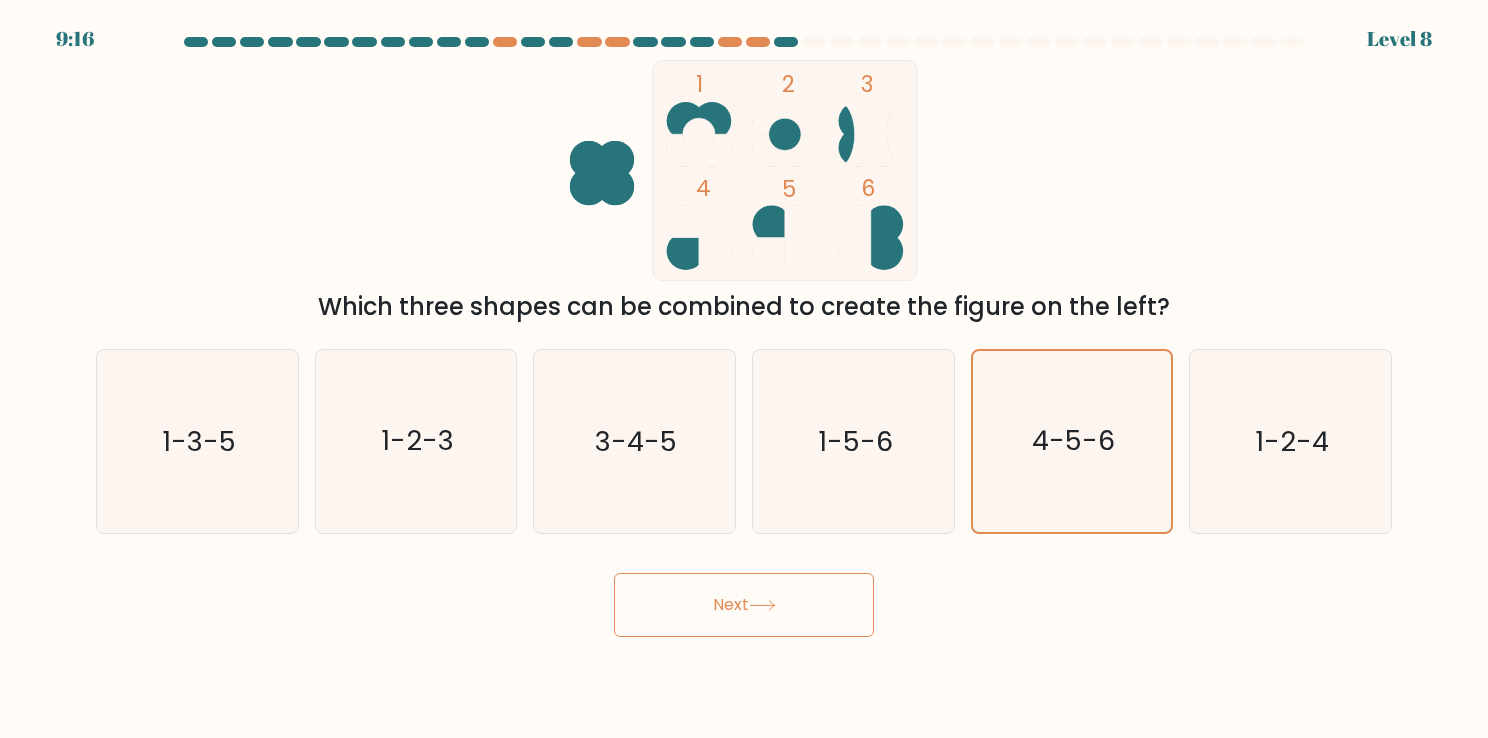 click on "Next" at bounding box center (744, 605) 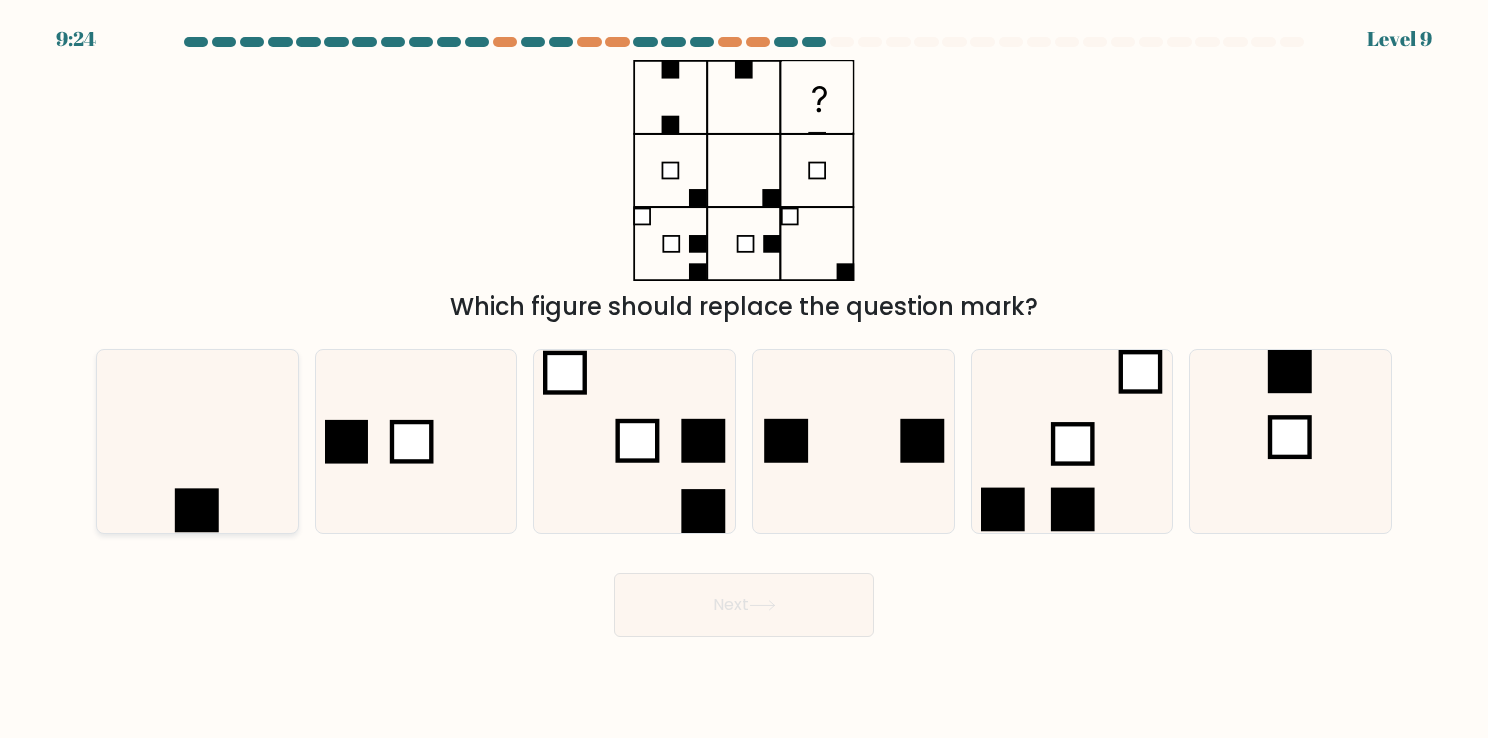 click at bounding box center (197, 441) 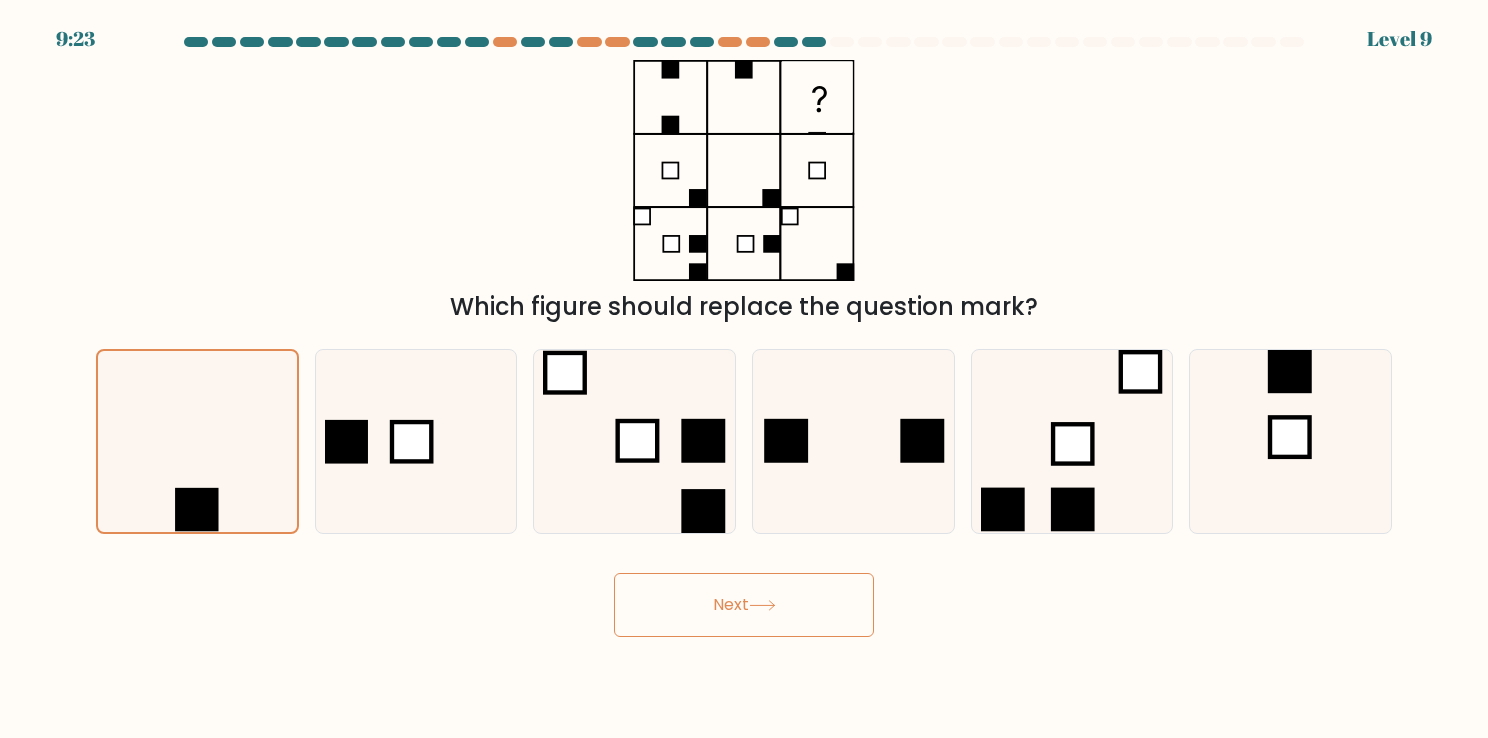 click on "Next" at bounding box center (744, 605) 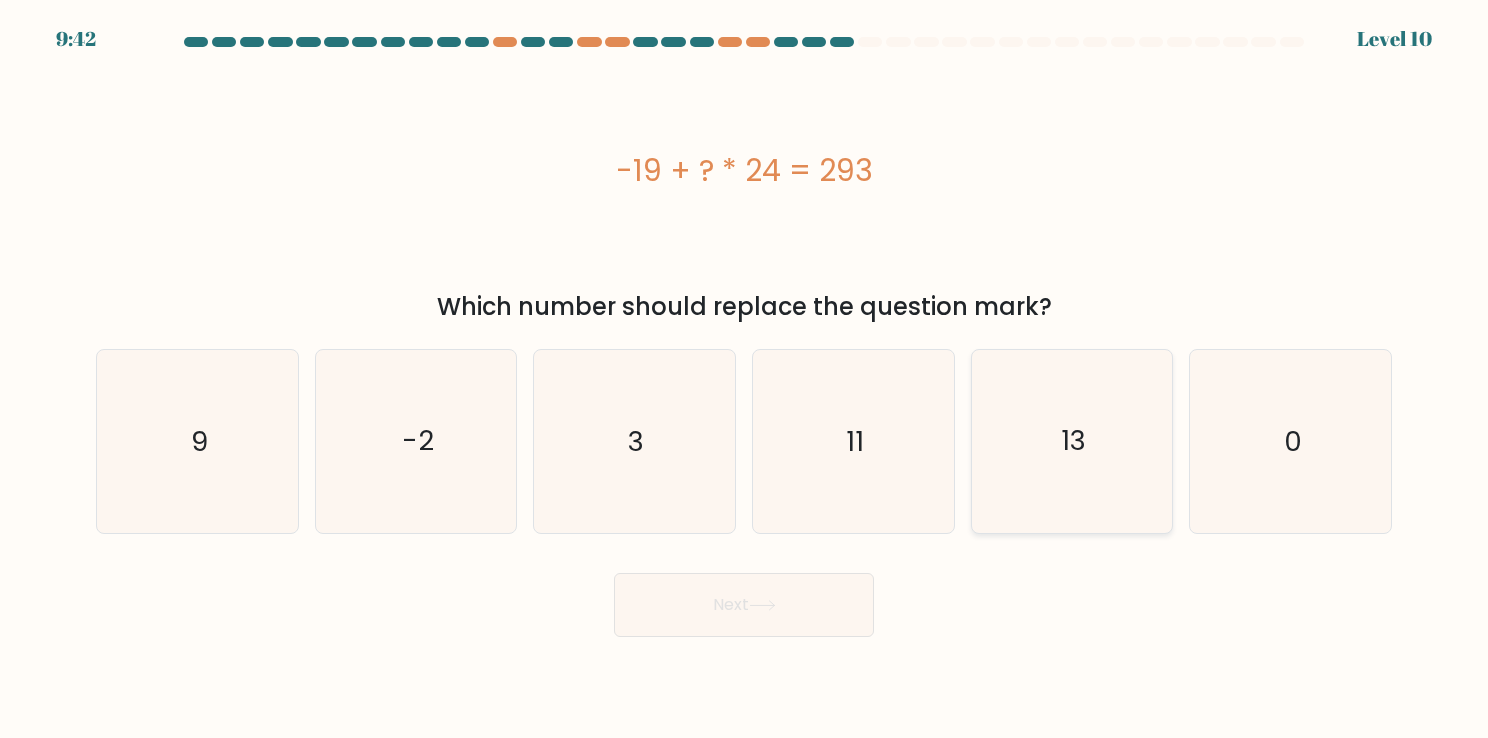 click on "13" at bounding box center [1072, 441] 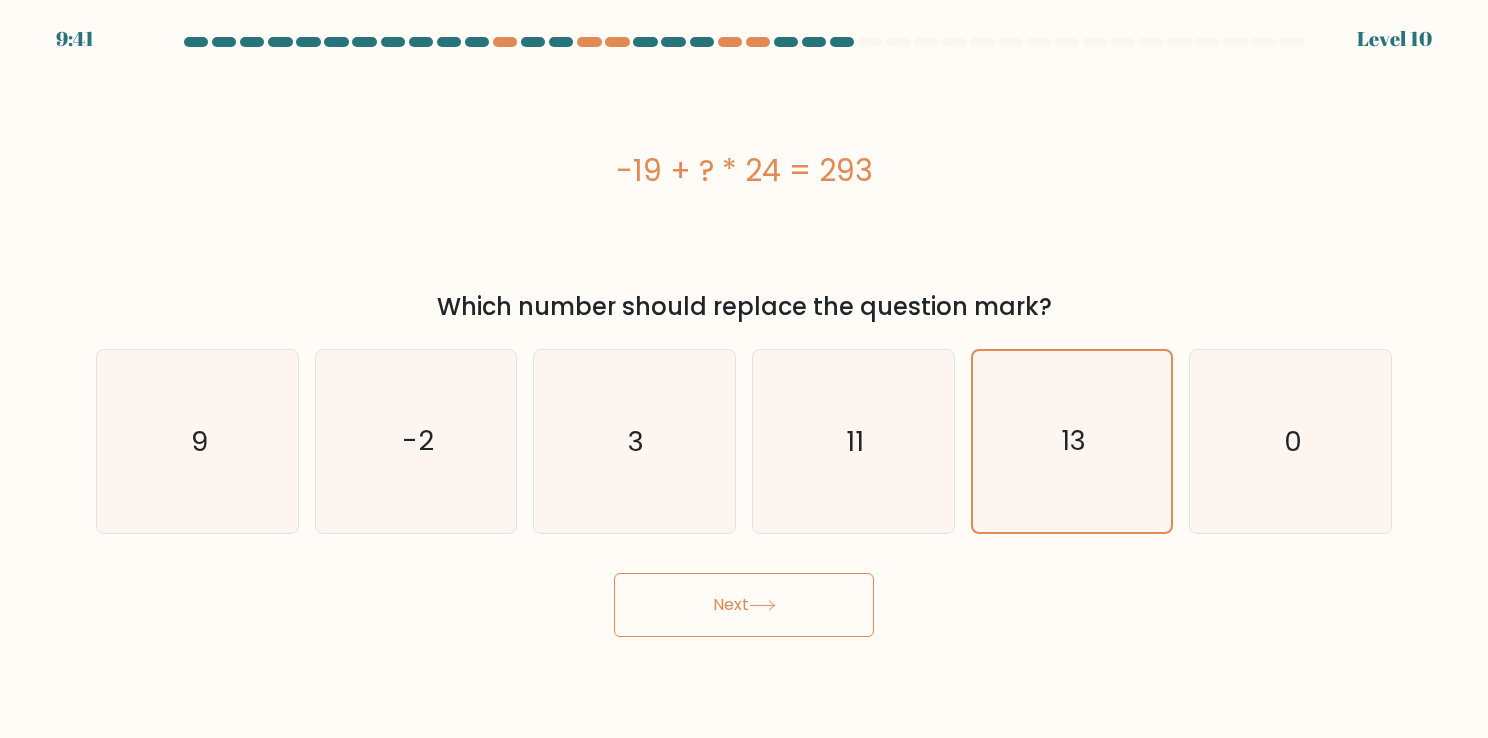 click on "Next" at bounding box center (744, 605) 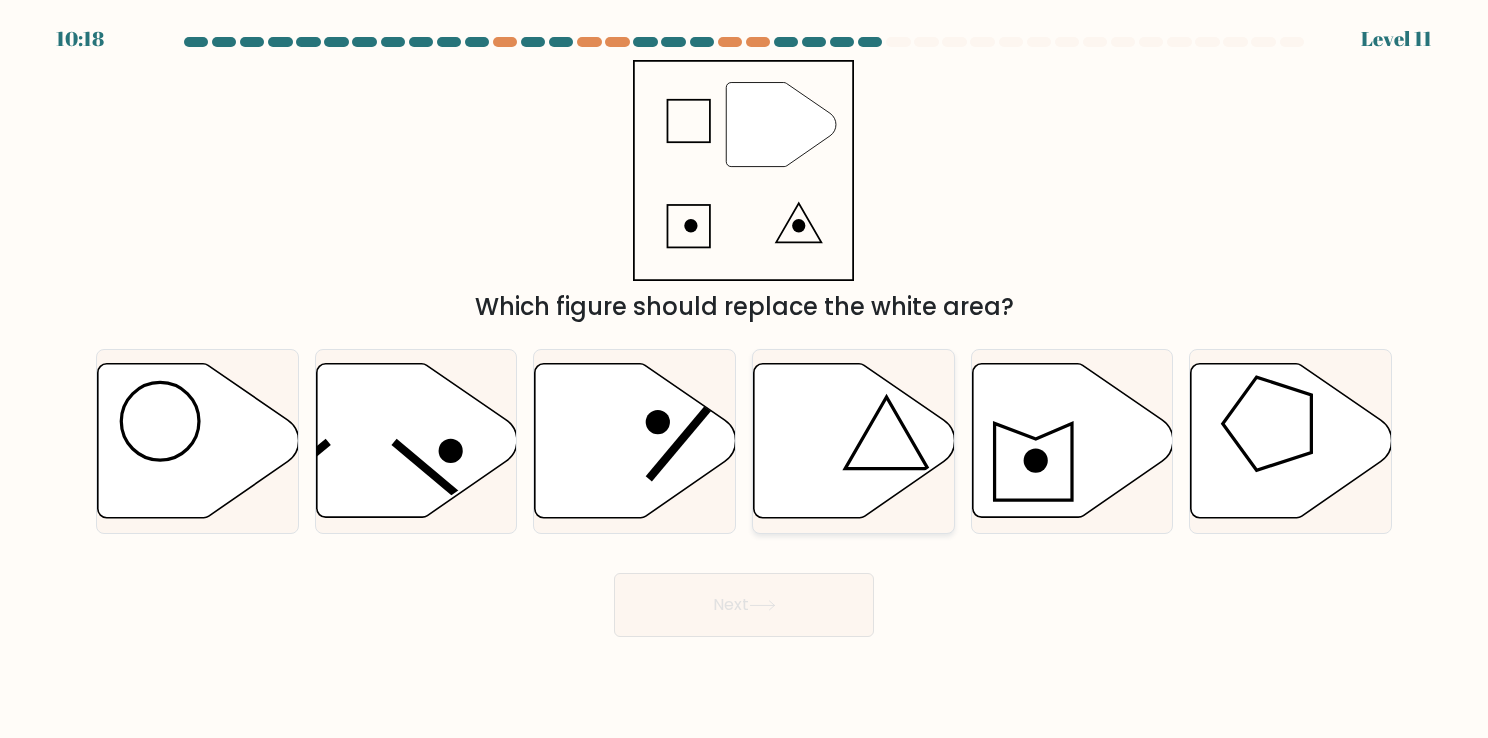 click at bounding box center [854, 441] 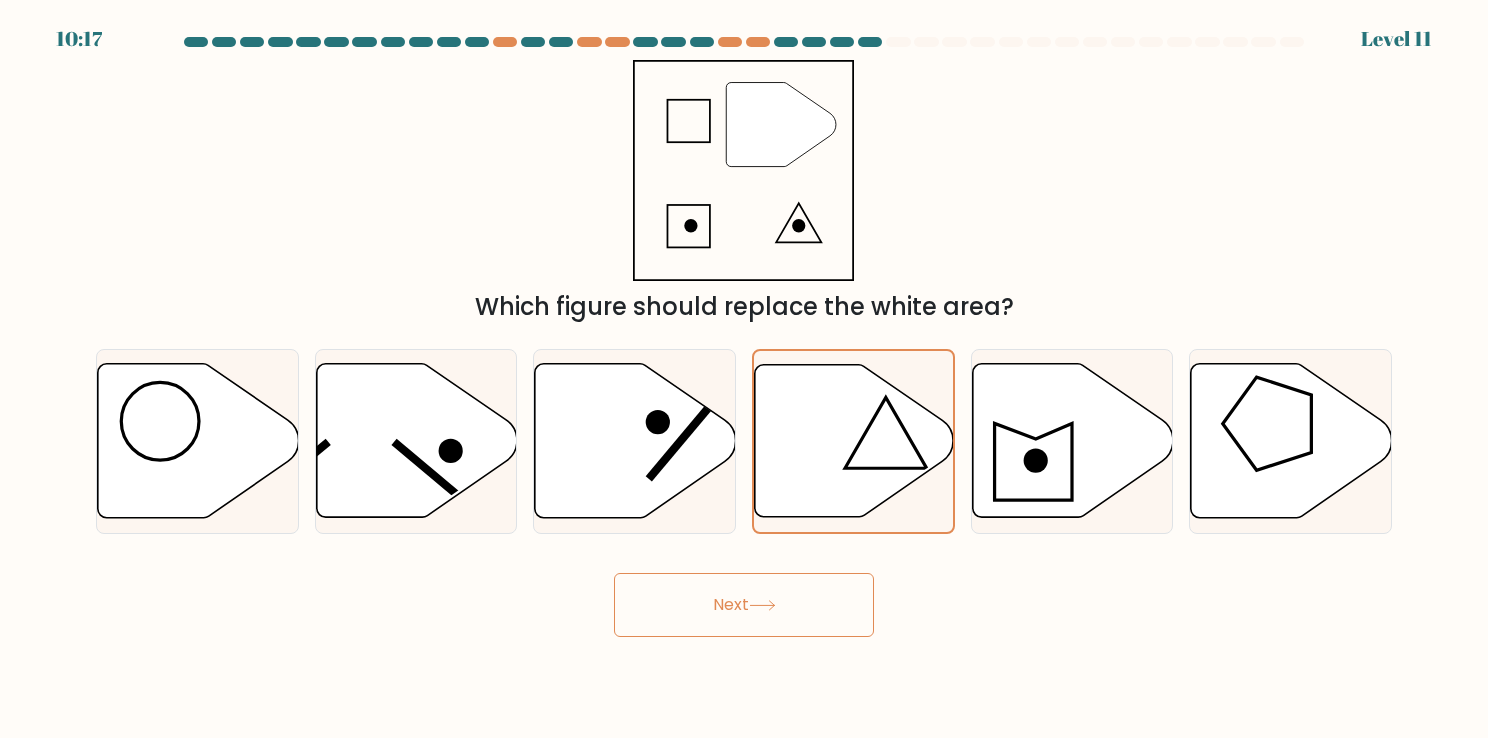 click at bounding box center (762, 605) 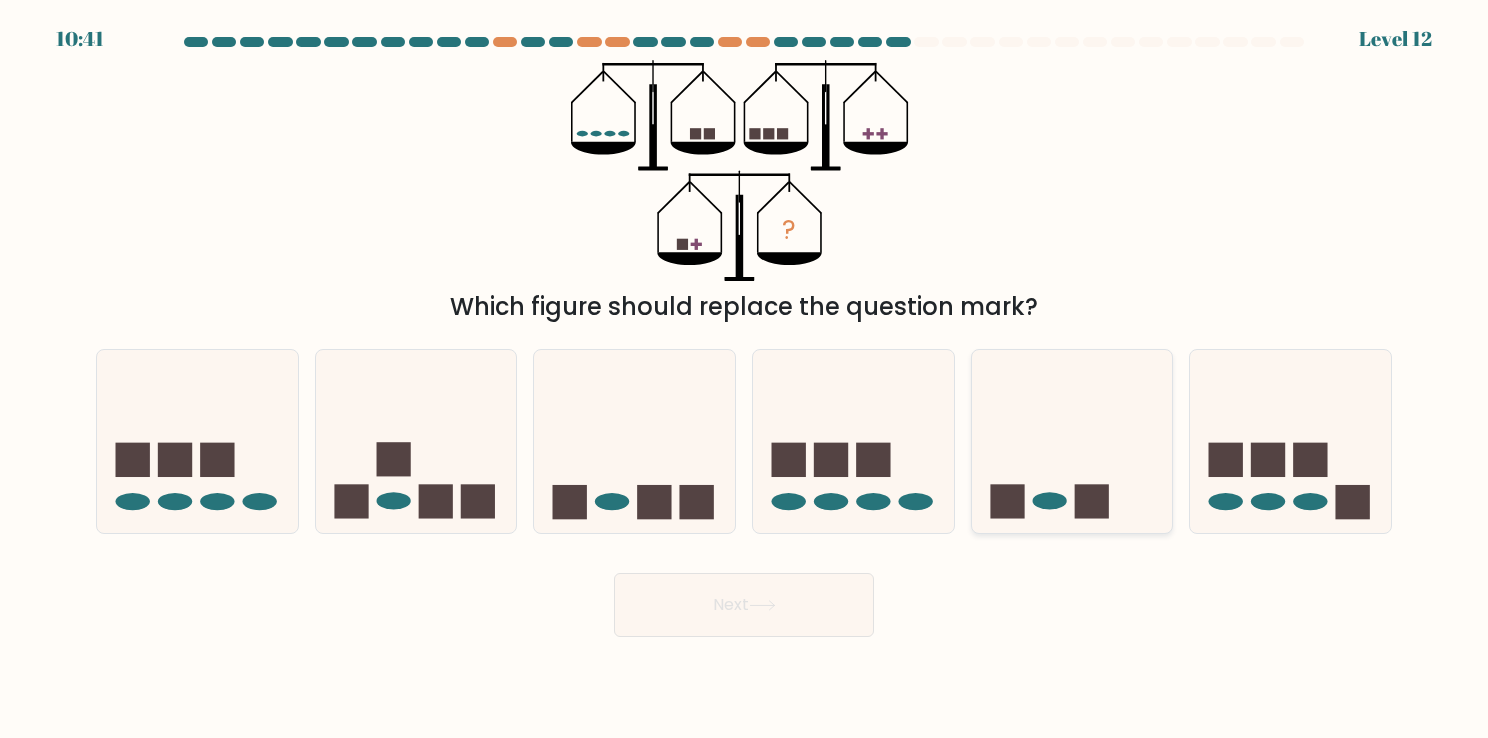click at bounding box center (1072, 441) 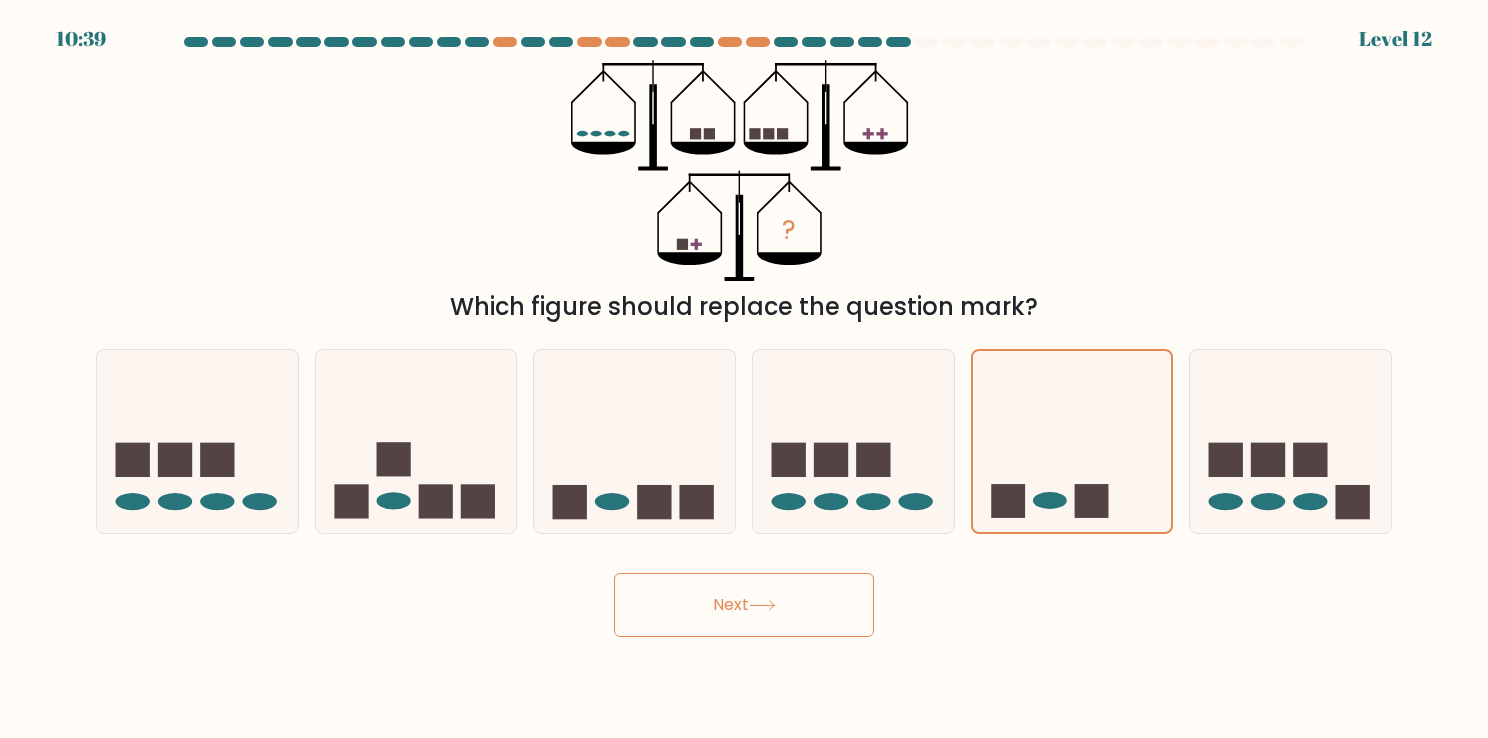 click on "Next" at bounding box center [744, 605] 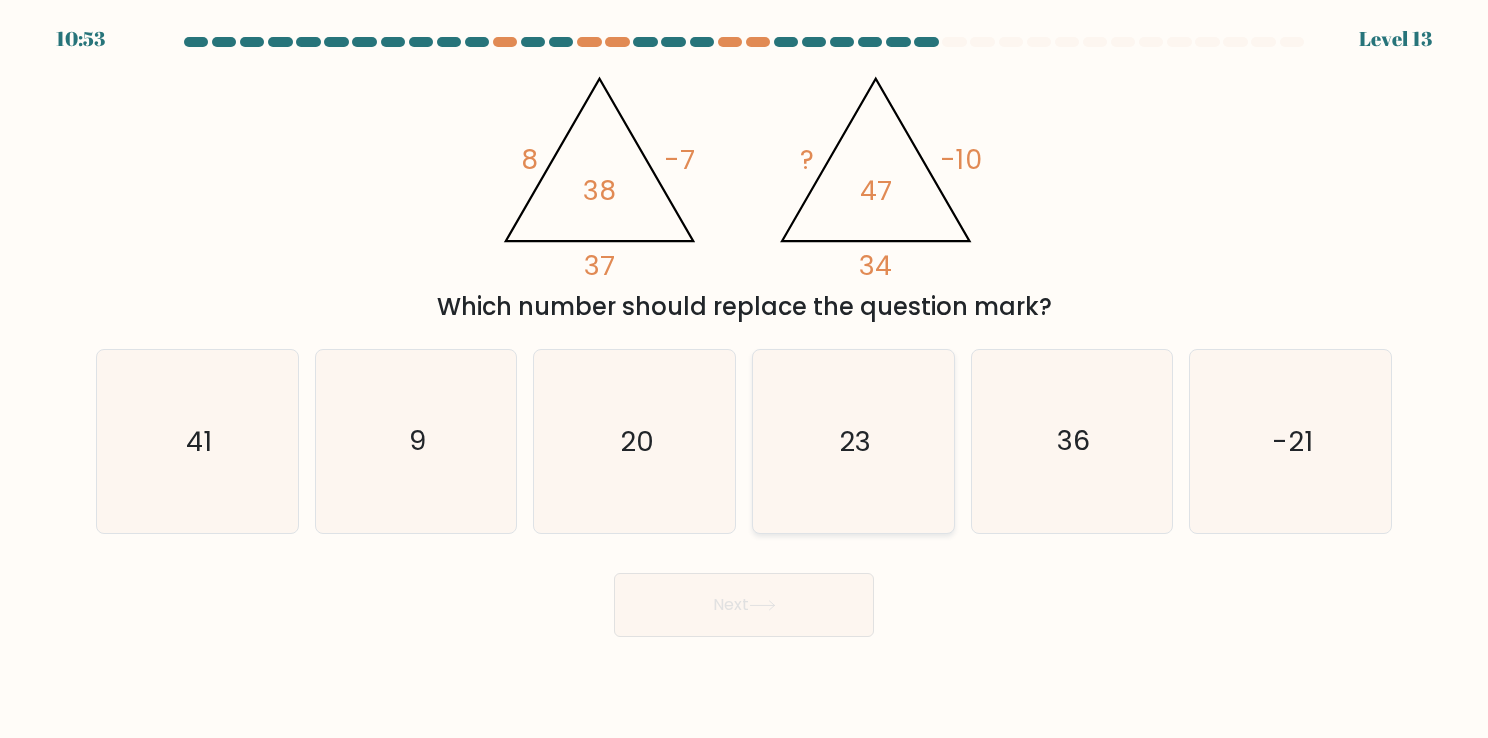 click on "23" at bounding box center [855, 441] 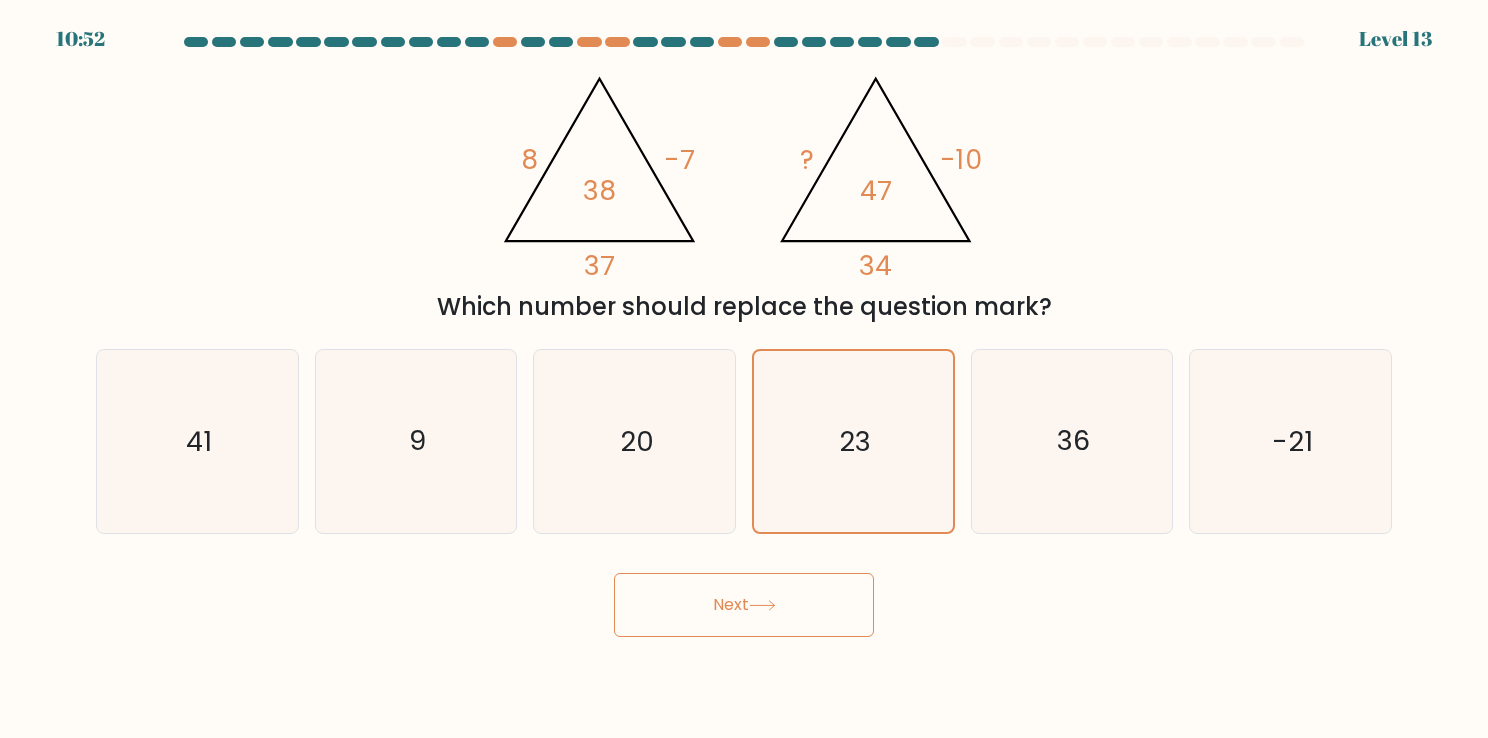 click on "Next" at bounding box center [744, 605] 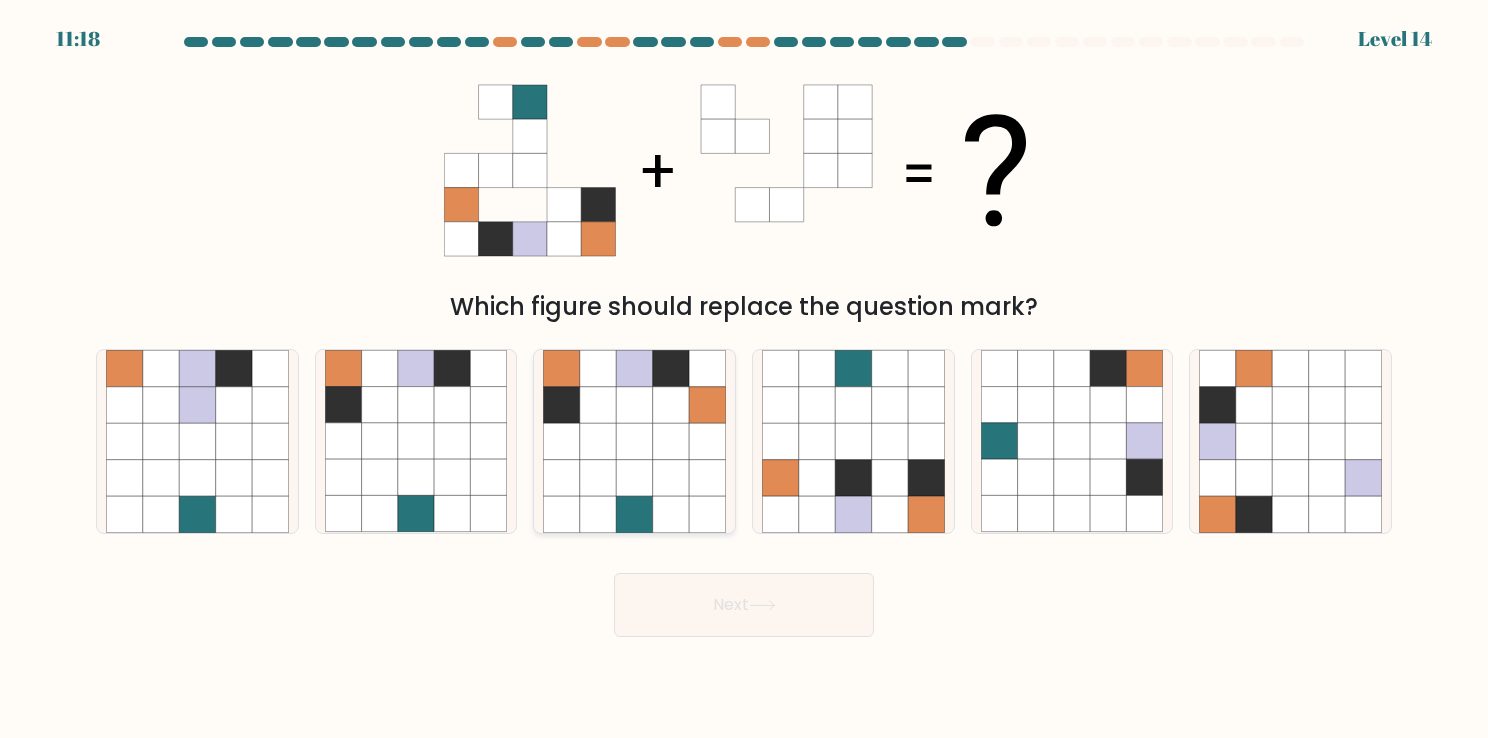 click at bounding box center [634, 441] 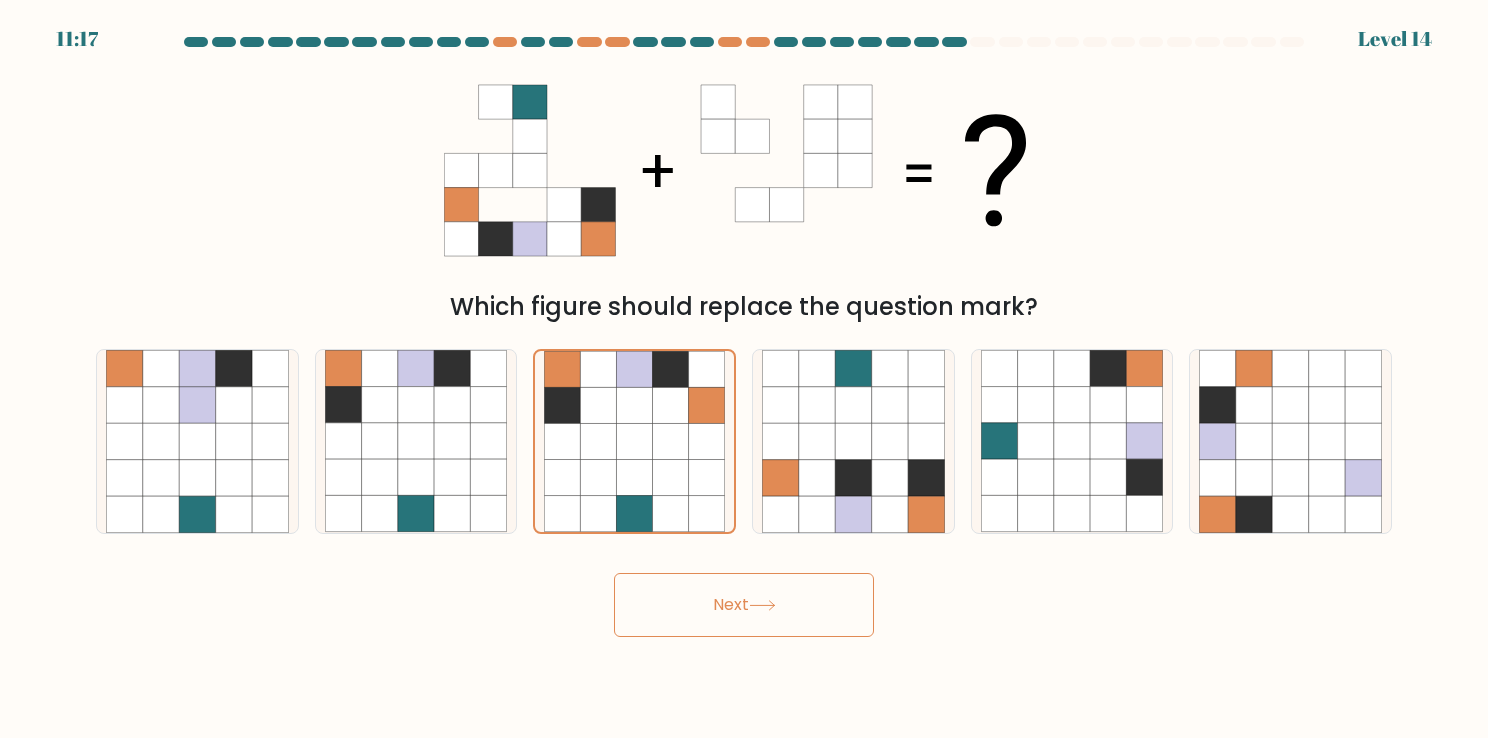 click on "Next" at bounding box center [744, 605] 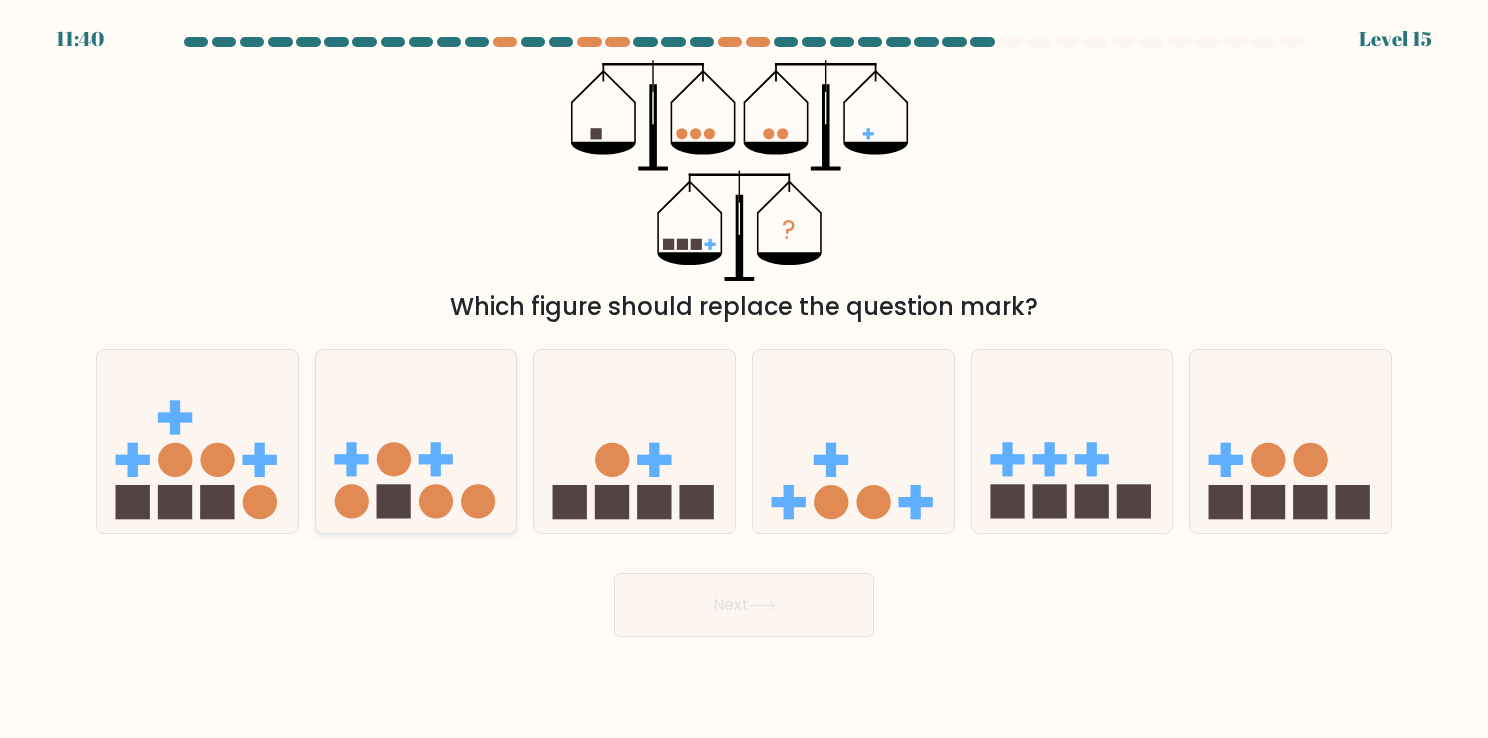 click at bounding box center [416, 441] 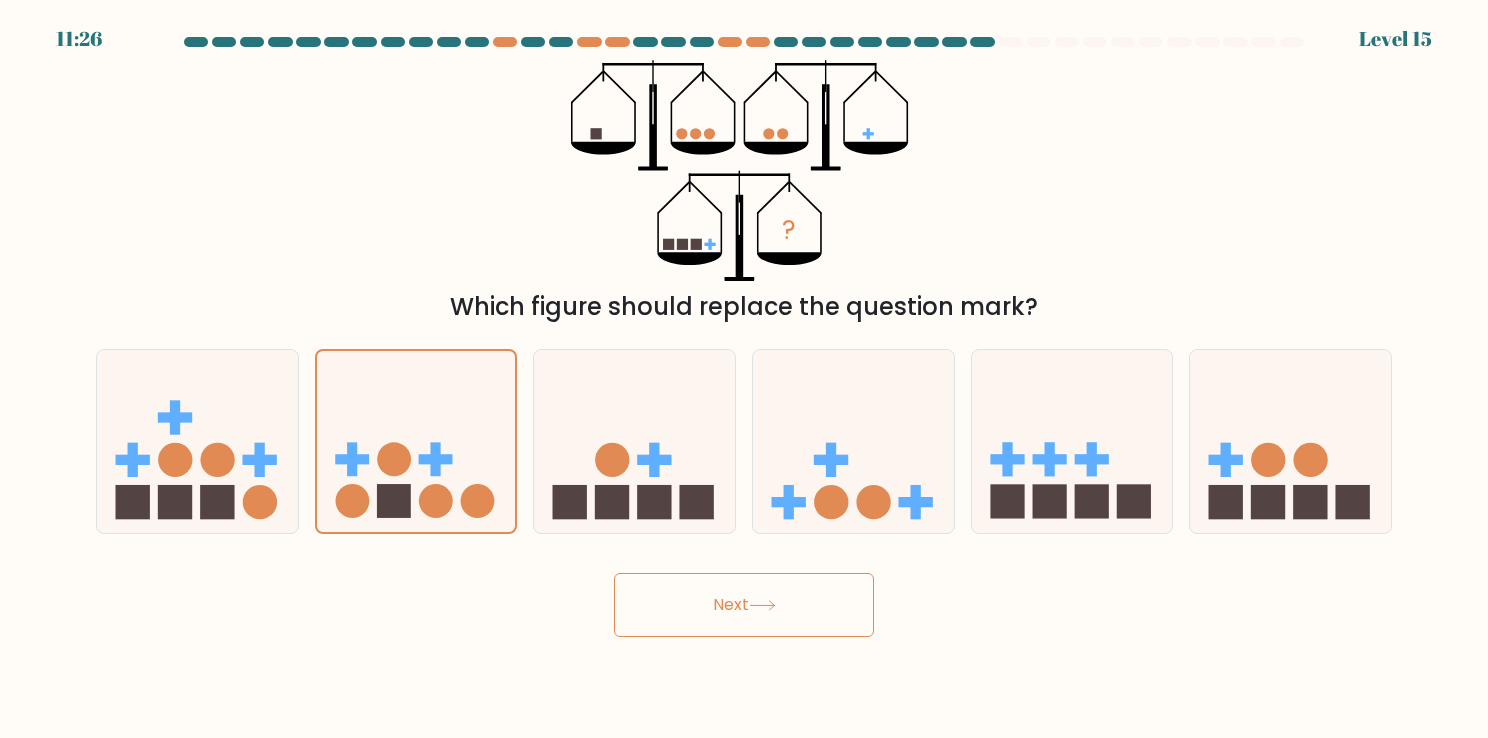 click on "Next" at bounding box center [744, 605] 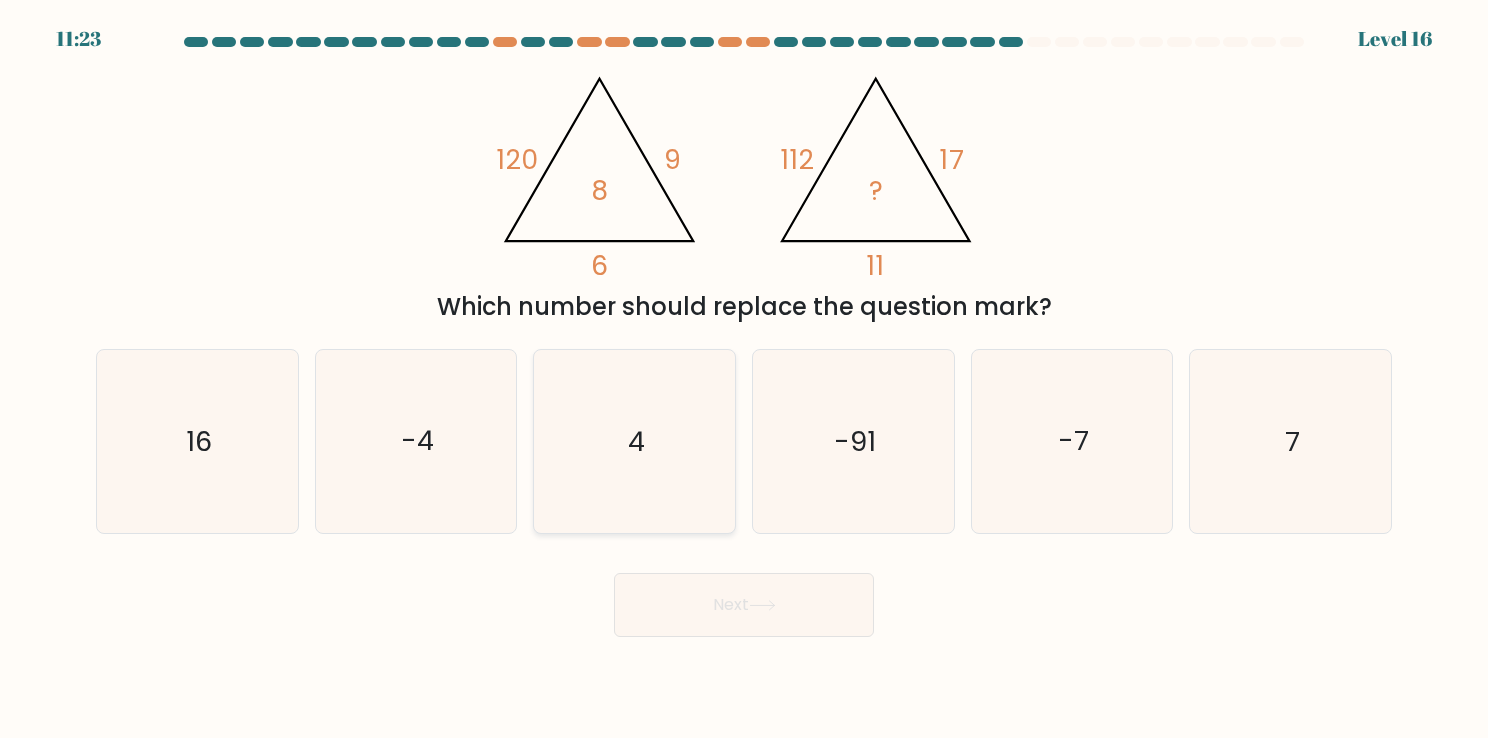 click on "4" at bounding box center [634, 441] 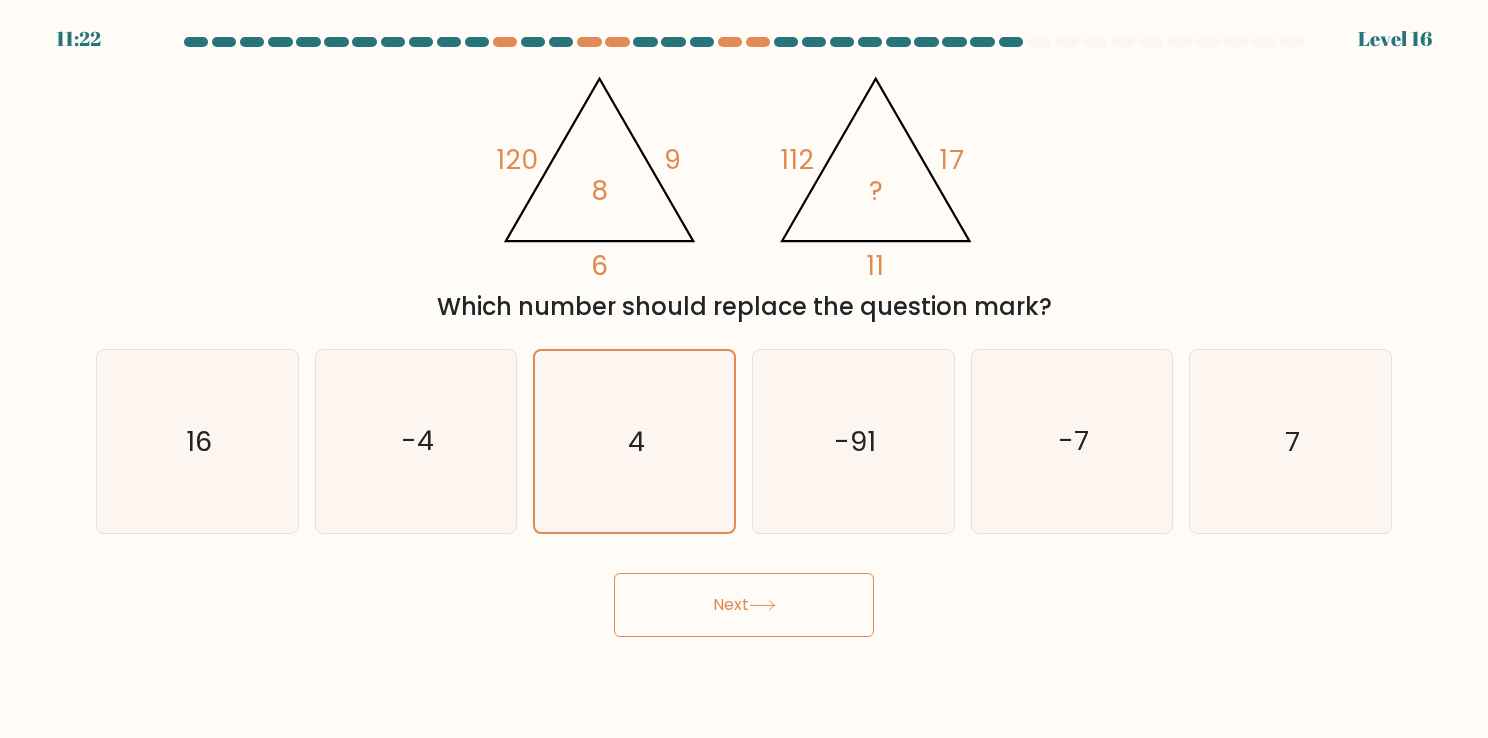 click on "Next" at bounding box center (744, 605) 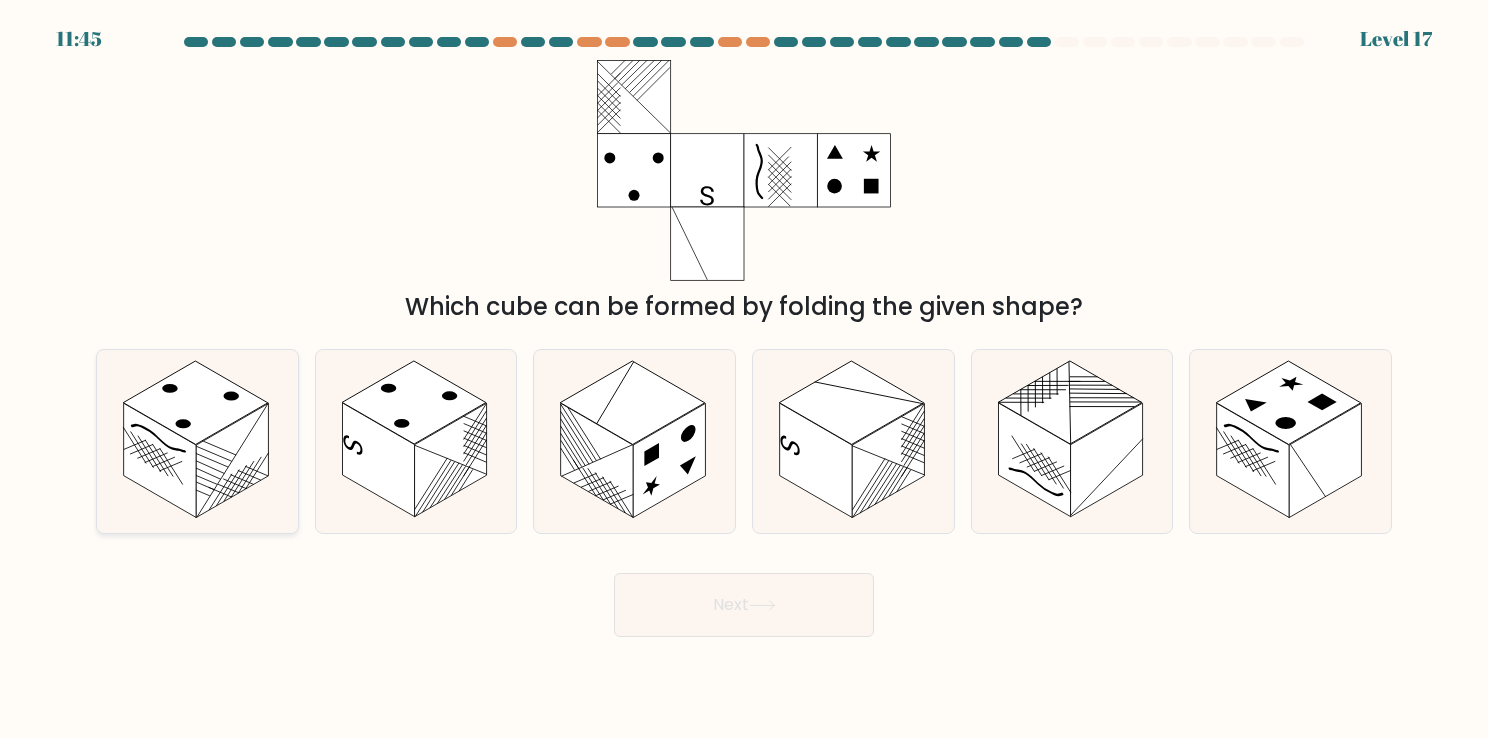 click at bounding box center (232, 461) 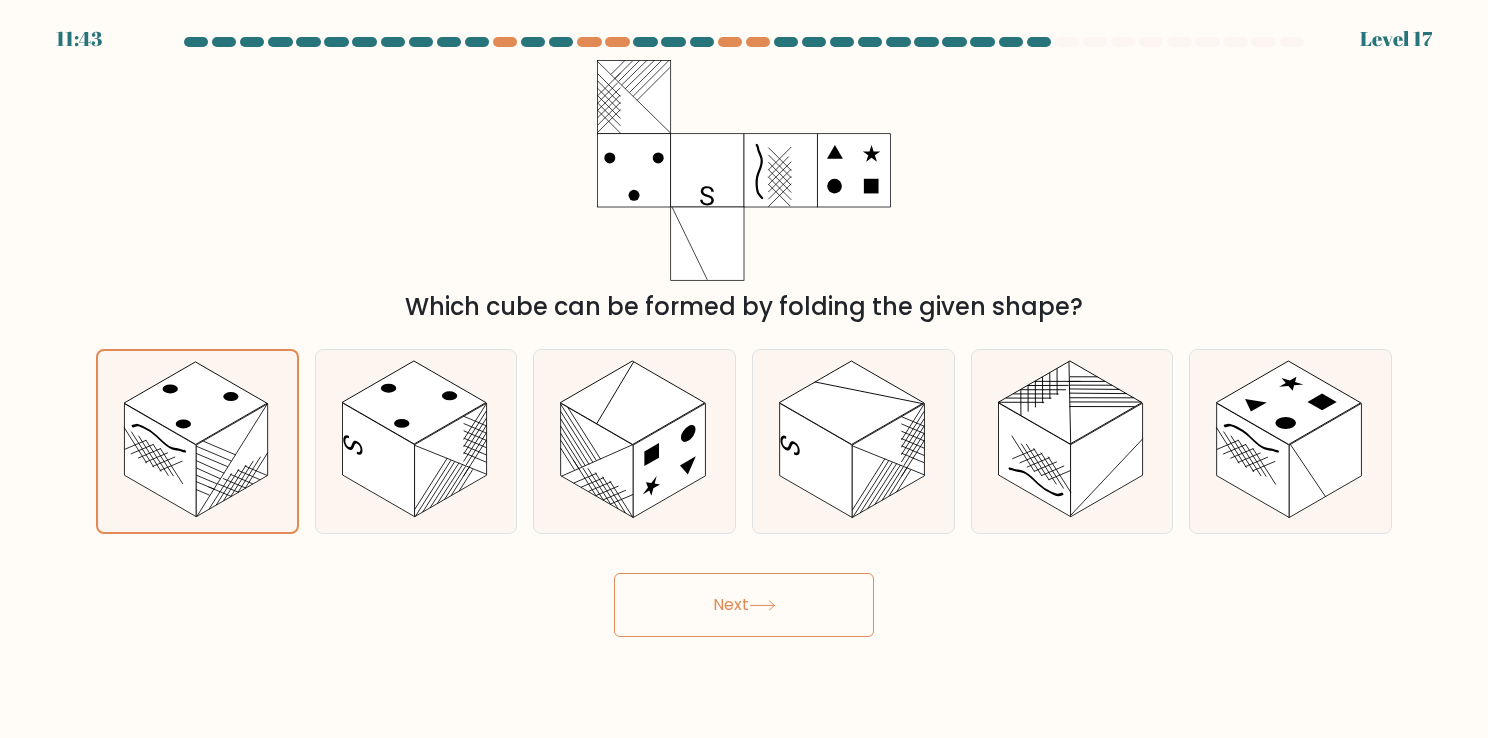 click on "Next" at bounding box center (744, 605) 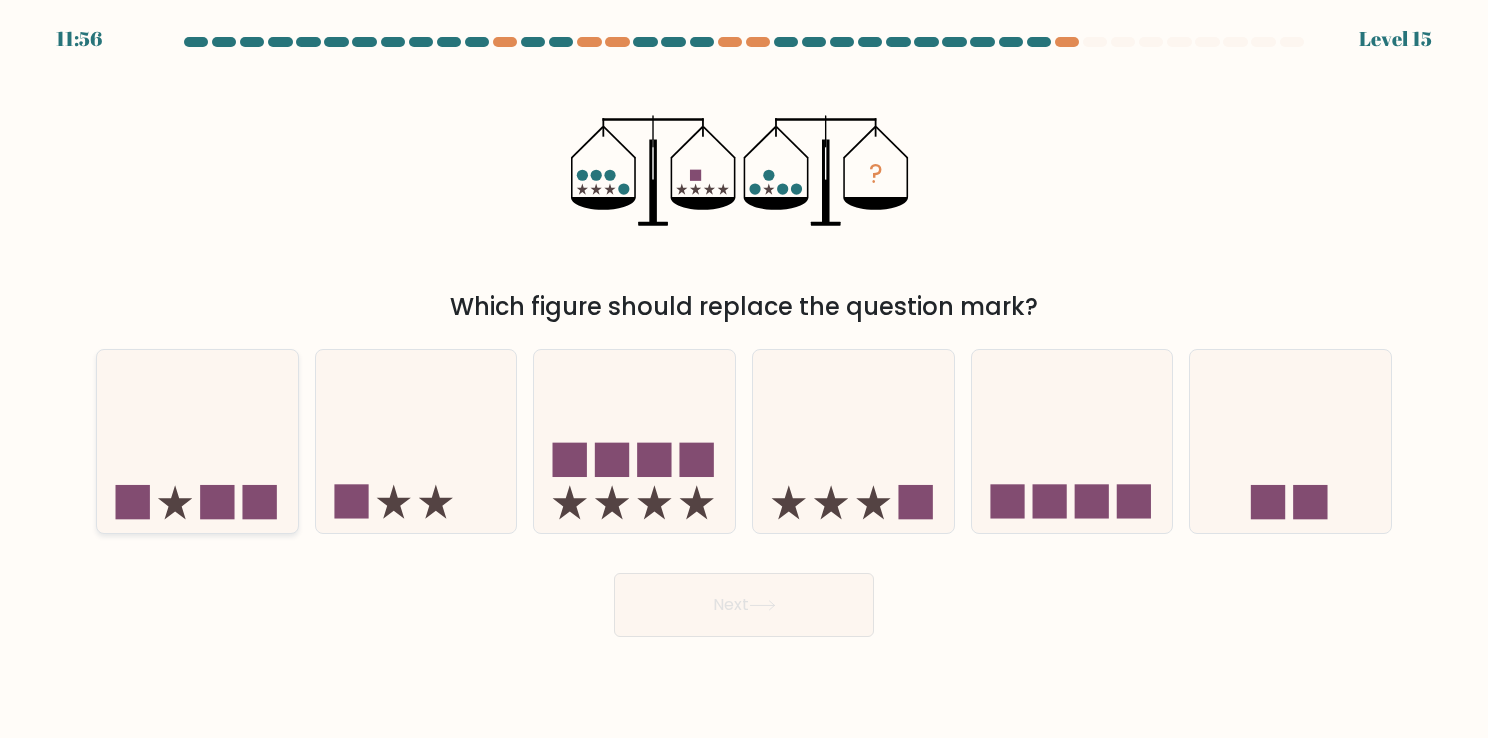 click at bounding box center [197, 441] 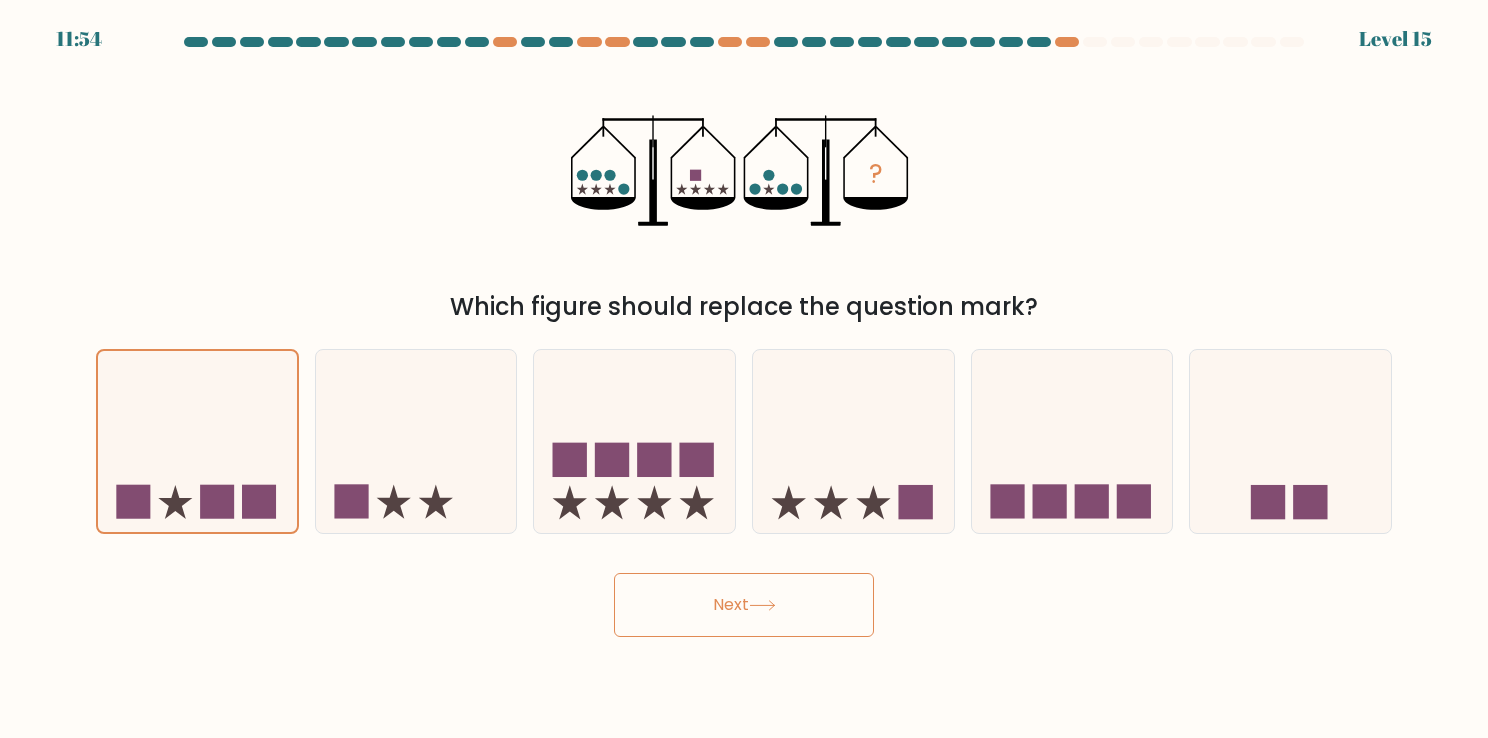 click on "Next" at bounding box center (744, 605) 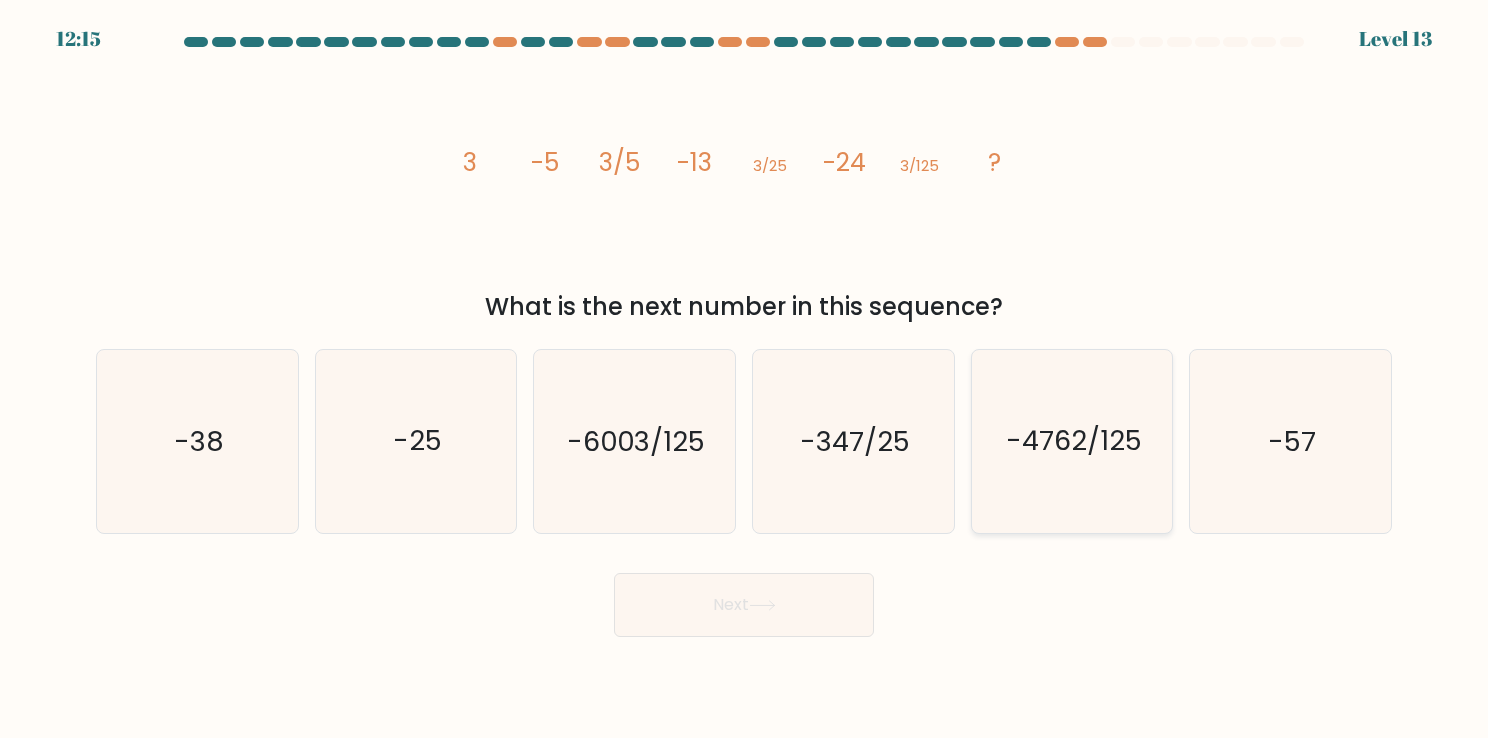 click on "-4762/125" at bounding box center [1074, 441] 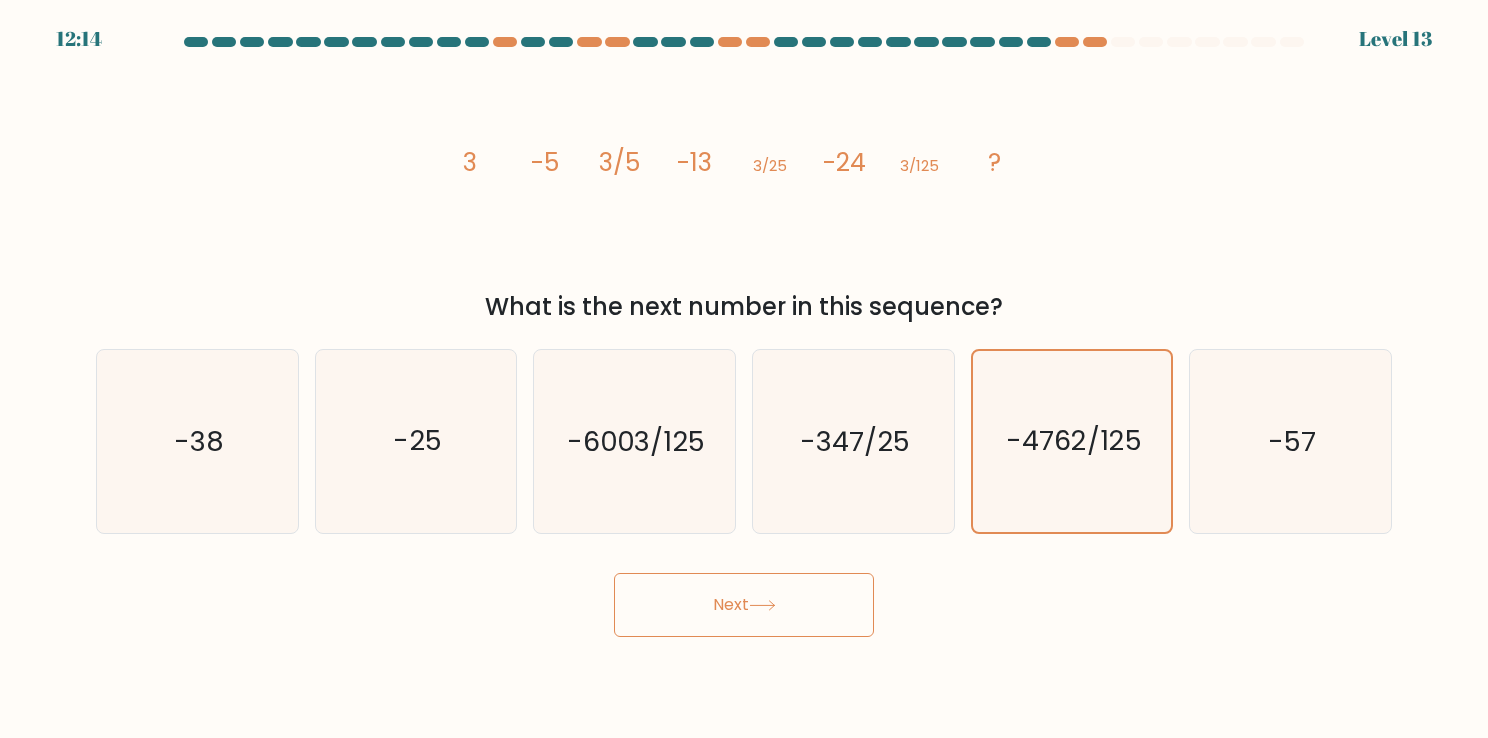 click at bounding box center (762, 605) 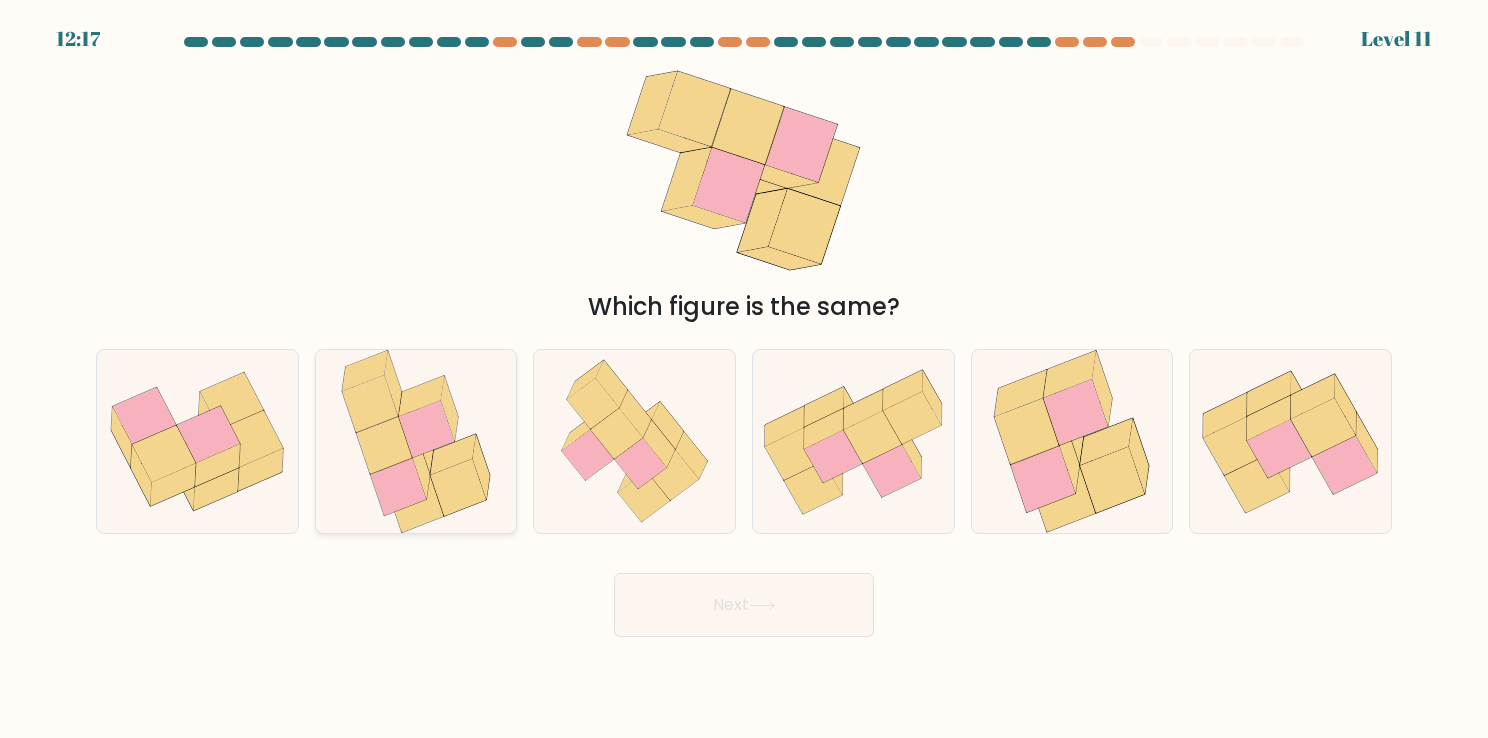click at bounding box center [384, 445] 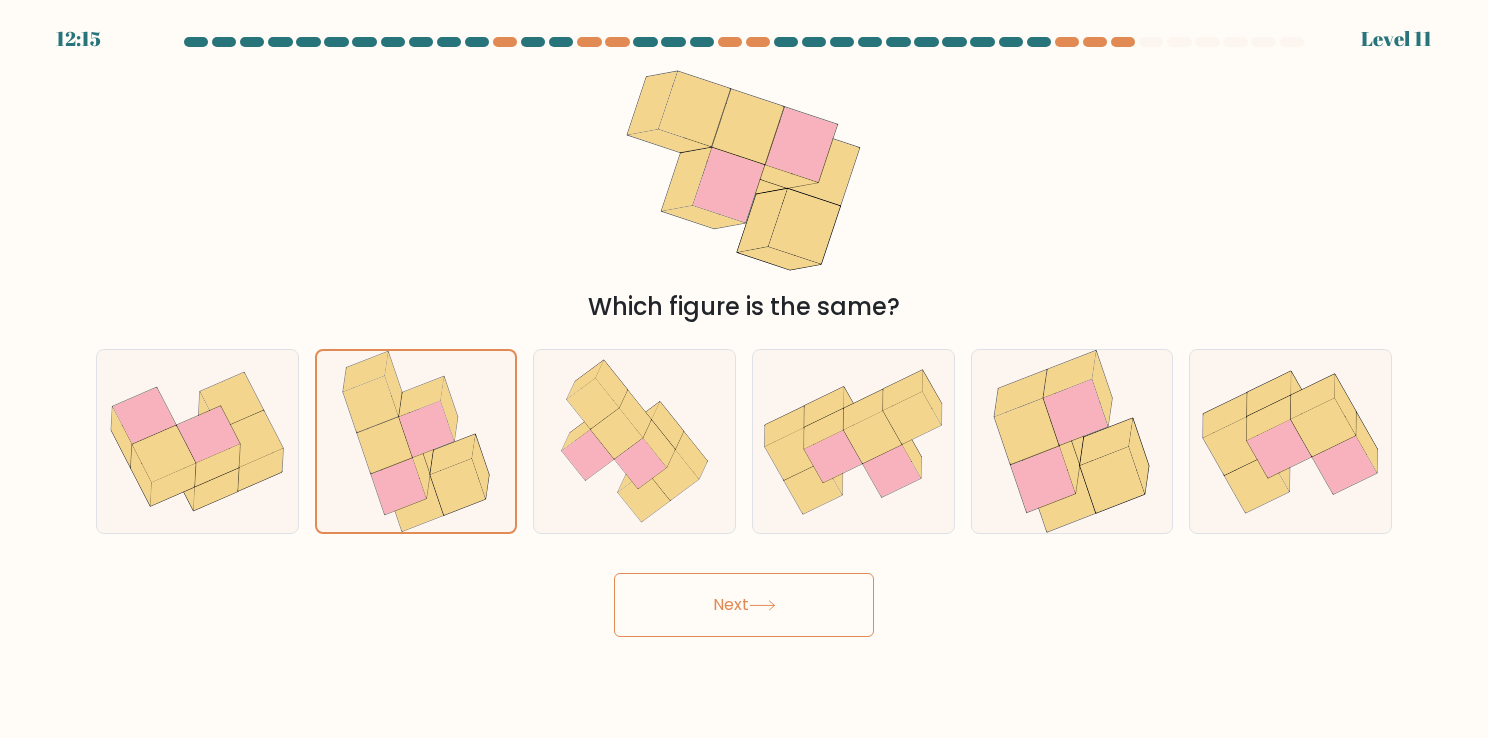 click on "Next" at bounding box center [744, 605] 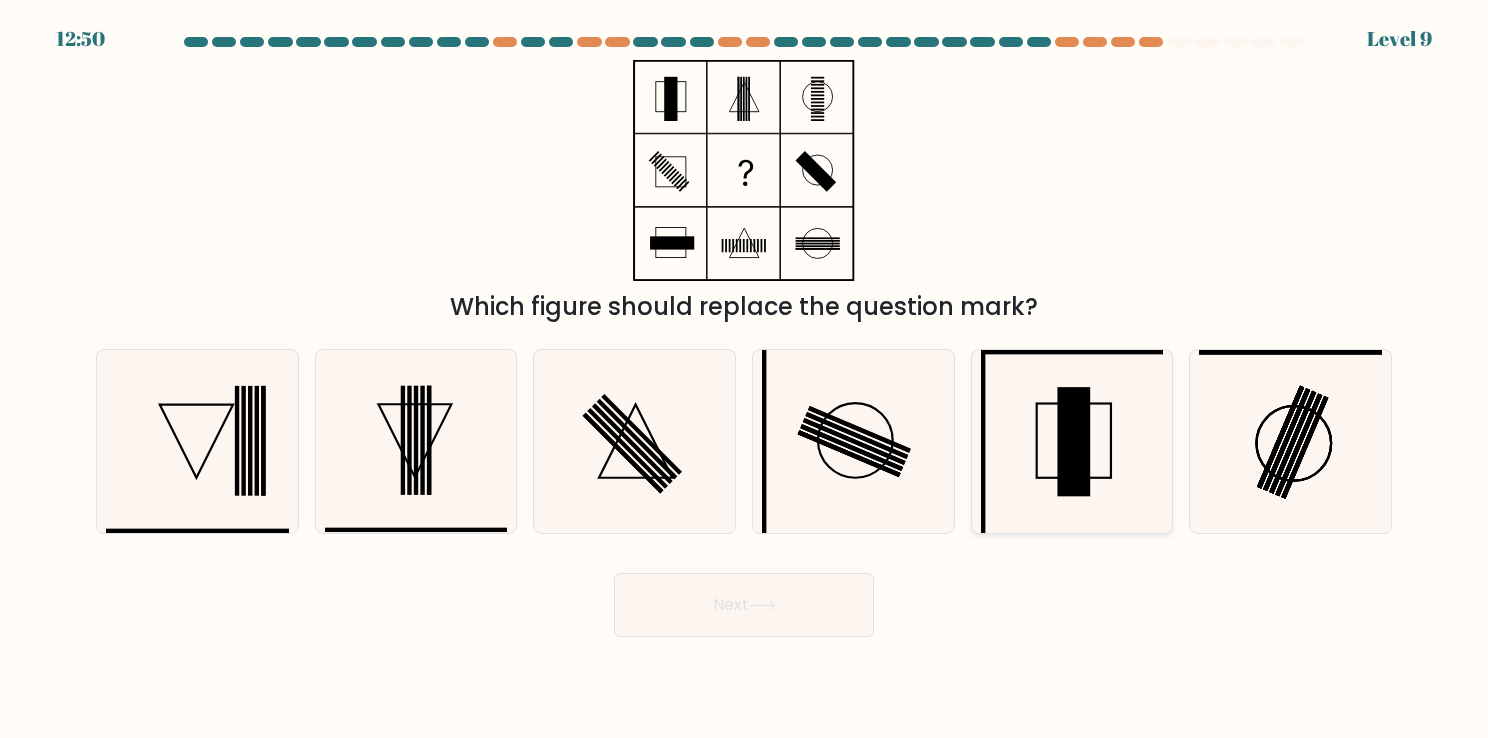 click at bounding box center (1073, 443) 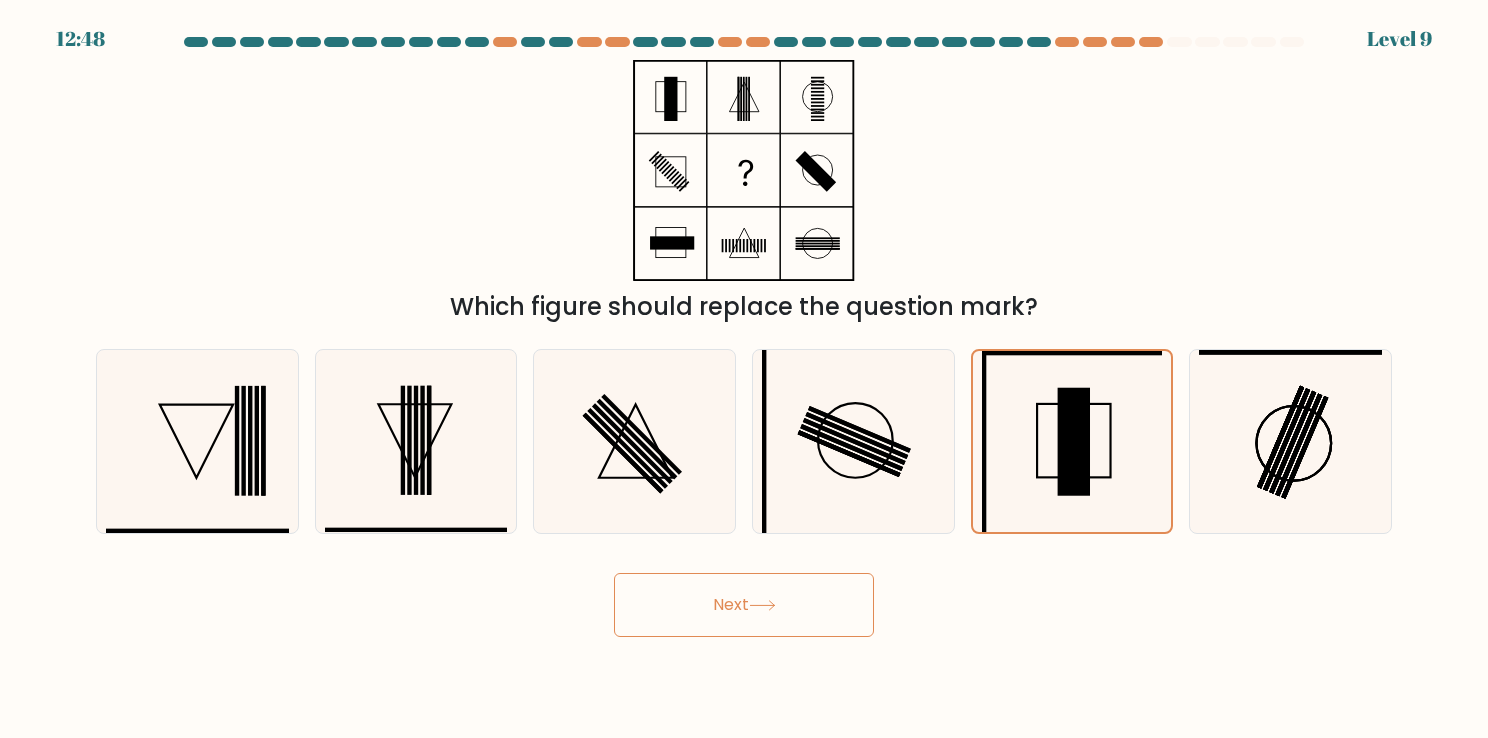 click on "Next" at bounding box center (744, 605) 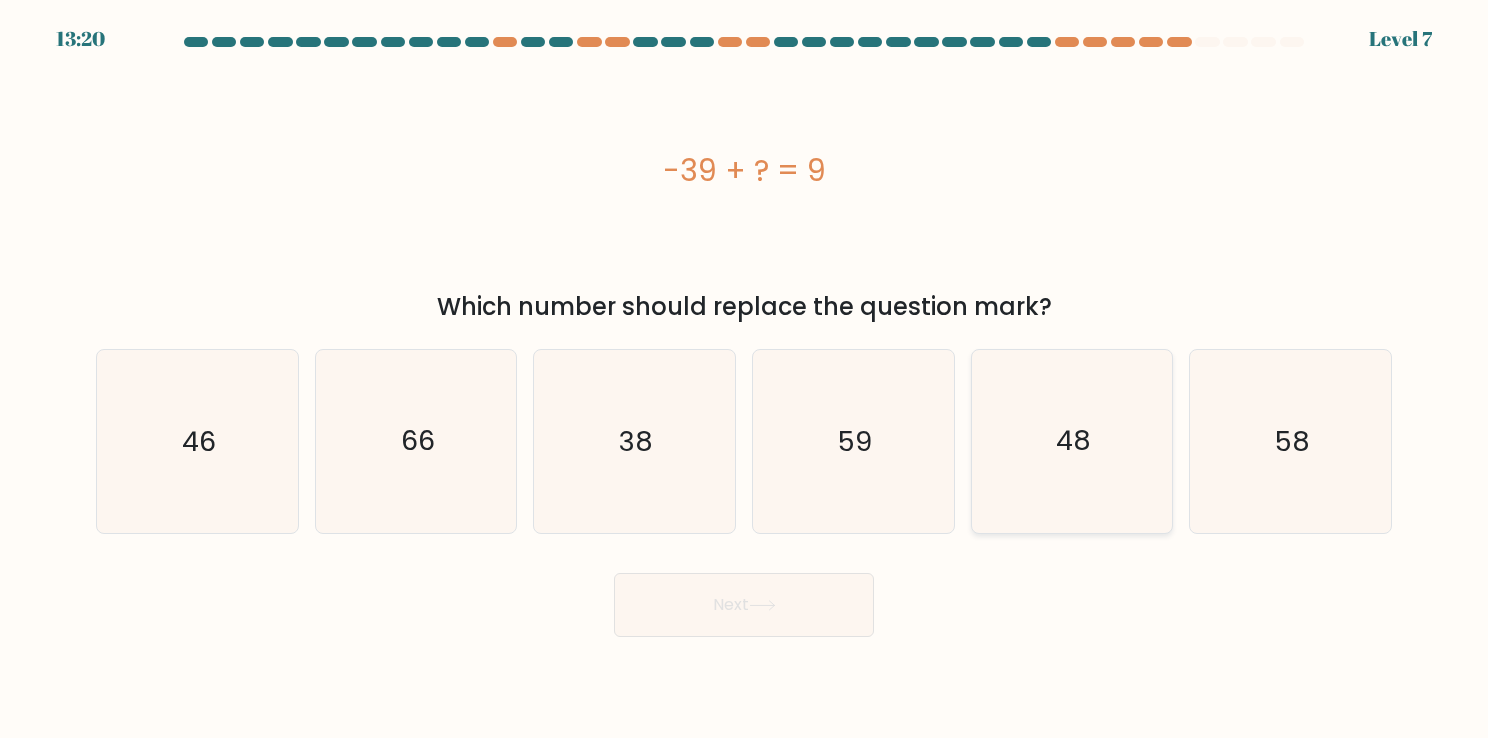 click on "48" at bounding box center [1072, 441] 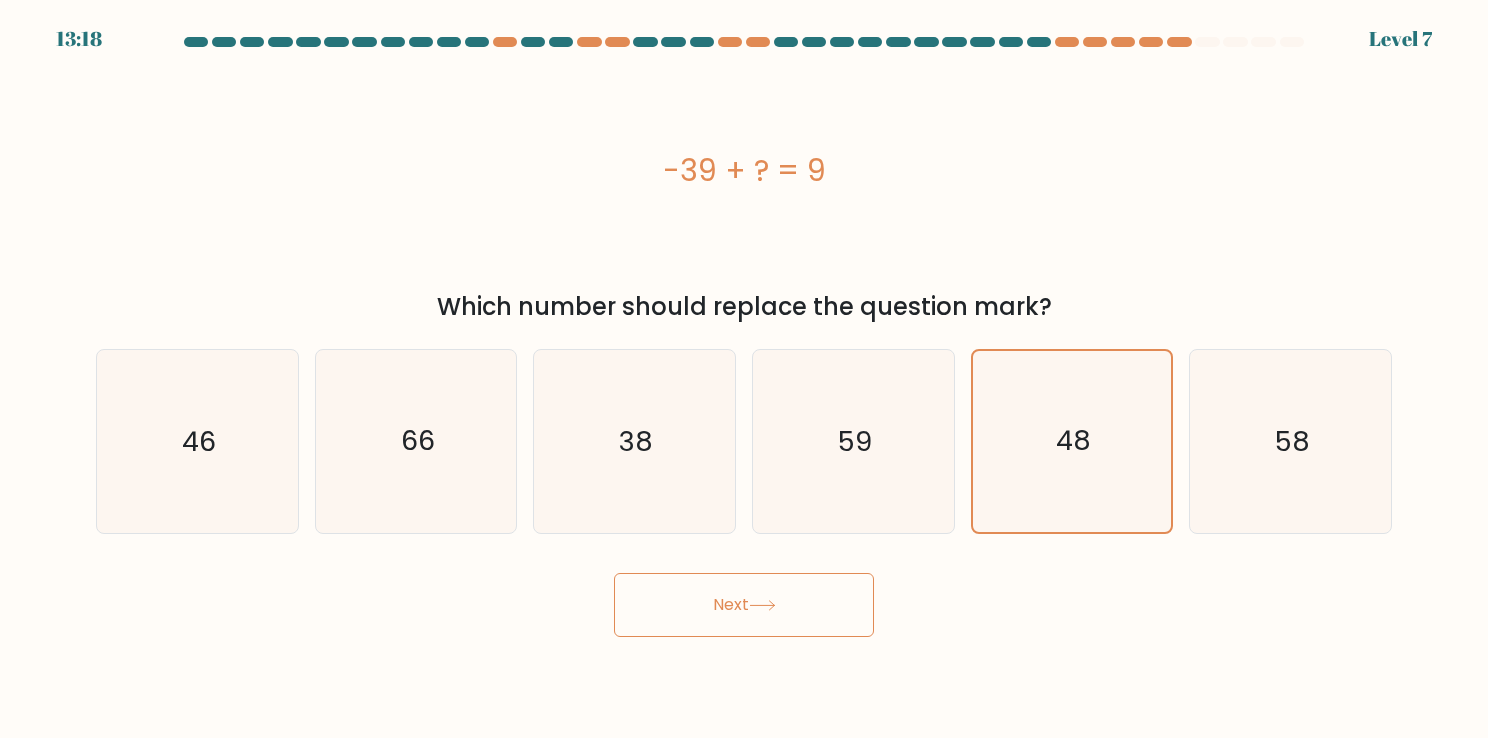 click on "Next" at bounding box center (744, 605) 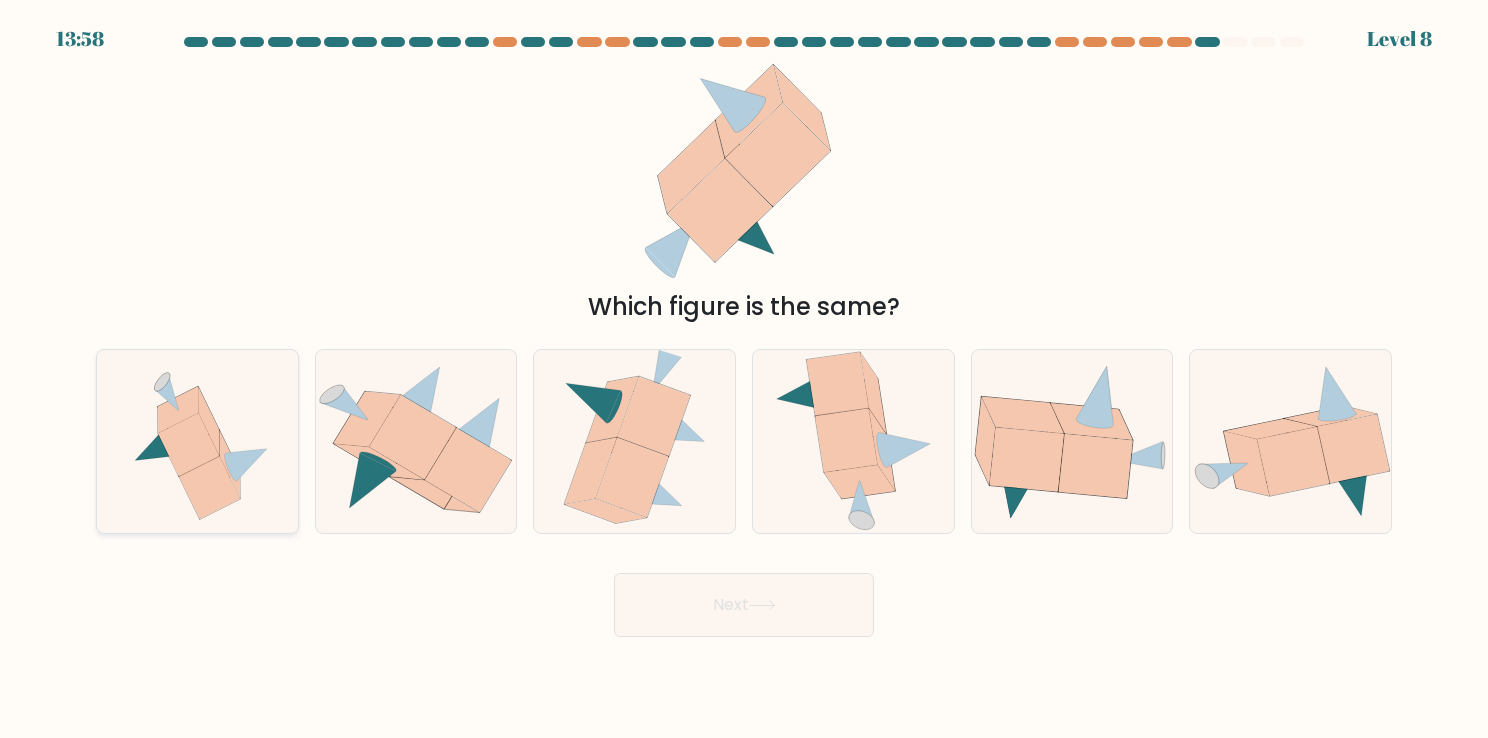 click at bounding box center (198, 441) 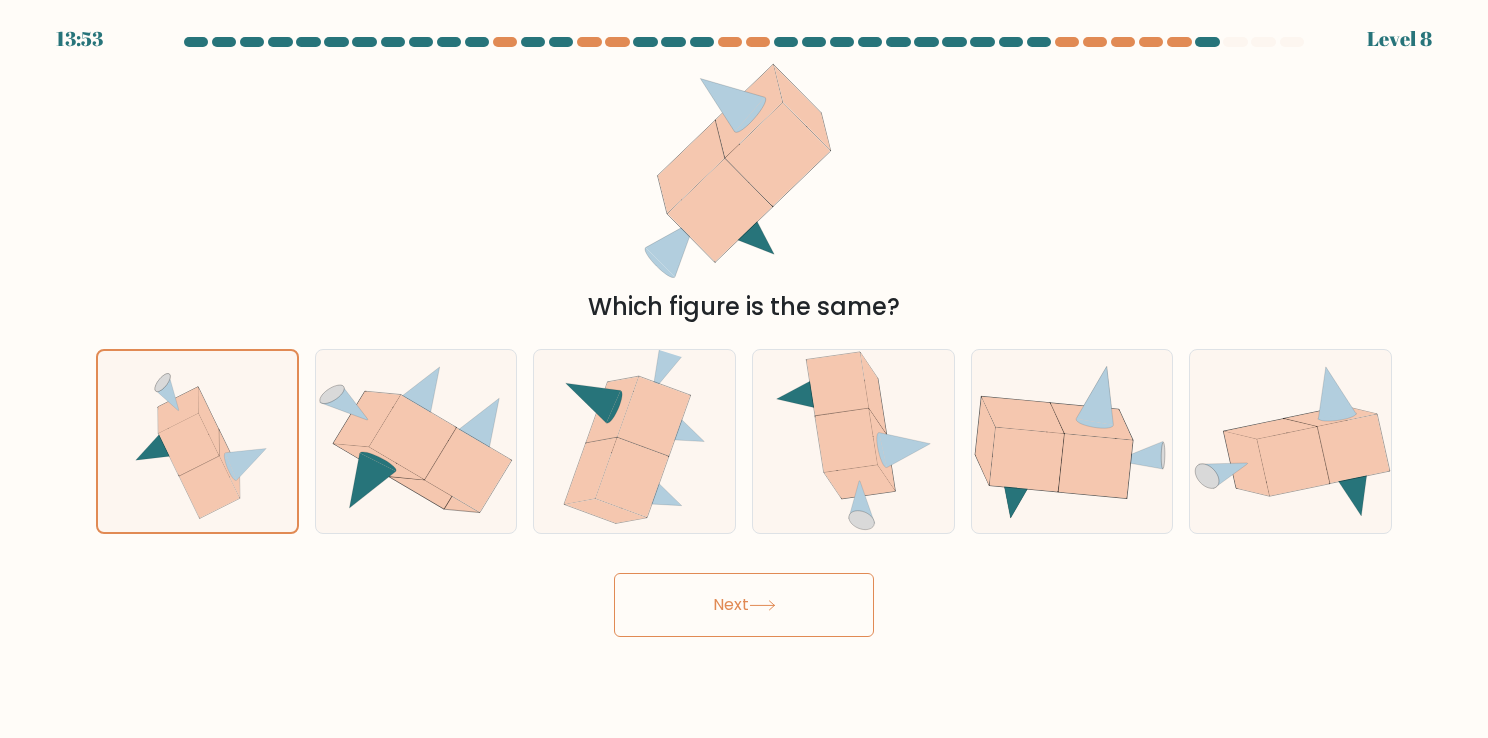 click on "Next" at bounding box center [744, 605] 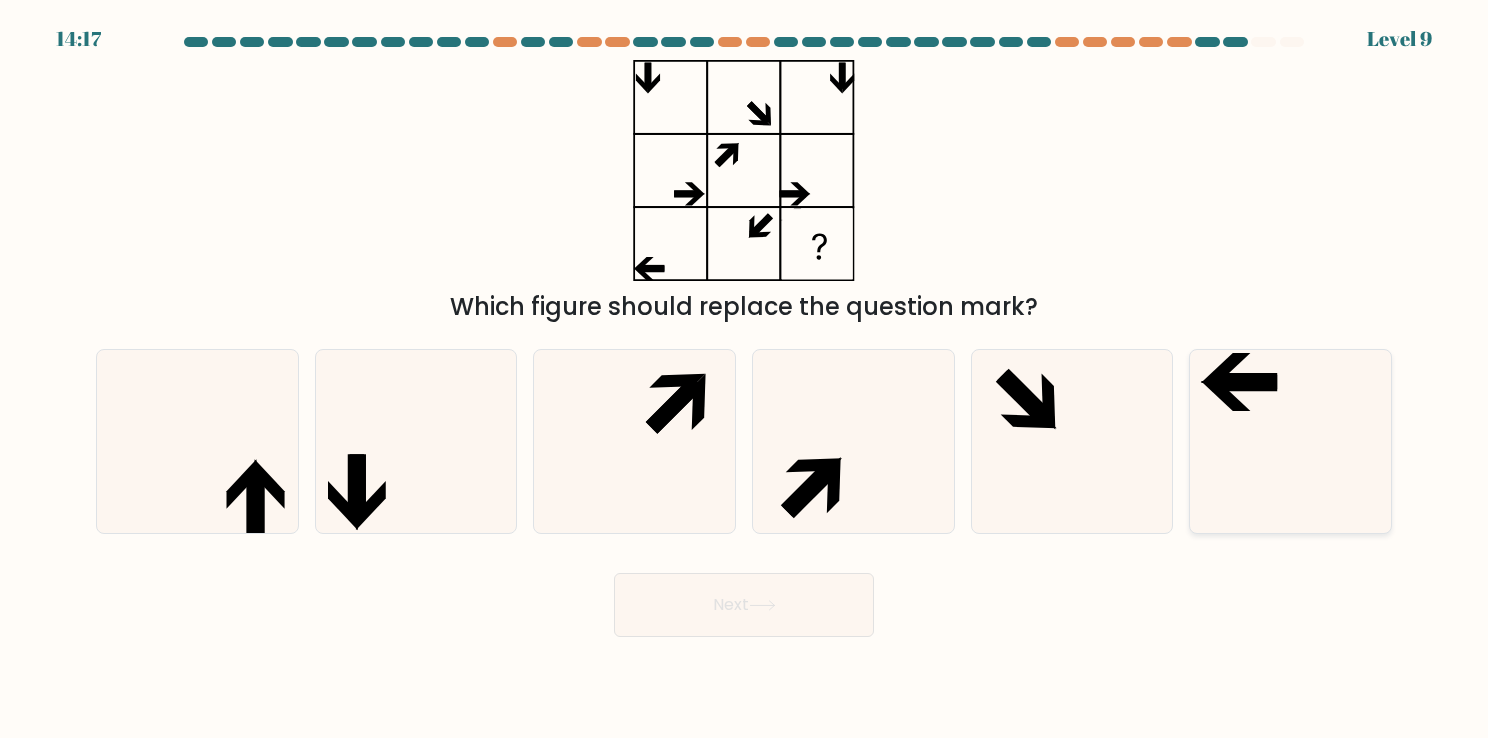 click at bounding box center [1290, 441] 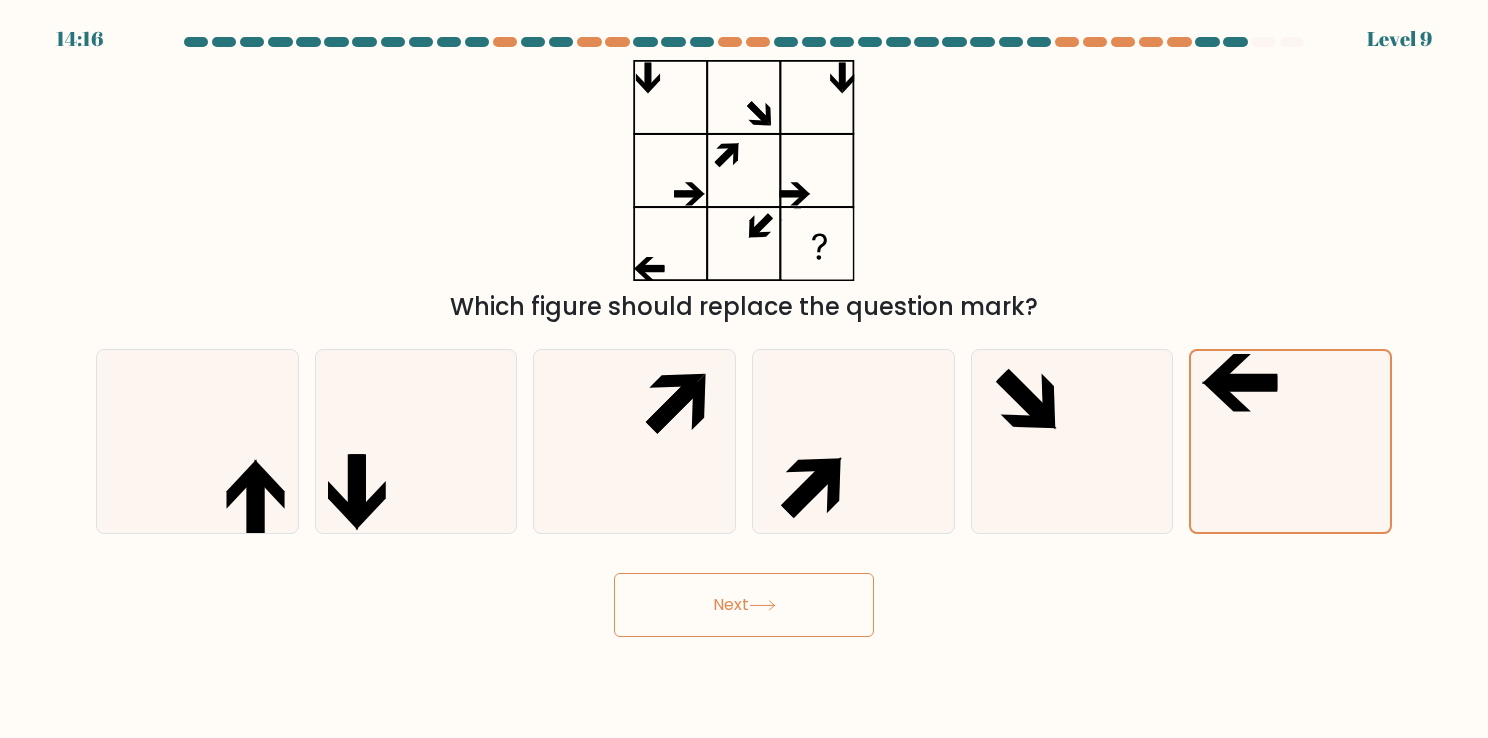 click on "Next" at bounding box center [744, 605] 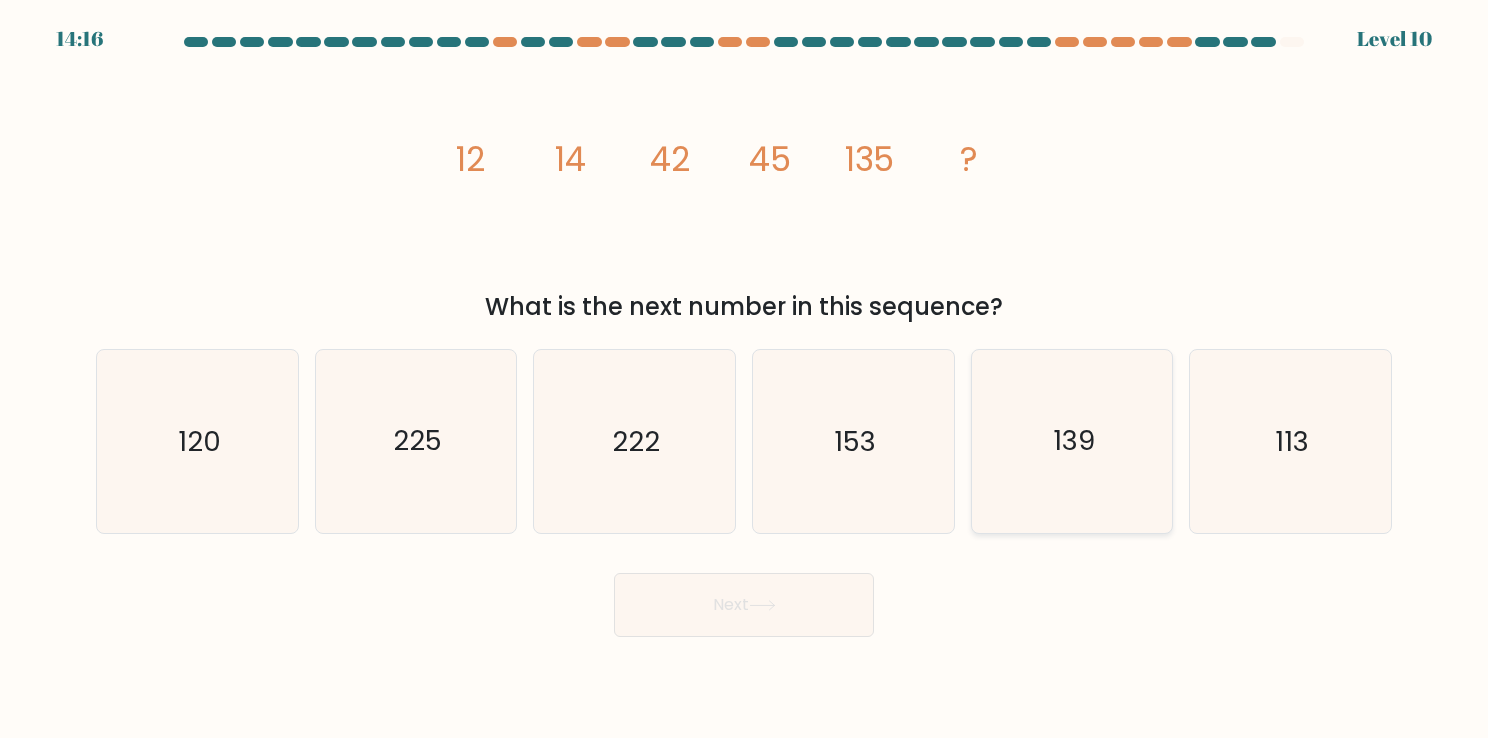 click on "139" at bounding box center [1072, 441] 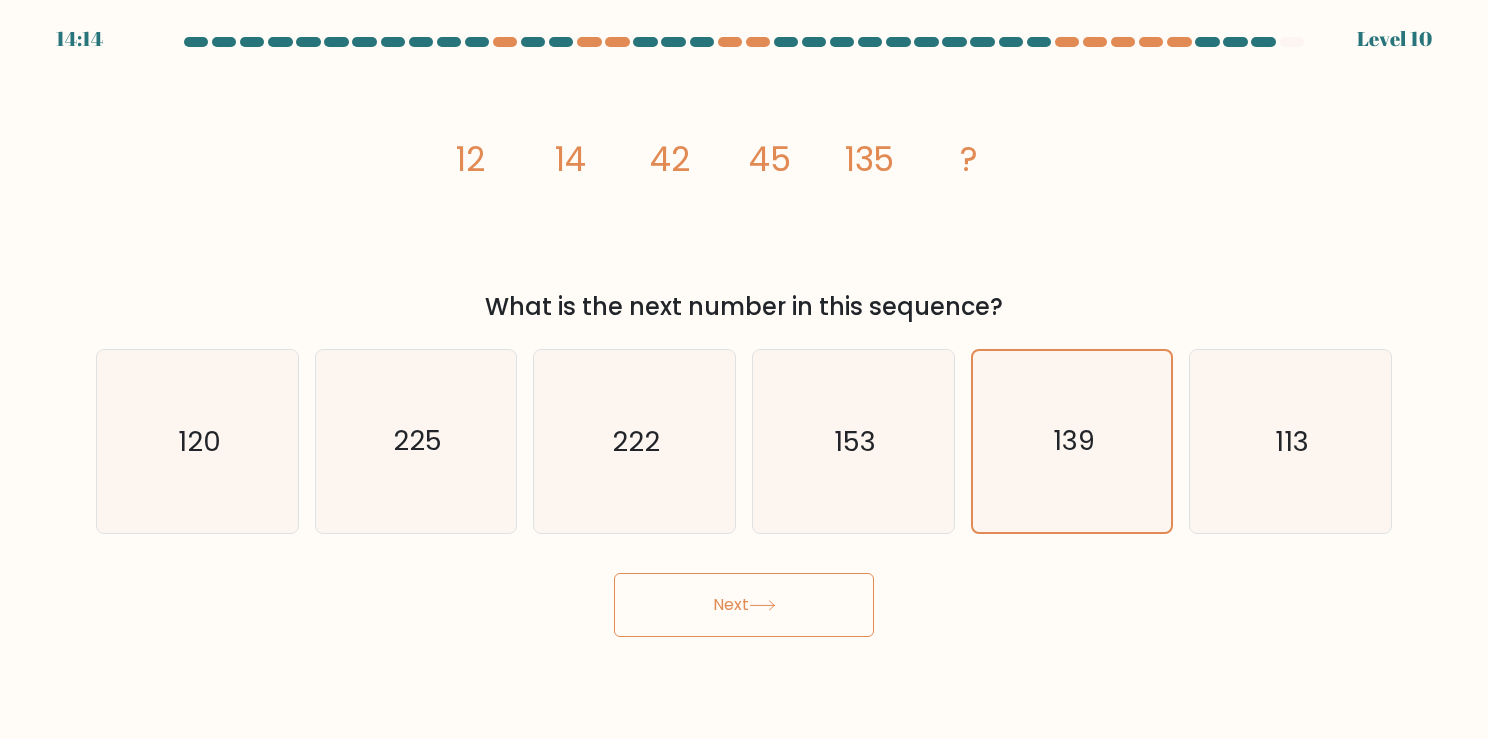 click on "Next" at bounding box center (744, 605) 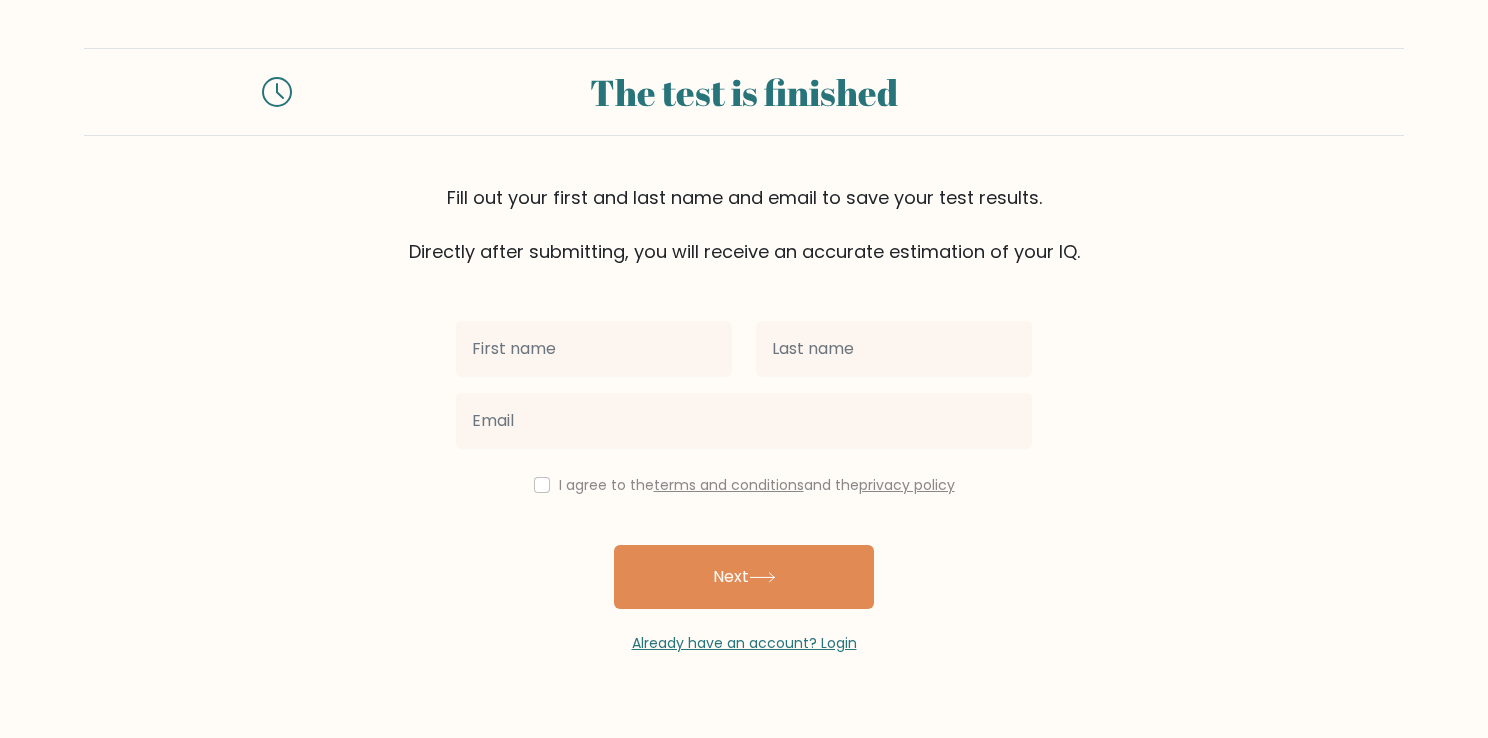 scroll, scrollTop: 0, scrollLeft: 0, axis: both 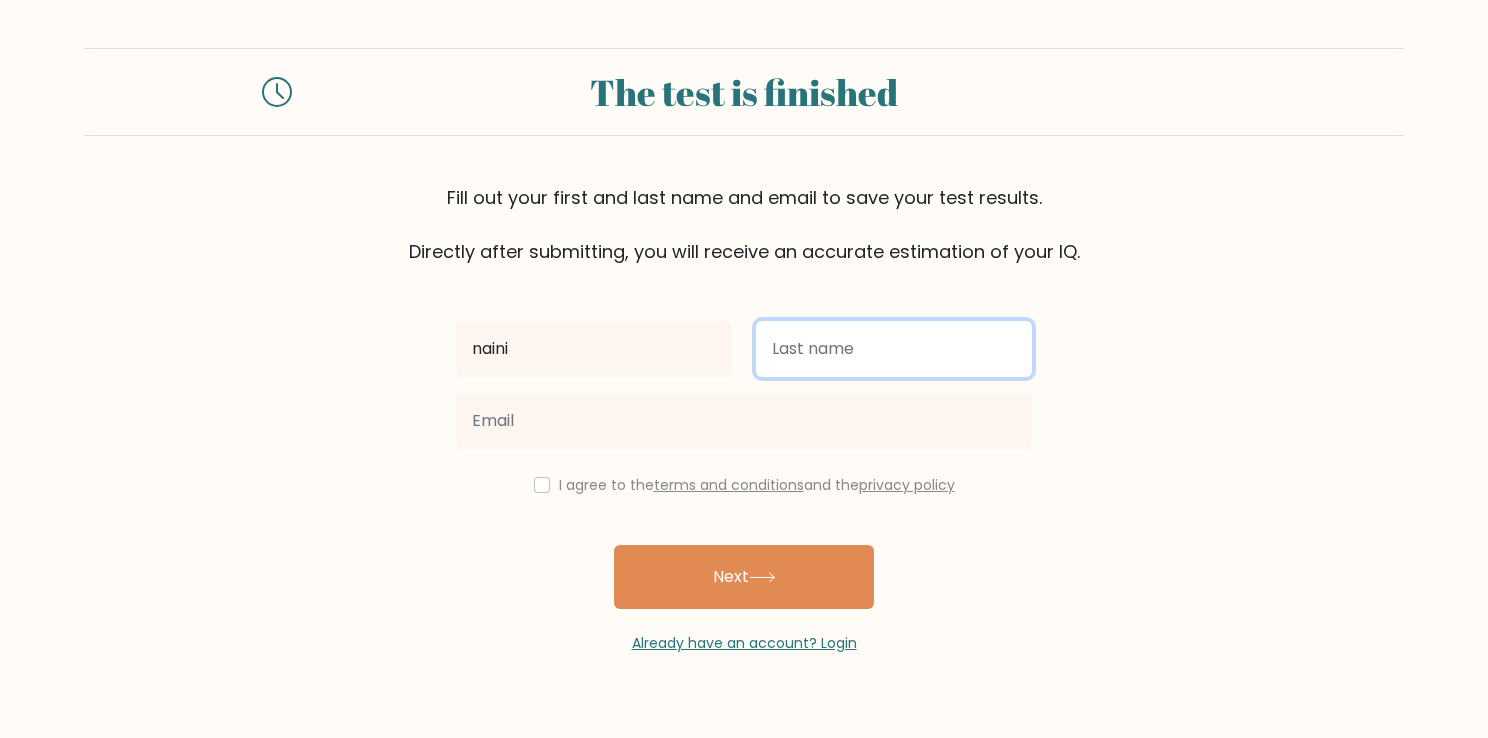 type on "nidhi" 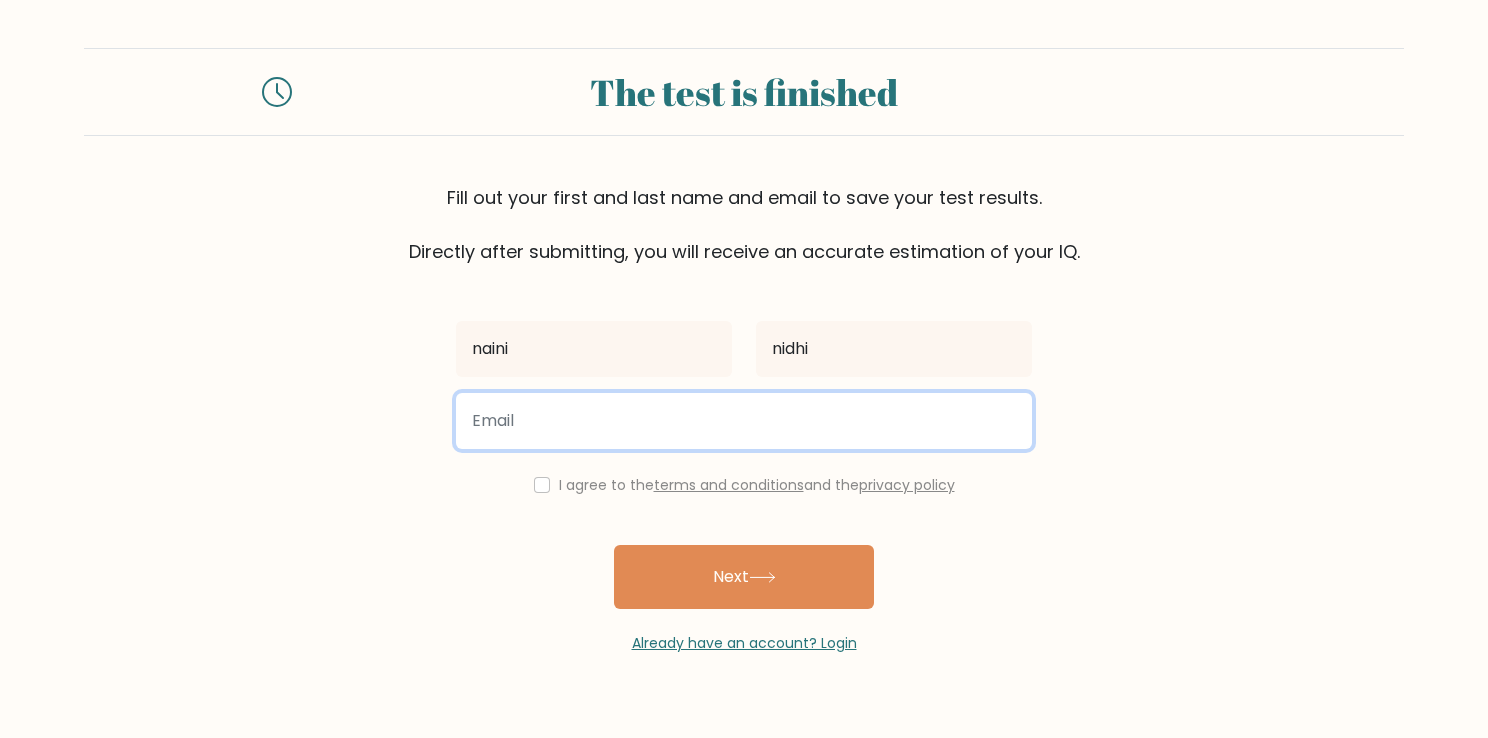 type on "naininidhi1@gmail.com" 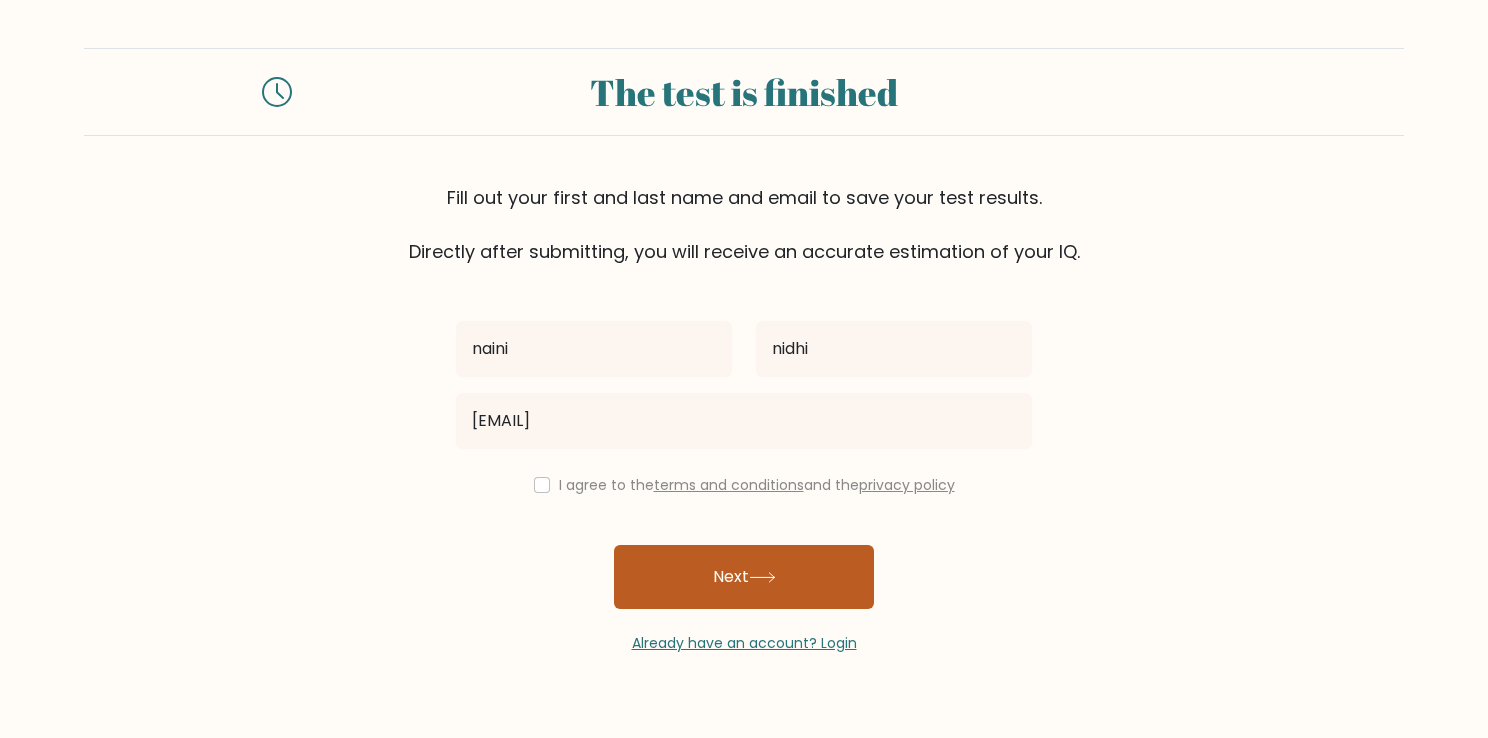 click on "Next" at bounding box center (744, 577) 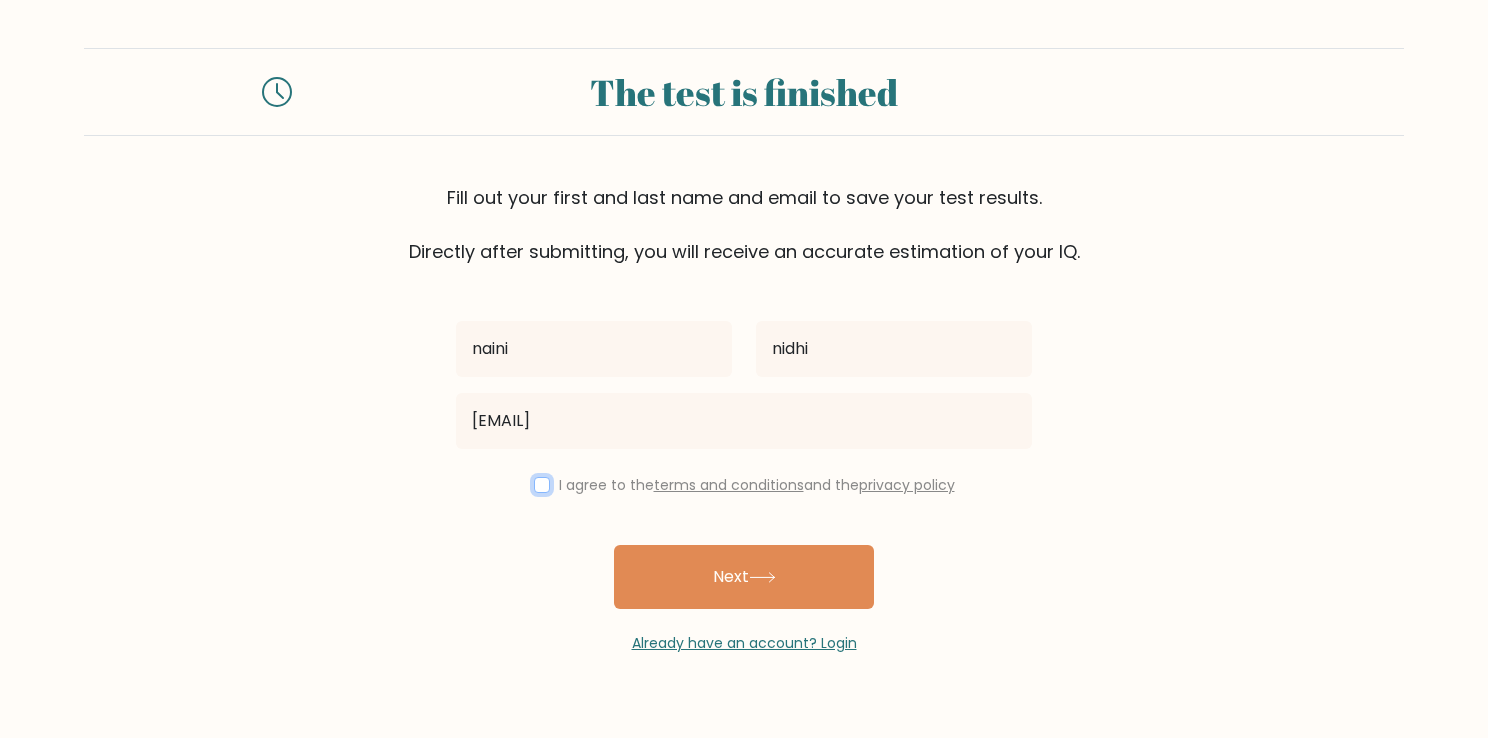 click at bounding box center [542, 485] 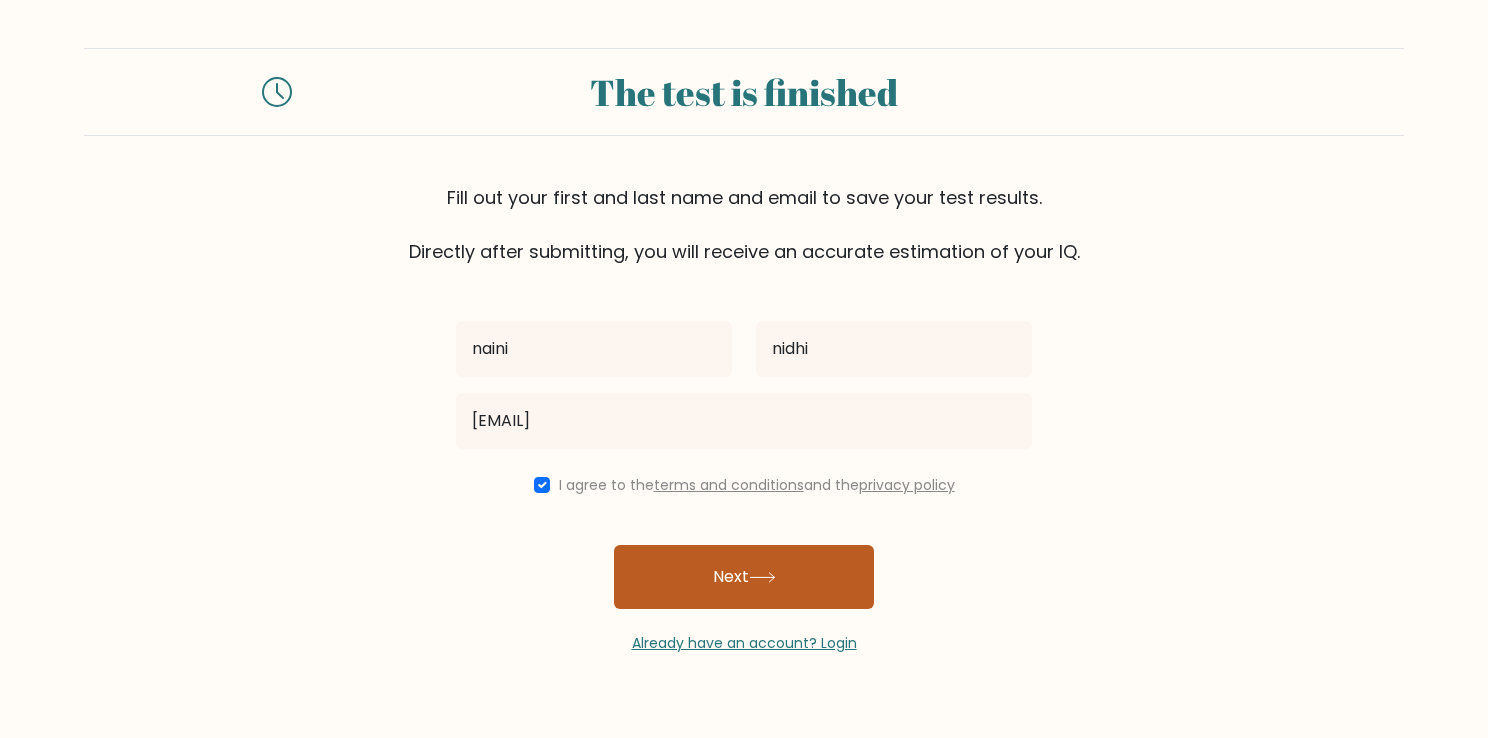 click on "Next" at bounding box center [744, 577] 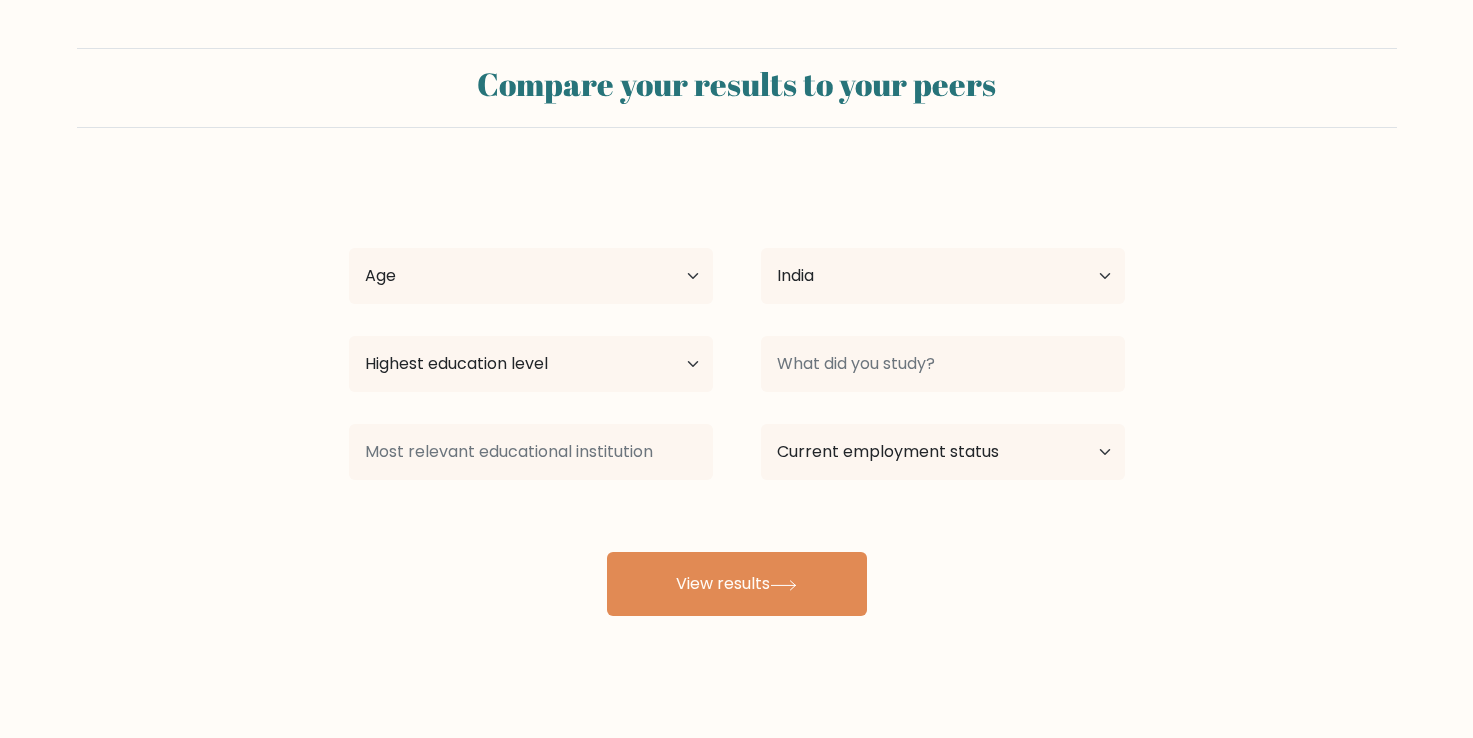 scroll, scrollTop: 0, scrollLeft: 0, axis: both 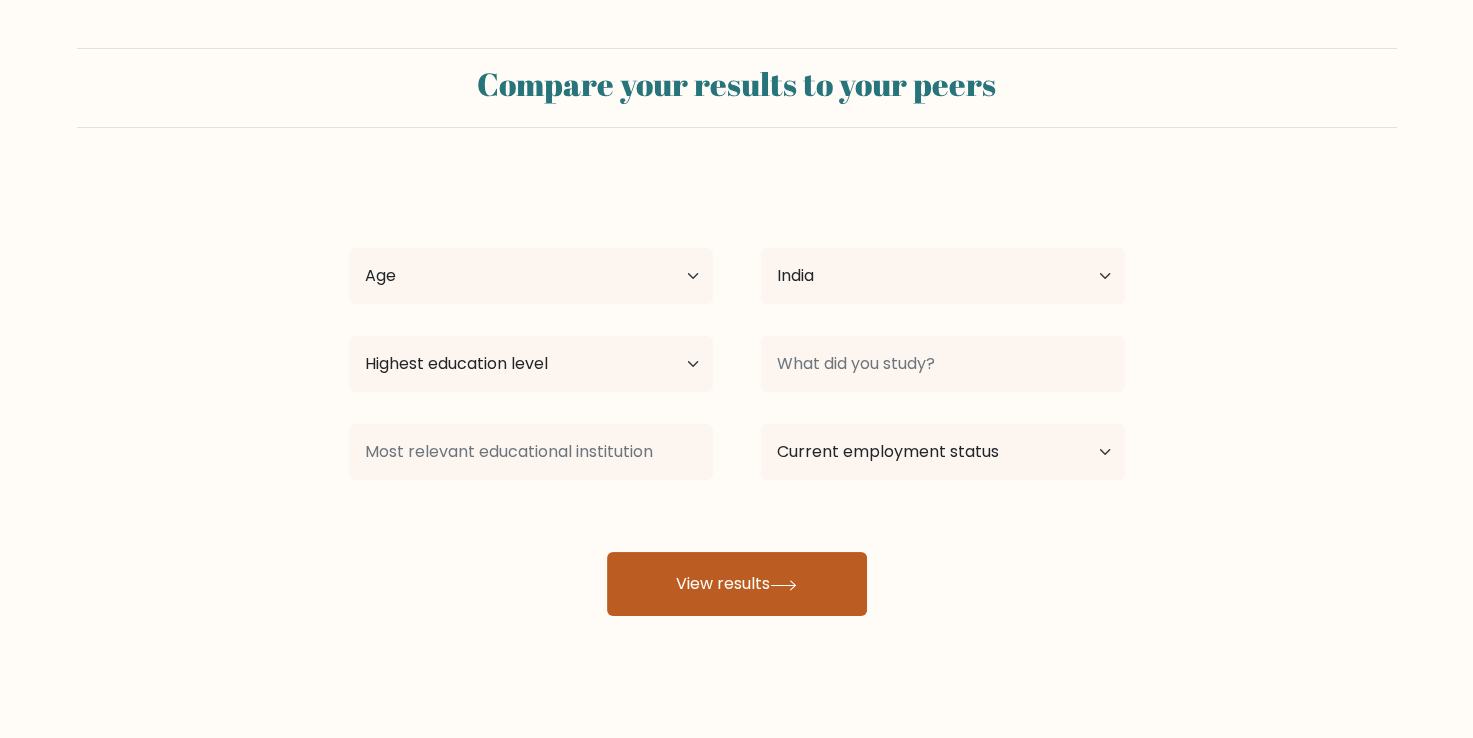 click on "View results" at bounding box center (737, 584) 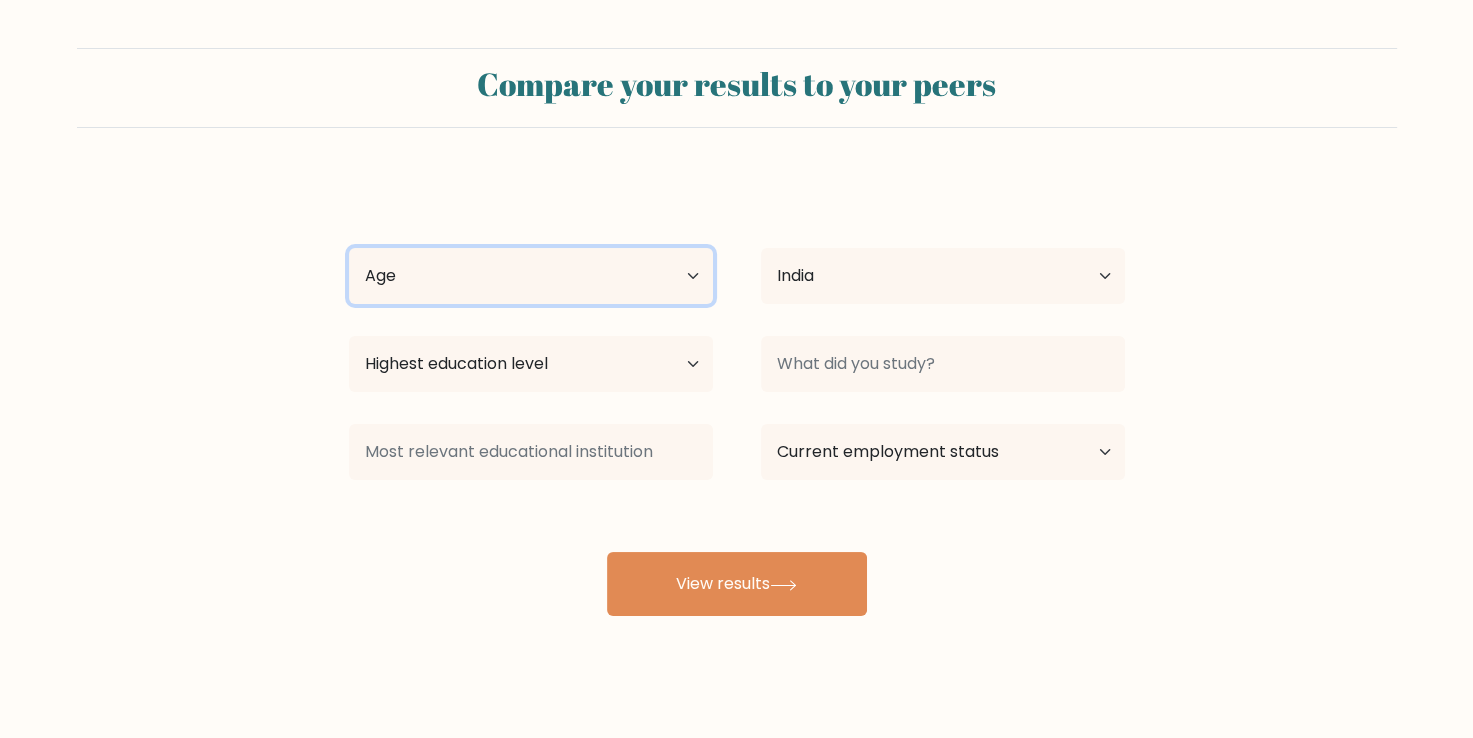 click on "Age
Under 18 years old
18-24 years old
25-34 years old
35-44 years old
45-54 years old
55-64 years old
65 years old and above" at bounding box center (531, 276) 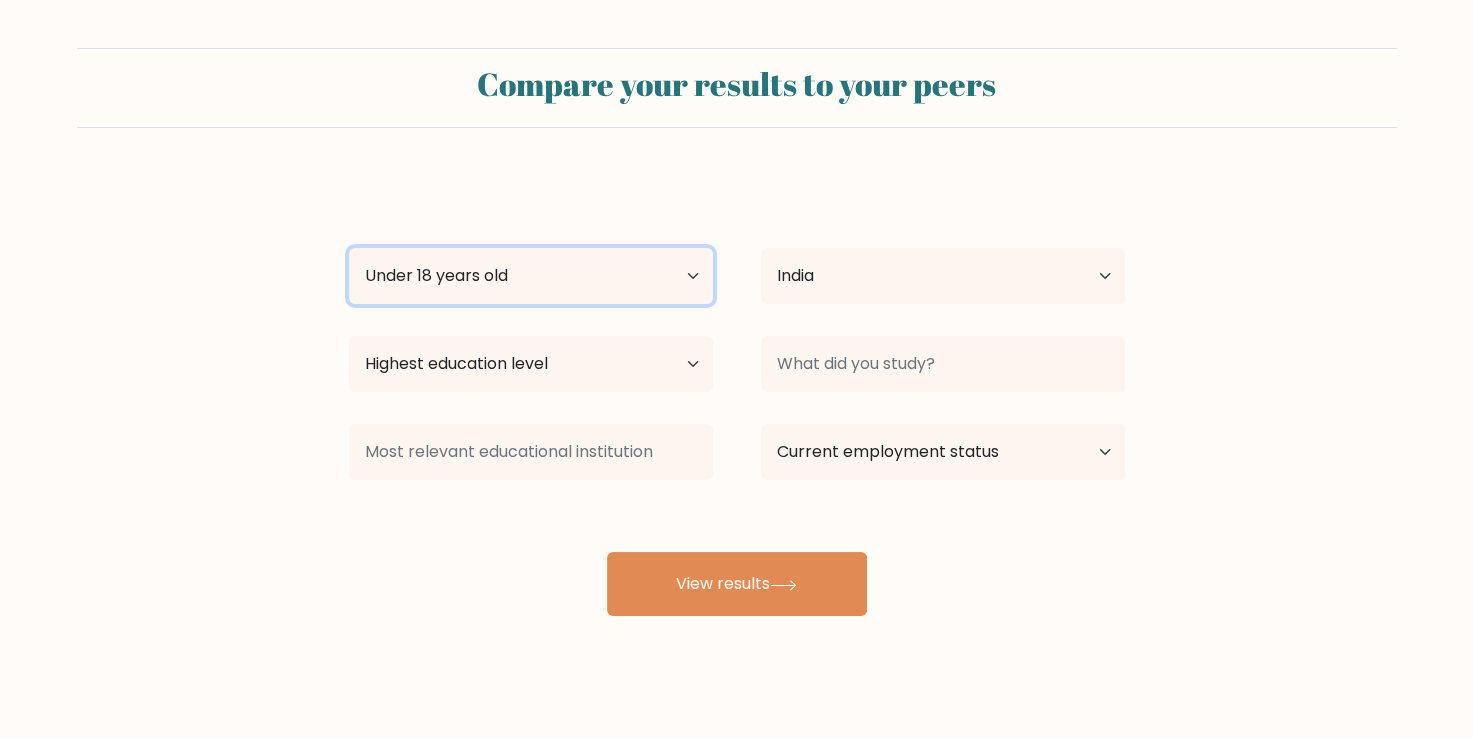 click on "Age
Under 18 years old
18-24 years old
25-34 years old
35-44 years old
45-54 years old
55-64 years old
65 years old and above" at bounding box center (531, 276) 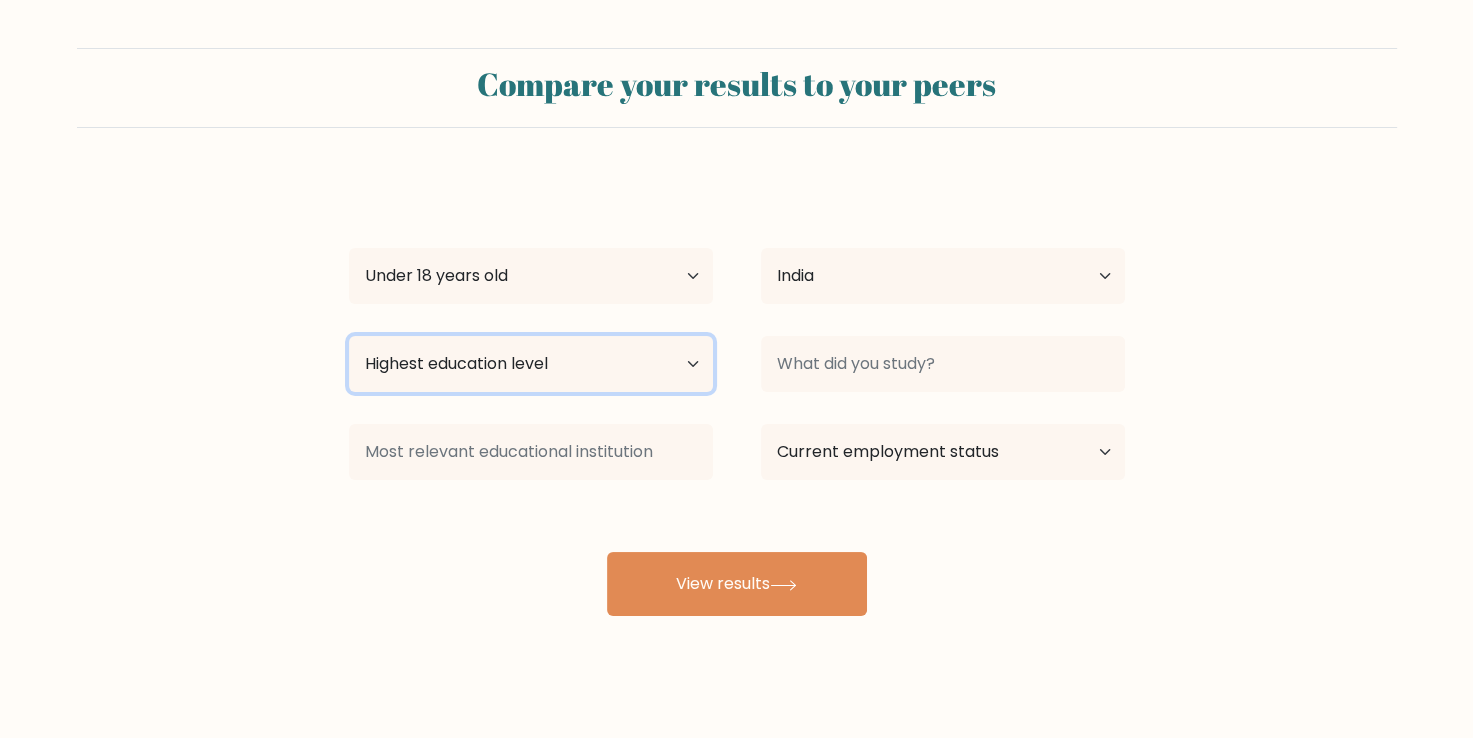 click on "Highest education level
No schooling
Primary
Lower Secondary
Upper Secondary
Occupation Specific
Bachelor's degree
Master's degree
Doctoral degree" at bounding box center [531, 364] 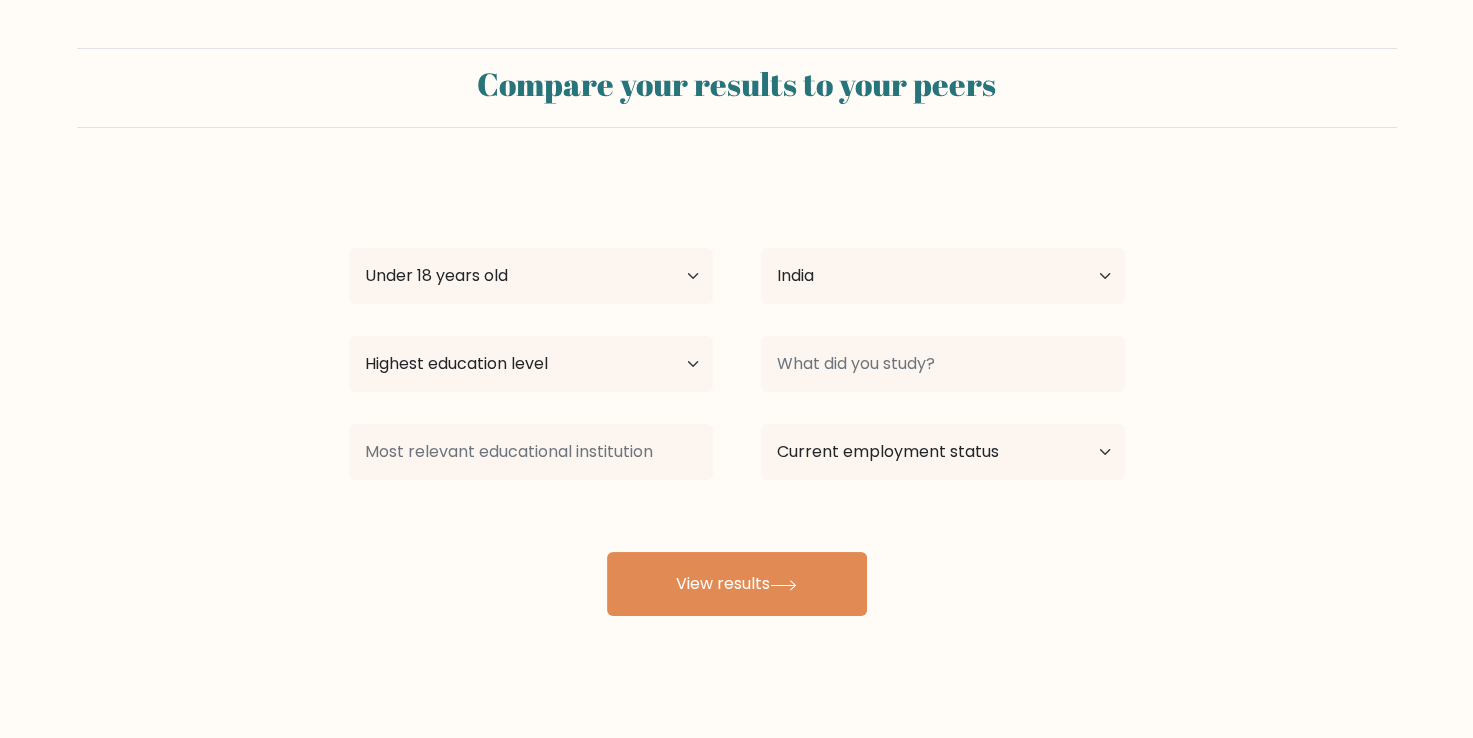 click on "Compare your results to your peers
[NAME]
[NAME]
Age
Under 18 years old
18-24 years old
25-34 years old
35-44 years old
45-54 years old
55-64 years old
65 years old and above
Country
Afghanistan
Albania
Algeria
American Samoa
Andorra
Angola
Anguilla
Antarctica
Antigua and Barbuda
Argentina
Armenia
Aruba
Australia" at bounding box center [736, 332] 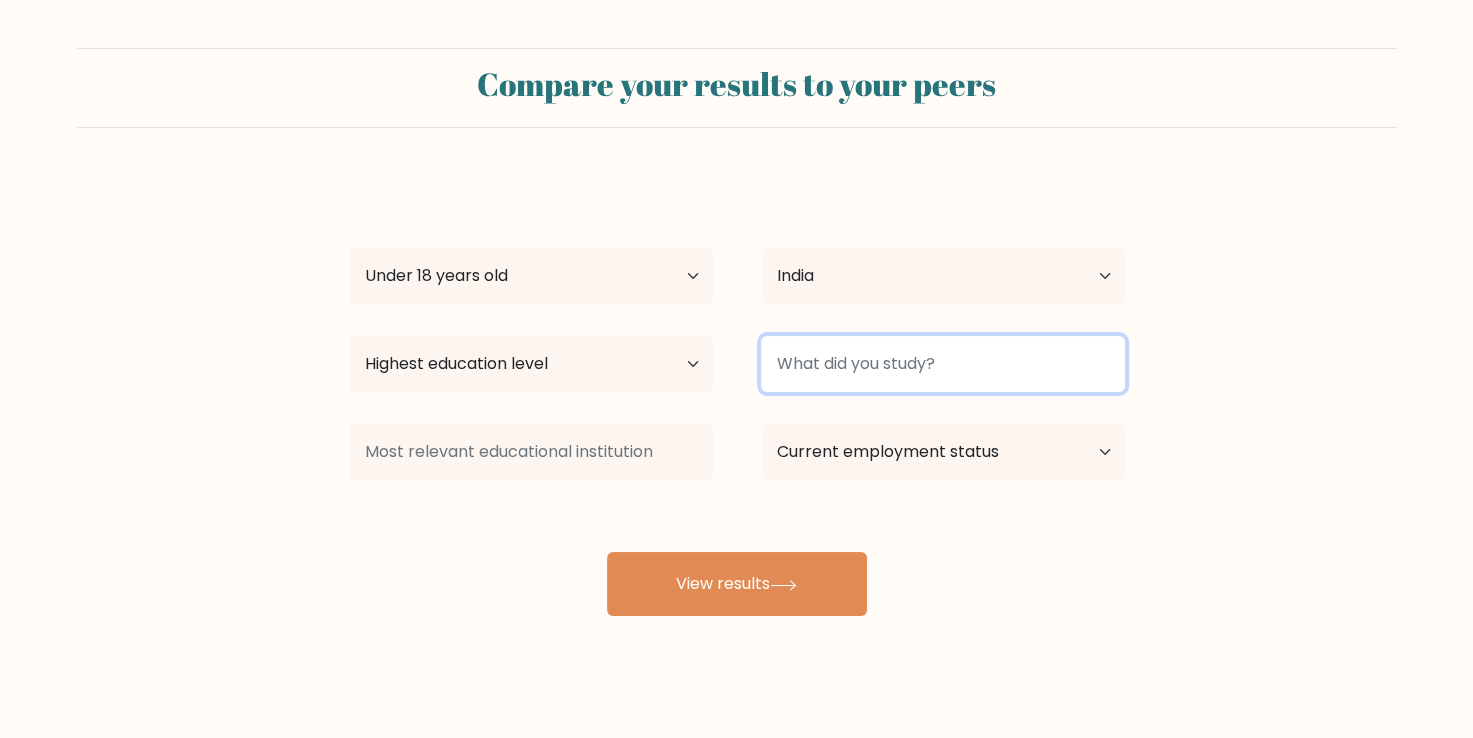 click at bounding box center (943, 364) 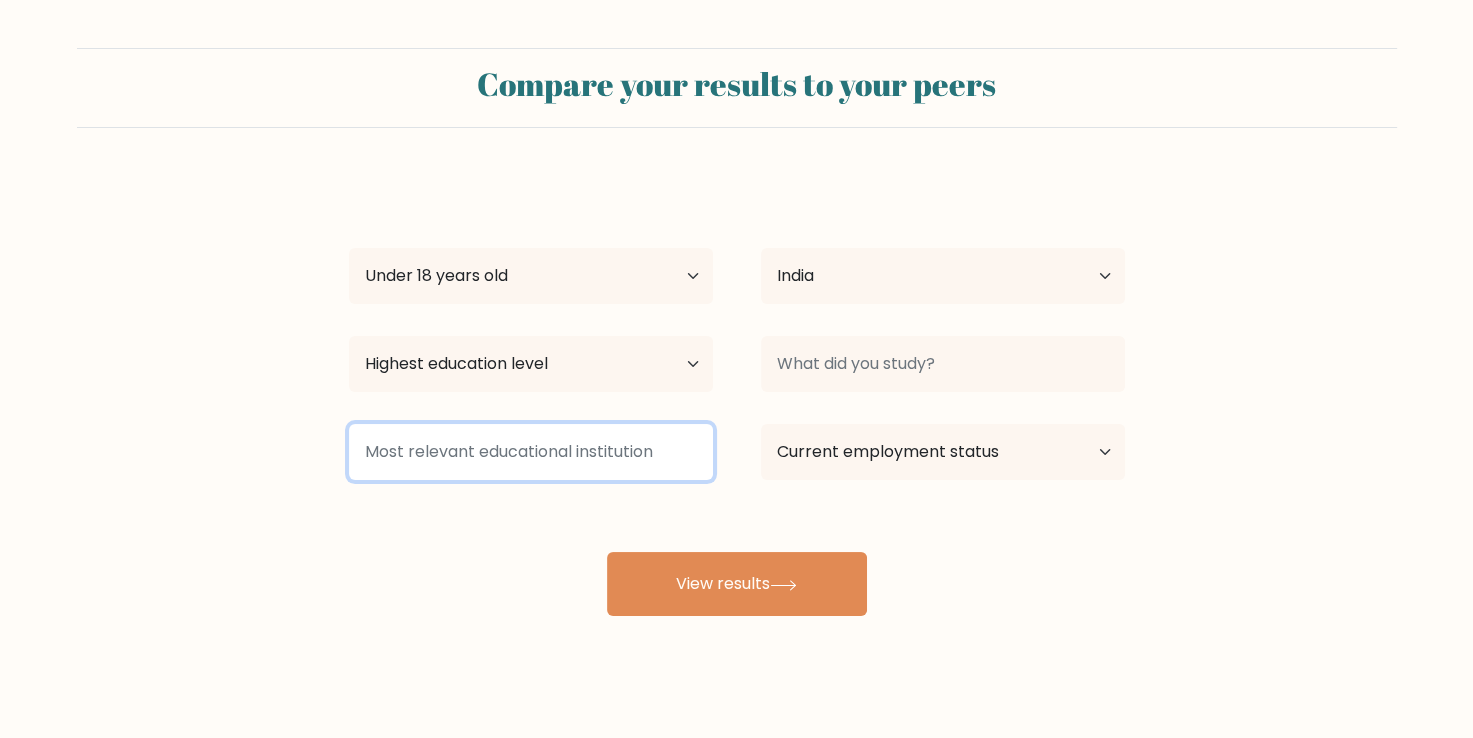 click at bounding box center (531, 452) 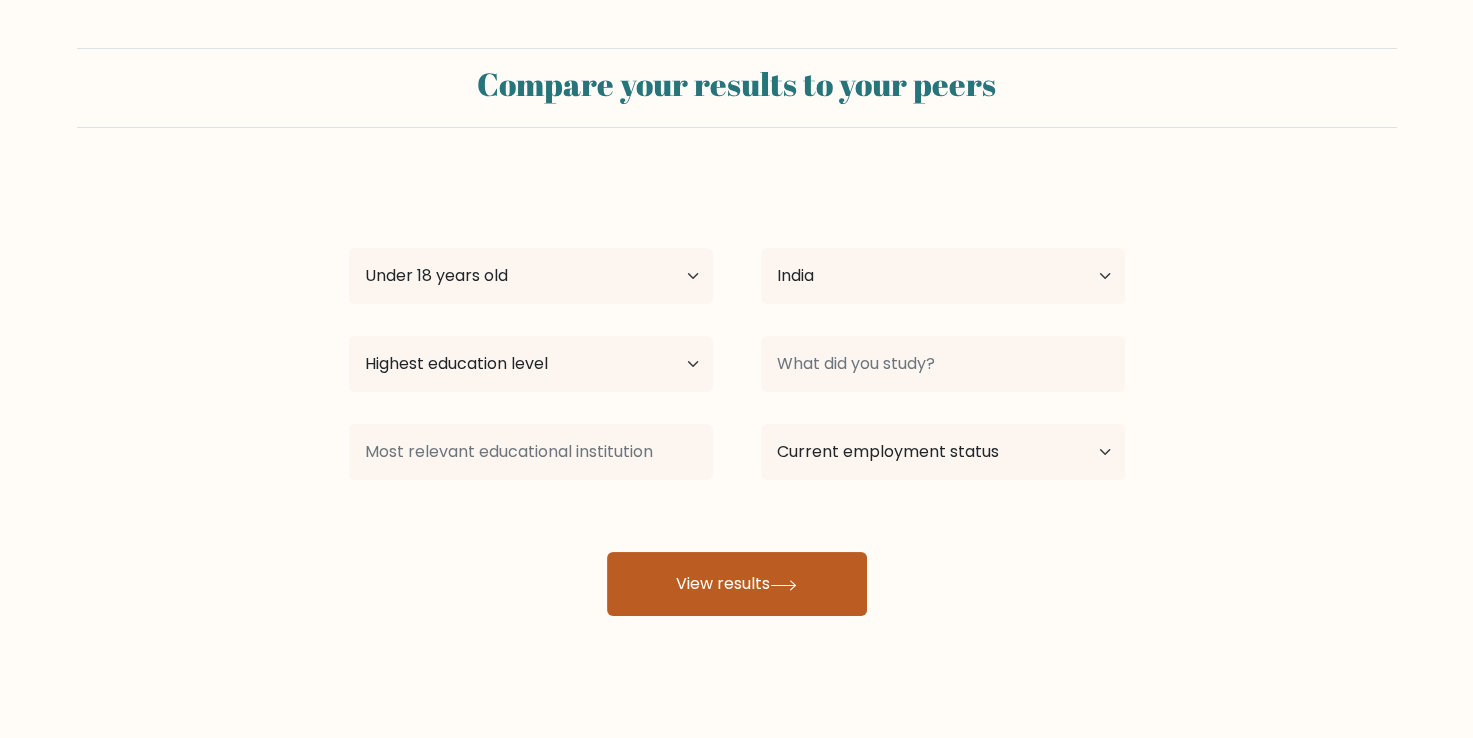 click on "View results" at bounding box center [737, 584] 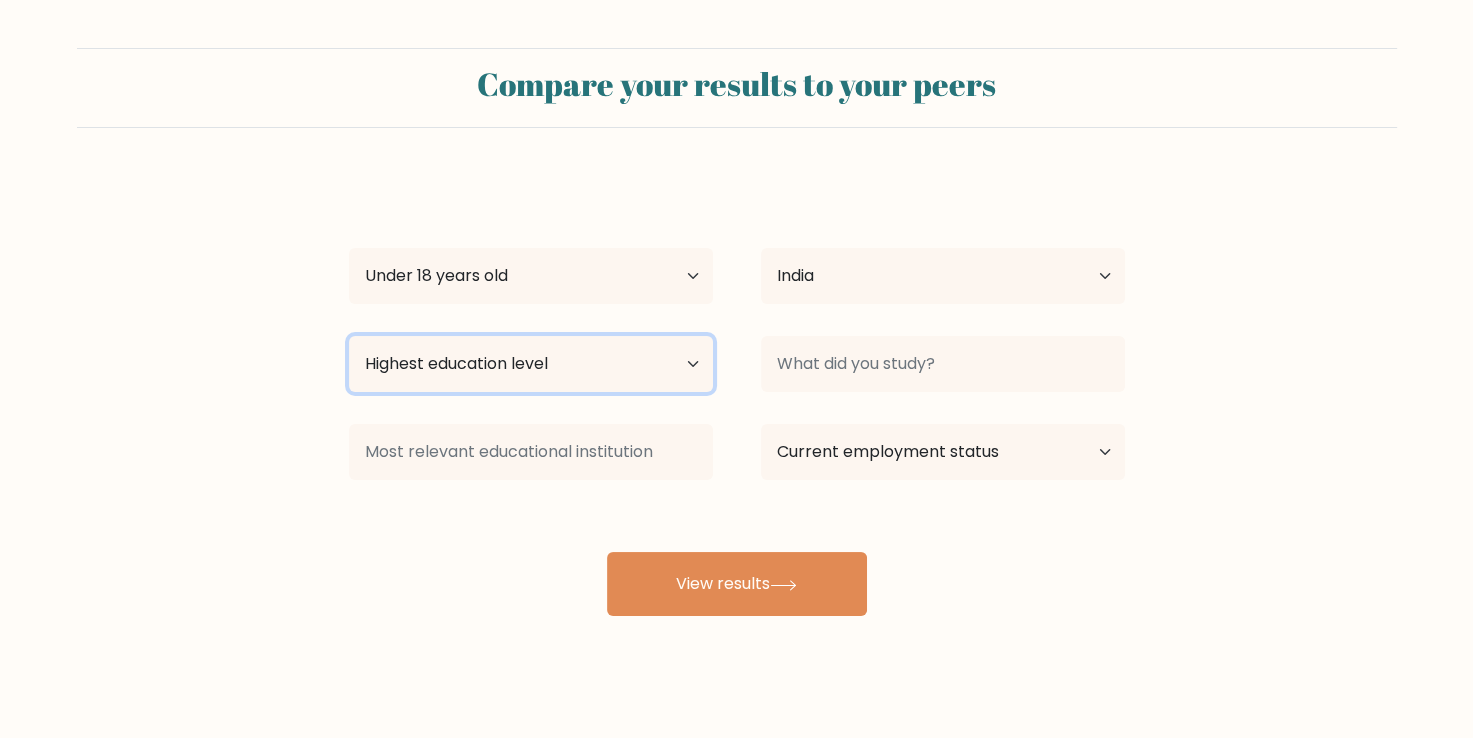 click on "Highest education level
No schooling
Primary
Lower Secondary
Upper Secondary
Occupation Specific
Bachelor's degree
Master's degree
Doctoral degree" at bounding box center (531, 364) 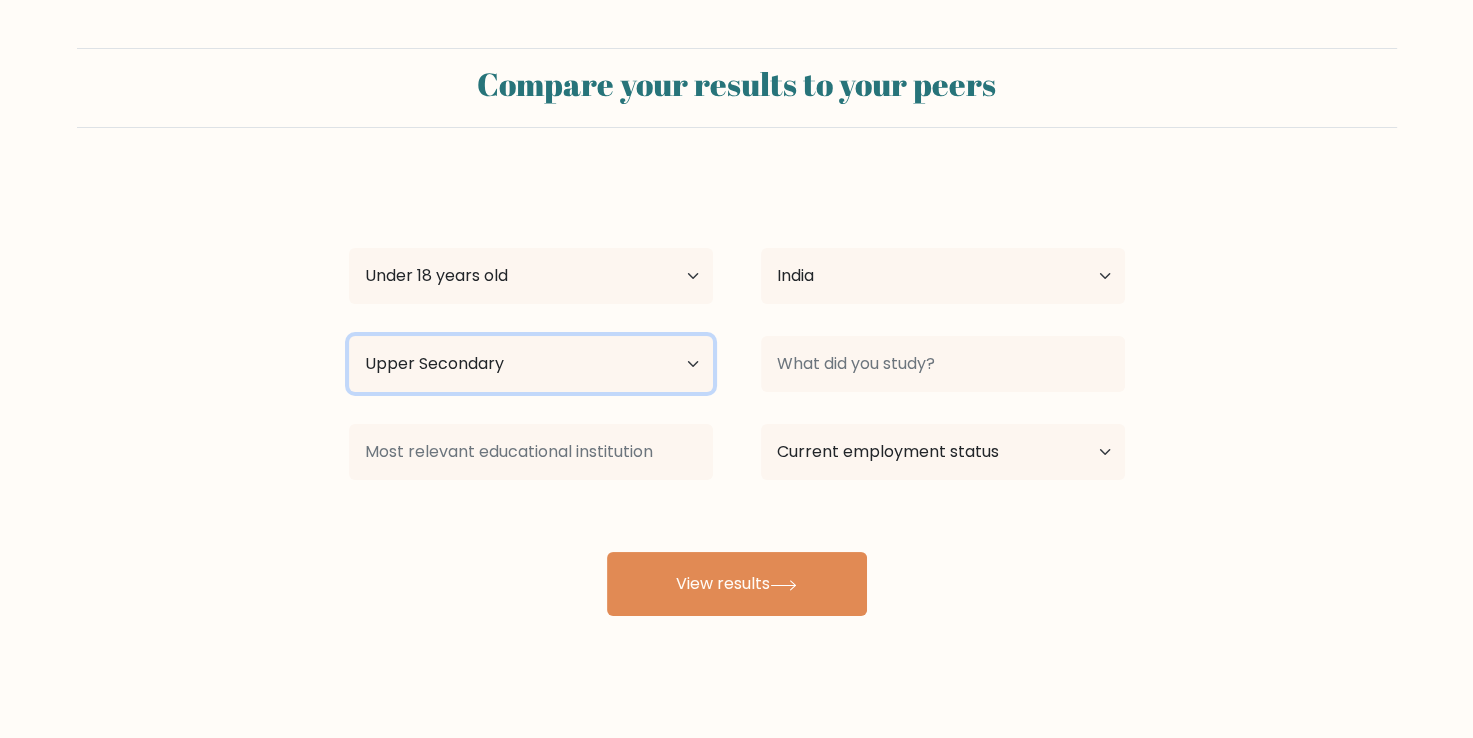 click on "Highest education level
No schooling
Primary
Lower Secondary
Upper Secondary
Occupation Specific
Bachelor's degree
Master's degree
Doctoral degree" at bounding box center [531, 364] 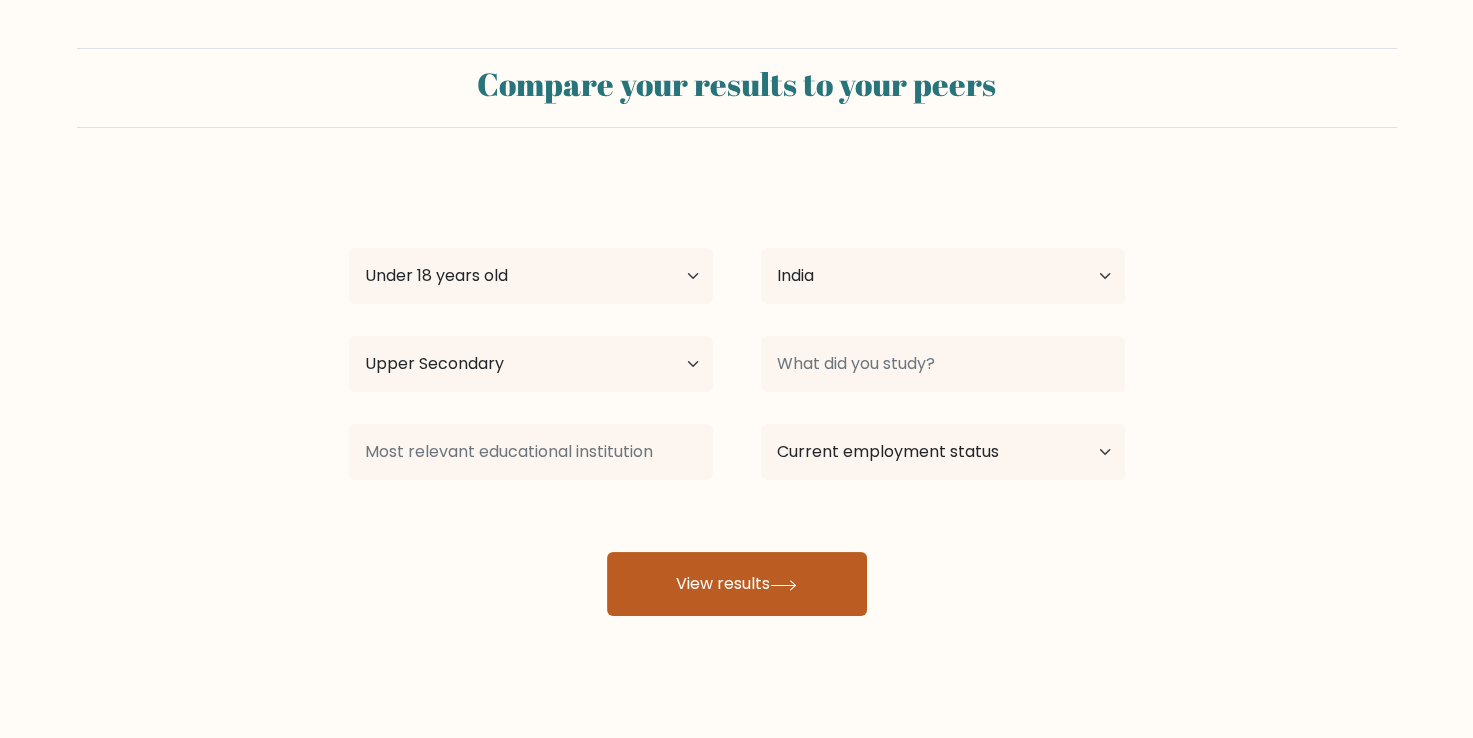 click on "View results" at bounding box center [737, 584] 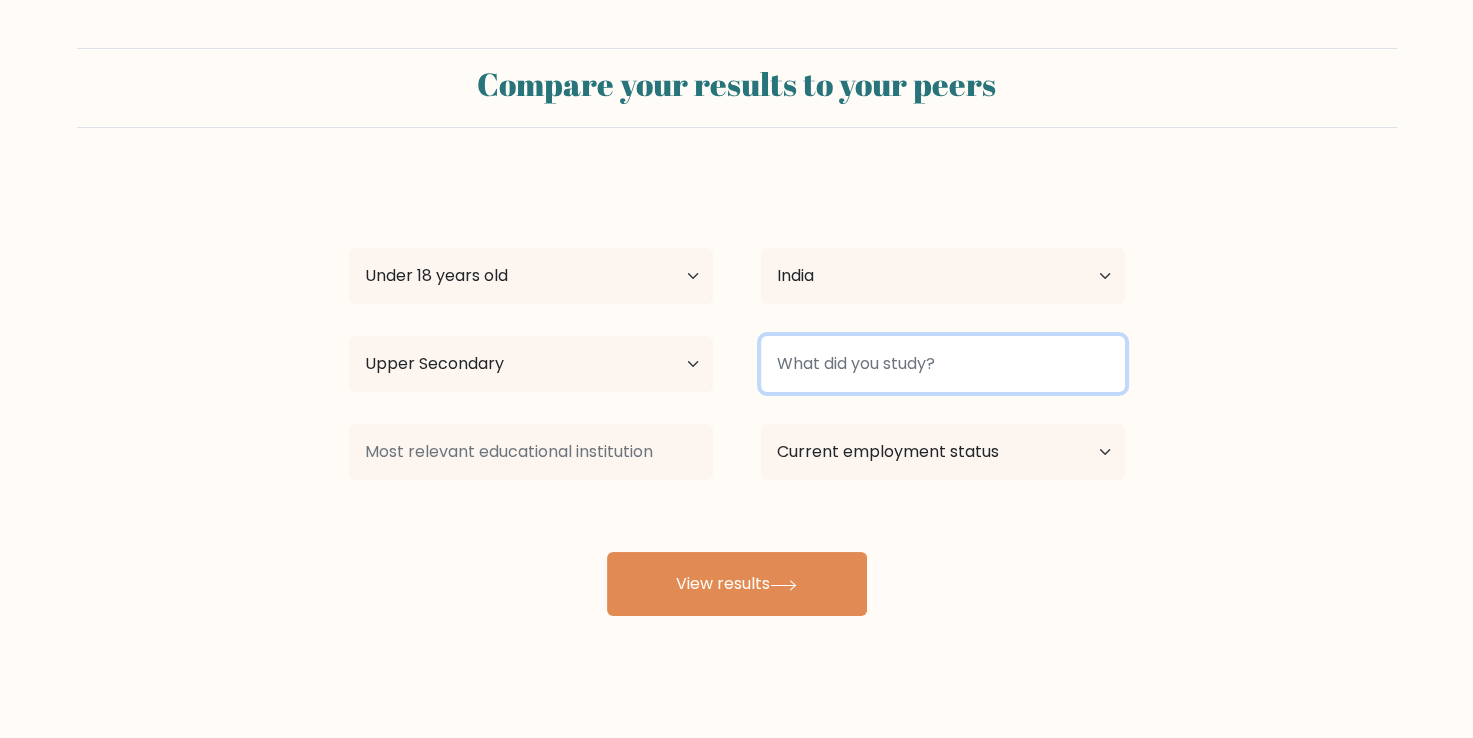 click at bounding box center [943, 364] 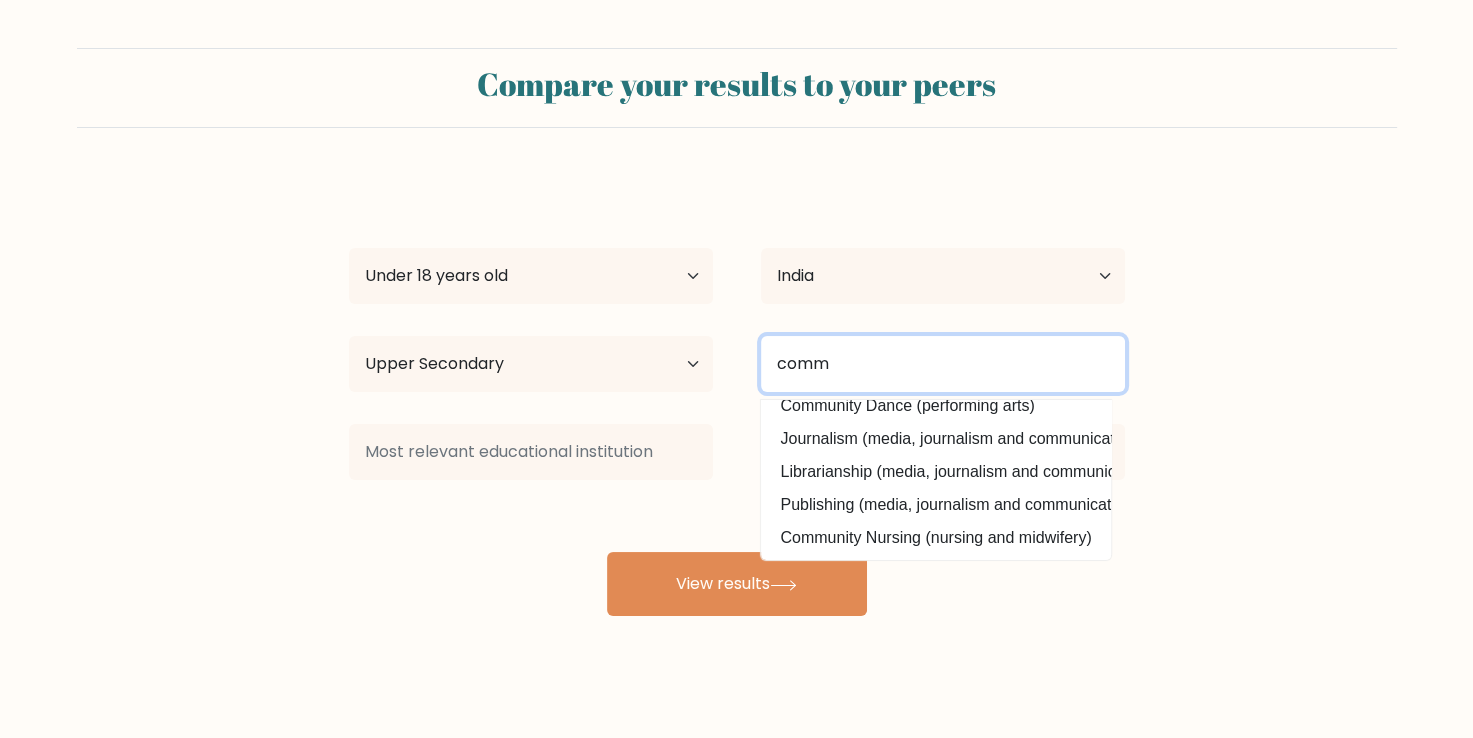 scroll, scrollTop: 195, scrollLeft: 0, axis: vertical 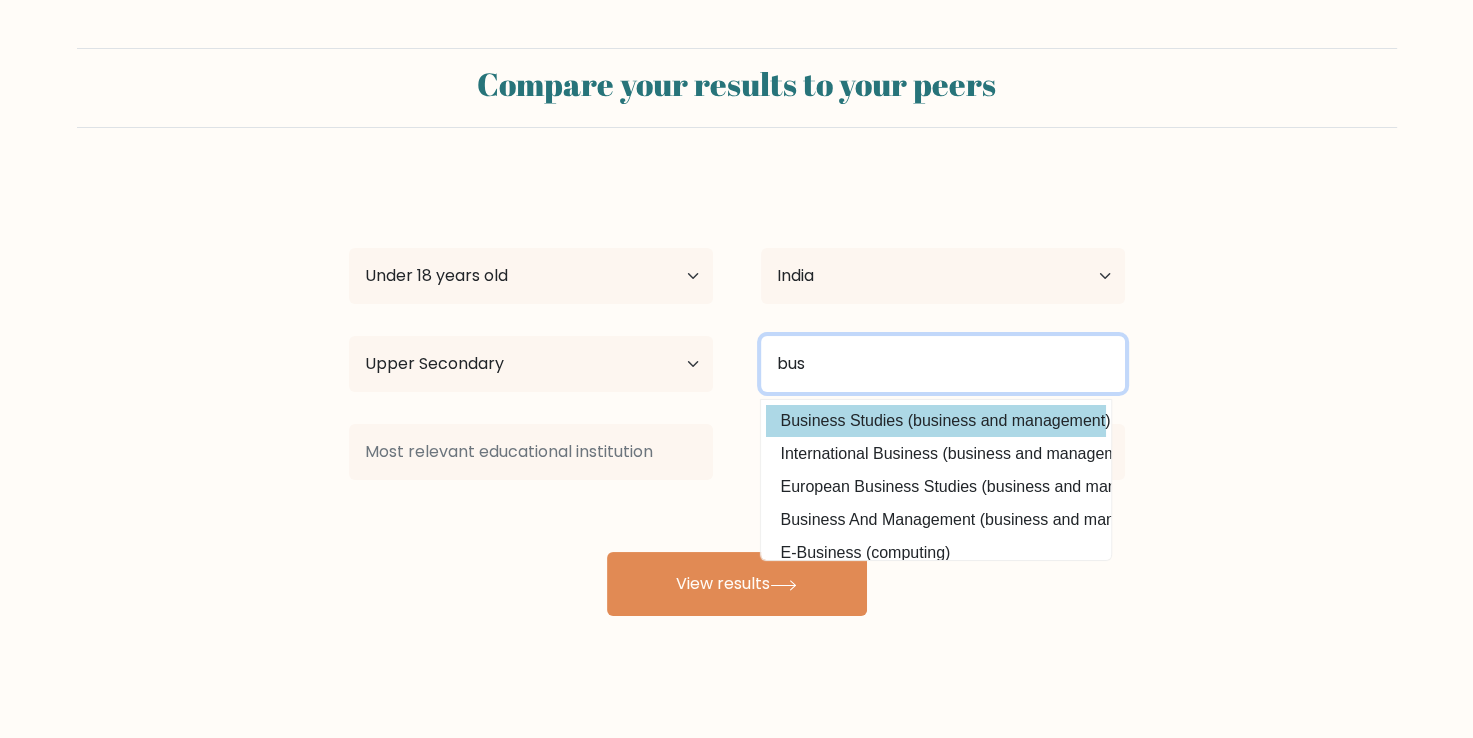 type on "bus" 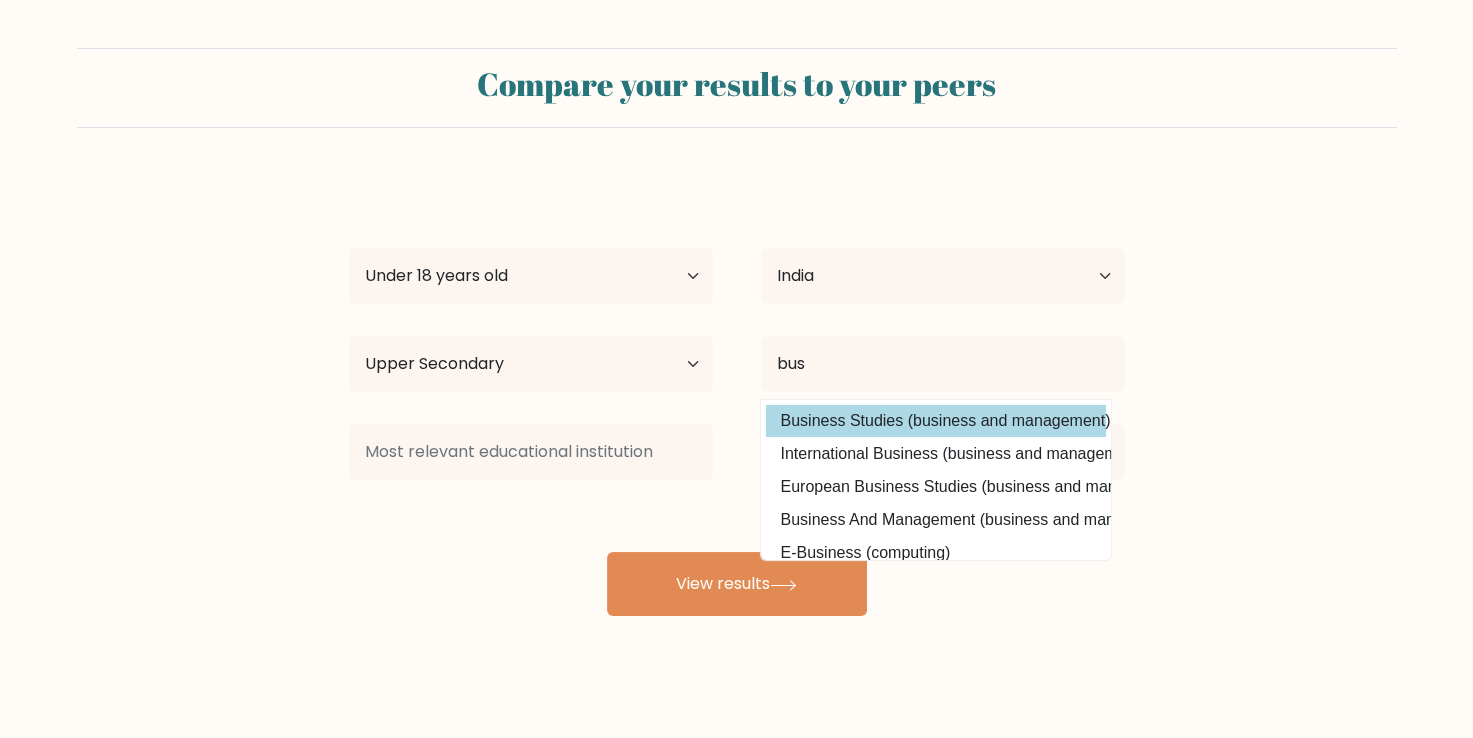 click on "naini
nidhi
Age
Under 18 years old
18-24 years old
25-34 years old
35-44 years old
45-54 years old
55-64 years old
65 years old and above
Country
Afghanistan
Albania
Algeria
American Samoa
Andorra
Angola
Anguilla
Antarctica
Antigua and Barbuda
Argentina
Armenia
Aruba
Australia
Austria
Azerbaijan
Bahamas
Bahrain
Bangladesh
Barbados
Belarus
Belgium
Belize
Benin
Bermuda
Bhutan
Bolivia
Bonaire, Sint Eustatius and Saba
Bosnia and Herzegovina
Botswana
Bouvet Island
Brazil
Brunei" at bounding box center [737, 396] 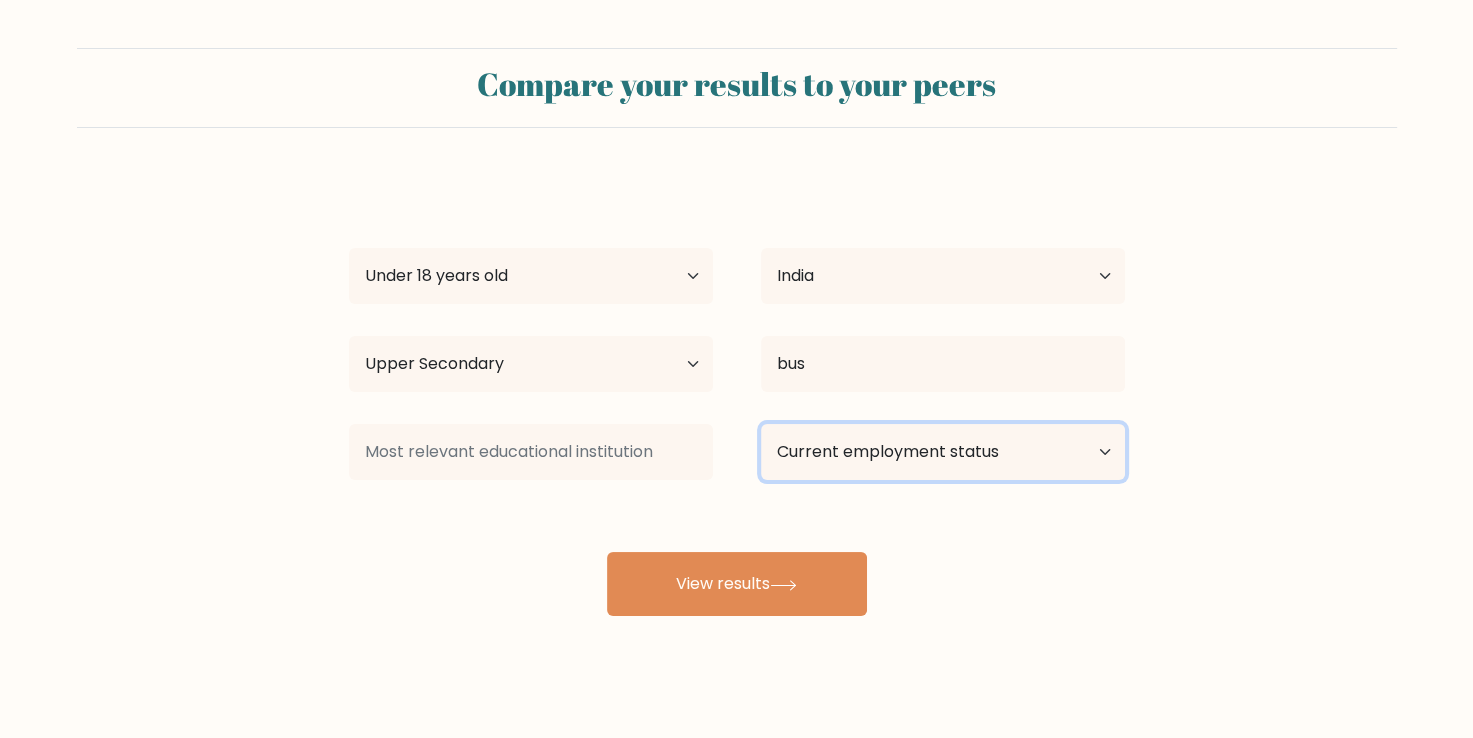 click on "Current employment status
Employed
Student
Retired
Other / prefer not to answer" at bounding box center (943, 452) 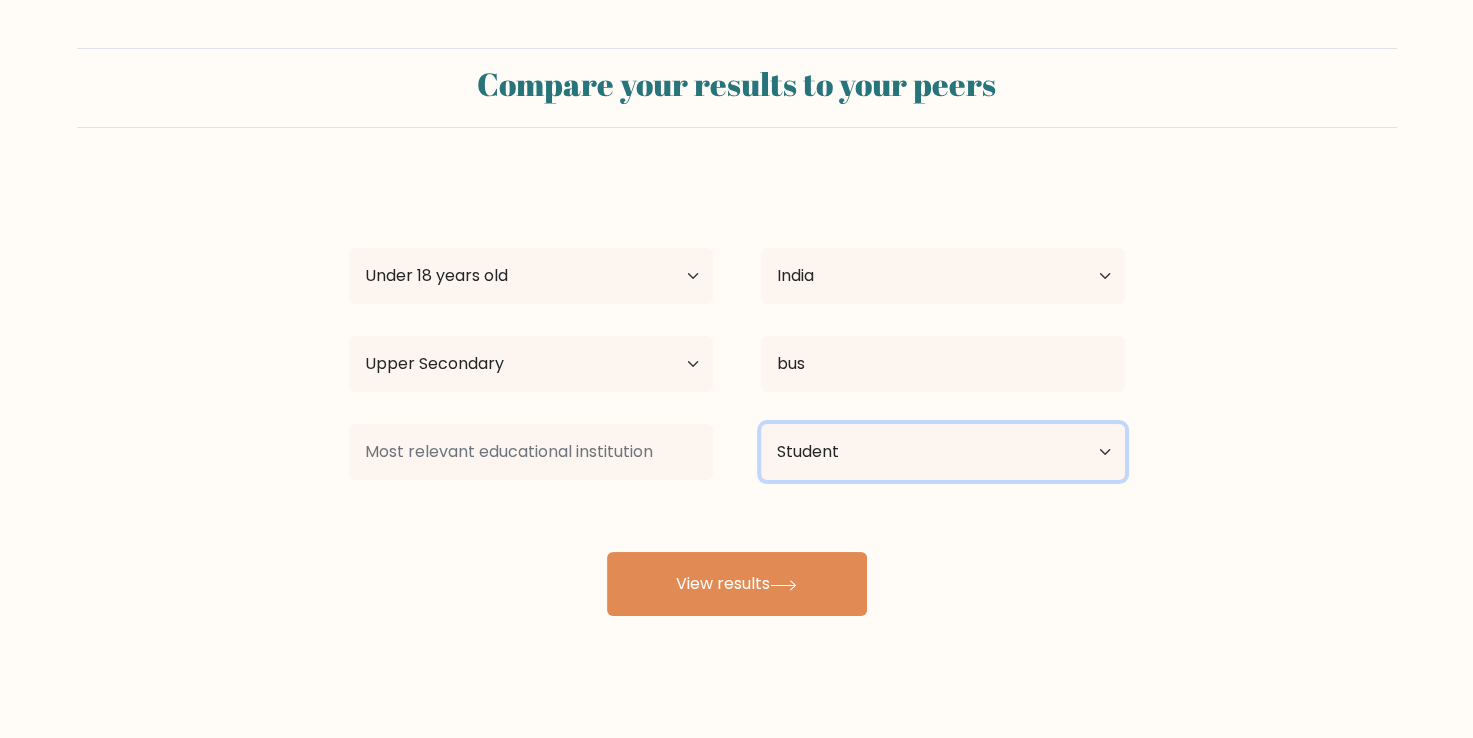 click on "Current employment status
Employed
Student
Retired
Other / prefer not to answer" at bounding box center (943, 452) 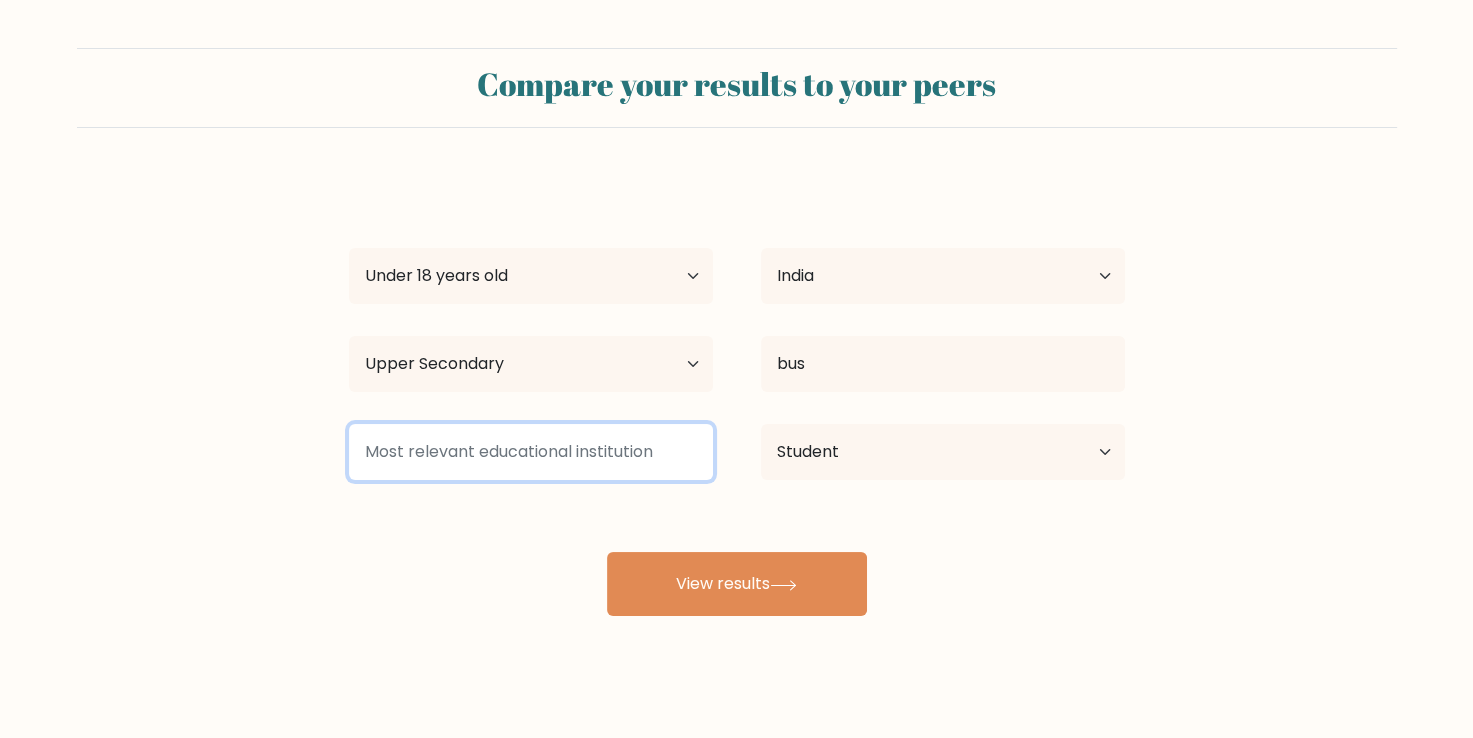 click at bounding box center (531, 452) 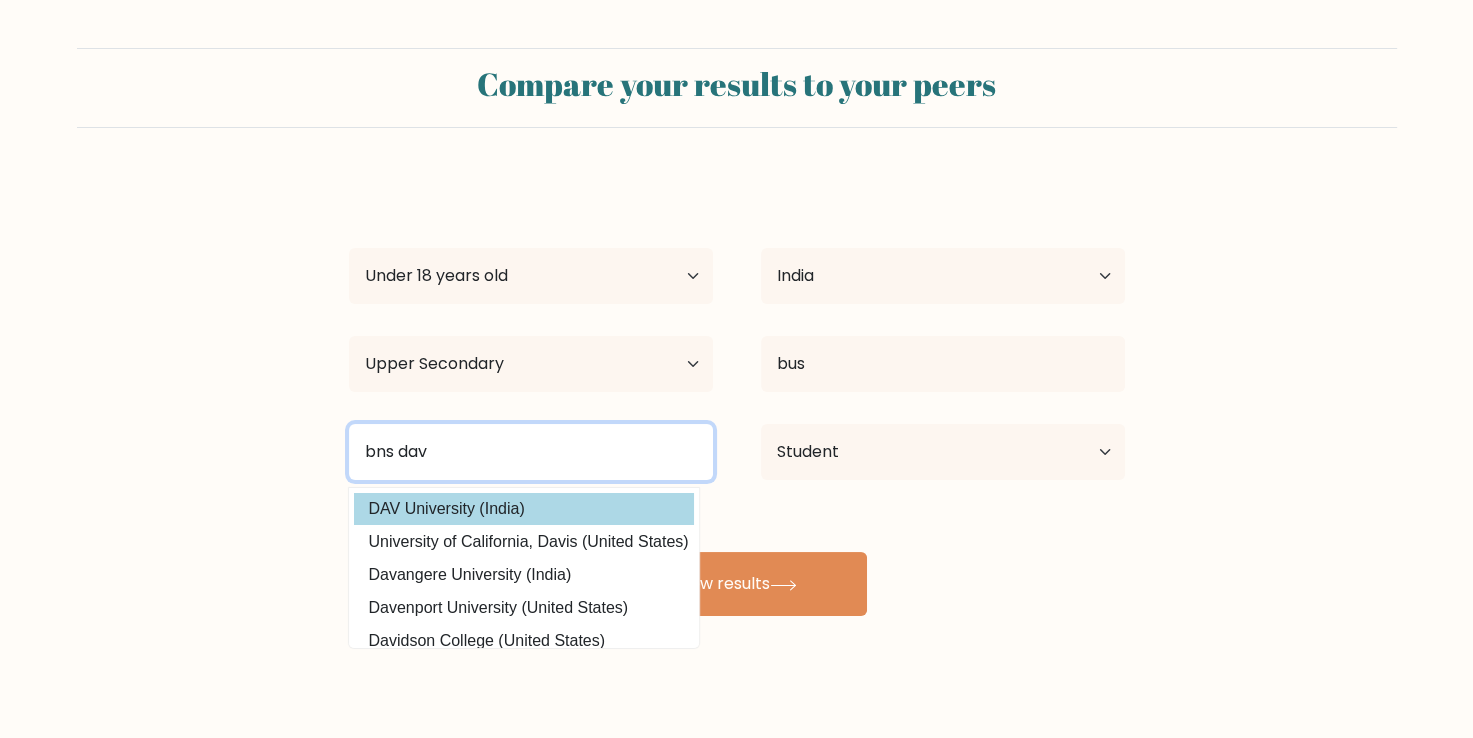 type on "bns dav" 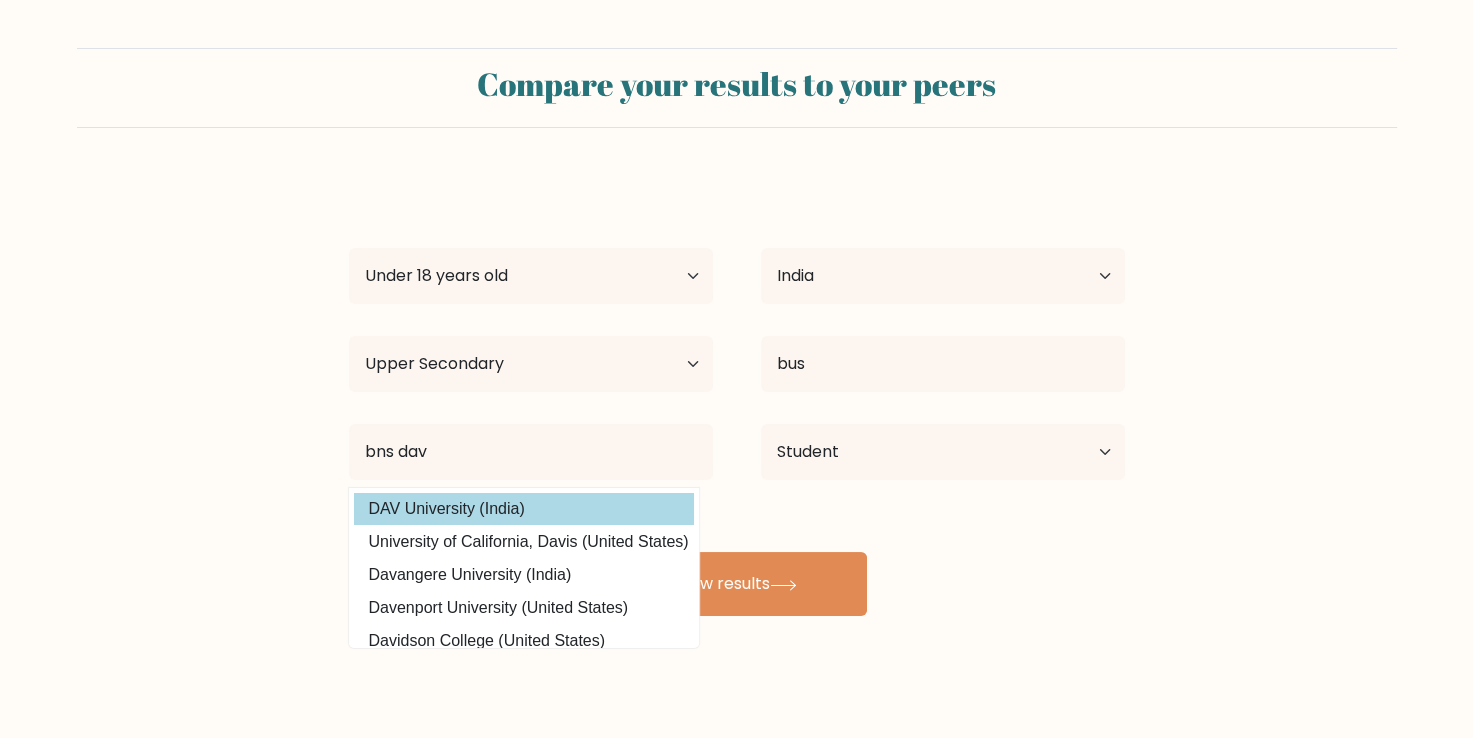 click on "naini
nidhi
Age
Under 18 years old
18-24 years old
25-34 years old
35-44 years old
45-54 years old
55-64 years old
65 years old and above
Country
Afghanistan
Albania
Algeria
American Samoa
Andorra
Angola
Anguilla
Antarctica
Antigua and Barbuda
Argentina
Armenia
Aruba
Australia
Austria
Azerbaijan
Bahamas
Bahrain
Bangladesh
Barbados
Belarus
Belgium
Belize
Benin
Bermuda
Bhutan
Bolivia
Bonaire, Sint Eustatius and Saba
Bosnia and Herzegovina
Botswana
Bouvet Island
Brazil
Brunei" at bounding box center [737, 396] 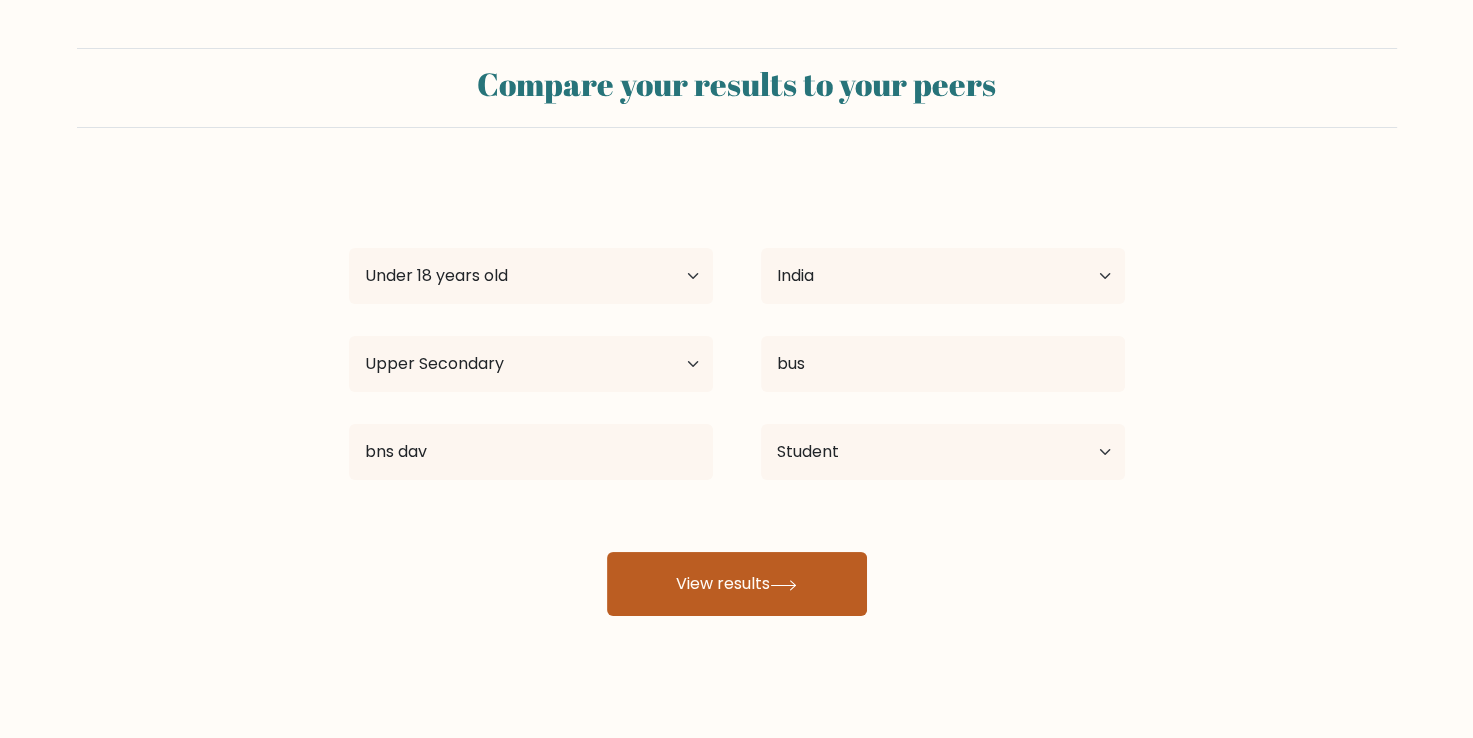 click on "View results" at bounding box center [737, 584] 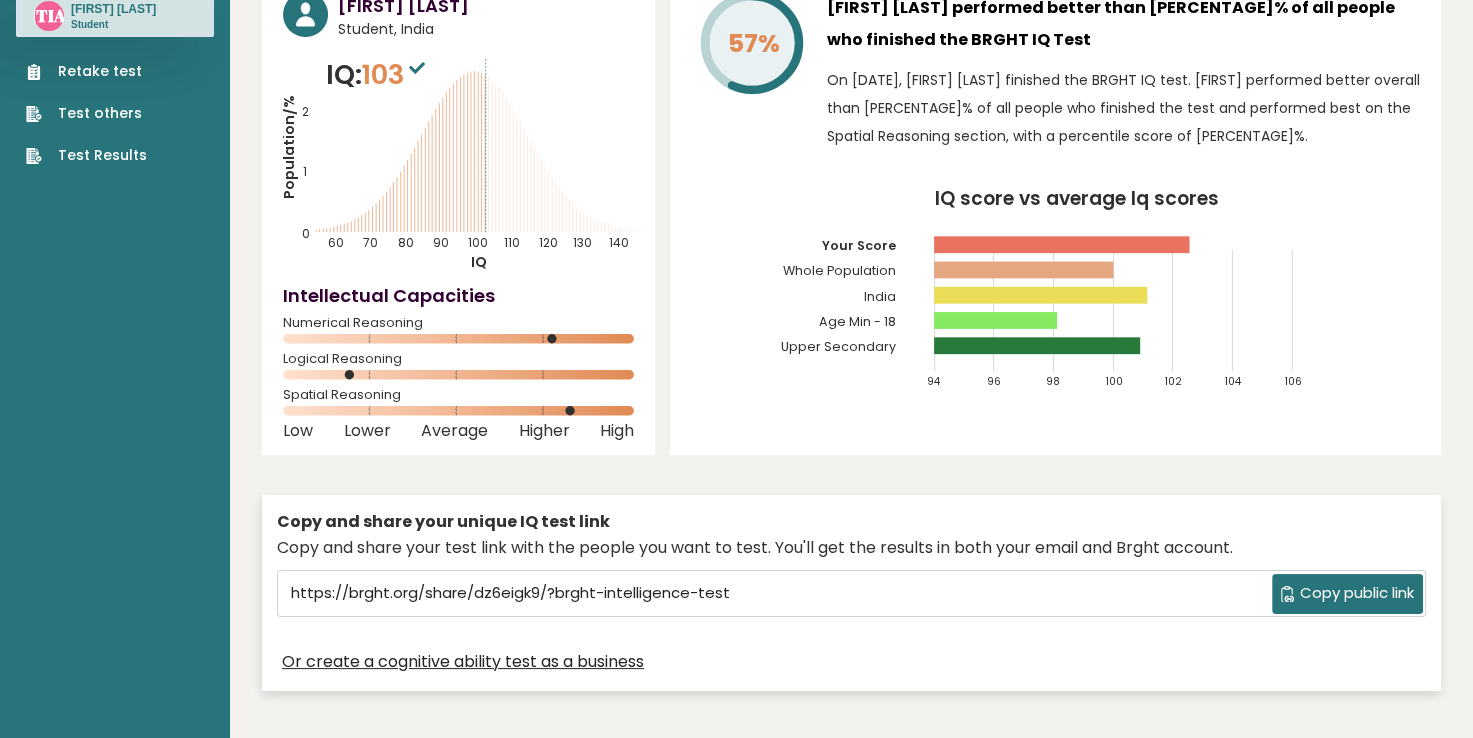 scroll, scrollTop: 0, scrollLeft: 0, axis: both 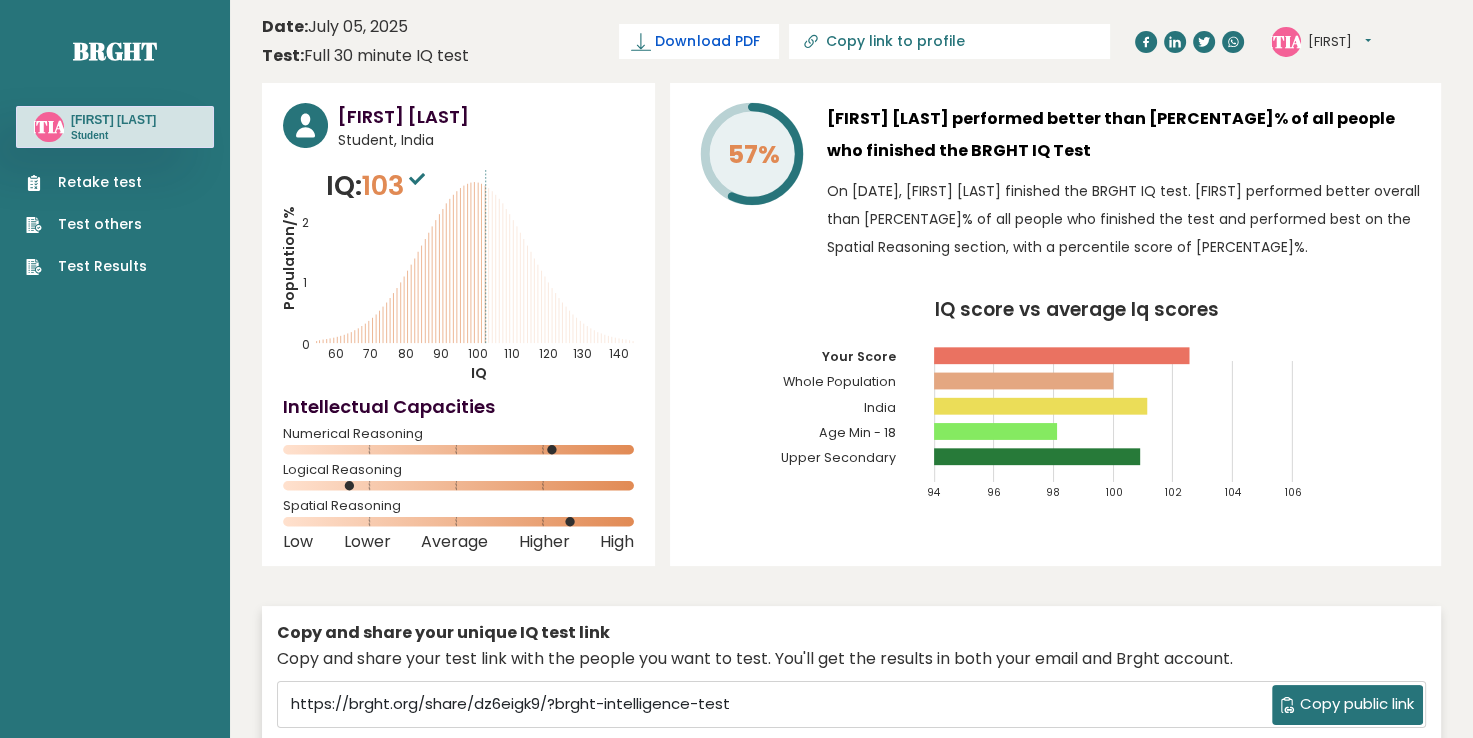click on "Download PDF" at bounding box center [699, 41] 